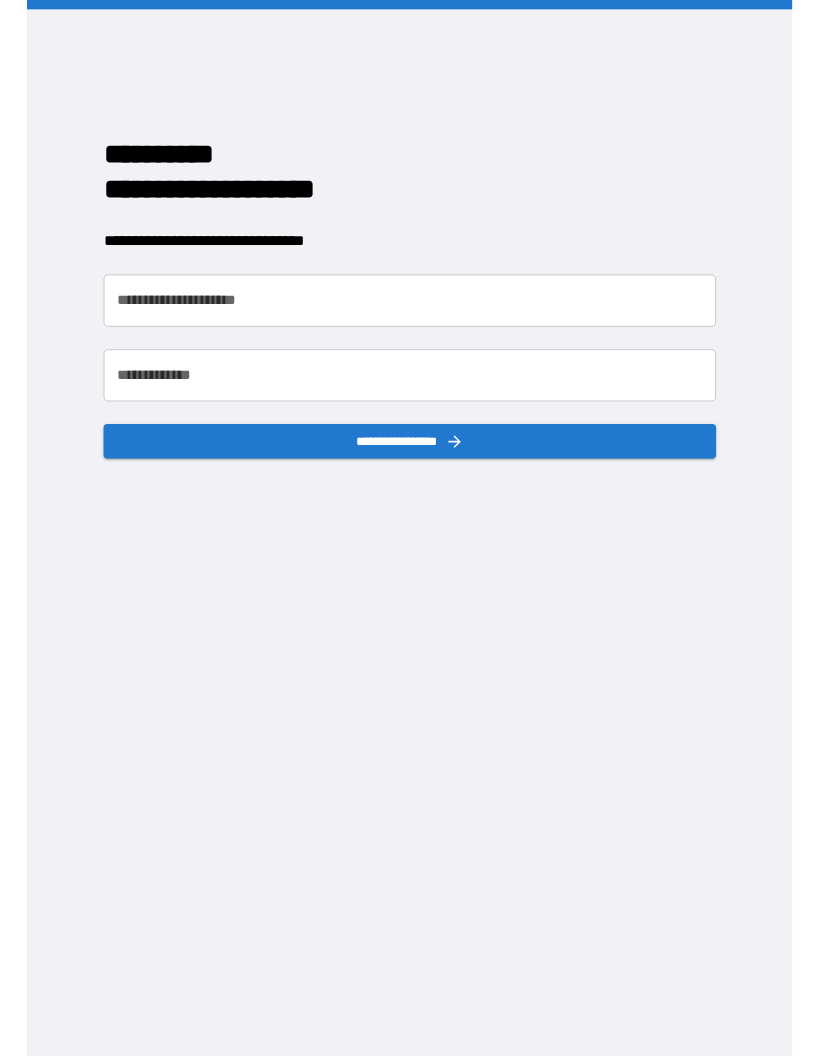scroll, scrollTop: 0, scrollLeft: 0, axis: both 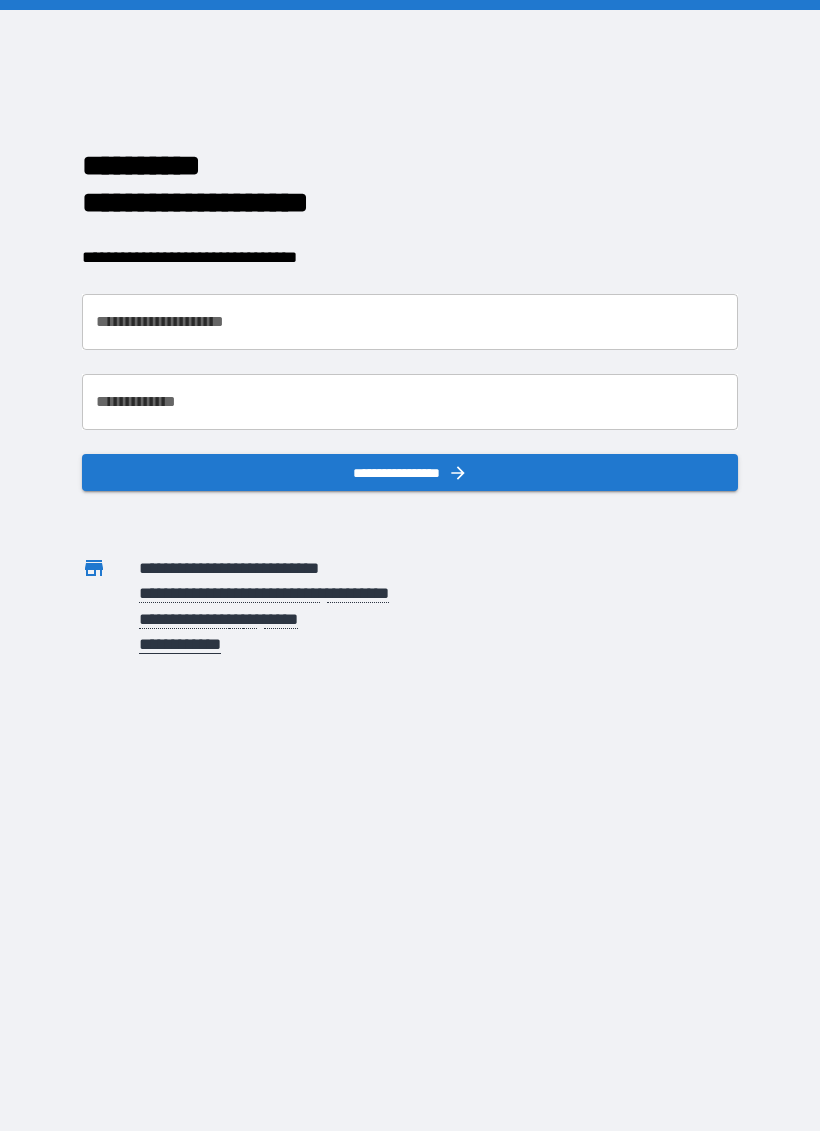 click on "**********" at bounding box center [410, 322] 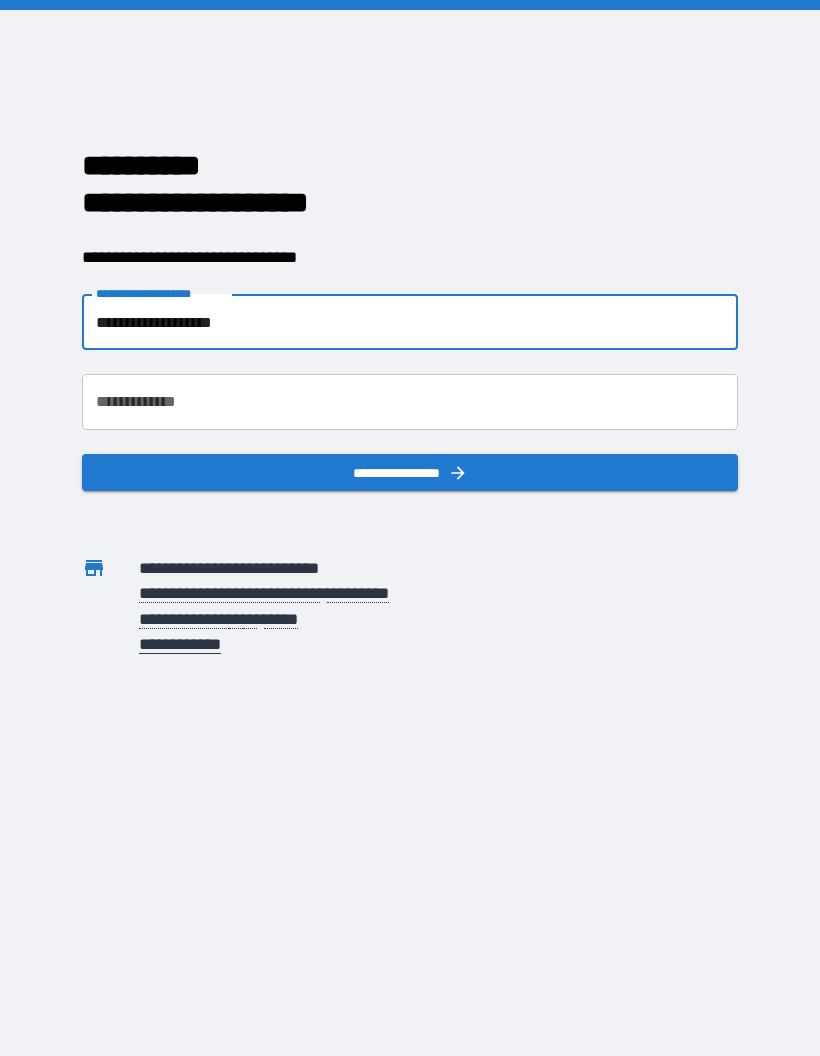 type on "**********" 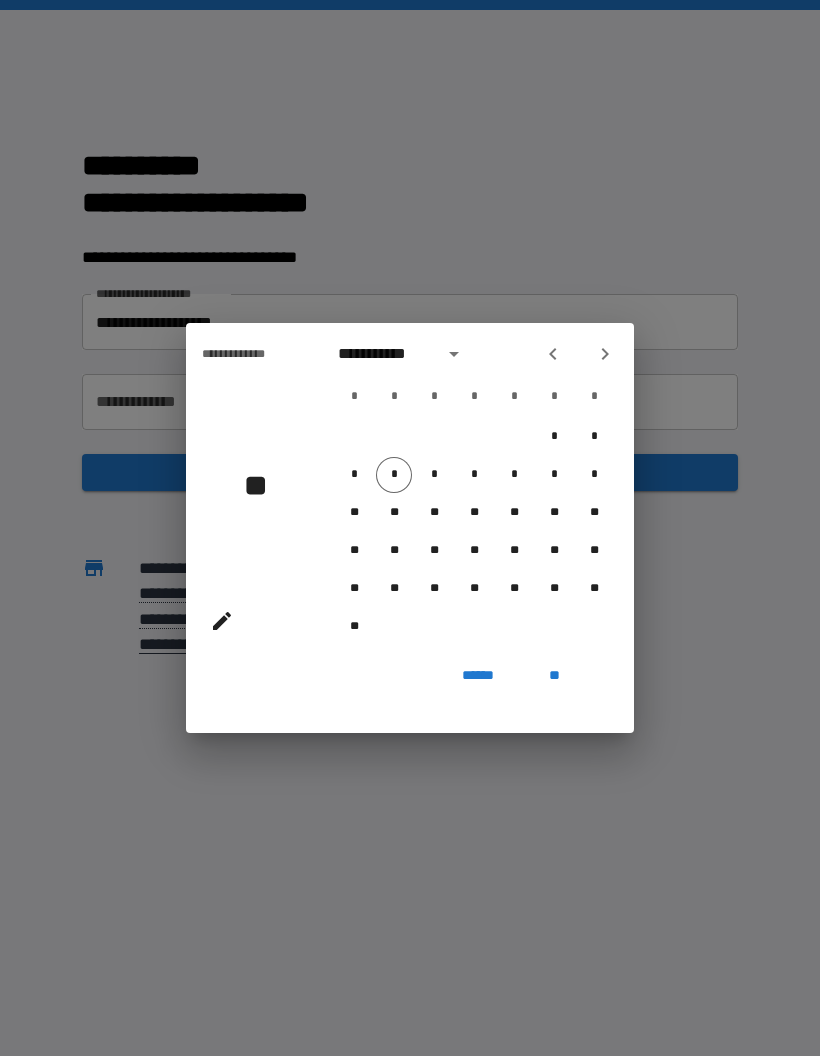 click 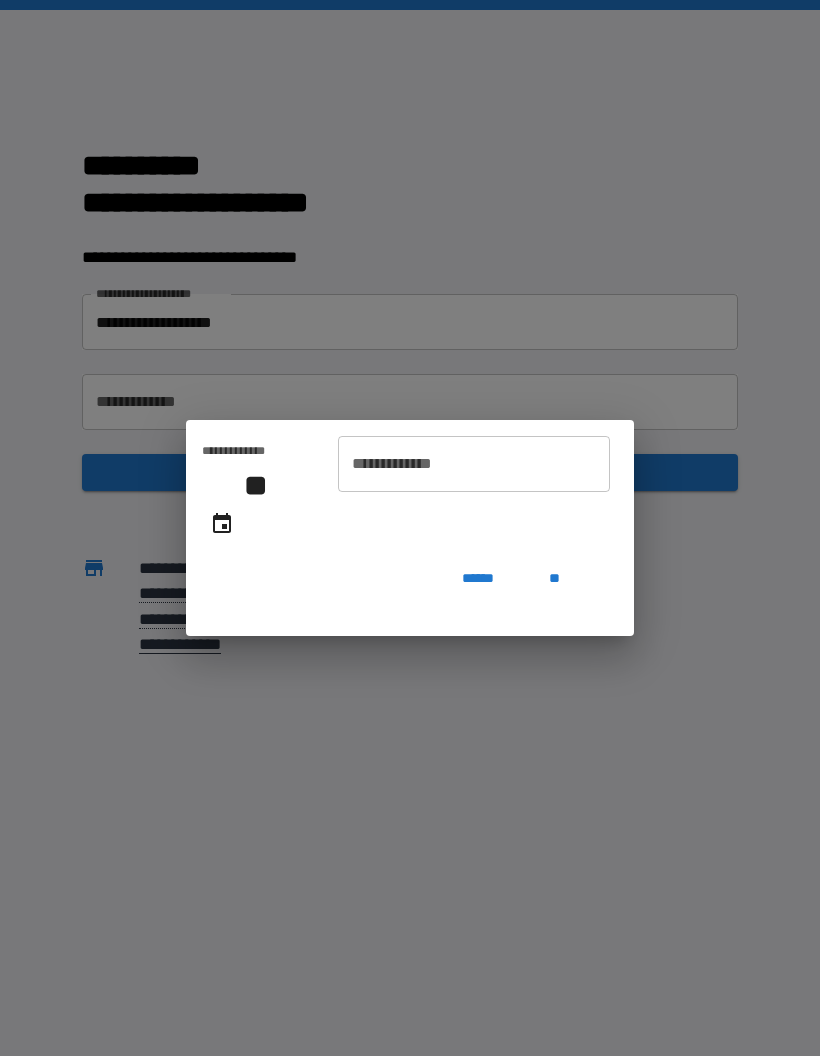 click on "**********" at bounding box center (474, 464) 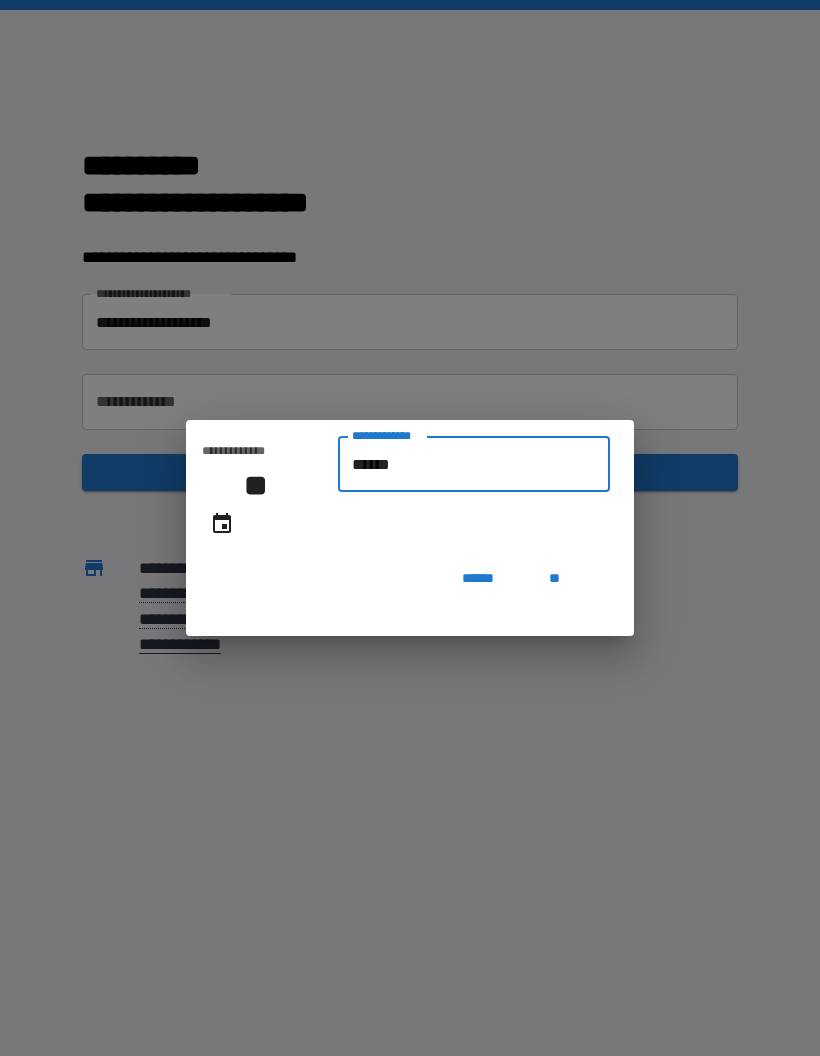 type on "*******" 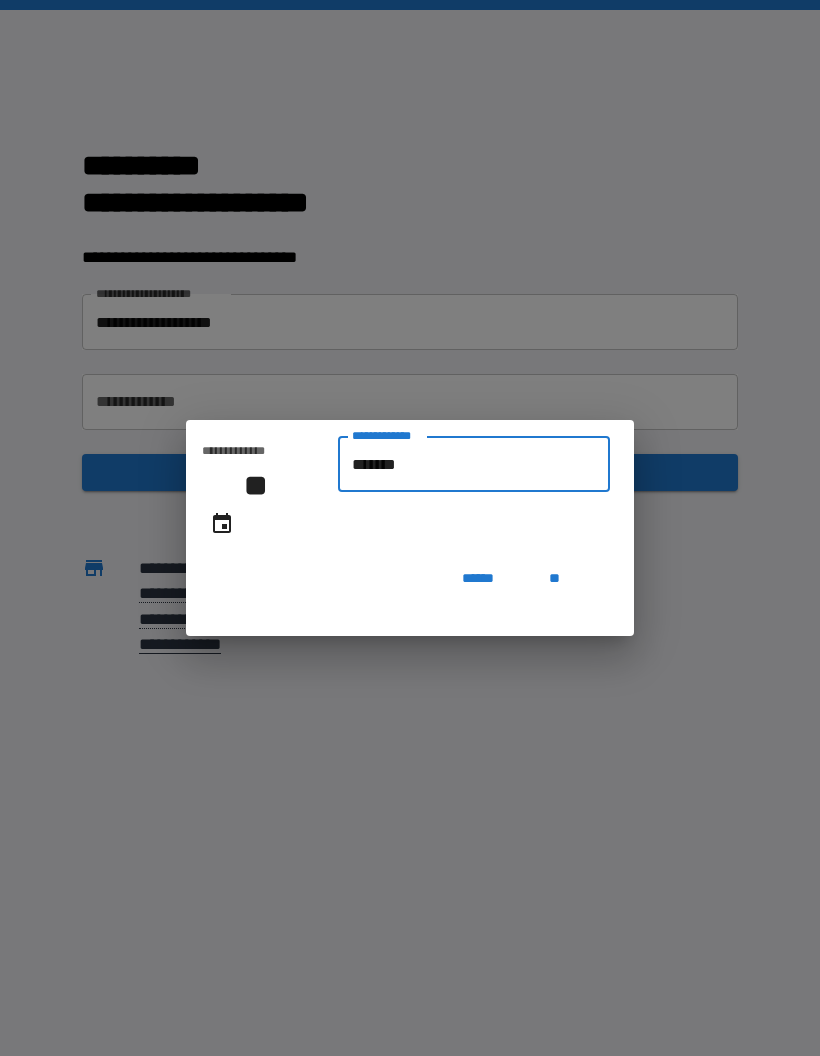 type on "**********" 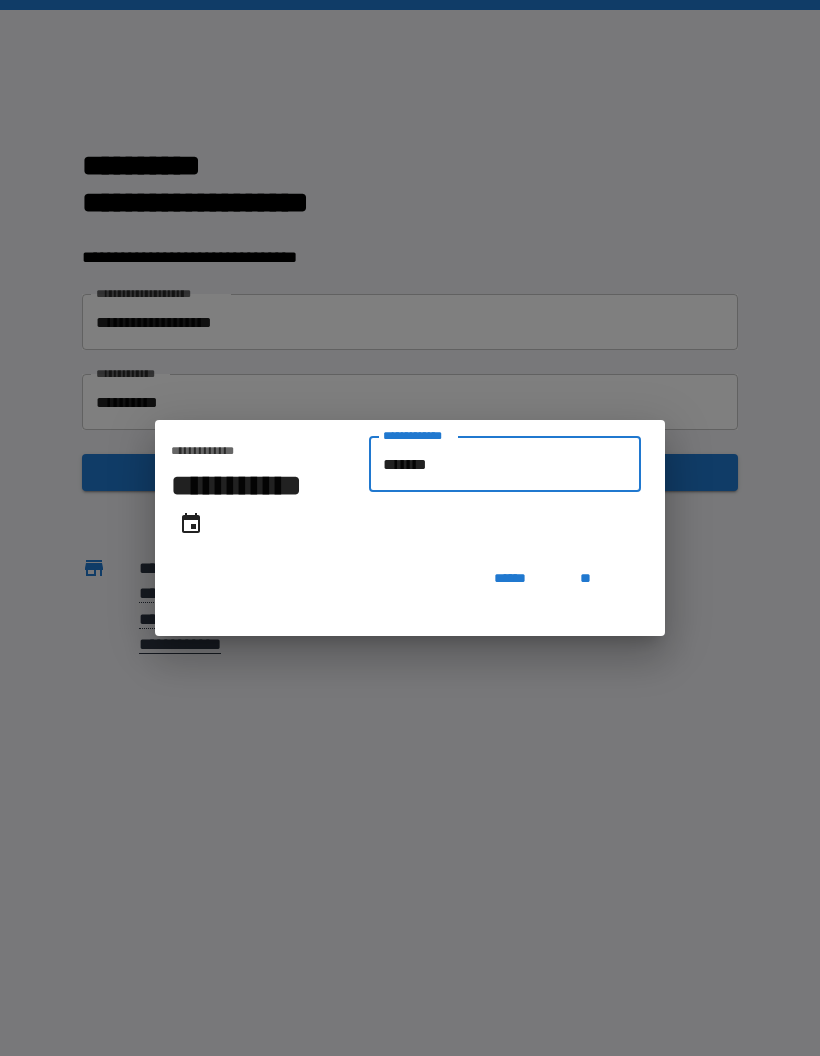 type on "********" 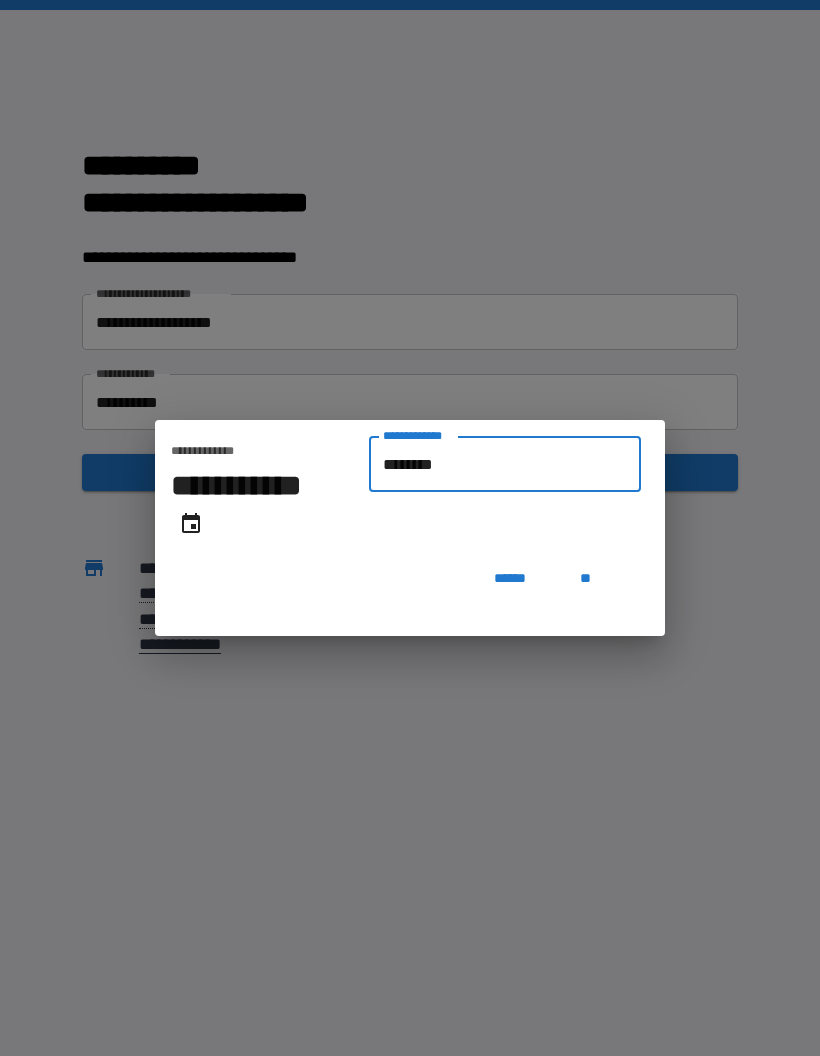 type on "**********" 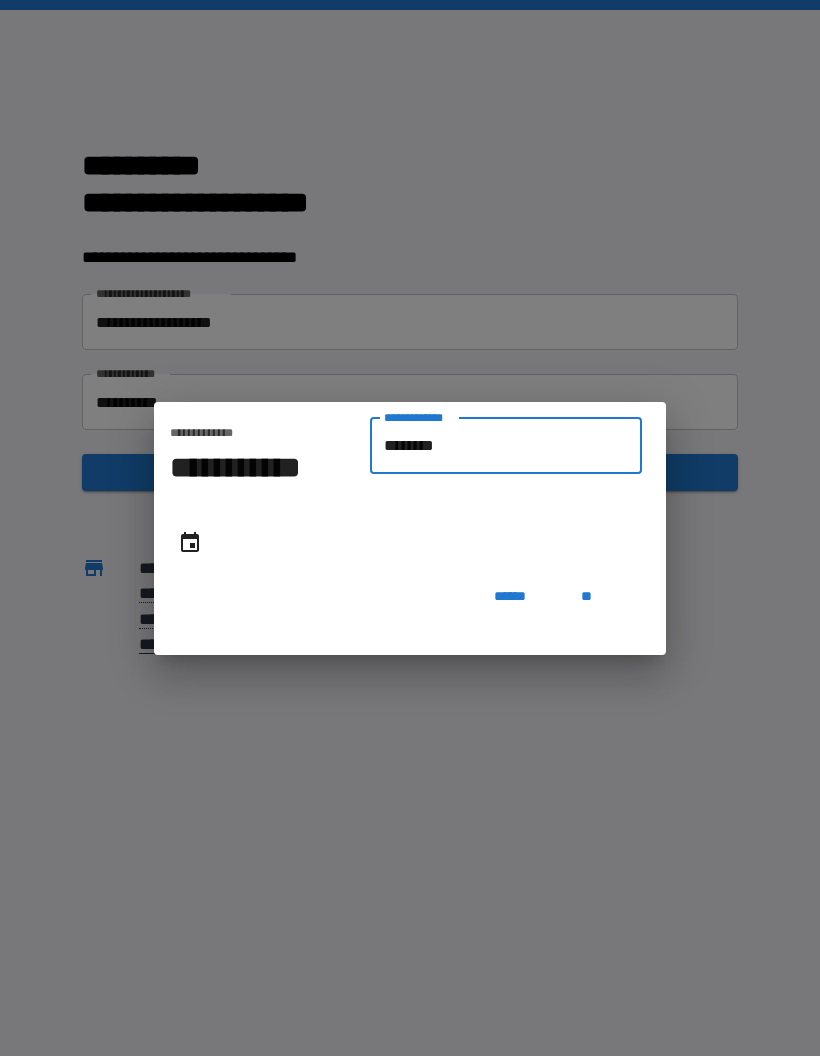 type on "*********" 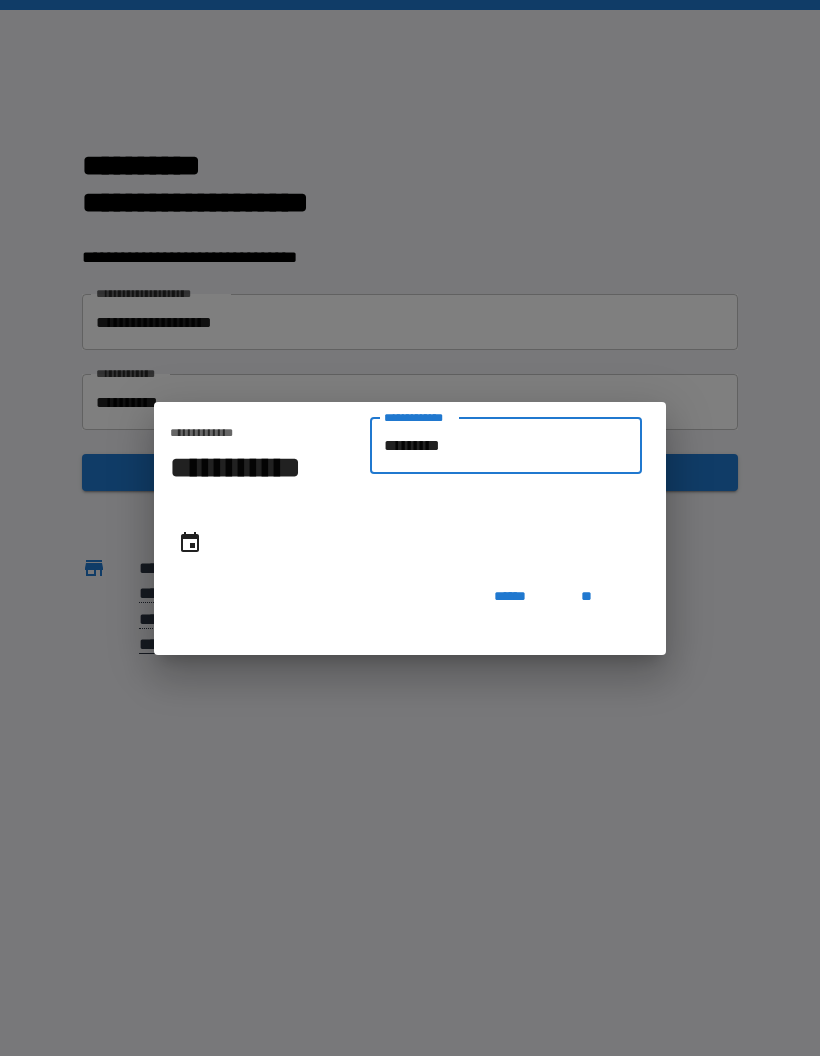 type on "**********" 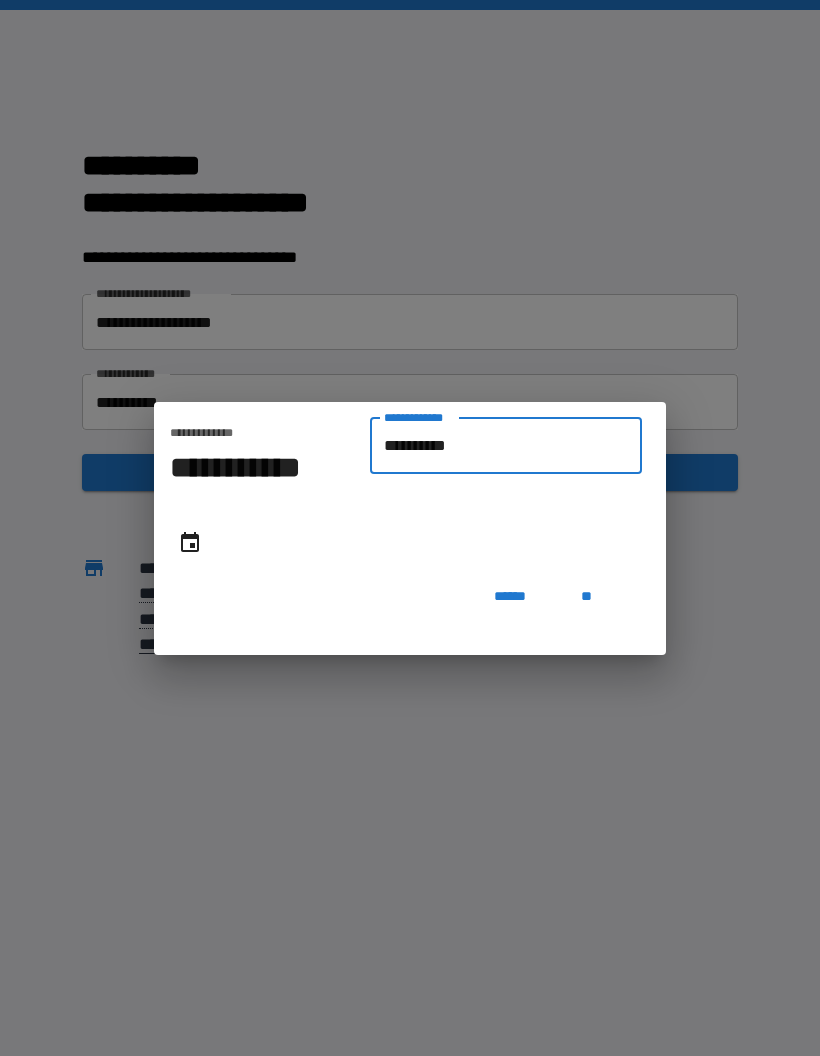 type on "**********" 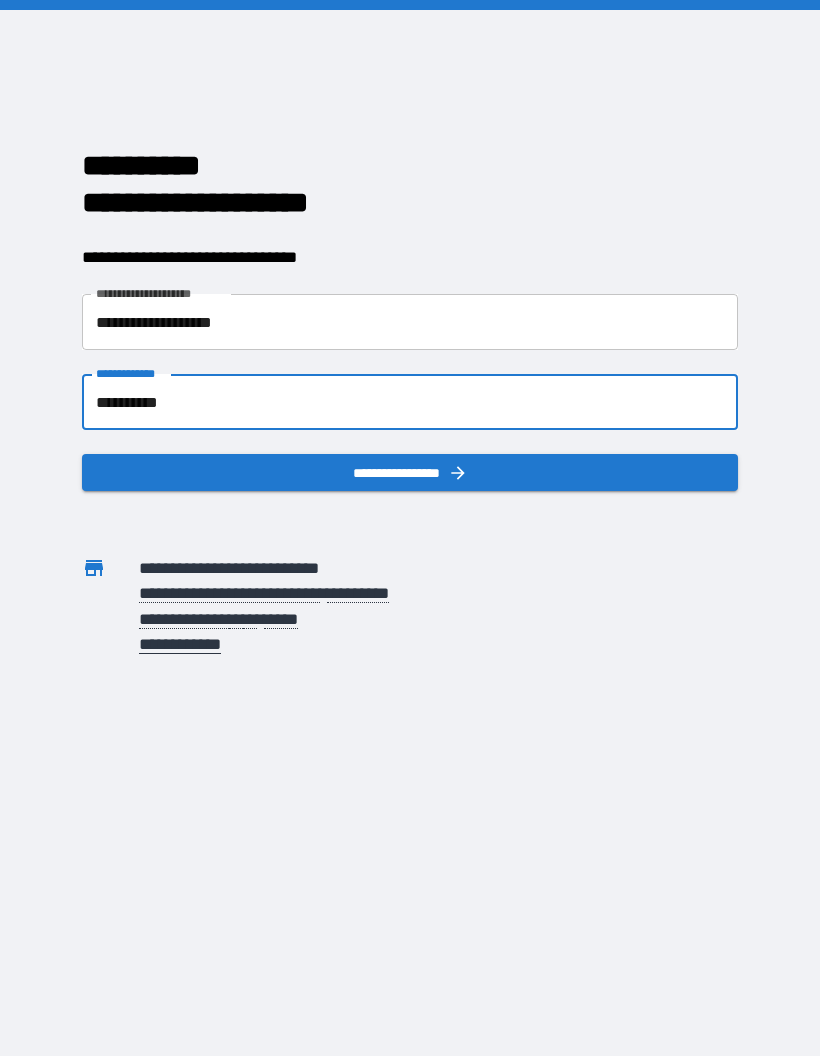 click on "**********" at bounding box center (410, 472) 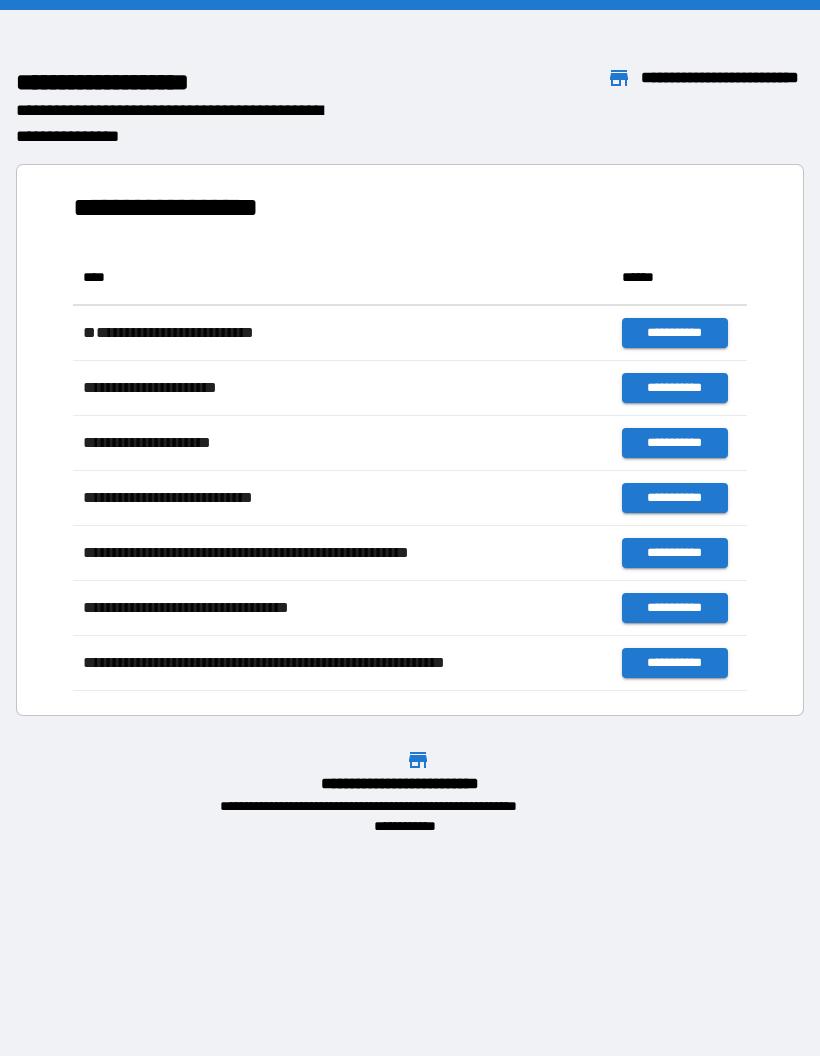 scroll, scrollTop: 1, scrollLeft: 1, axis: both 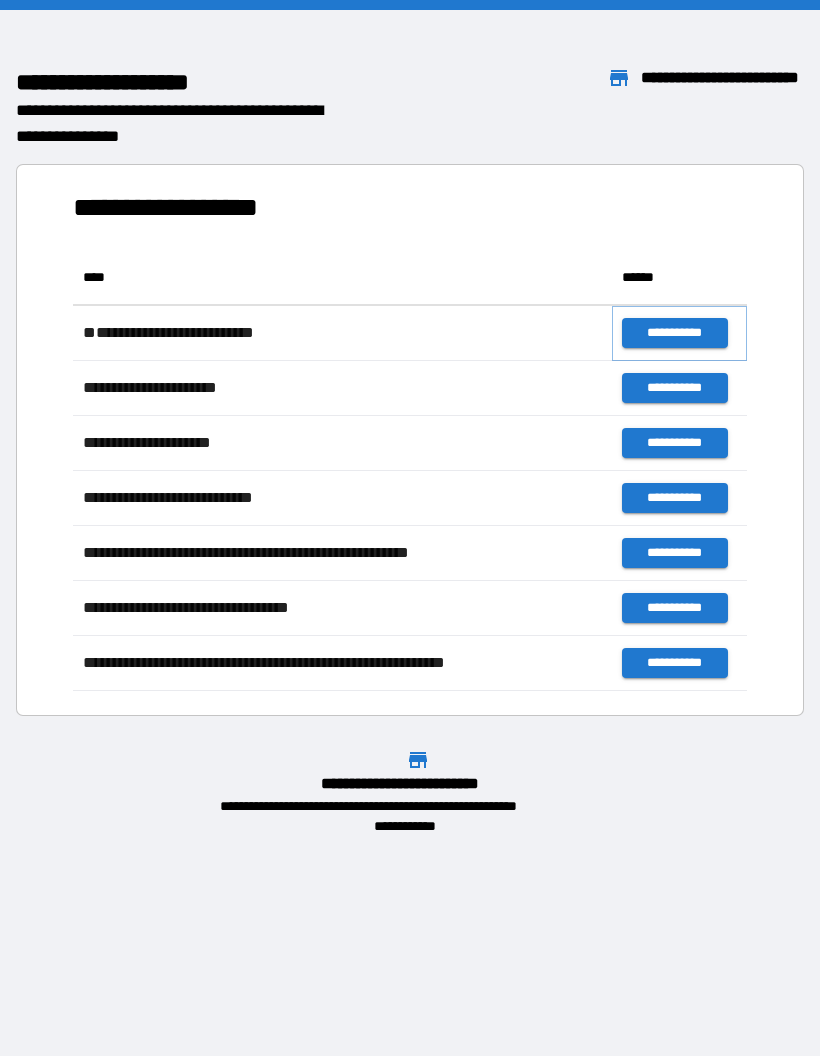 click on "**********" at bounding box center (674, 333) 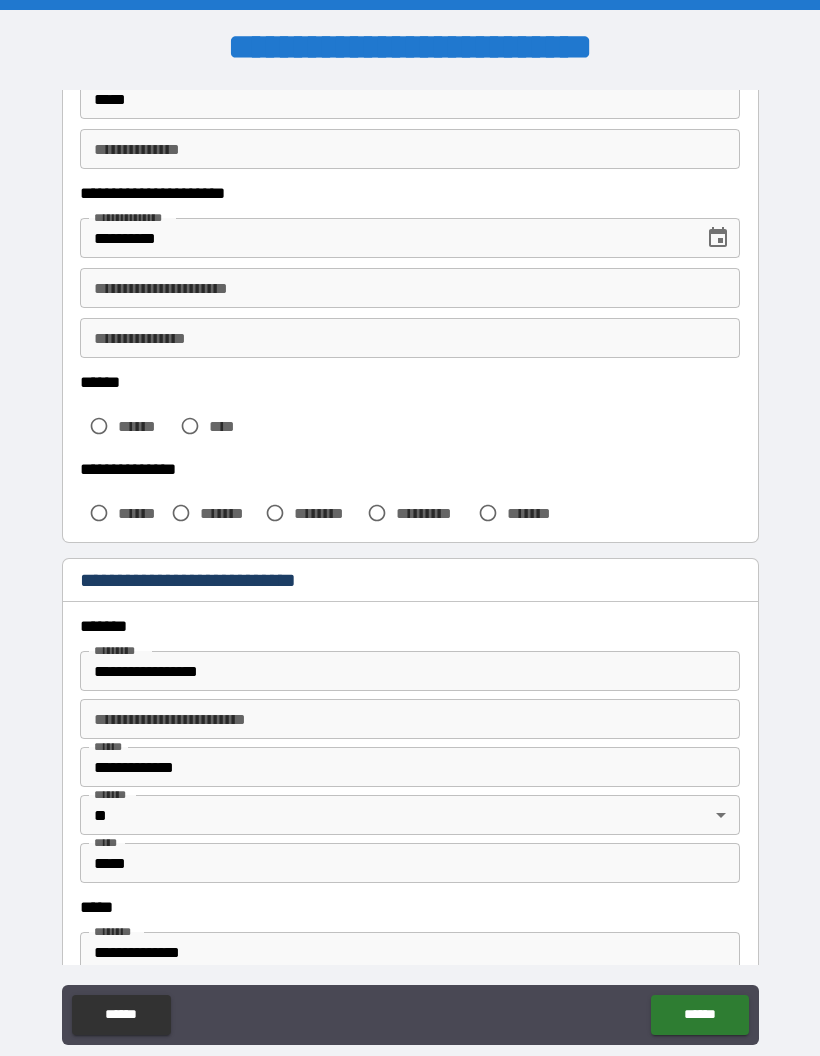 scroll, scrollTop: 264, scrollLeft: 0, axis: vertical 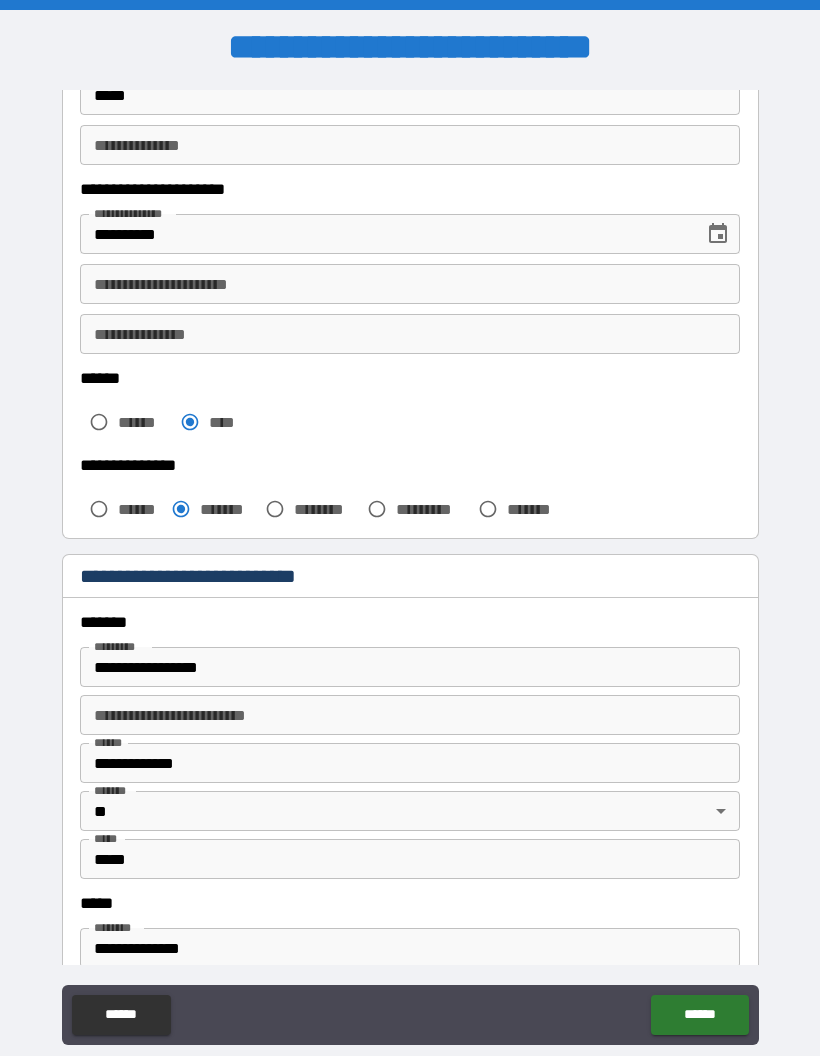 click on "**********" at bounding box center (410, 284) 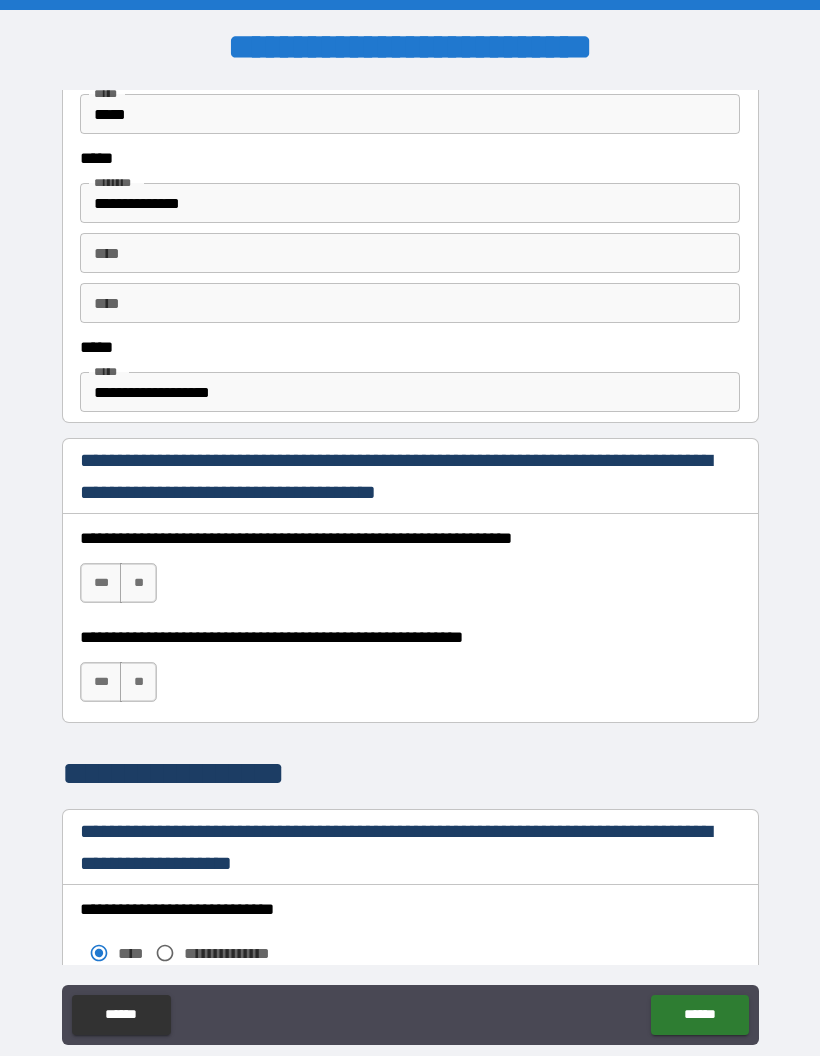scroll, scrollTop: 1015, scrollLeft: 0, axis: vertical 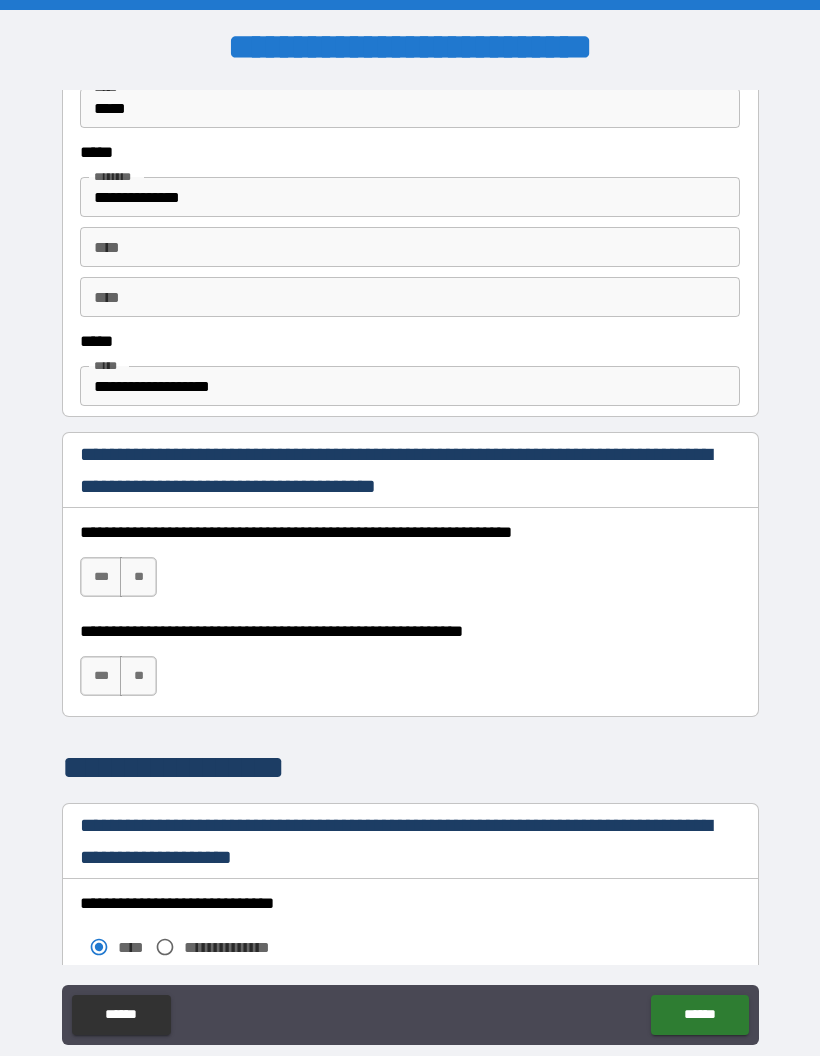 type on "**********" 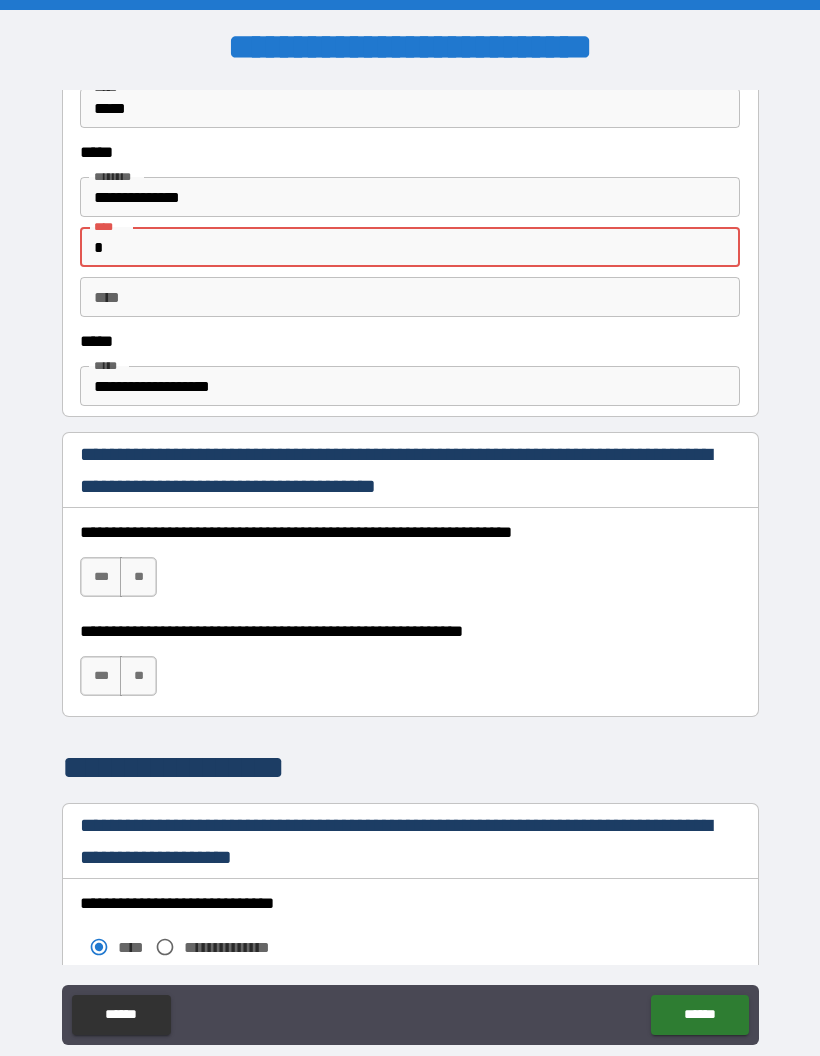 type on "**" 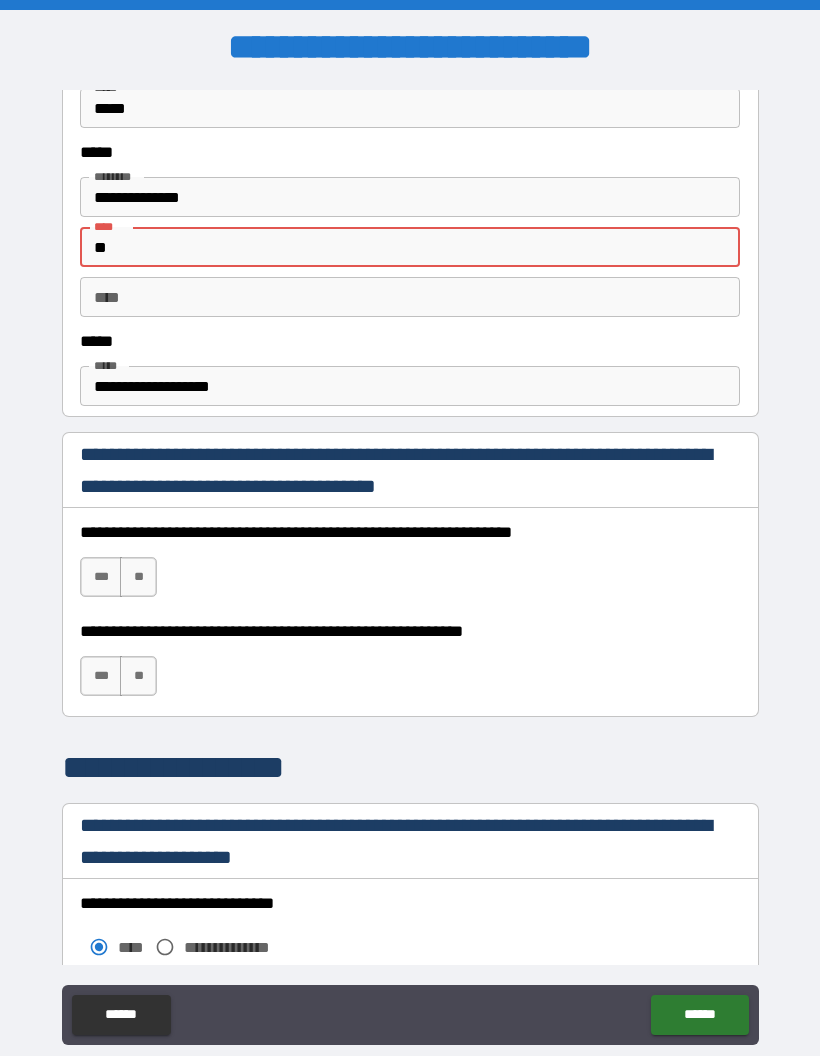 type on "*" 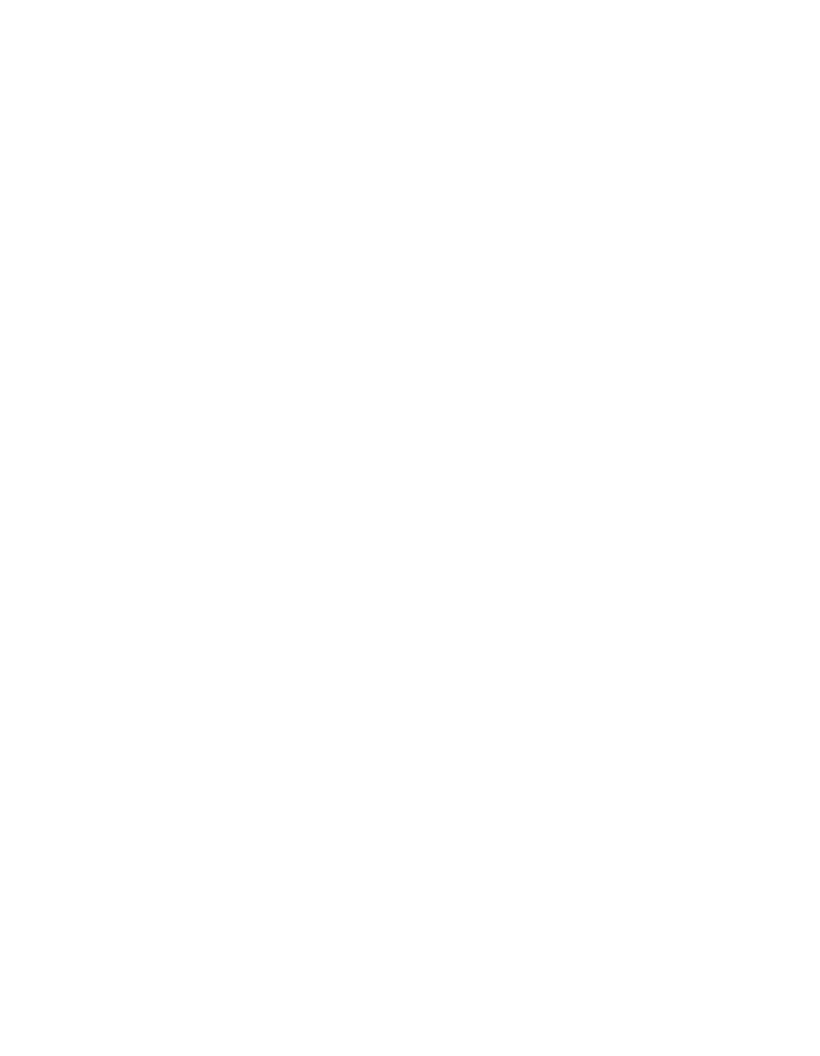 click at bounding box center (410, 528) 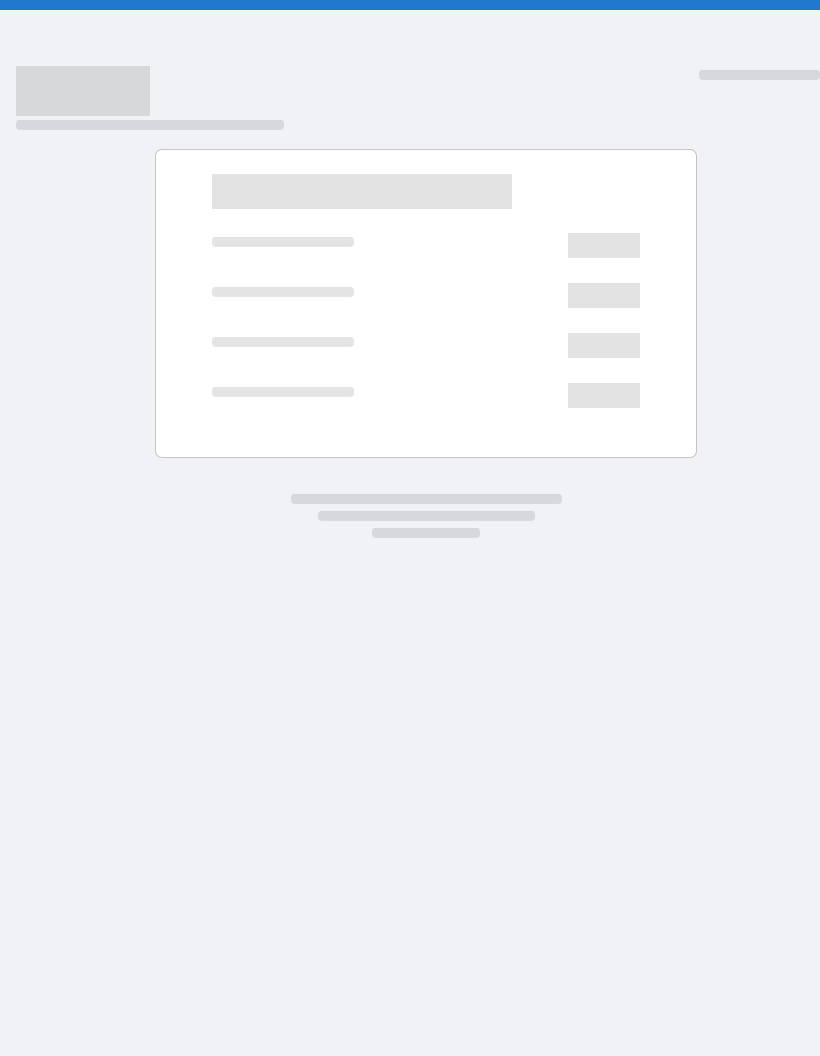 scroll, scrollTop: 0, scrollLeft: 0, axis: both 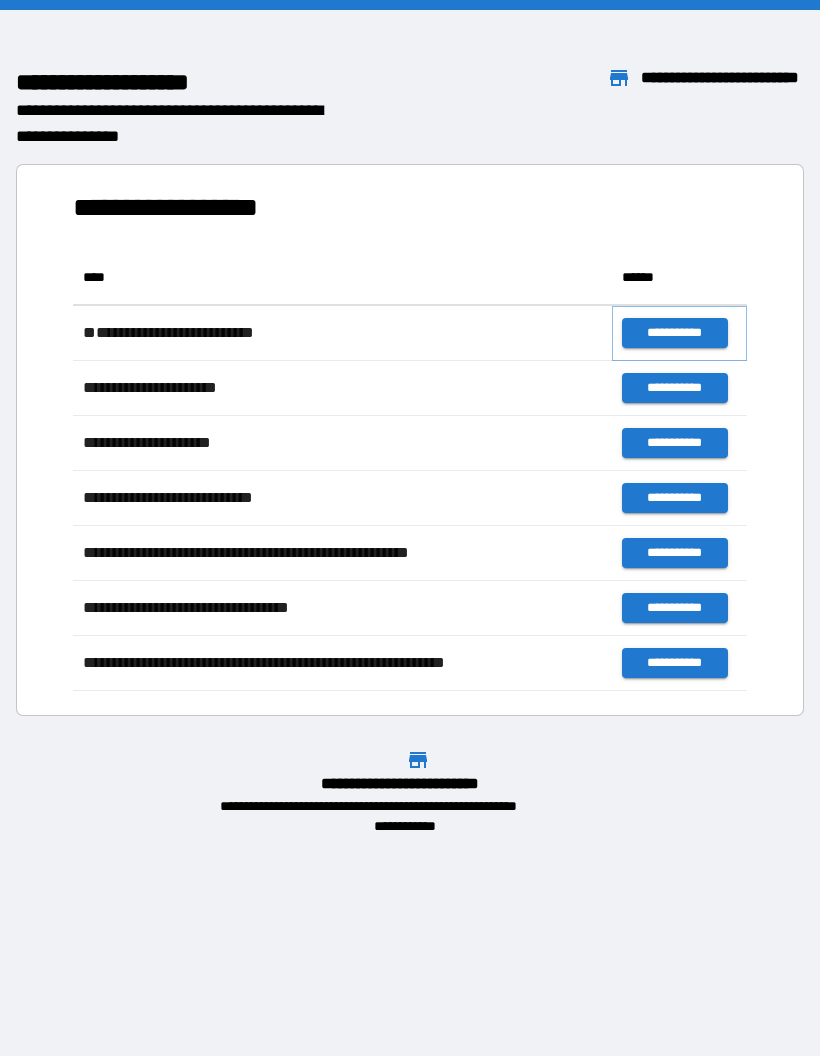 click on "**********" at bounding box center (674, 333) 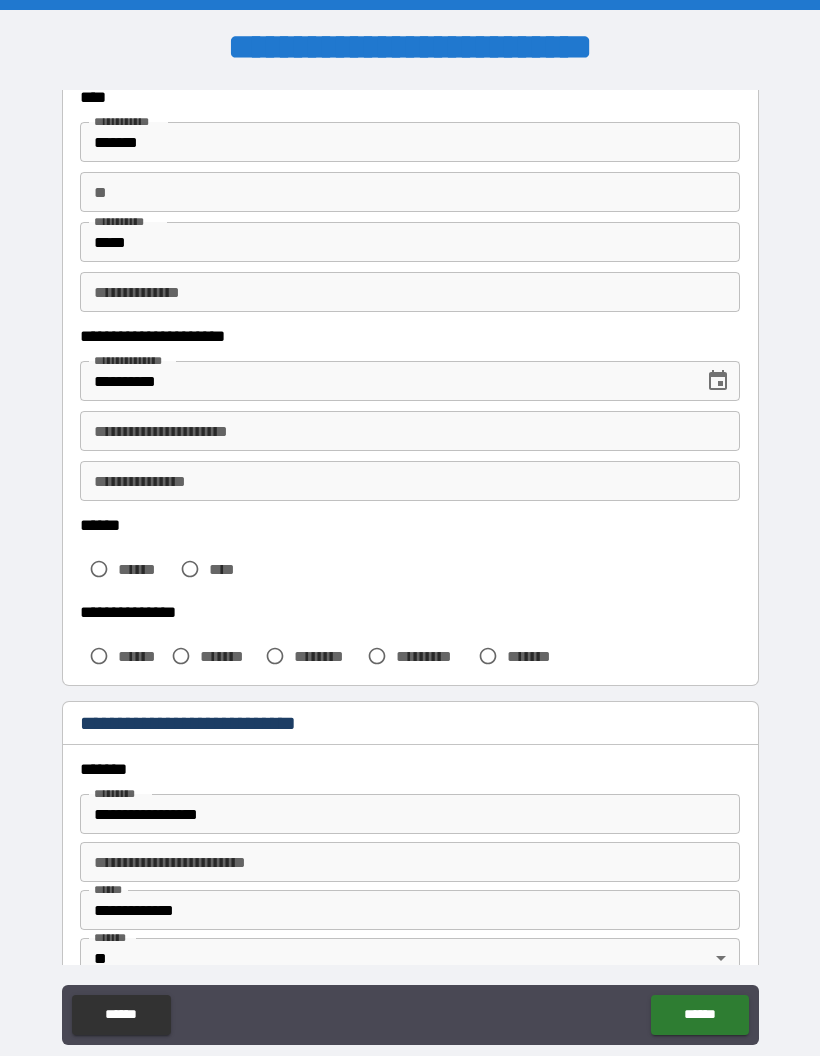 scroll, scrollTop: 123, scrollLeft: 0, axis: vertical 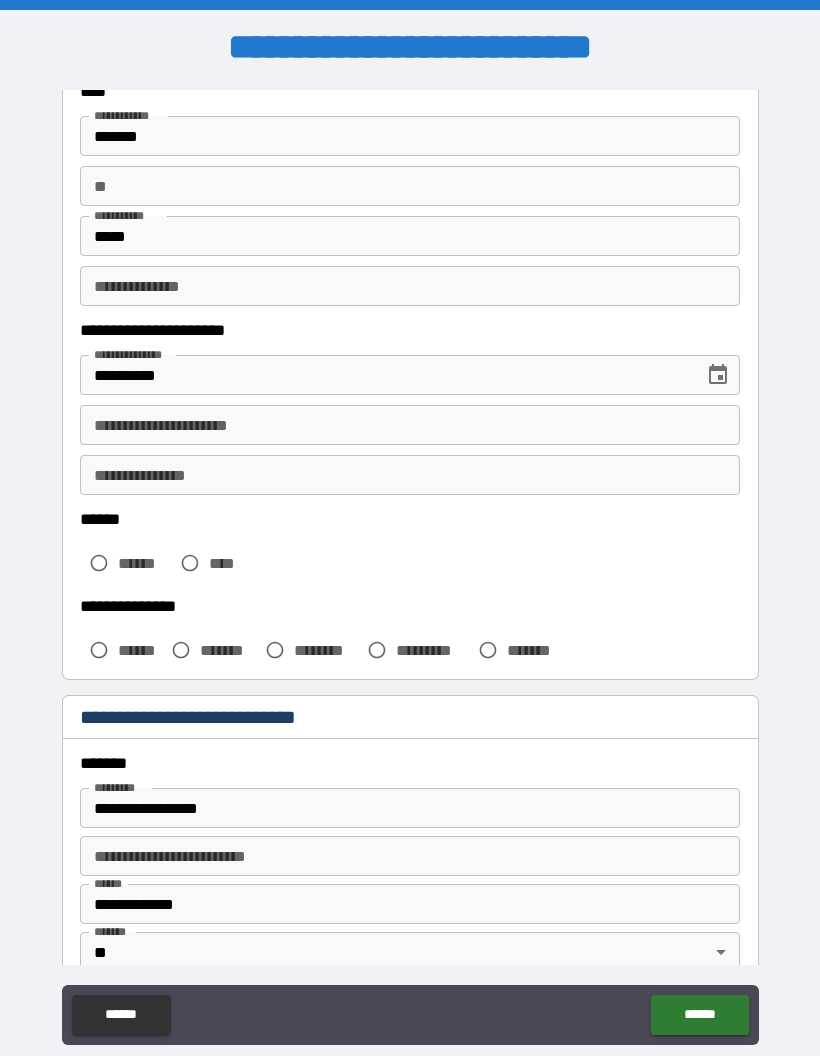 click on "**********" at bounding box center (410, 425) 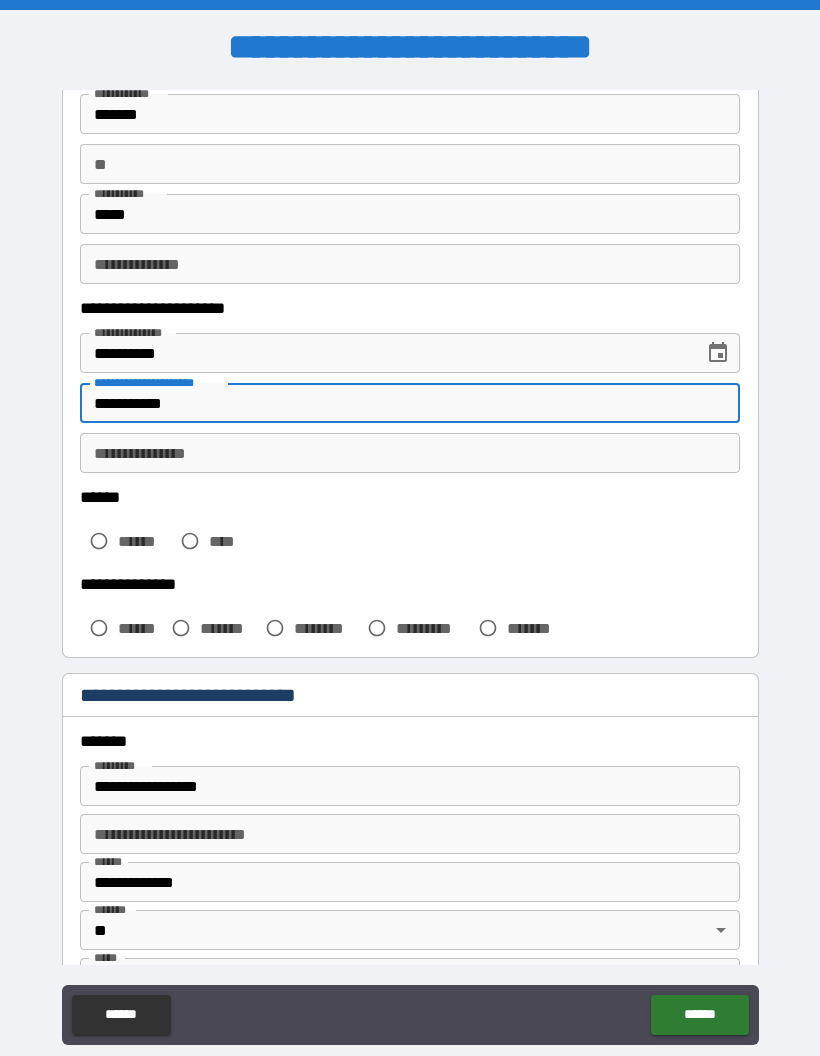 type on "**********" 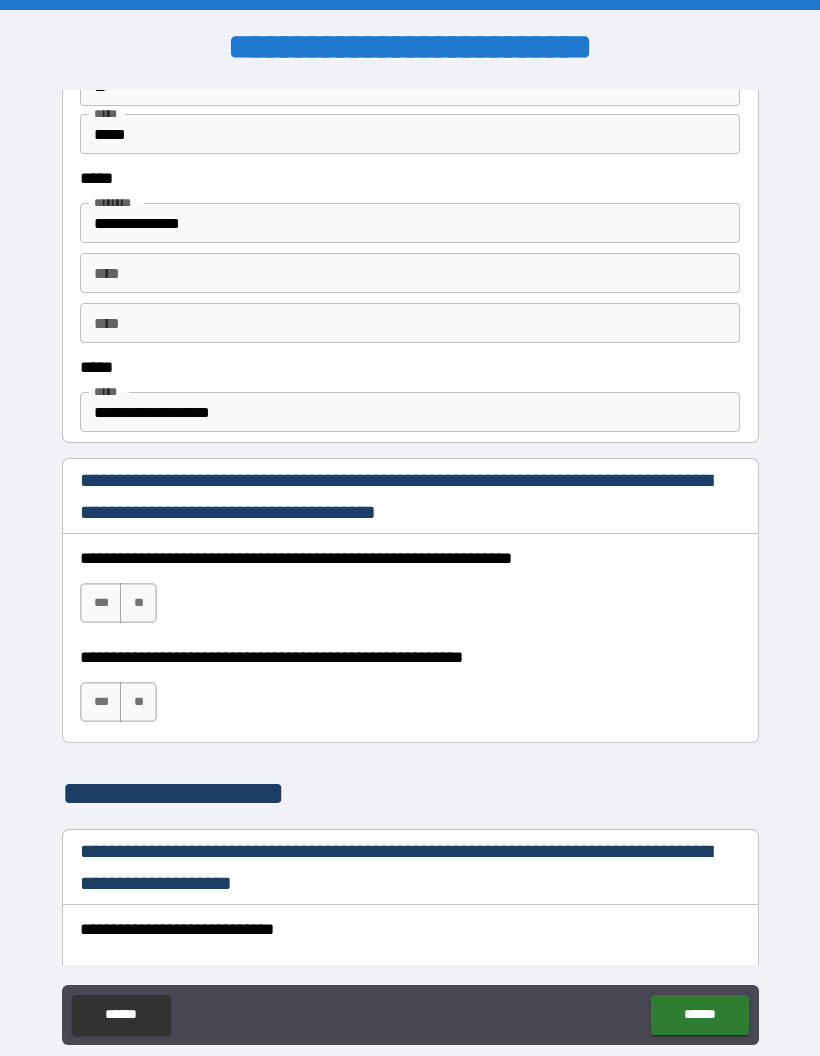 scroll, scrollTop: 990, scrollLeft: 0, axis: vertical 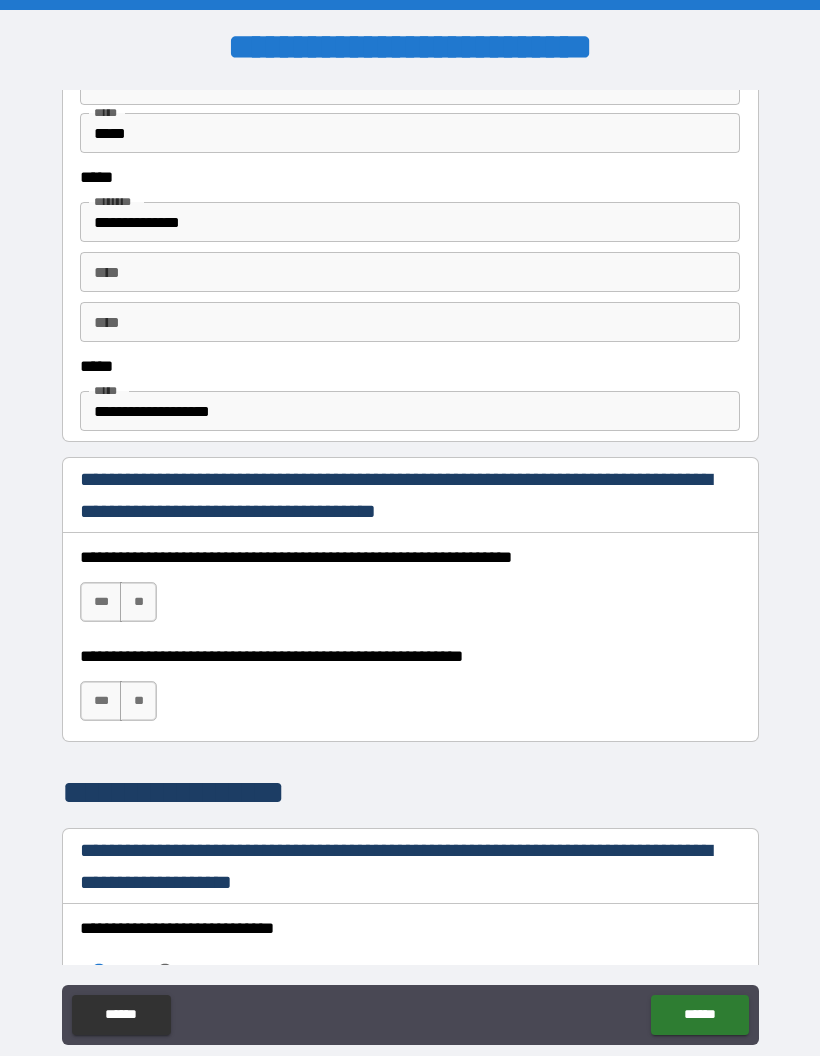 click on "**" at bounding box center (138, 602) 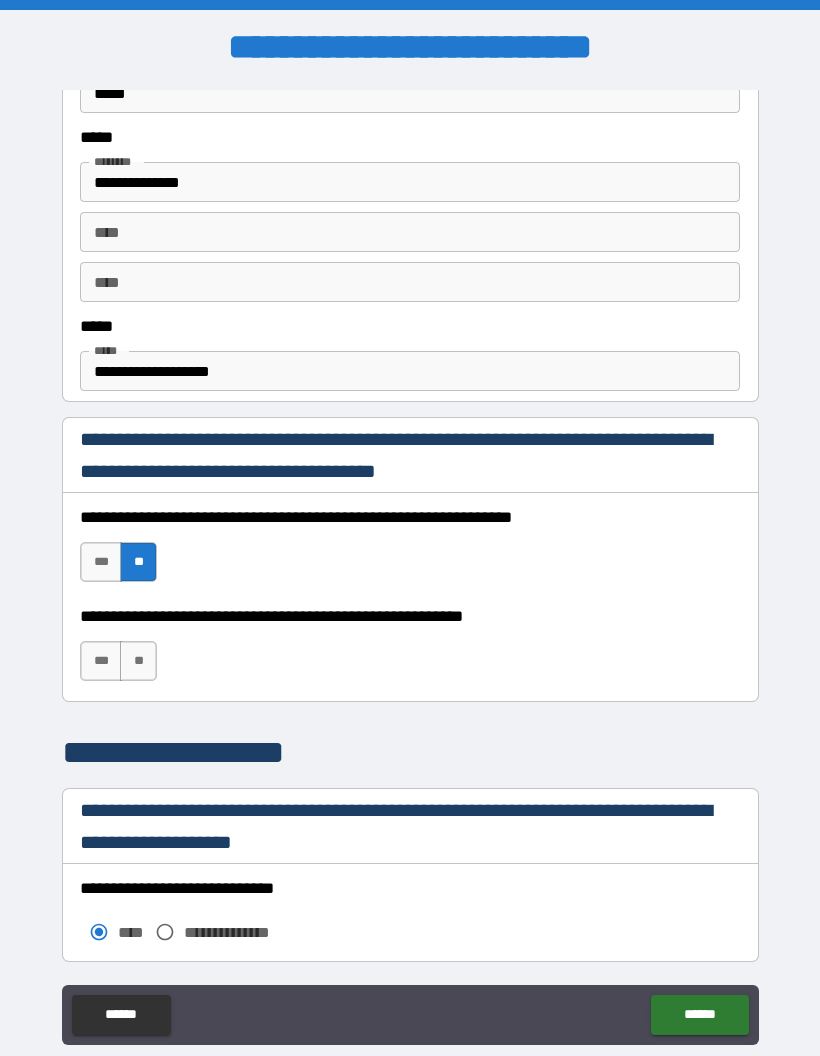 scroll, scrollTop: 1037, scrollLeft: 0, axis: vertical 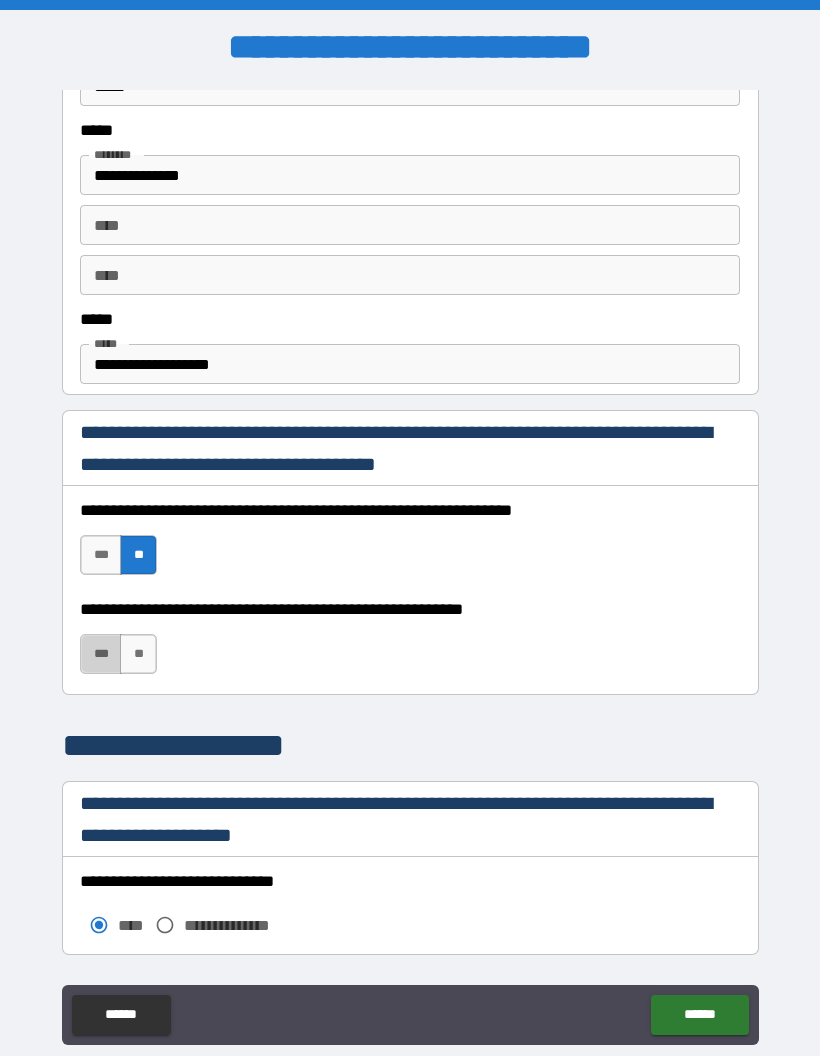 click on "***" at bounding box center [101, 654] 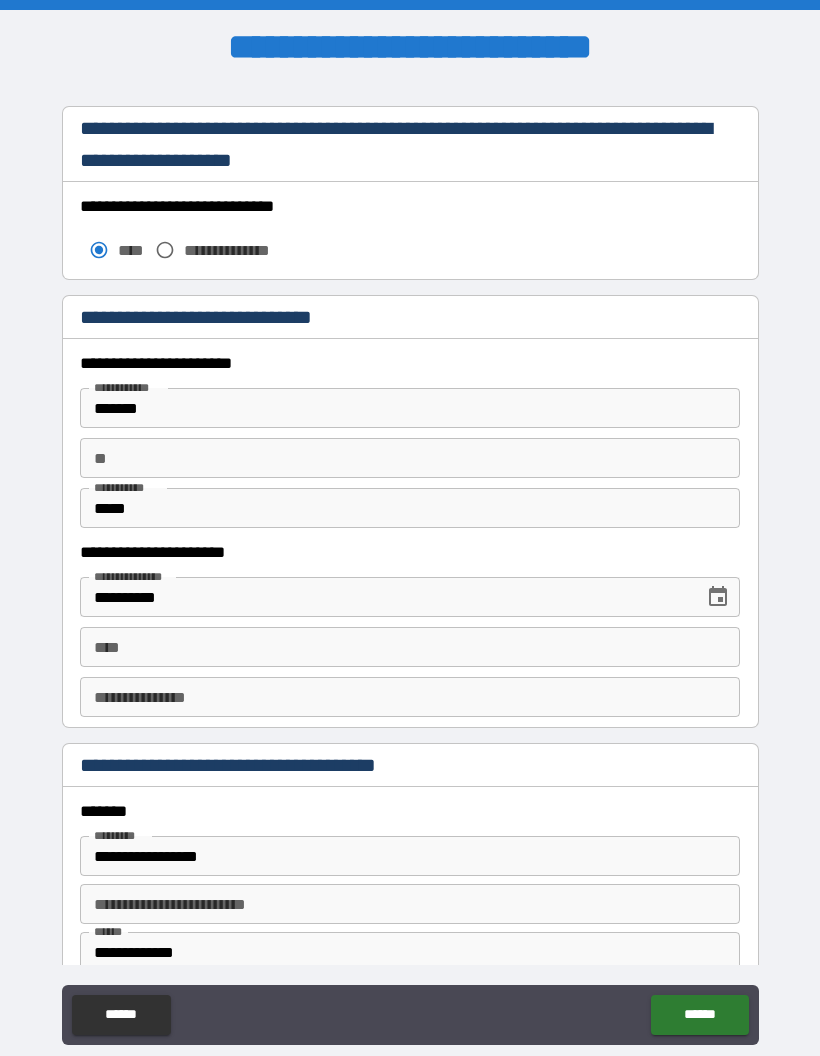 scroll, scrollTop: 1715, scrollLeft: 0, axis: vertical 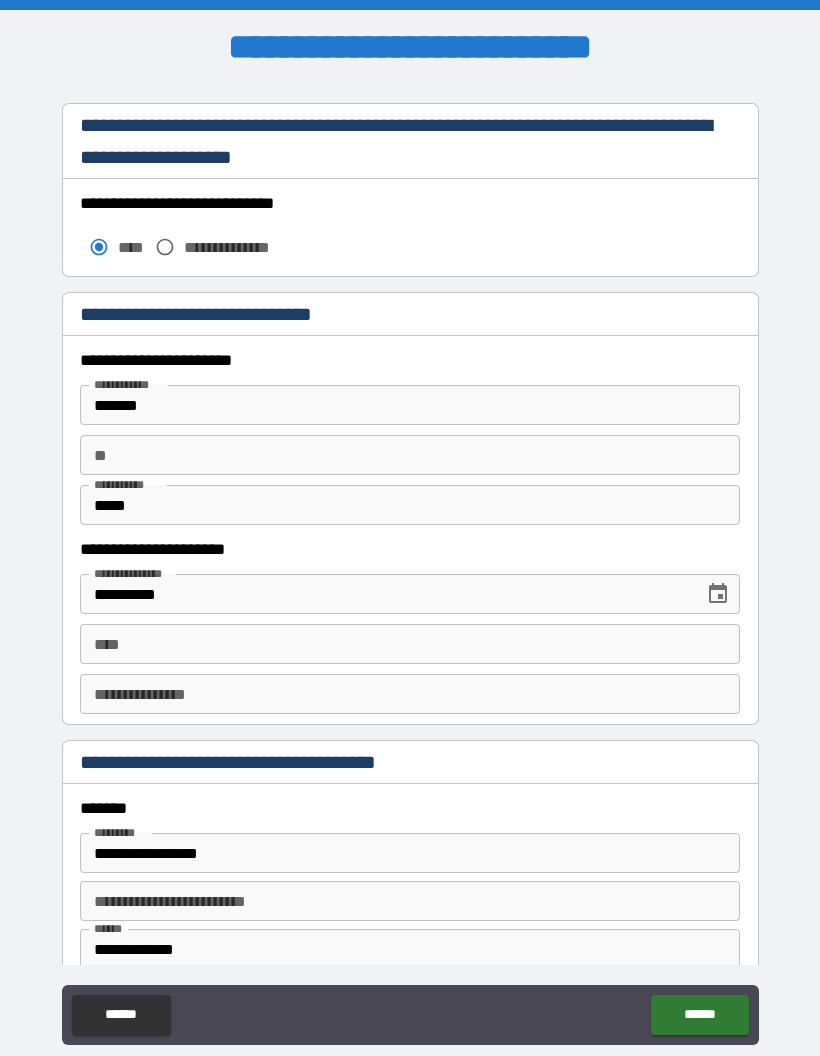 click on "****" at bounding box center (410, 644) 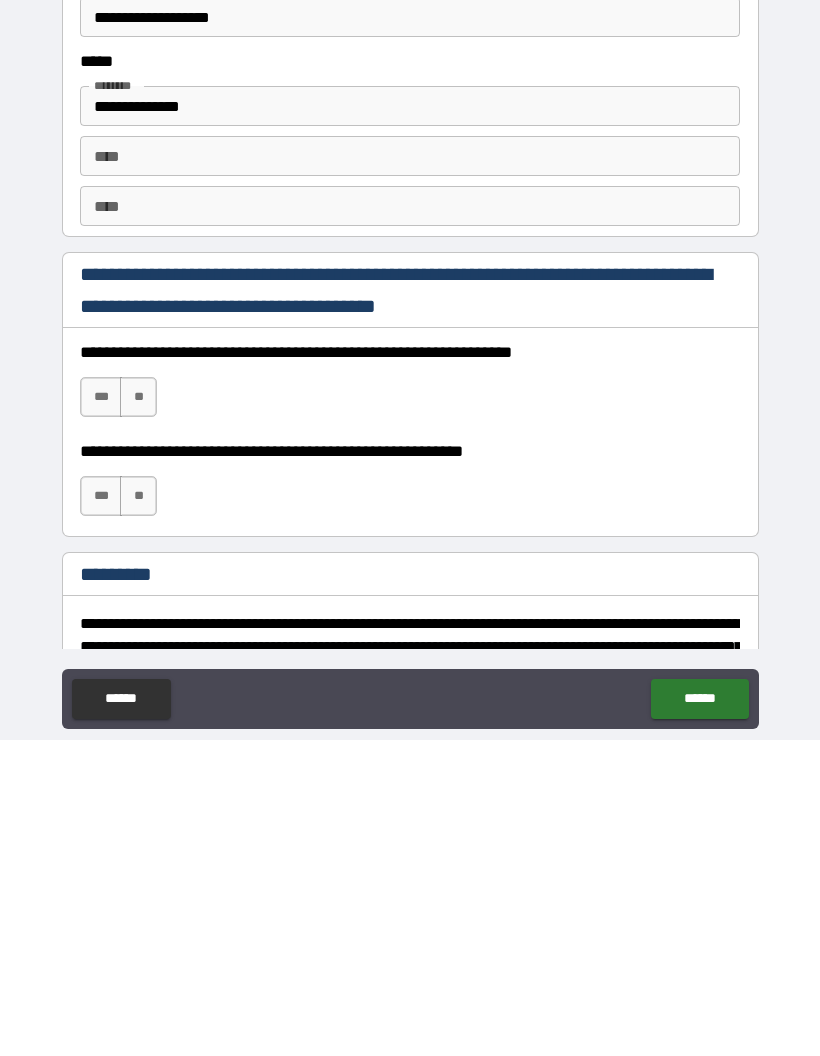 scroll, scrollTop: 2533, scrollLeft: 0, axis: vertical 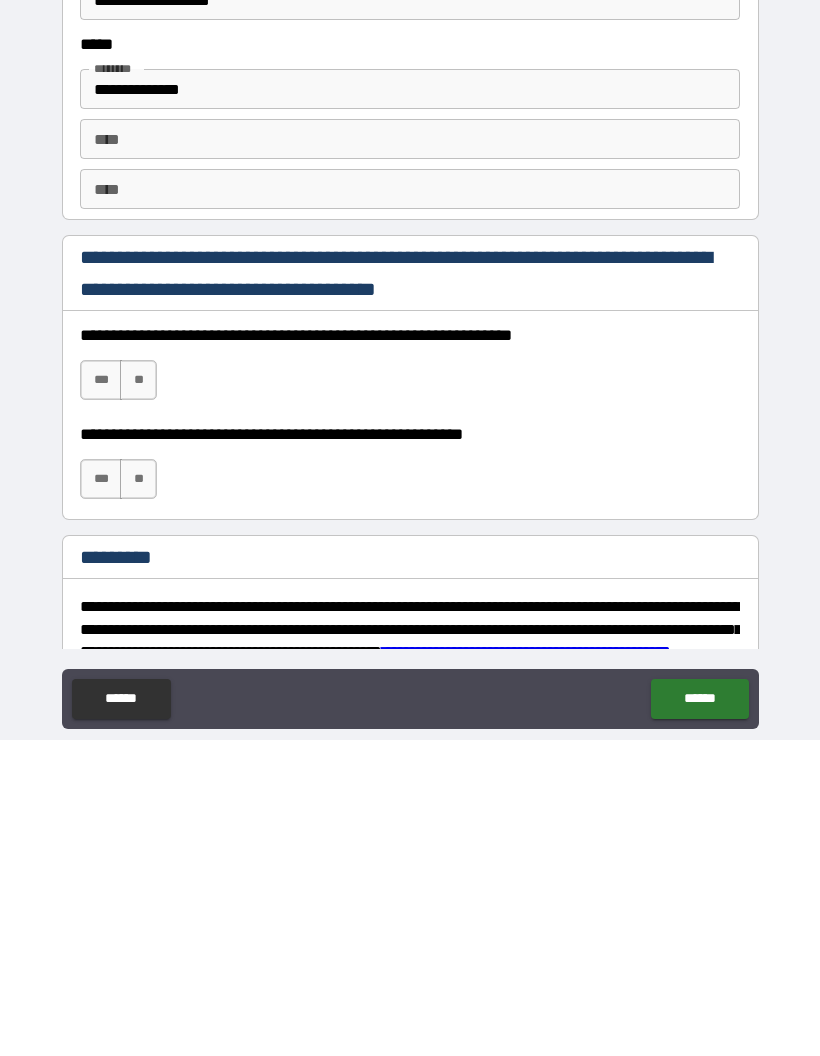 type on "**********" 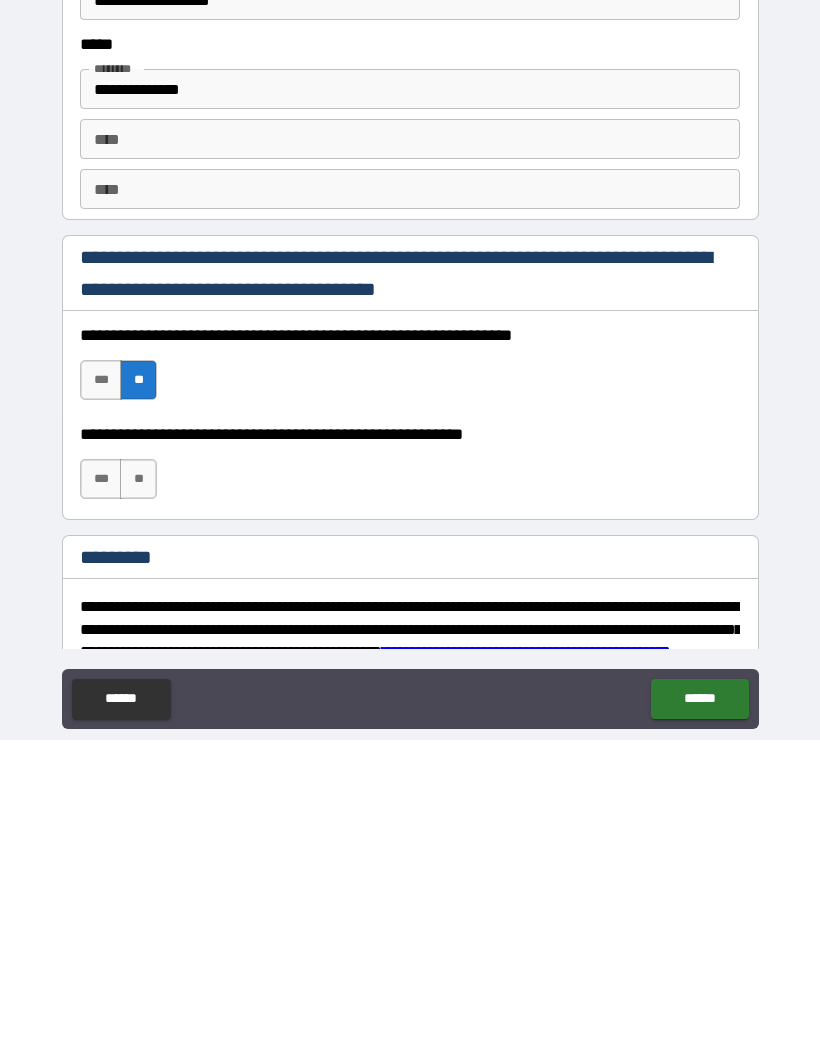 scroll, scrollTop: 80, scrollLeft: 0, axis: vertical 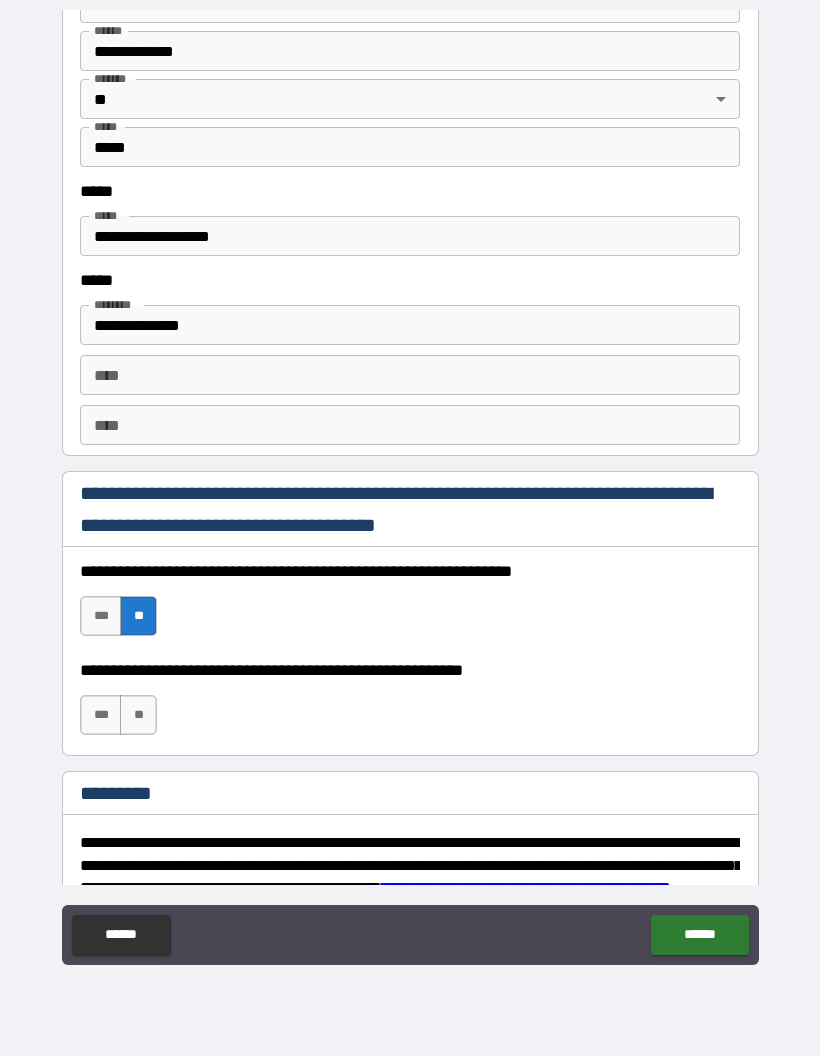click on "***" at bounding box center (101, 715) 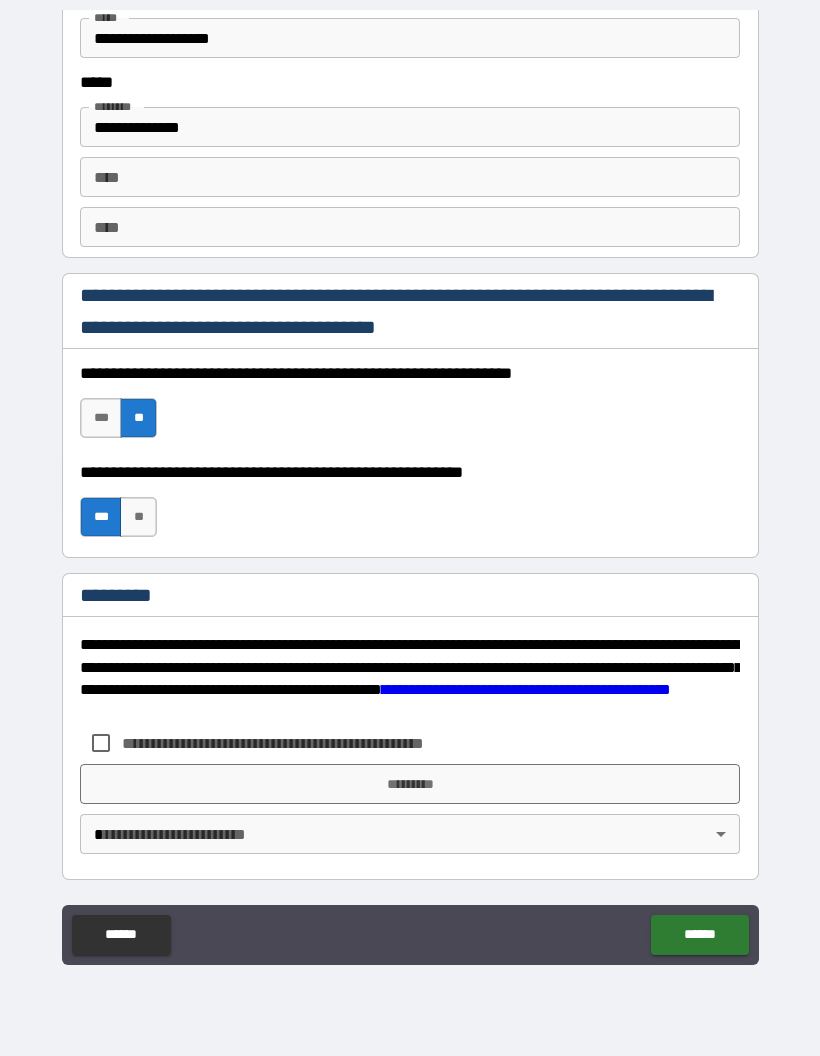 scroll, scrollTop: 2731, scrollLeft: 0, axis: vertical 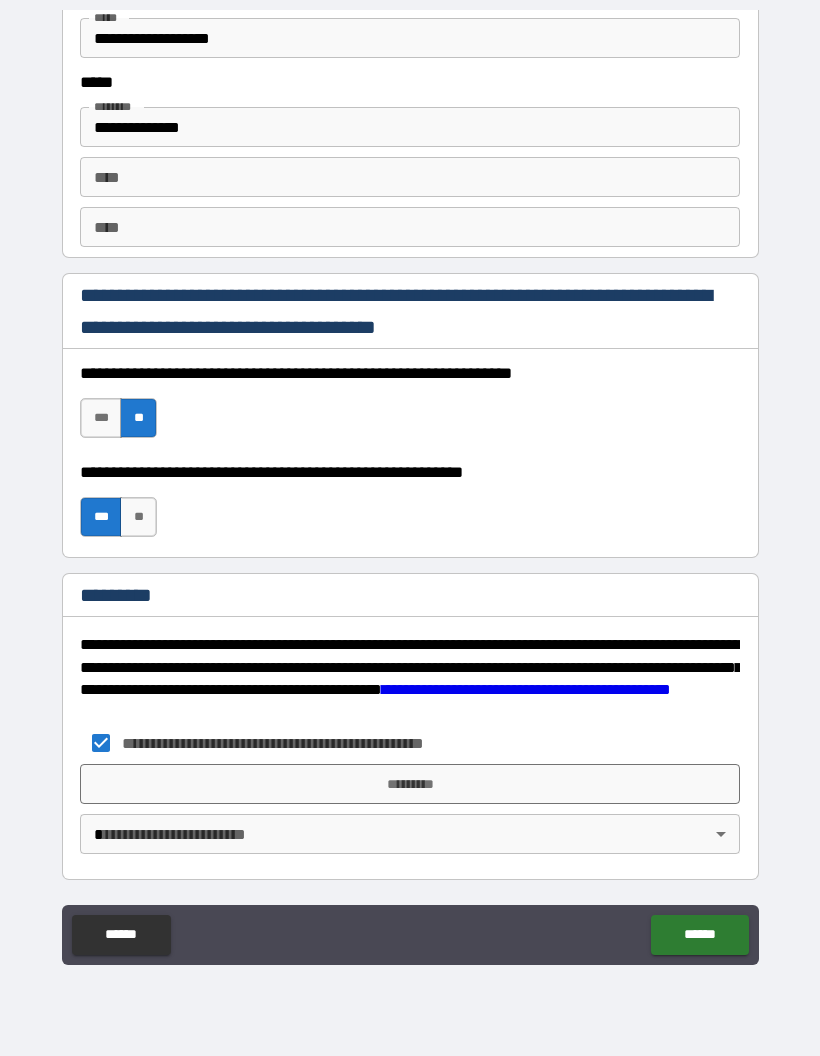 click on "**********" at bounding box center [410, 488] 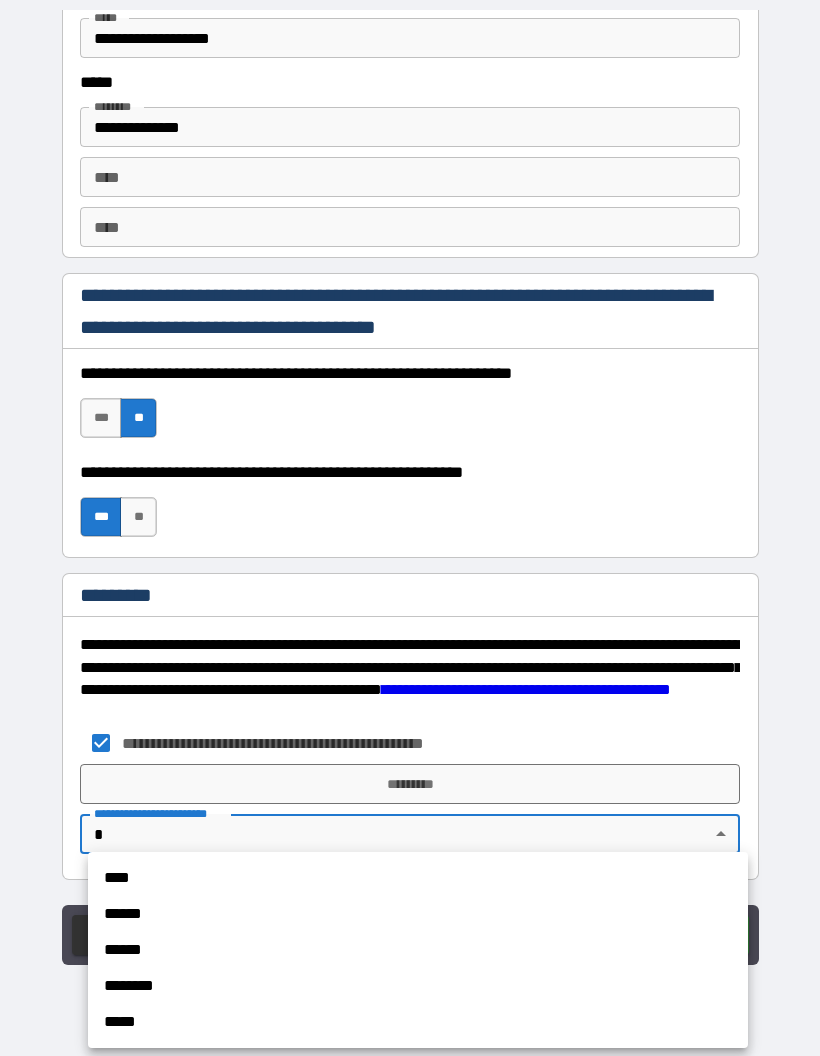 click on "****" at bounding box center [418, 878] 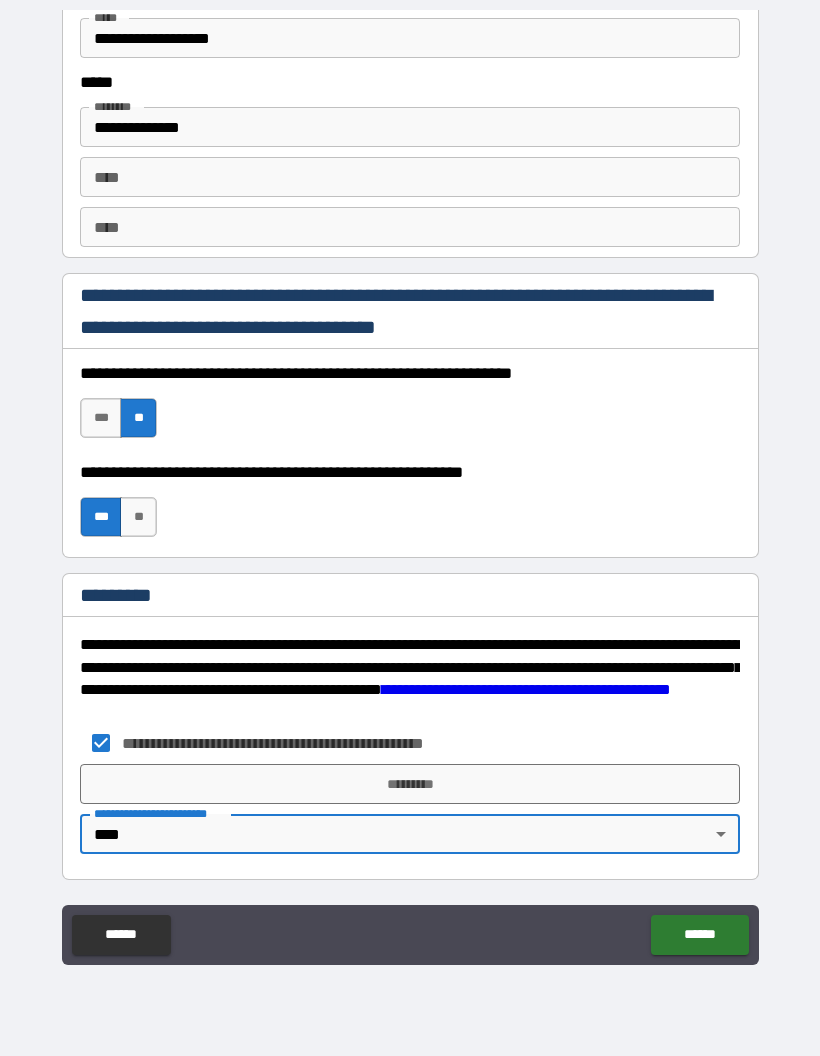 click on "*********" at bounding box center [410, 784] 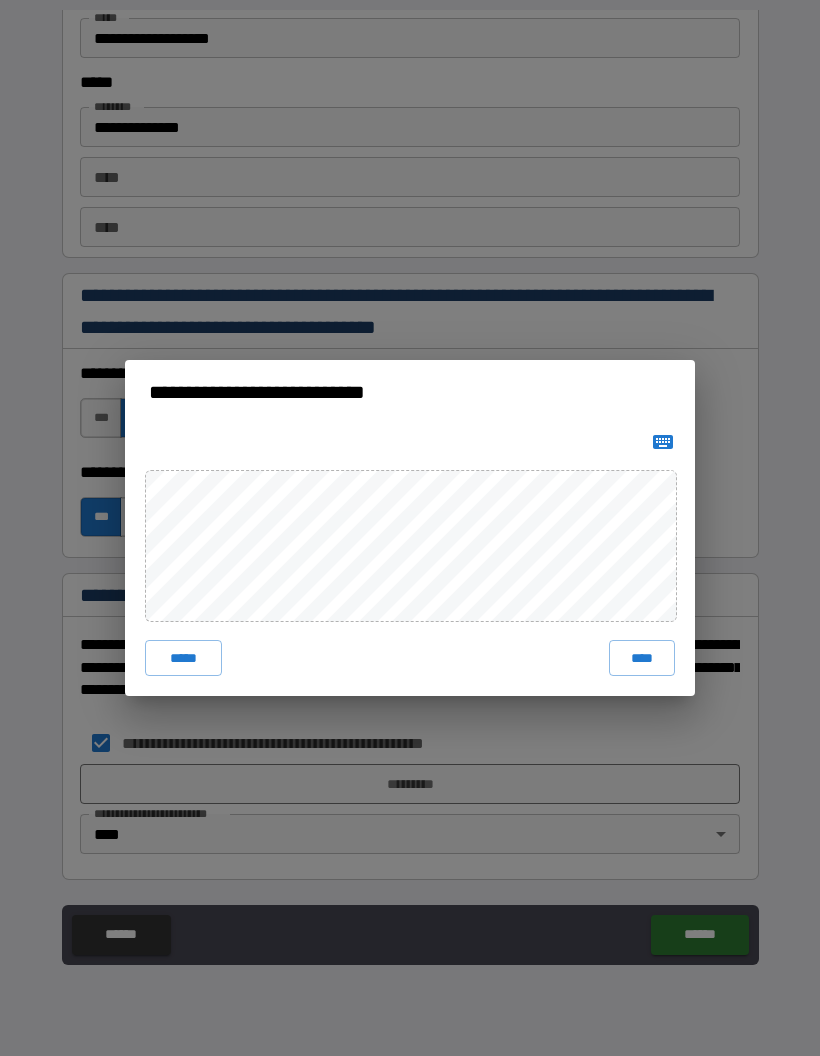 click 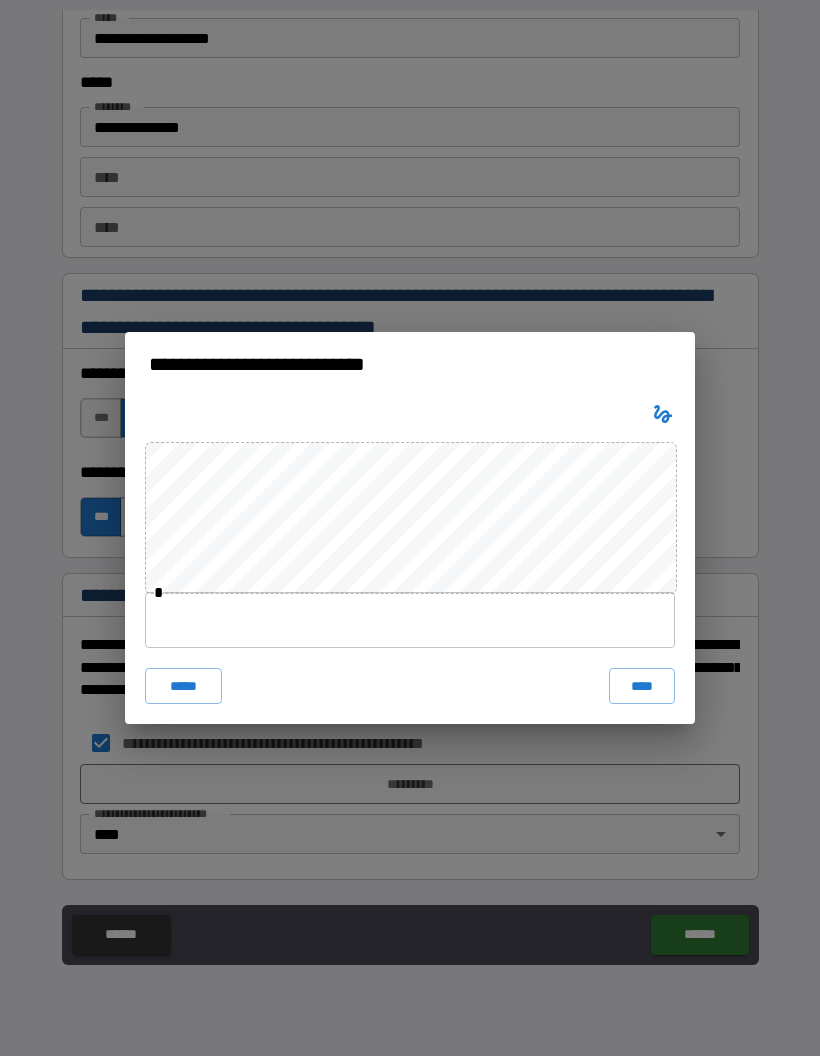 click 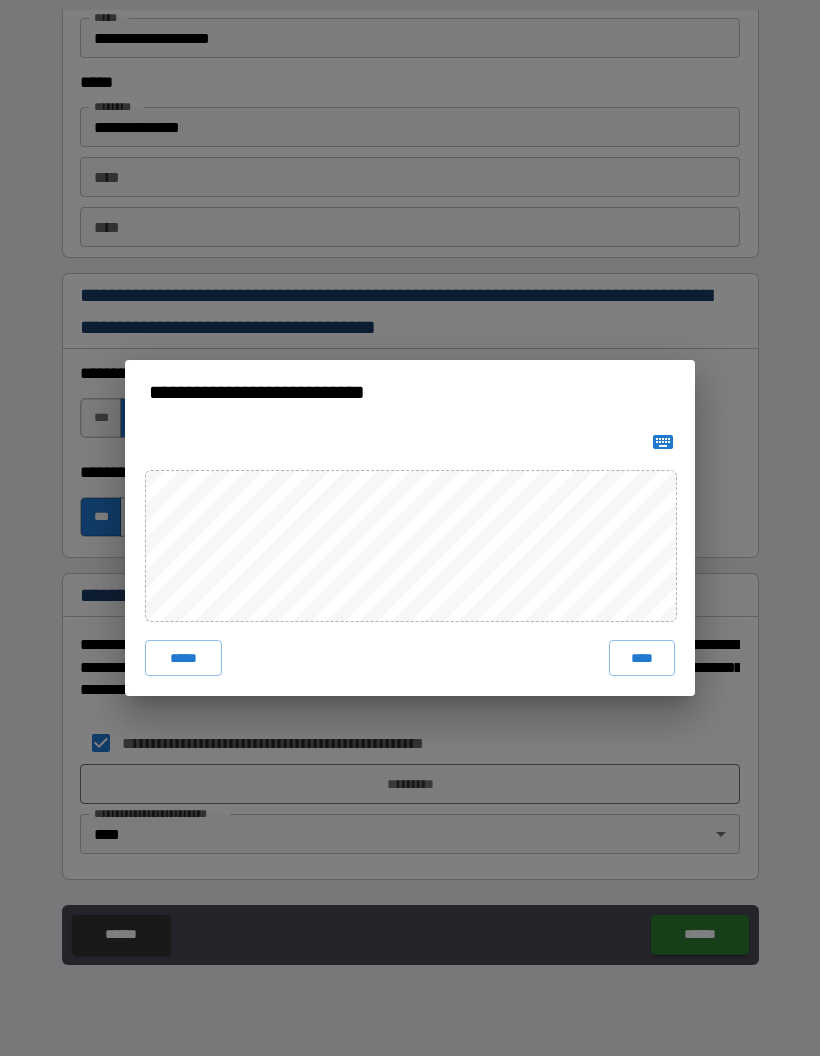 click at bounding box center (663, 442) 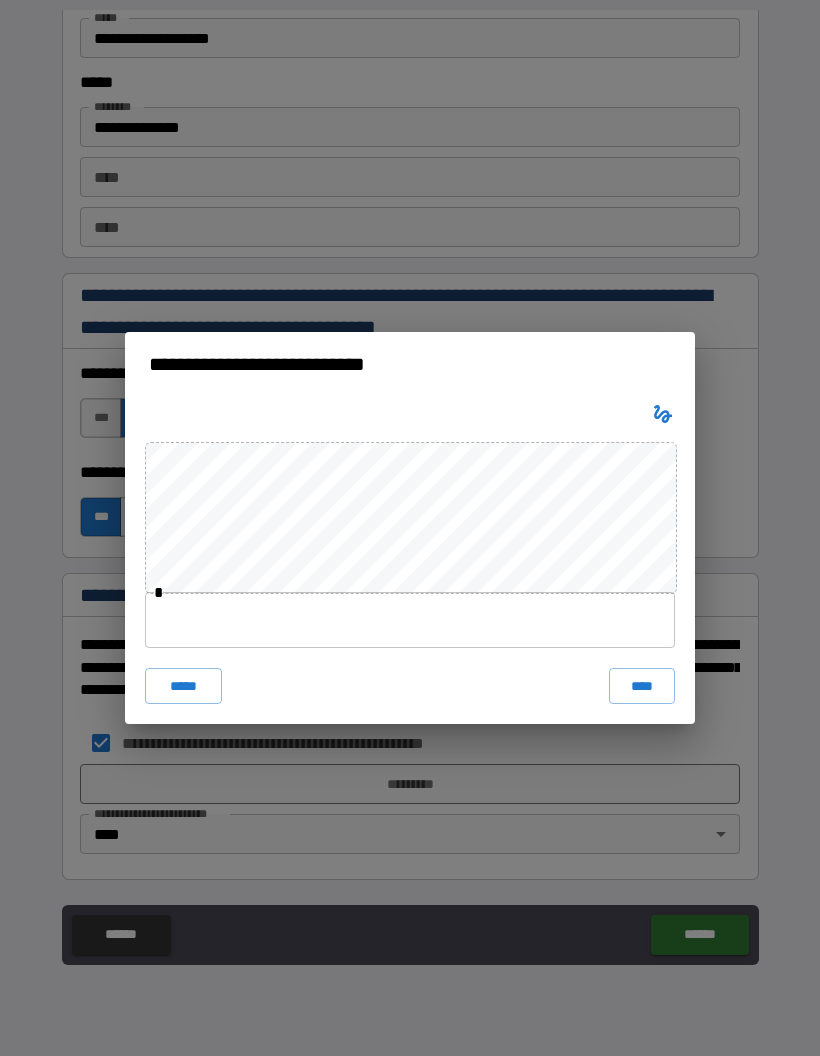 click 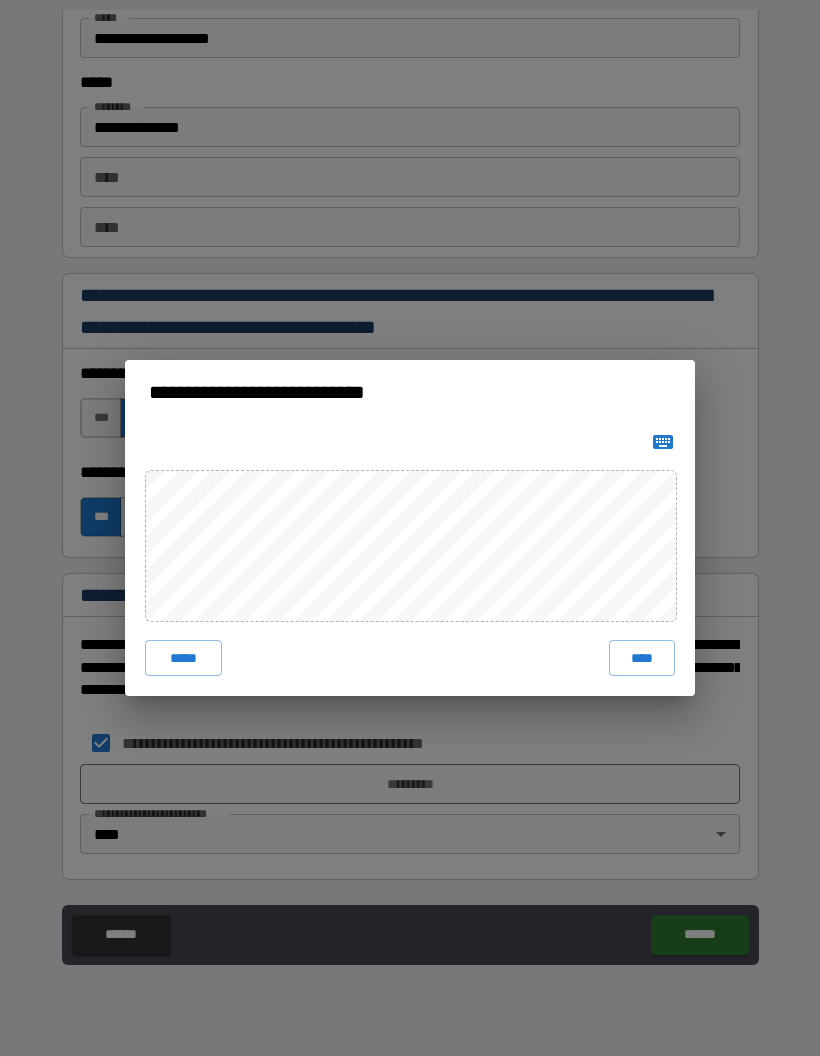 click on "**********" at bounding box center (410, 392) 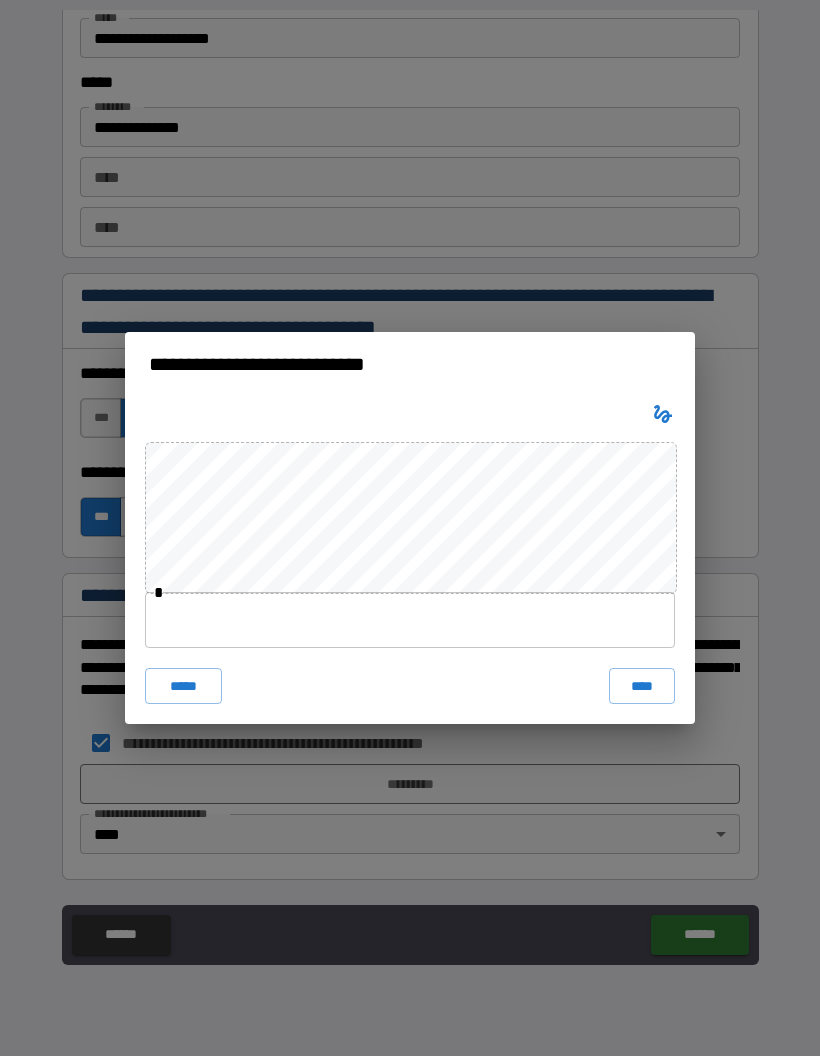 click at bounding box center [410, 620] 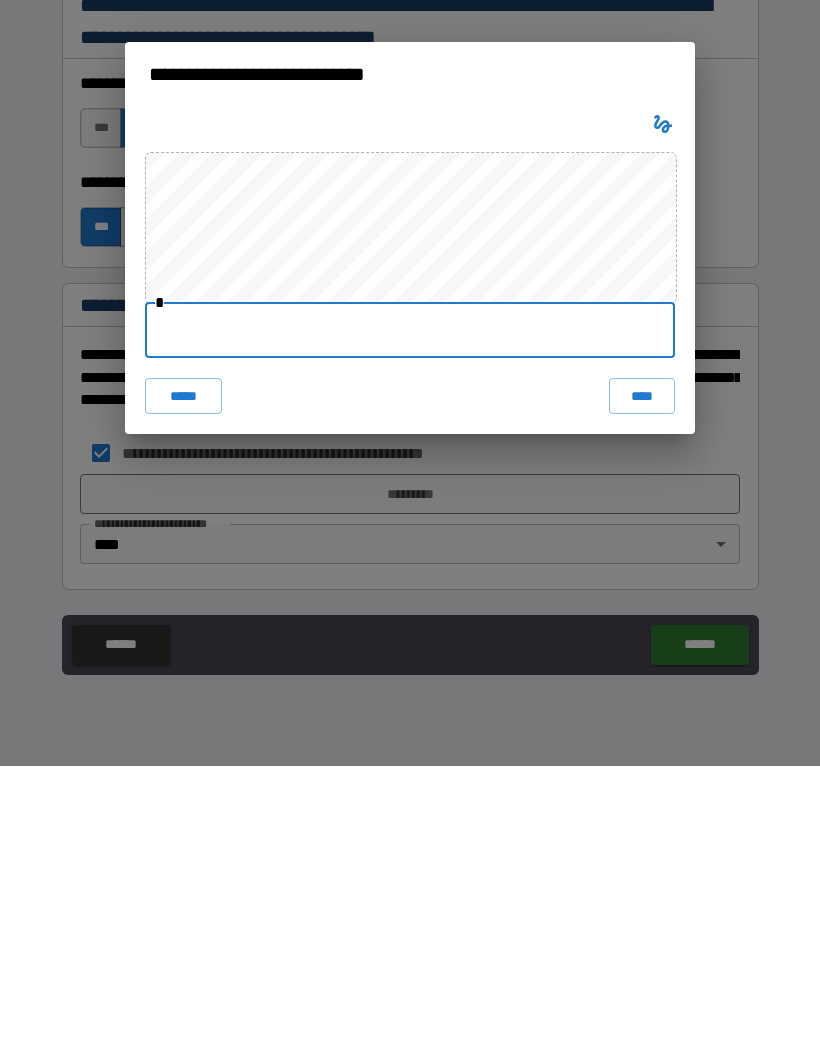 click on "****" at bounding box center (642, 686) 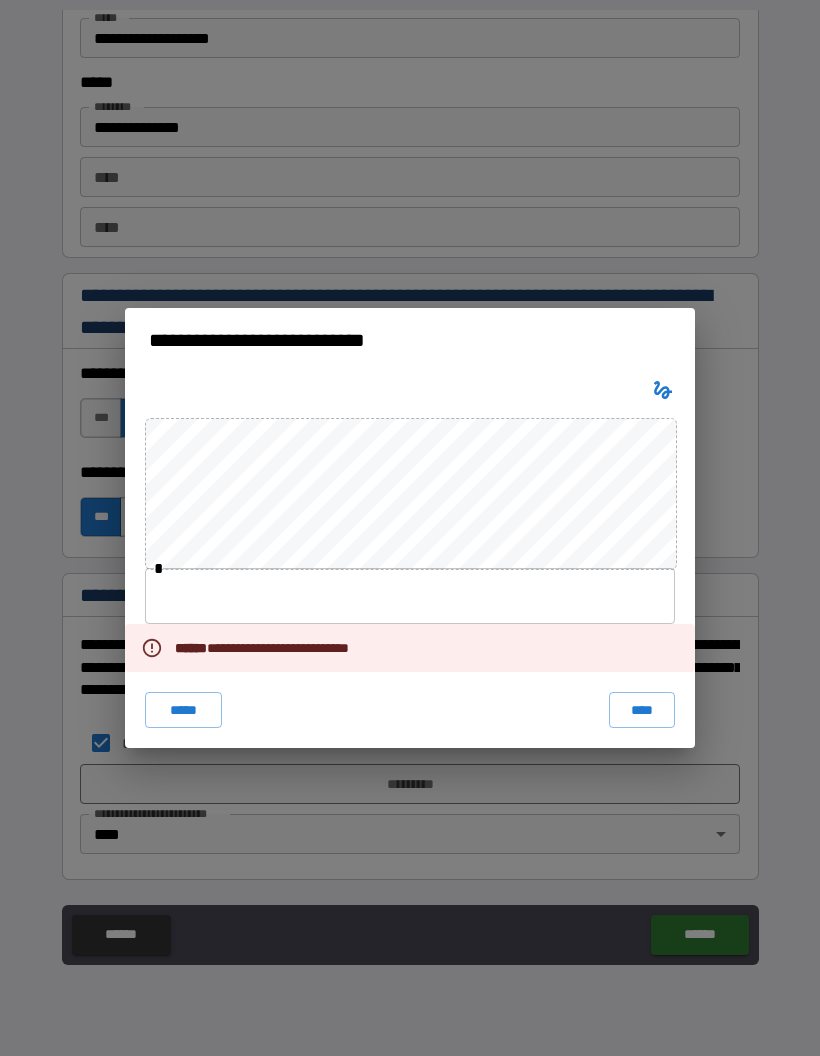 click on "****" at bounding box center (642, 710) 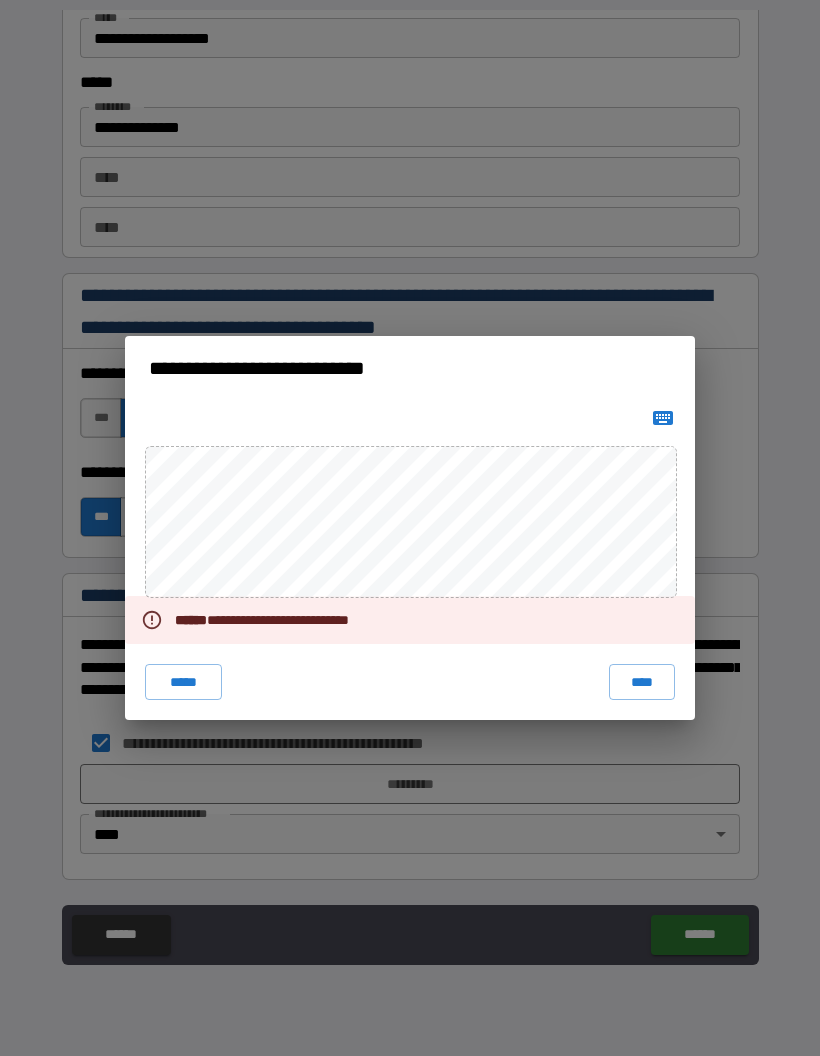 click 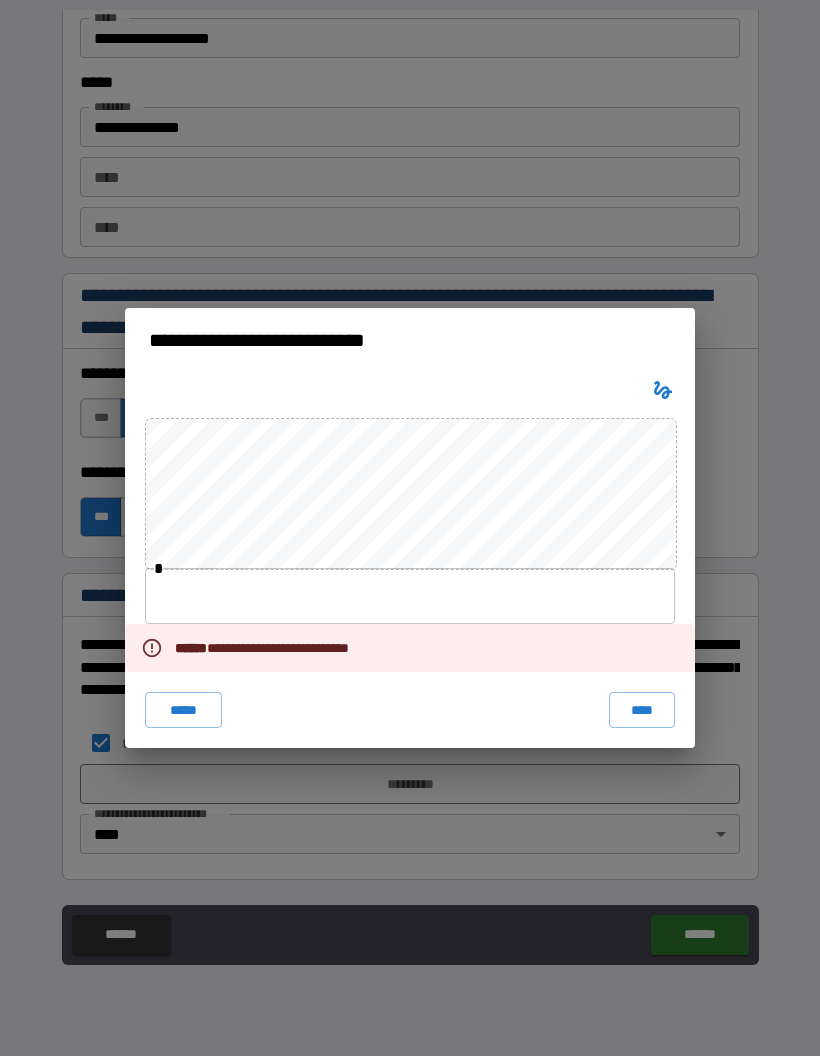 click at bounding box center (410, 596) 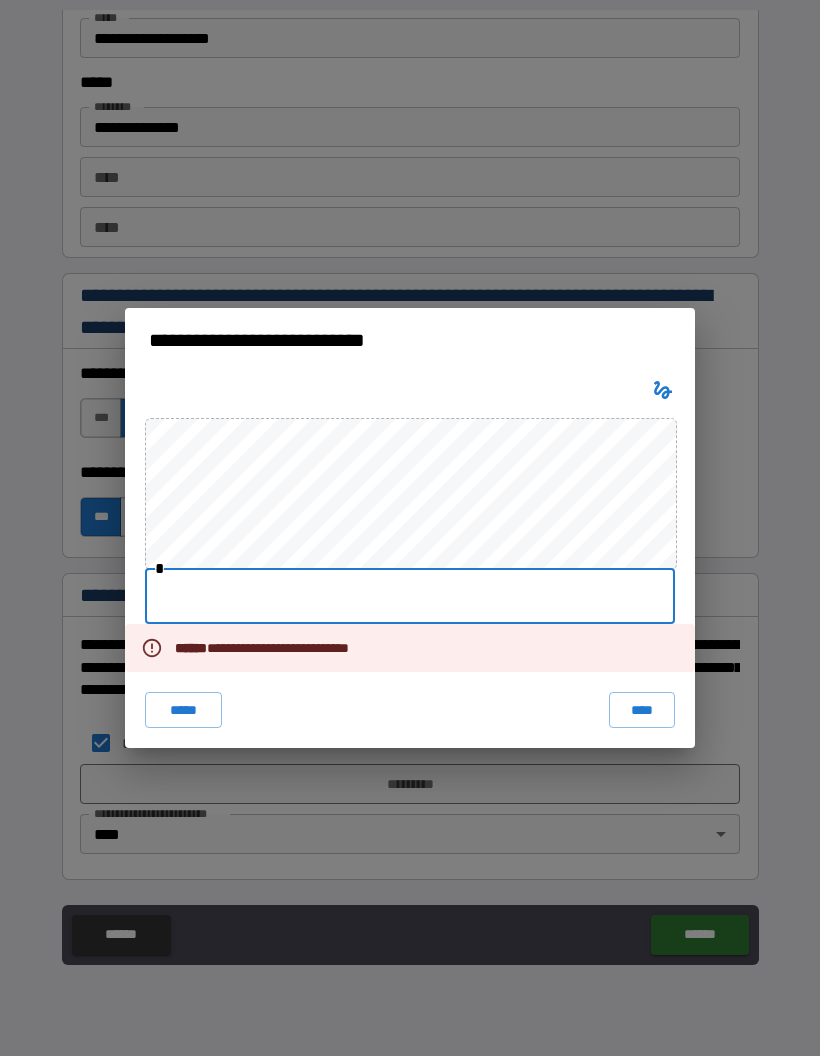 type on "**********" 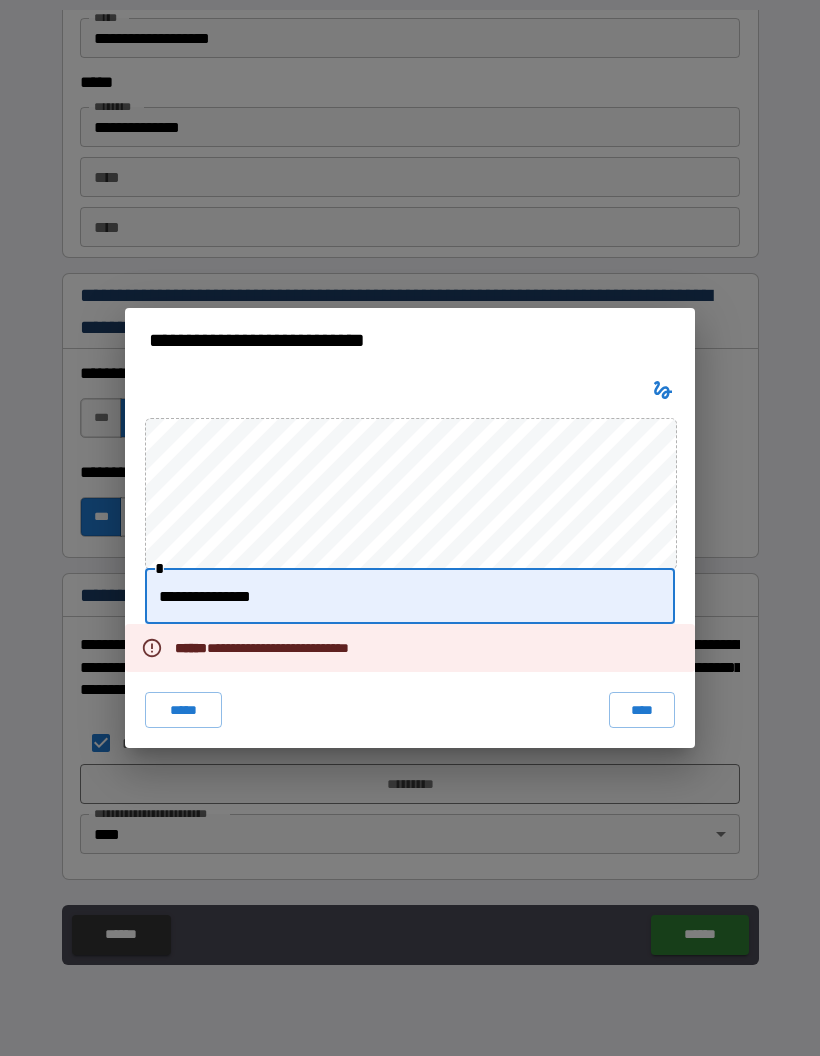 click on "****" at bounding box center [642, 710] 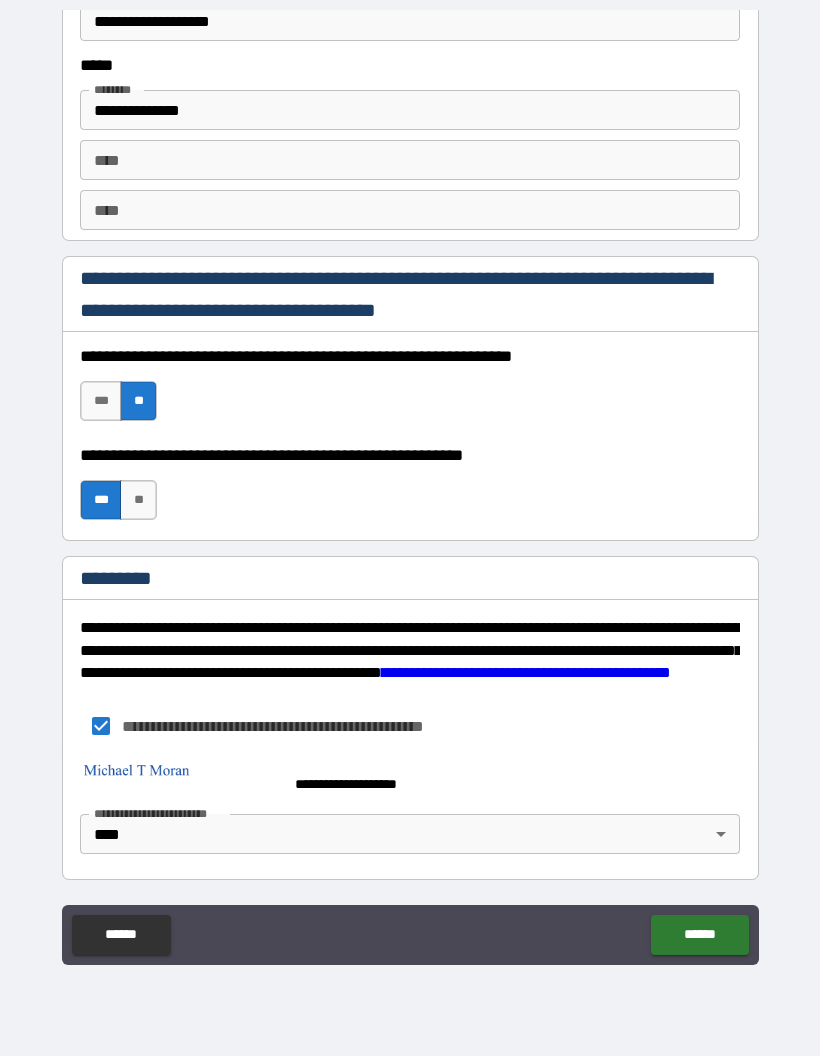 scroll, scrollTop: 2748, scrollLeft: 0, axis: vertical 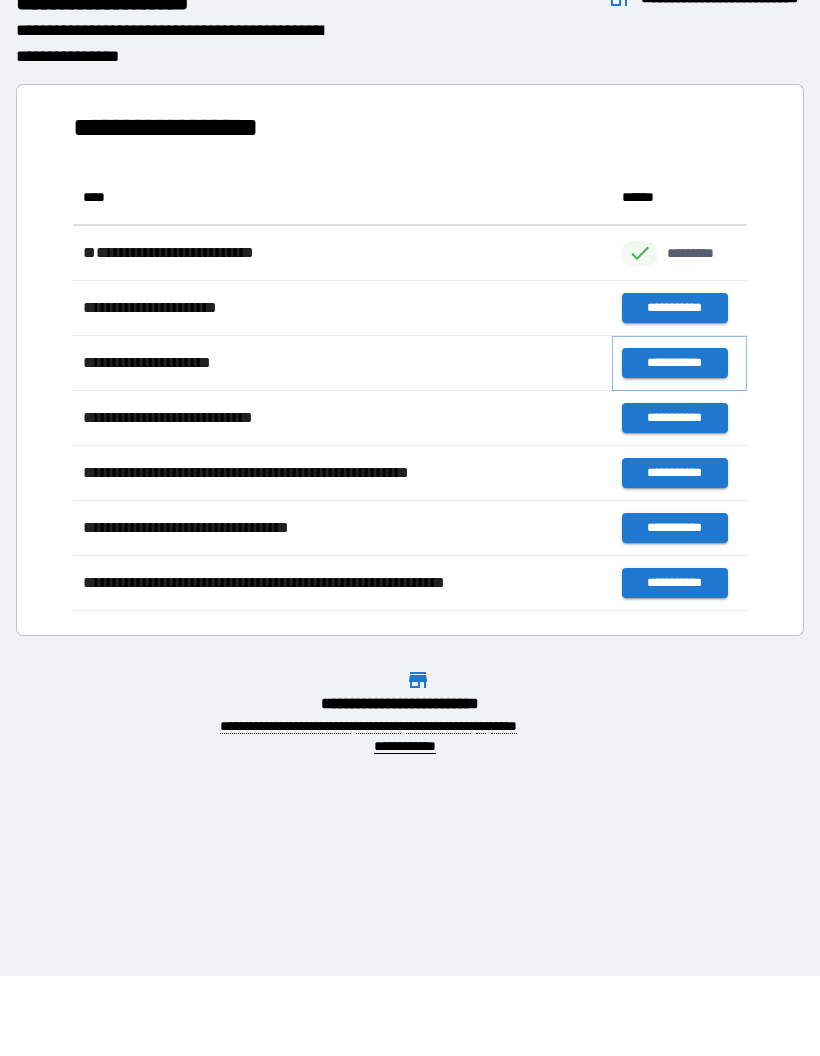 click on "**********" at bounding box center [674, 363] 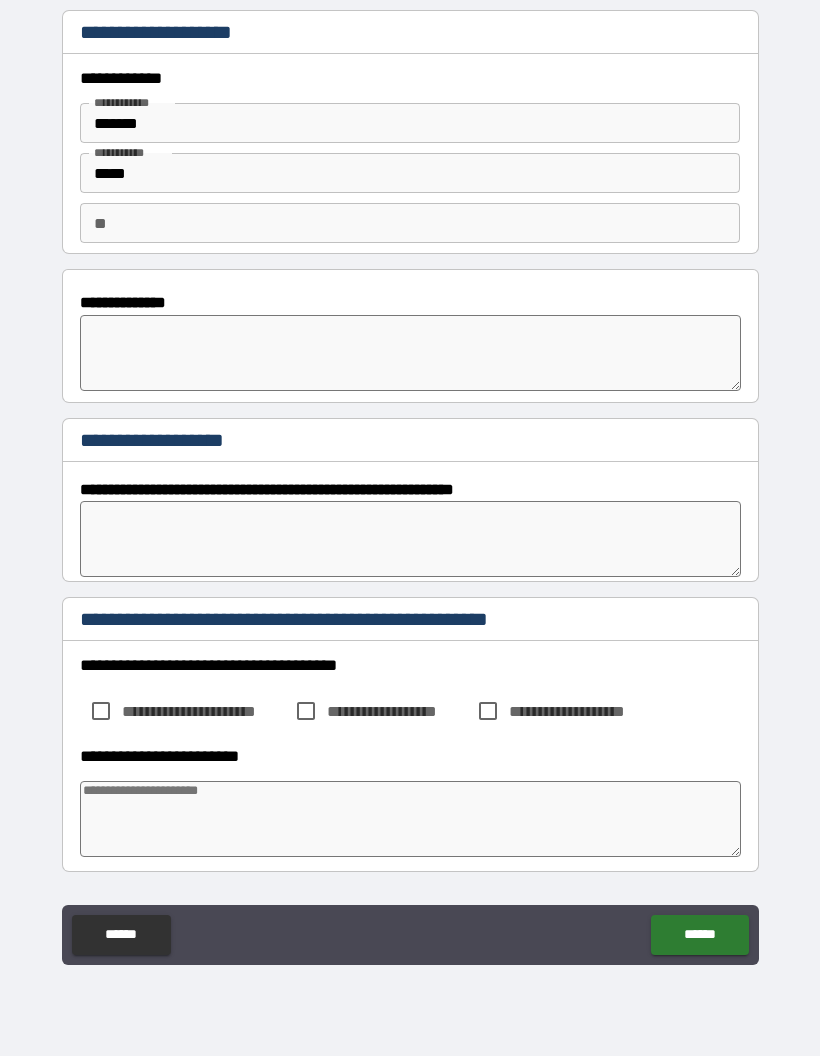 type on "*" 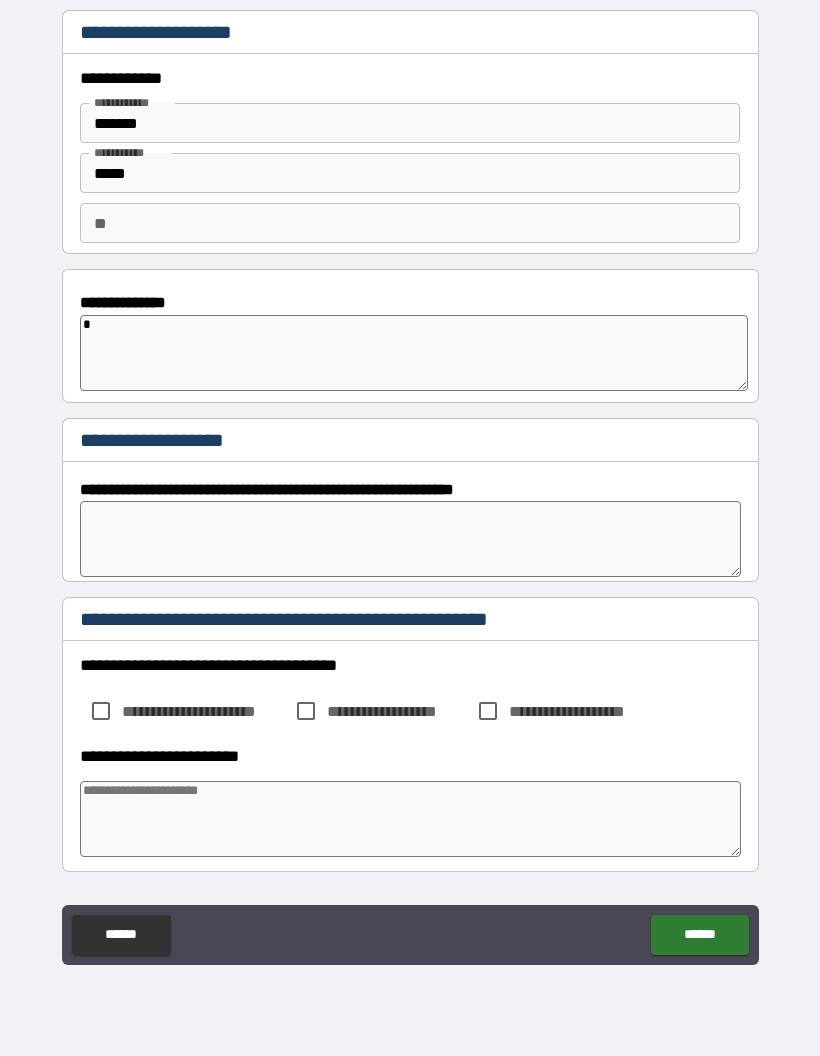 type on "*" 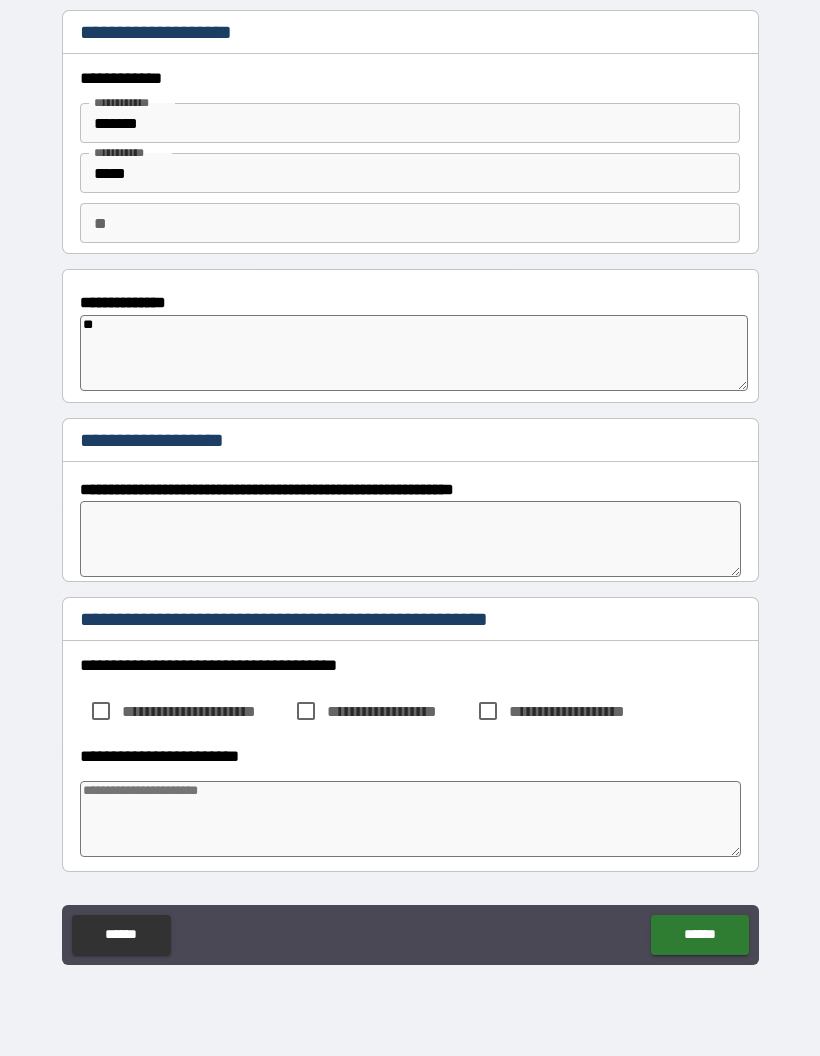 type on "*" 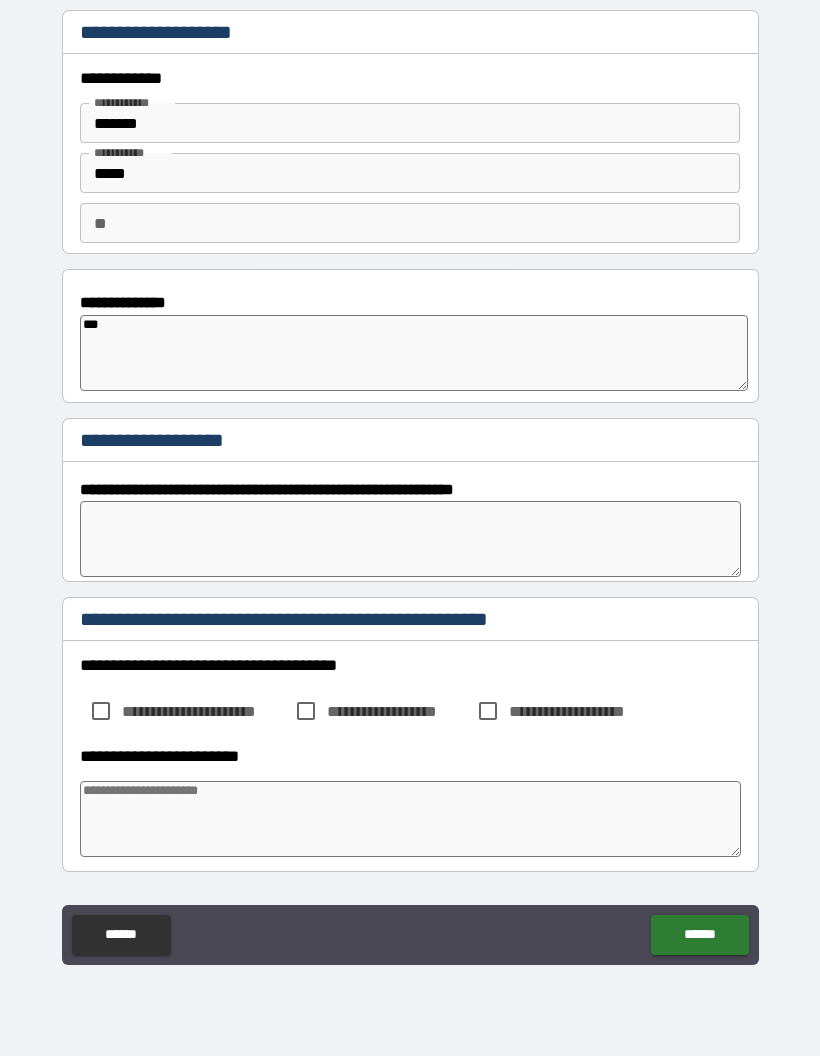 type on "*" 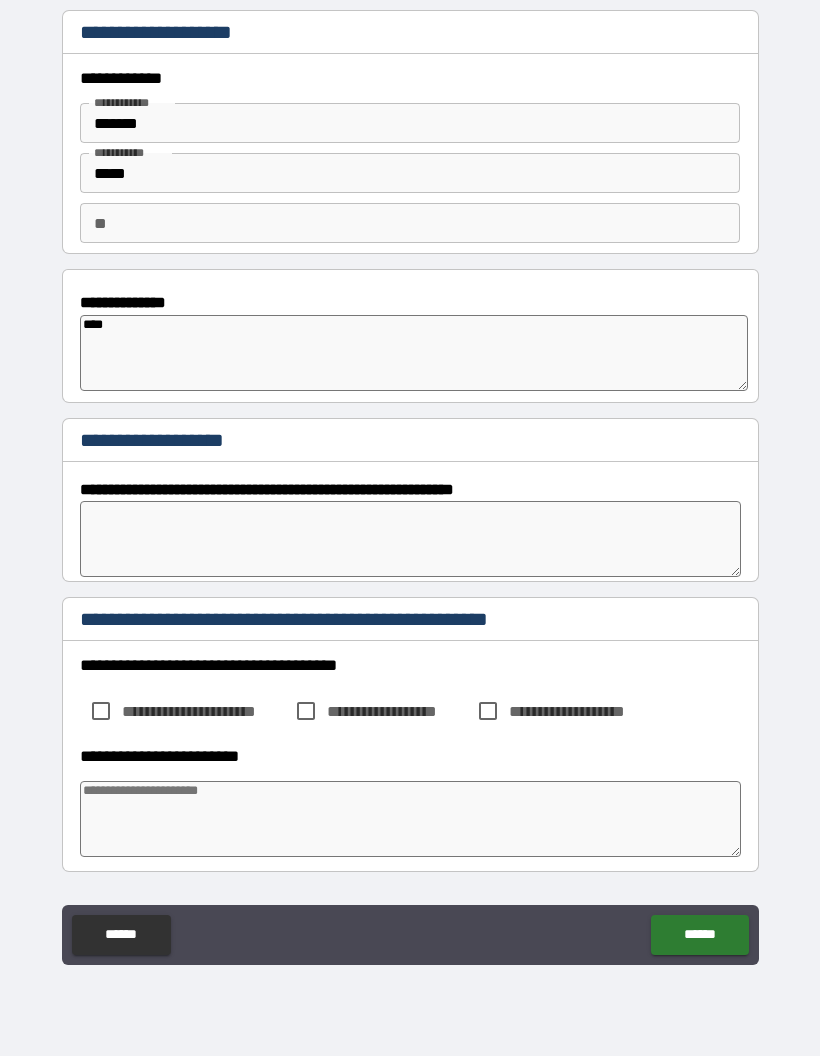type on "*" 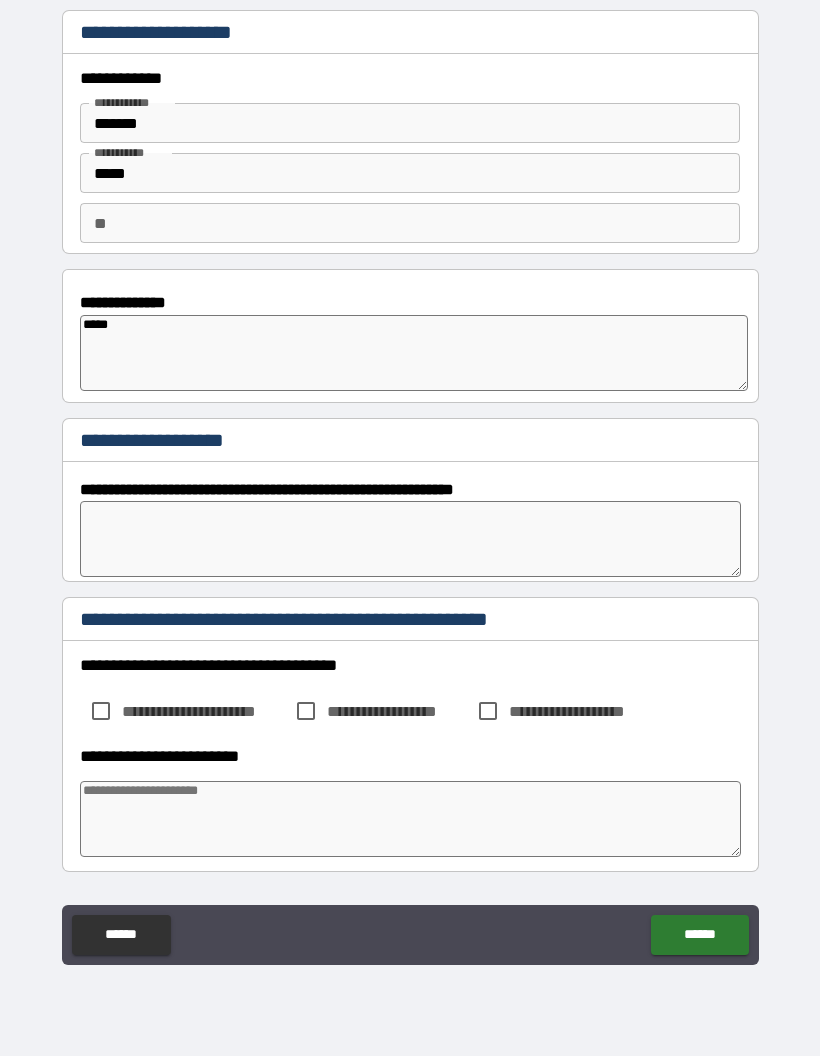 type on "*" 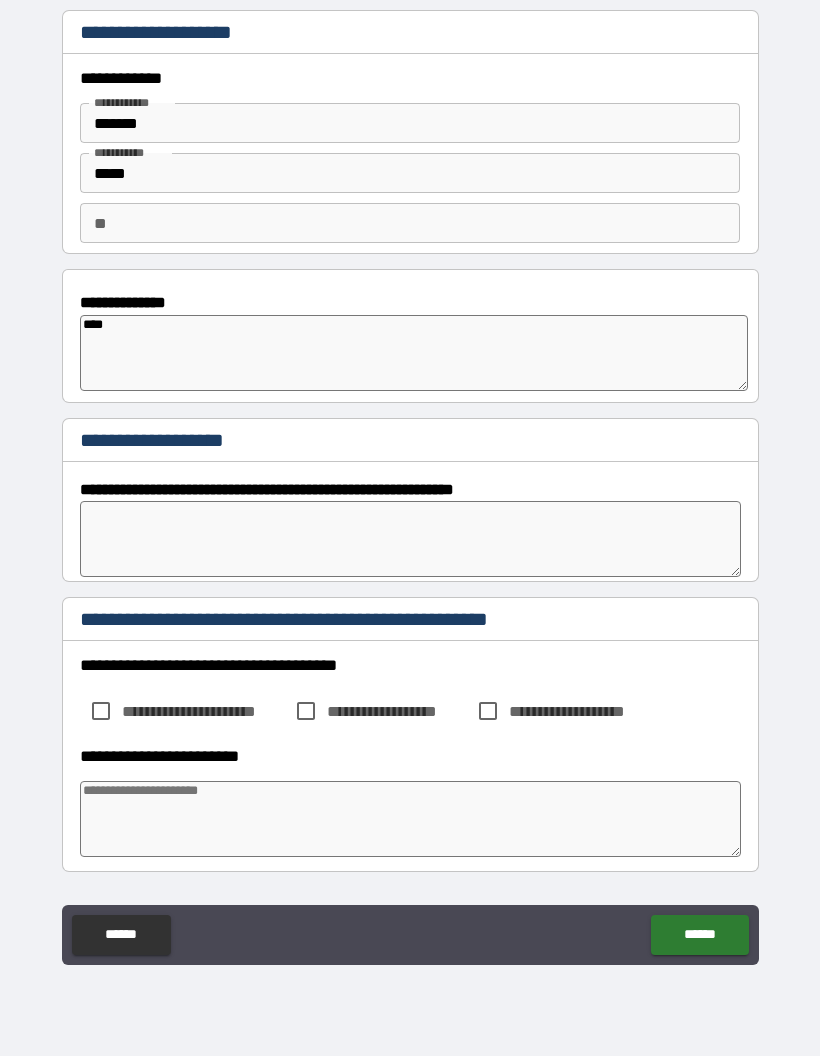 type on "*" 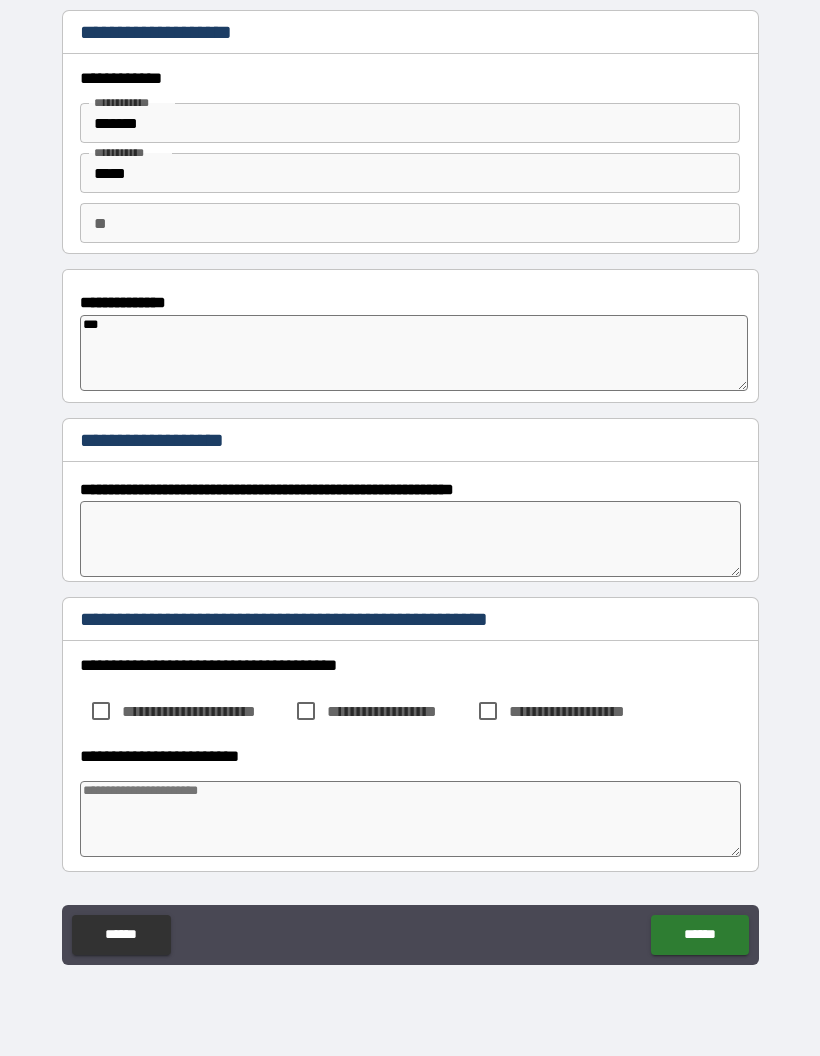 type on "*" 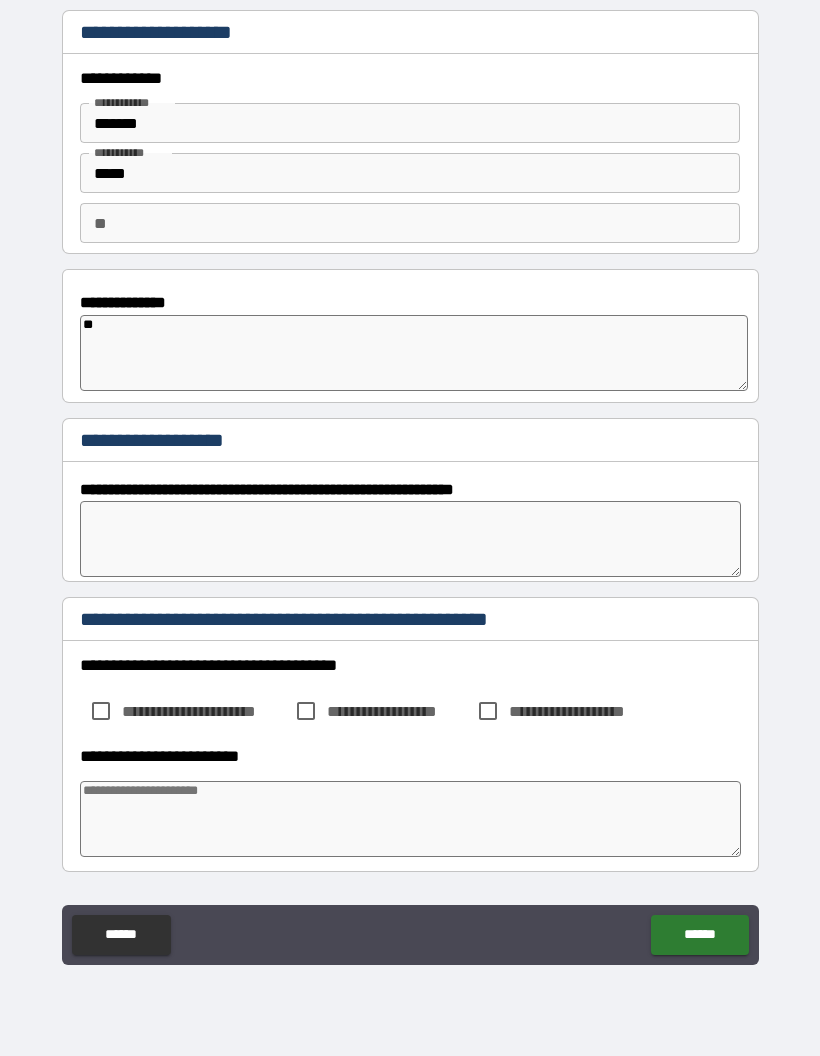 type on "*" 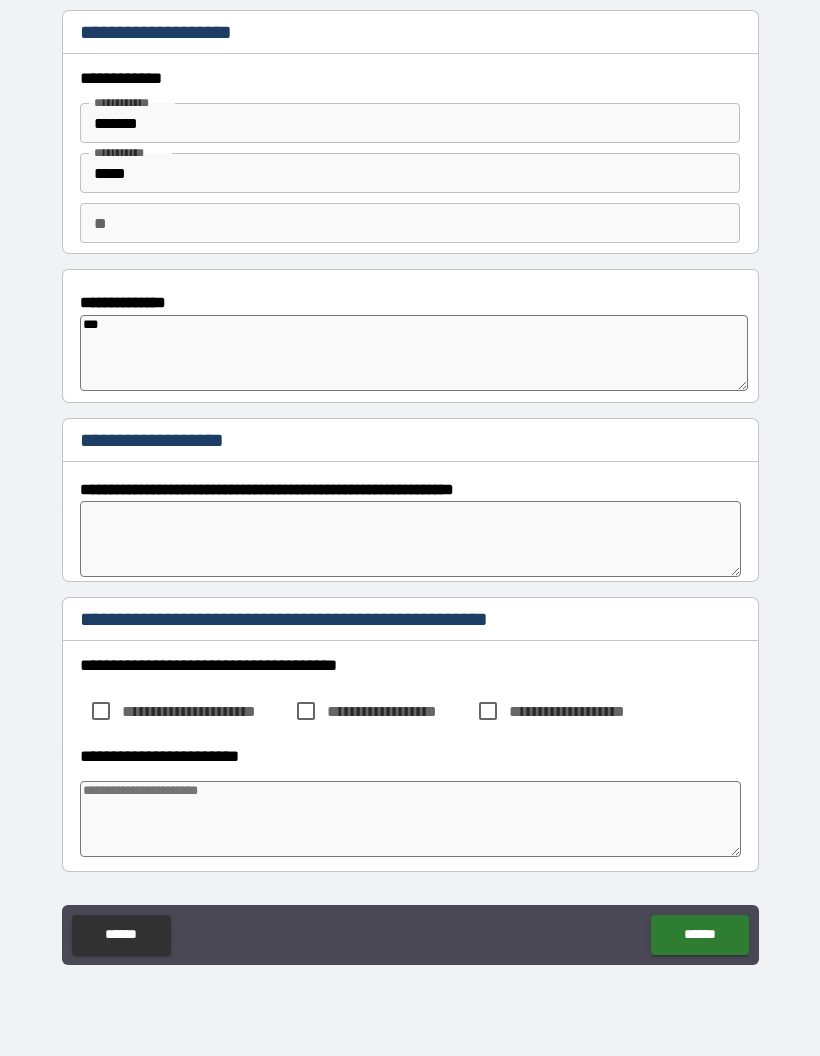 type on "*" 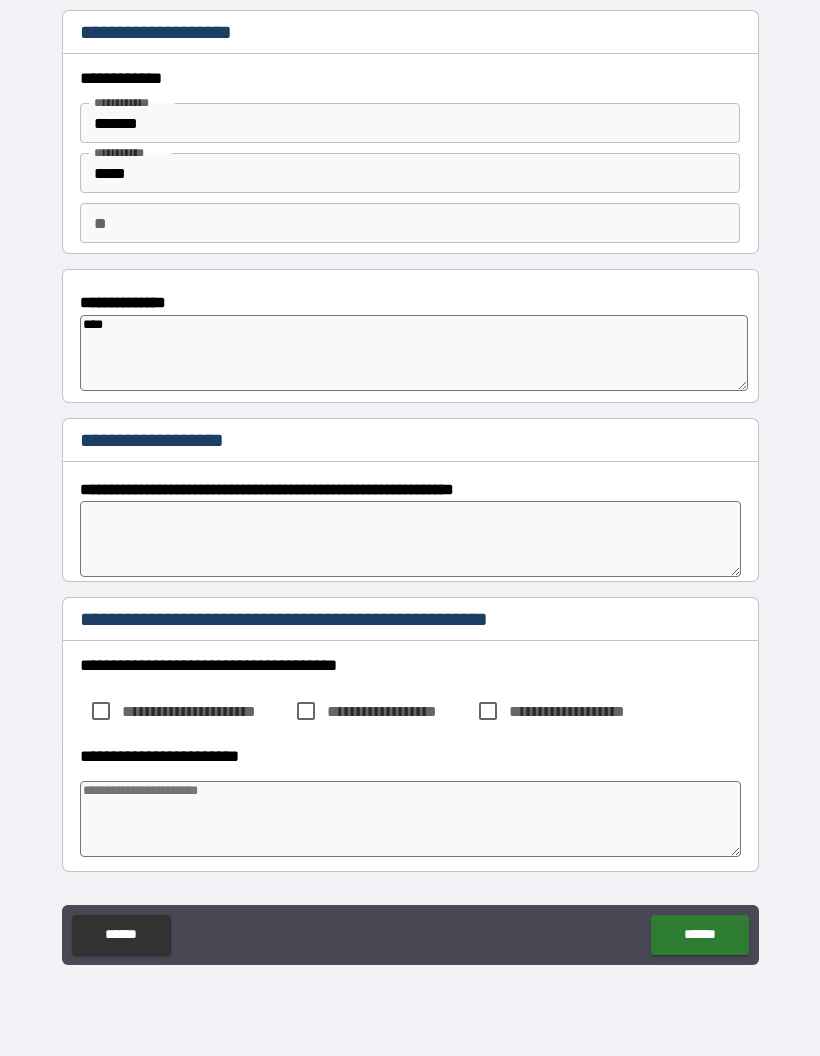 type on "*" 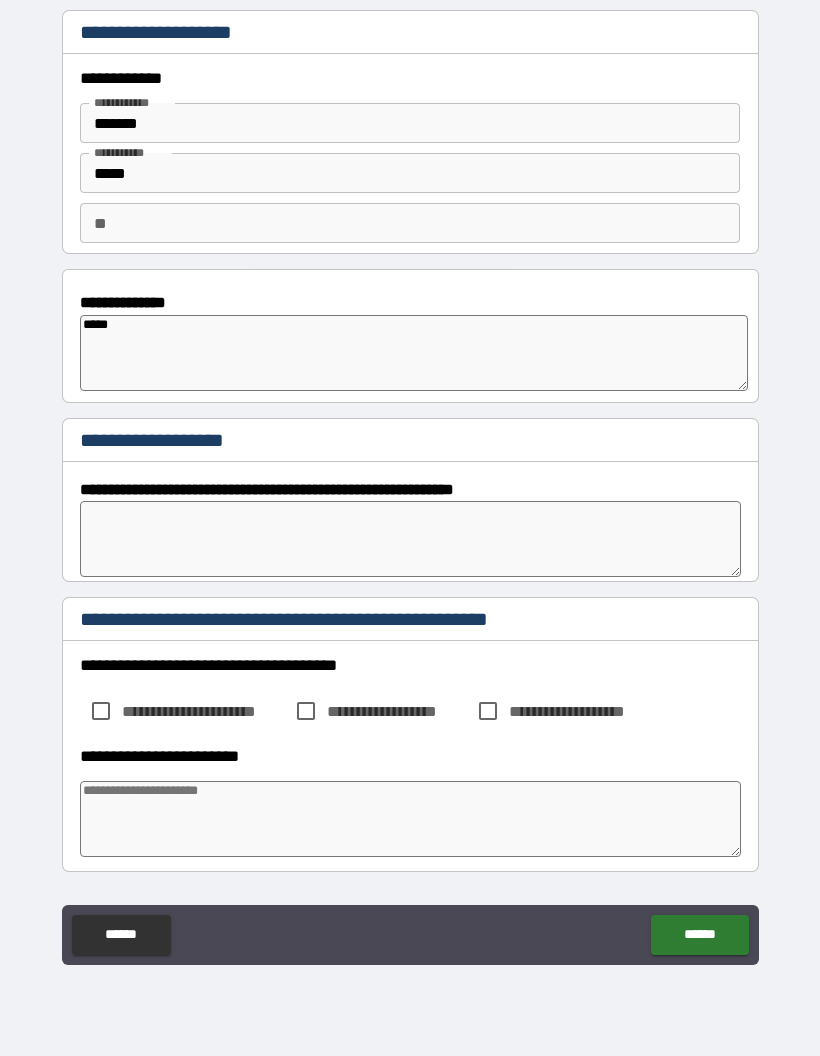 type on "*" 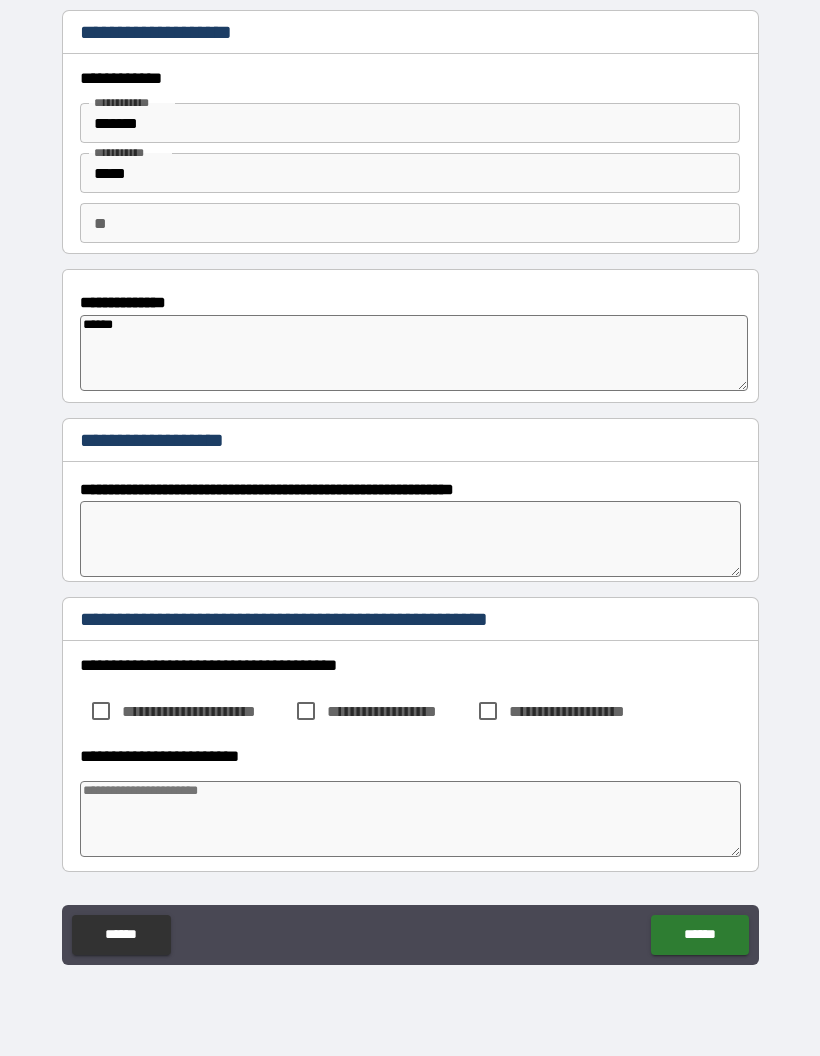 type on "*" 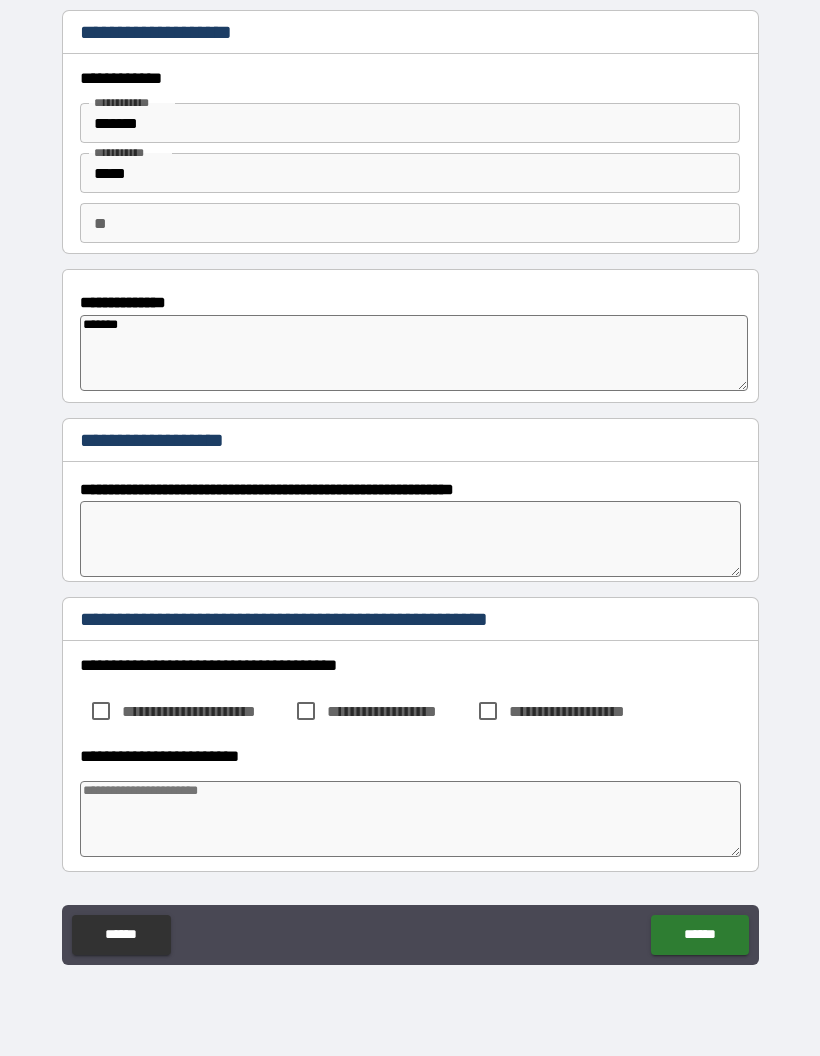 type on "*" 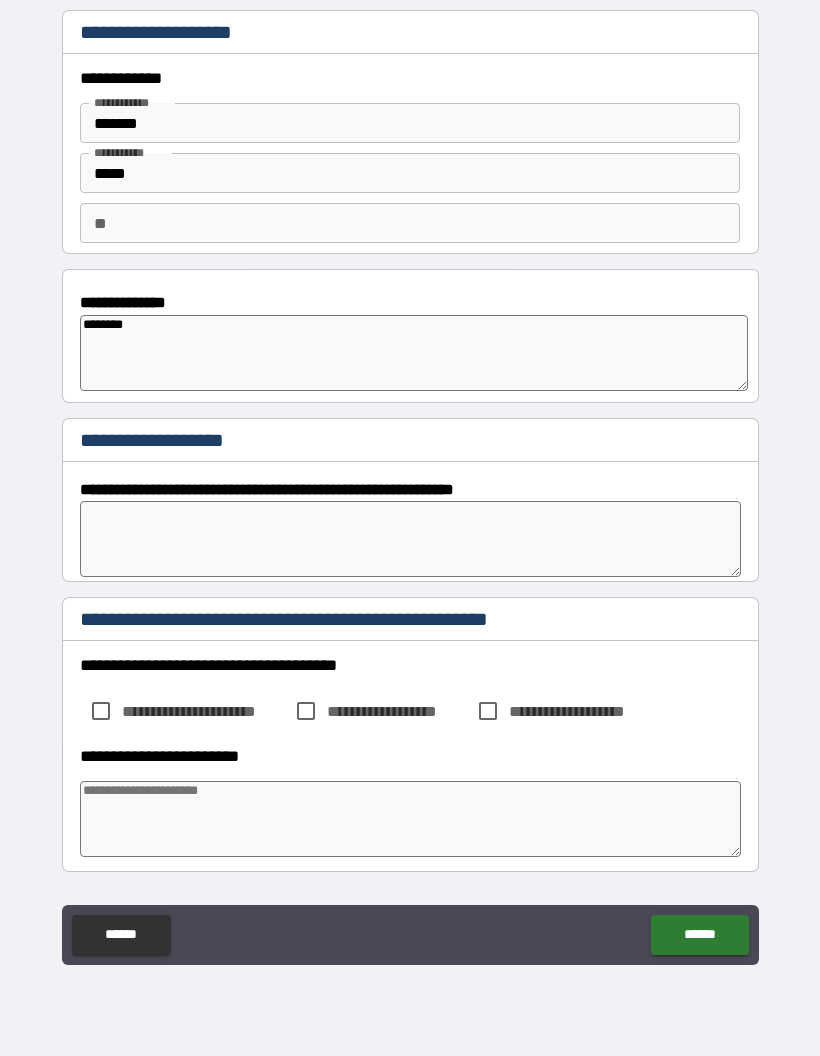 type on "*" 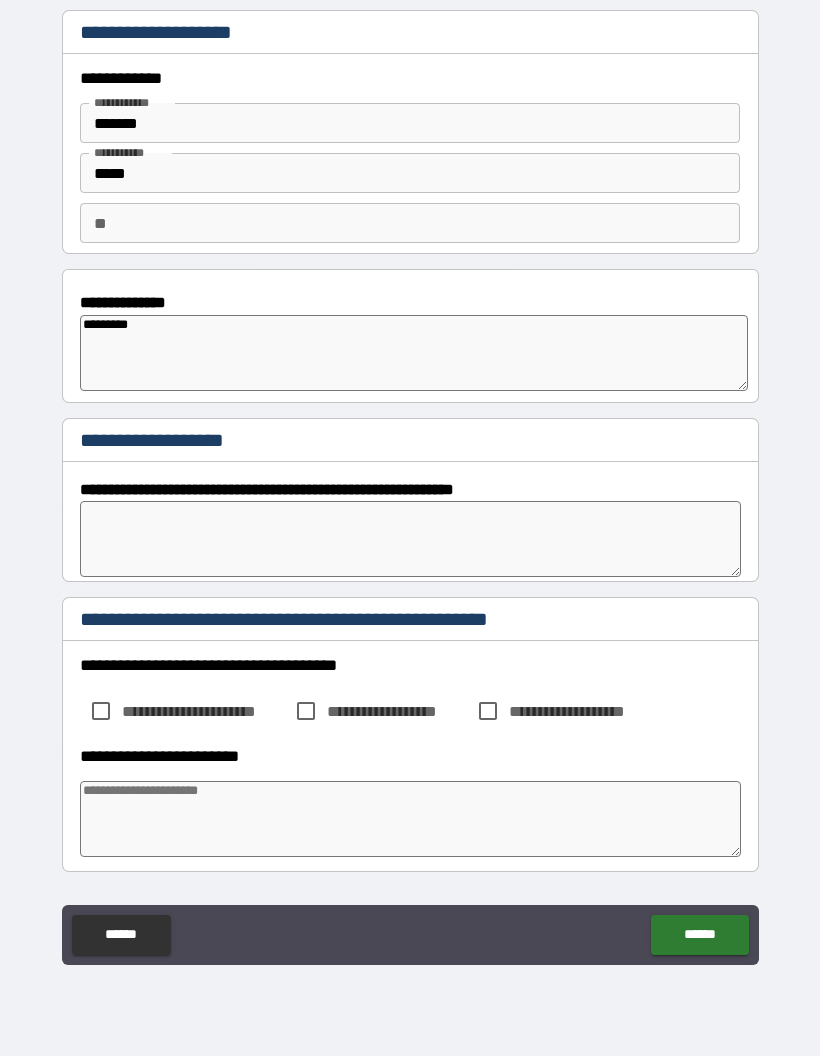 type on "*" 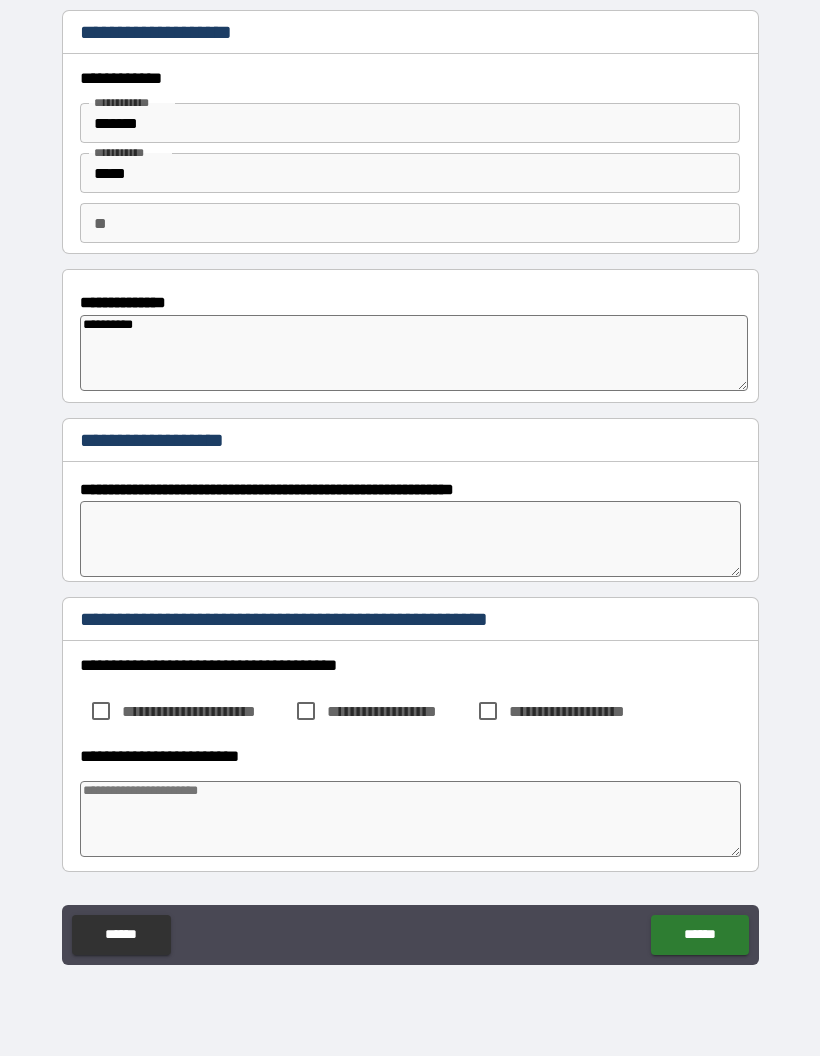type on "*" 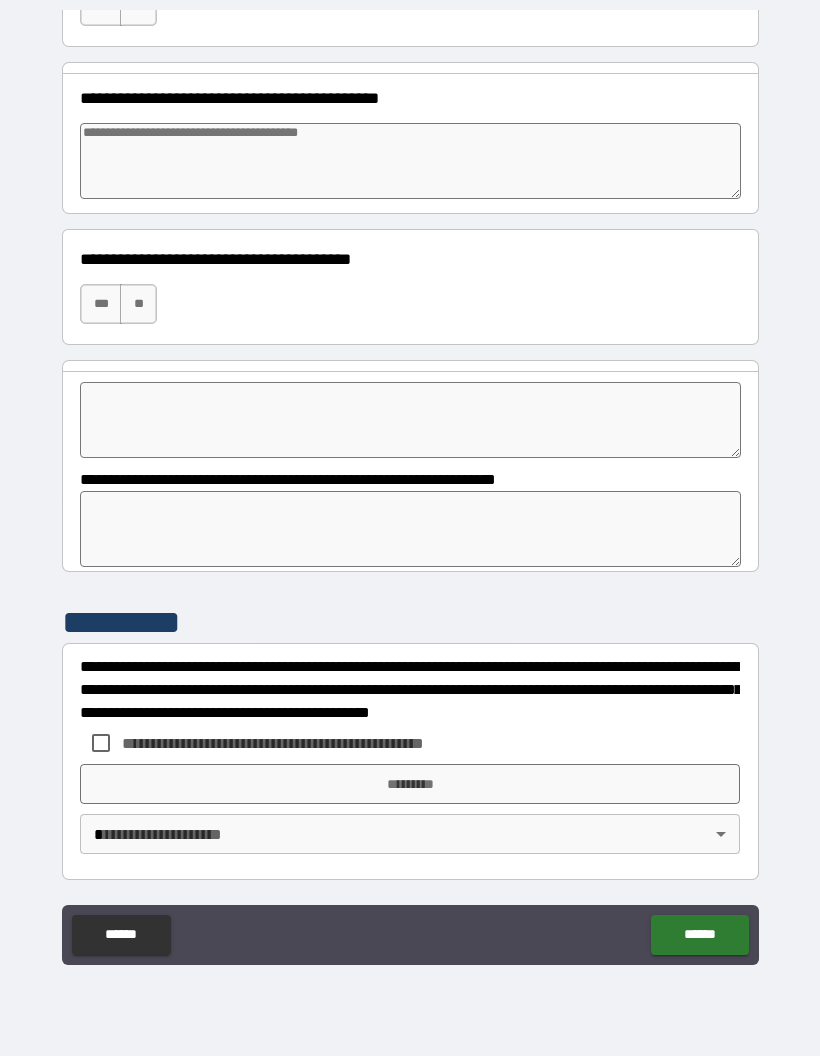 scroll, scrollTop: 1448, scrollLeft: 0, axis: vertical 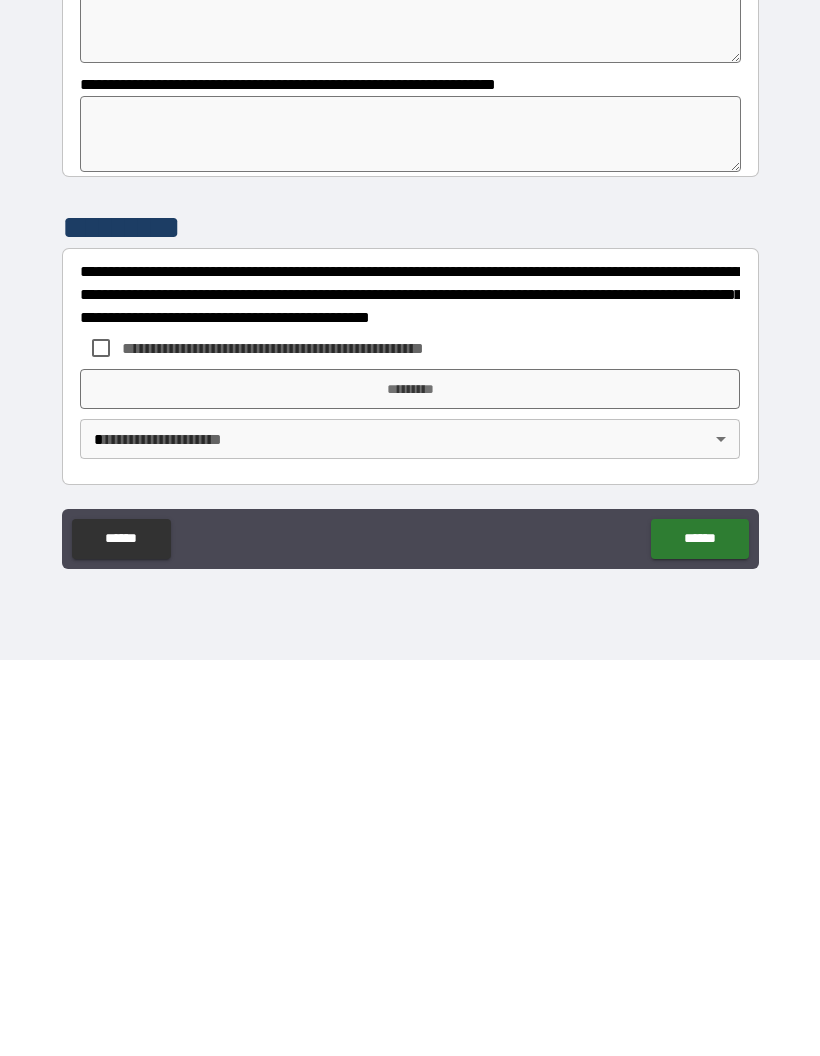 type on "**********" 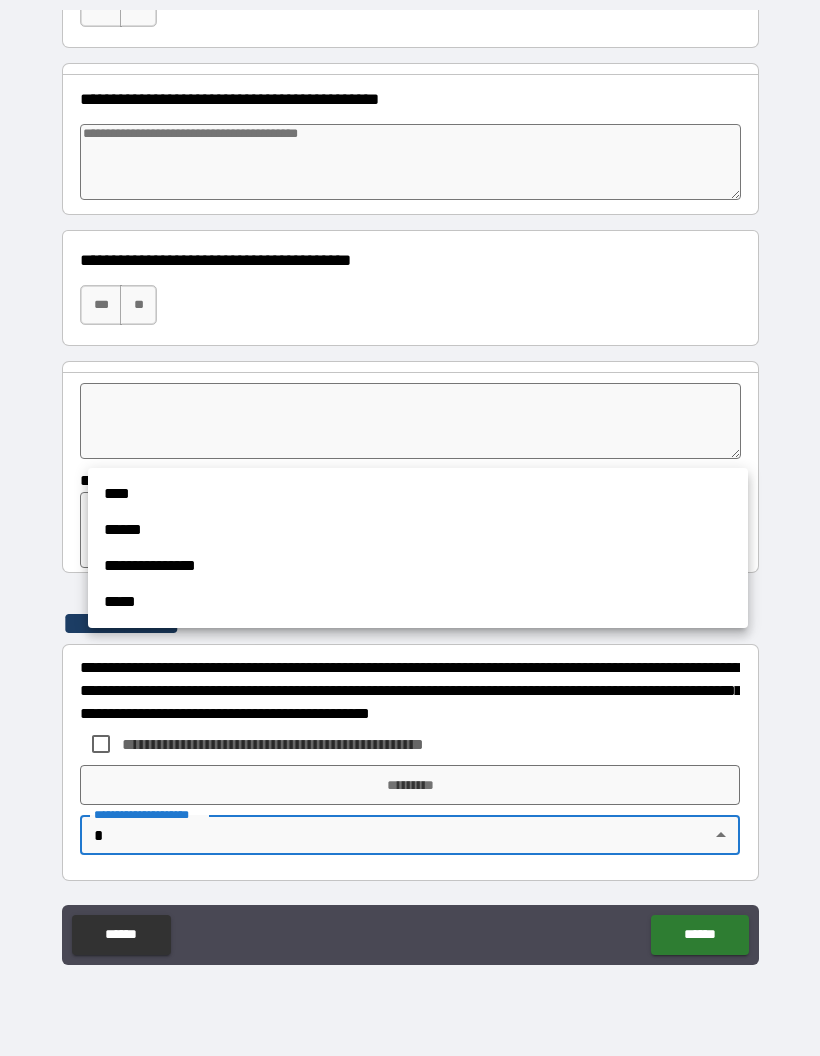 click on "****" at bounding box center [418, 494] 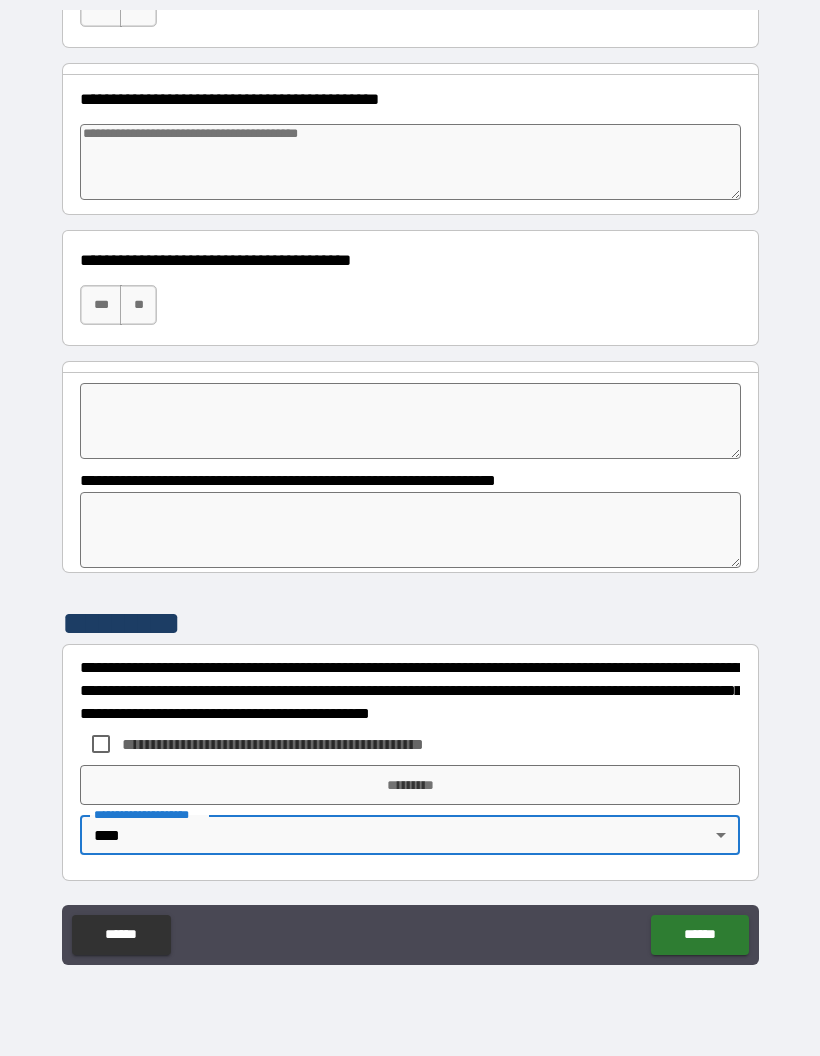 type on "*" 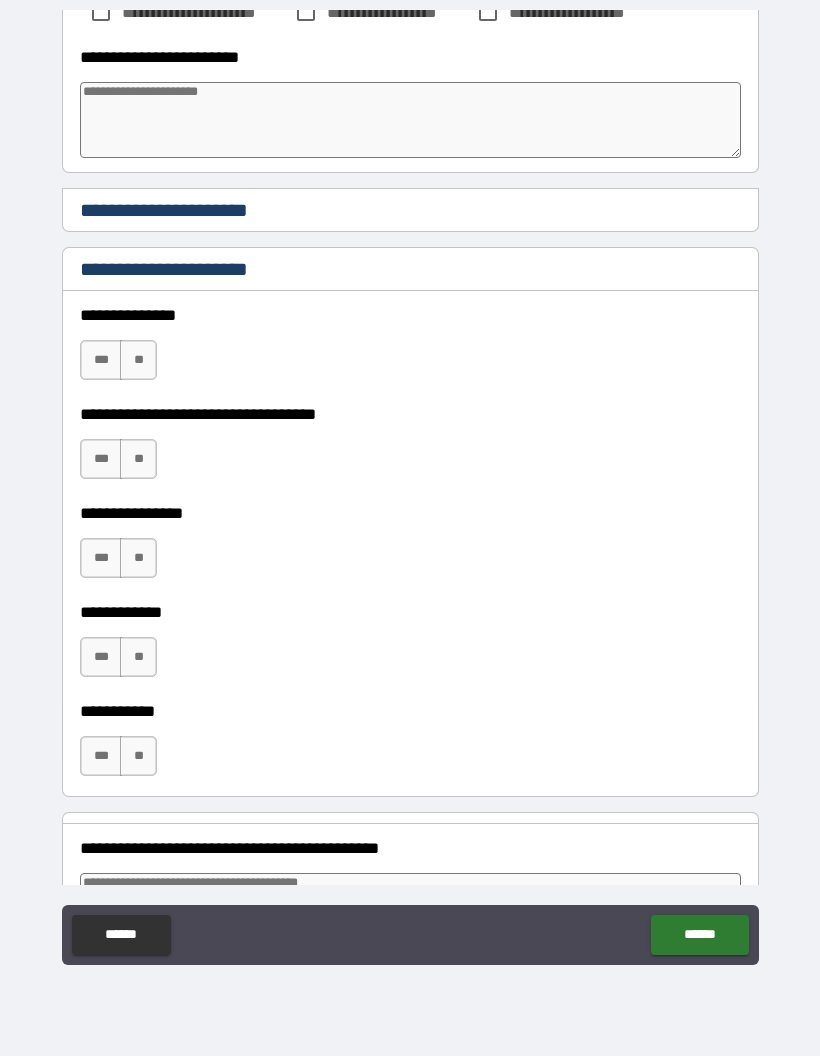 scroll, scrollTop: 709, scrollLeft: 0, axis: vertical 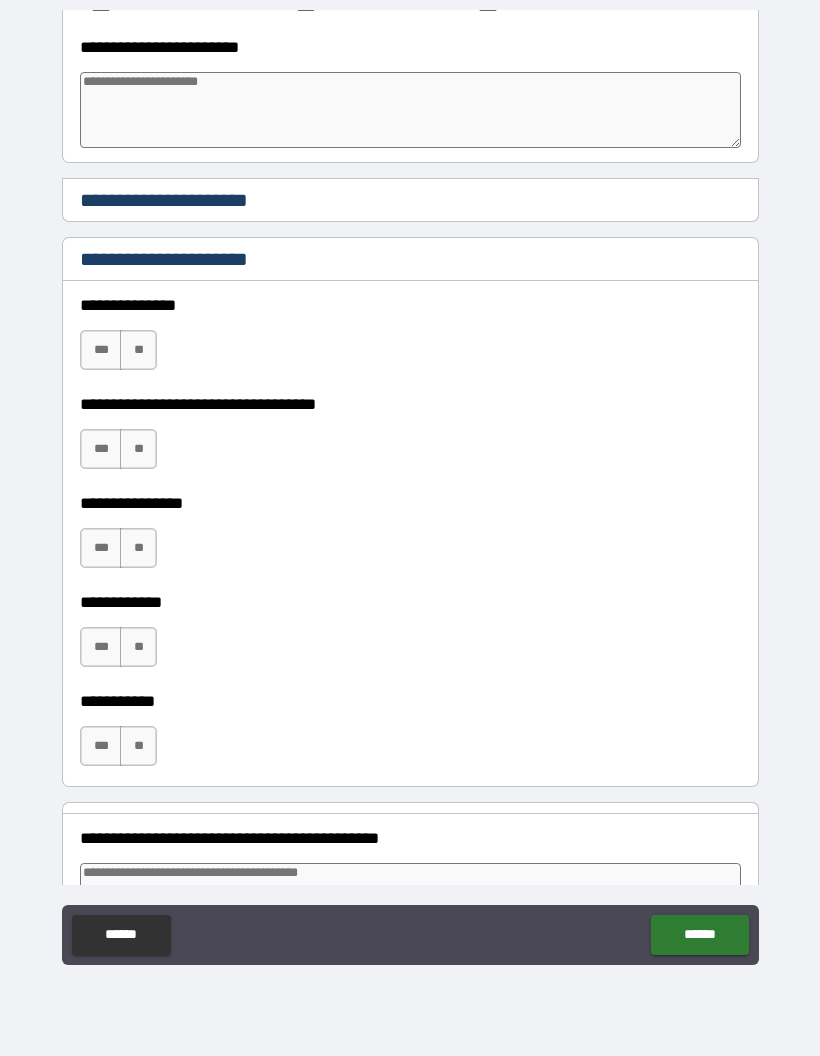 click on "**" at bounding box center [138, 350] 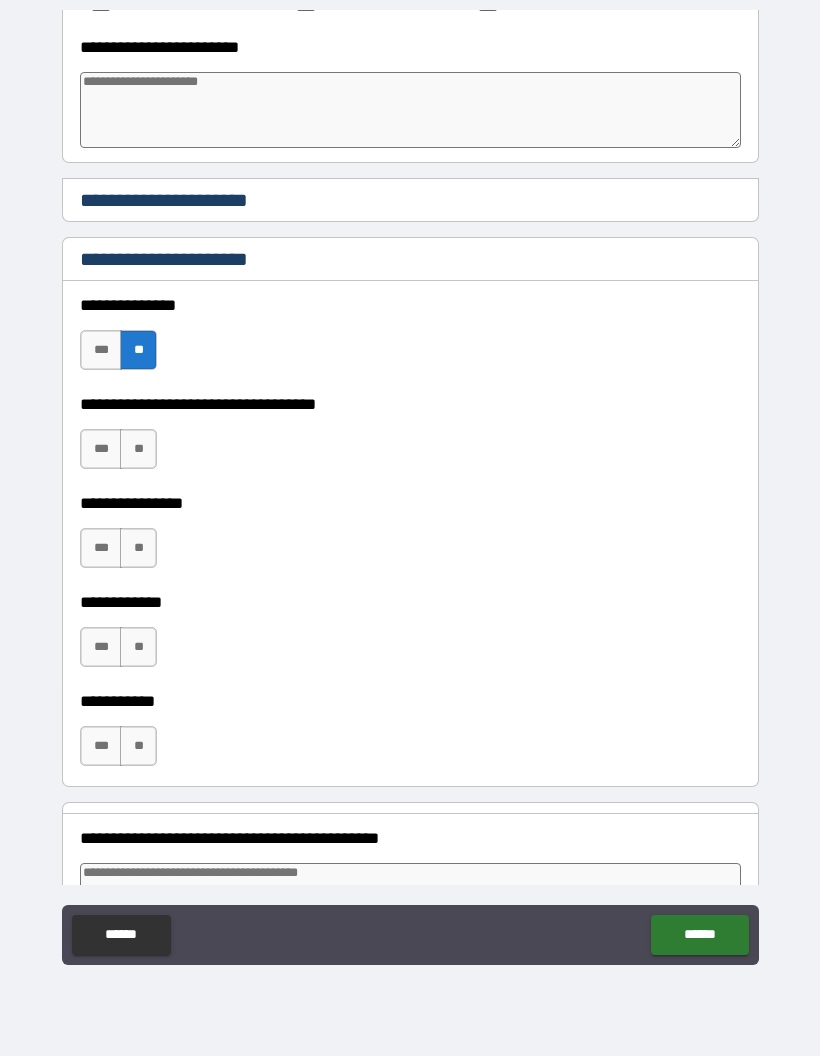 type on "*" 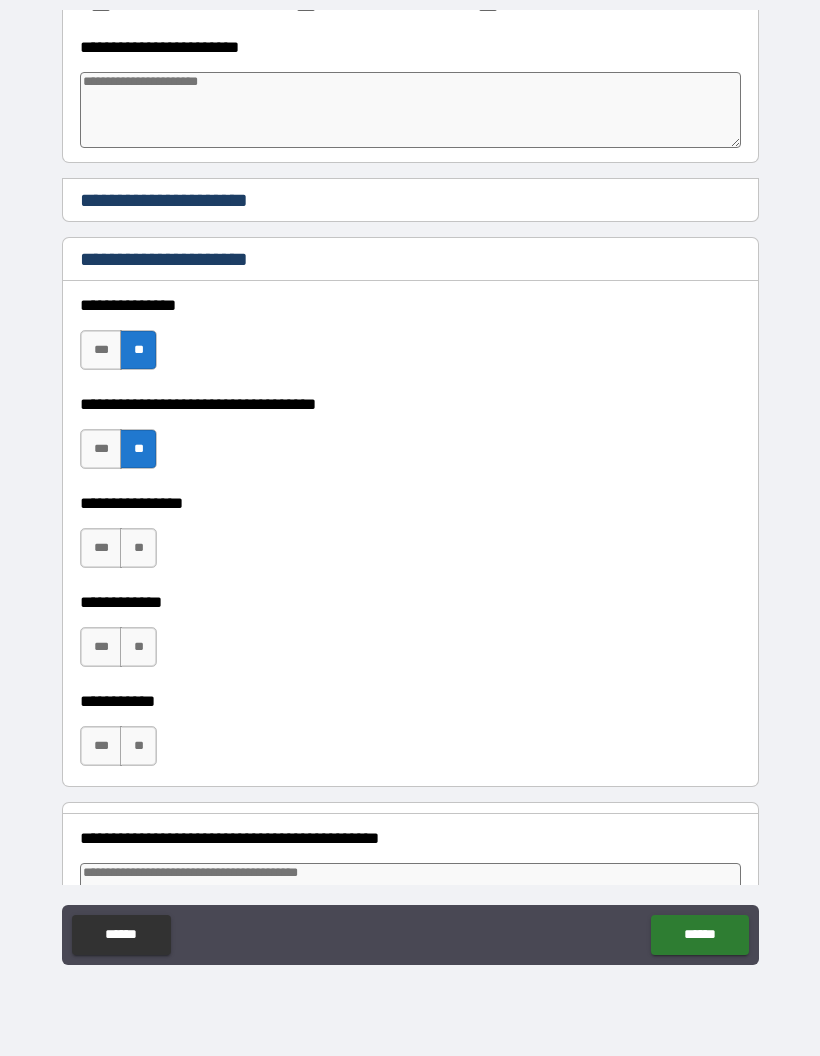 type on "*" 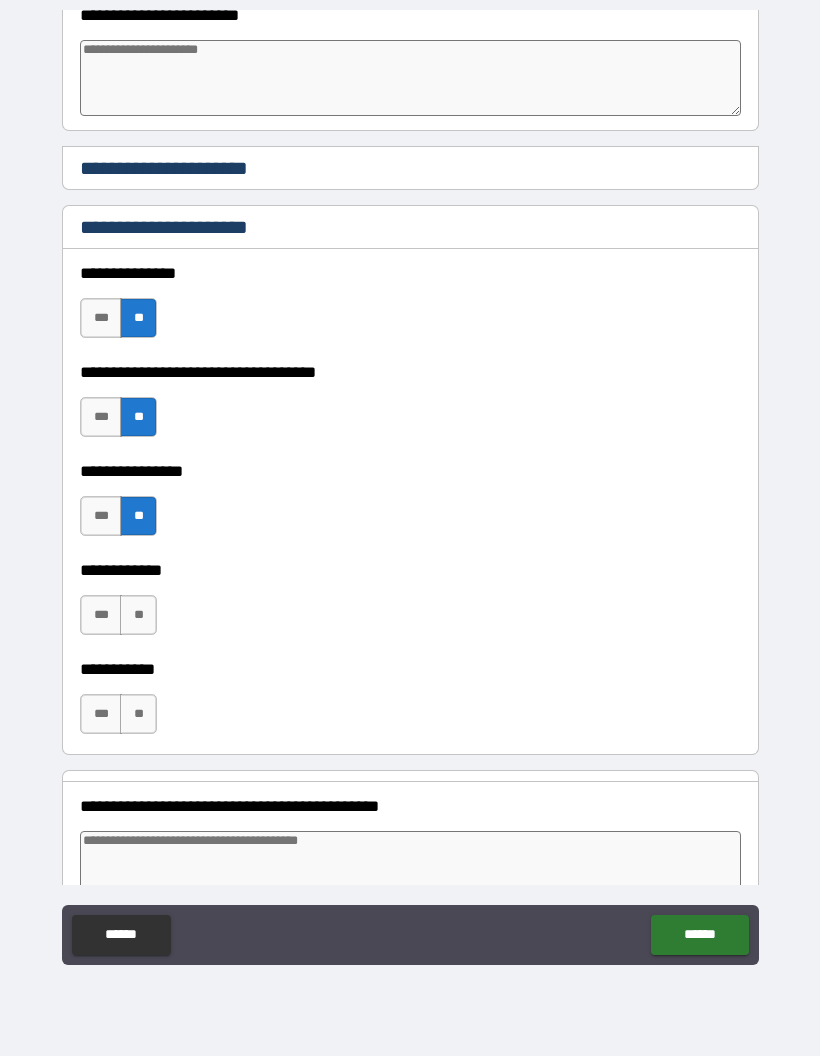 scroll, scrollTop: 746, scrollLeft: 0, axis: vertical 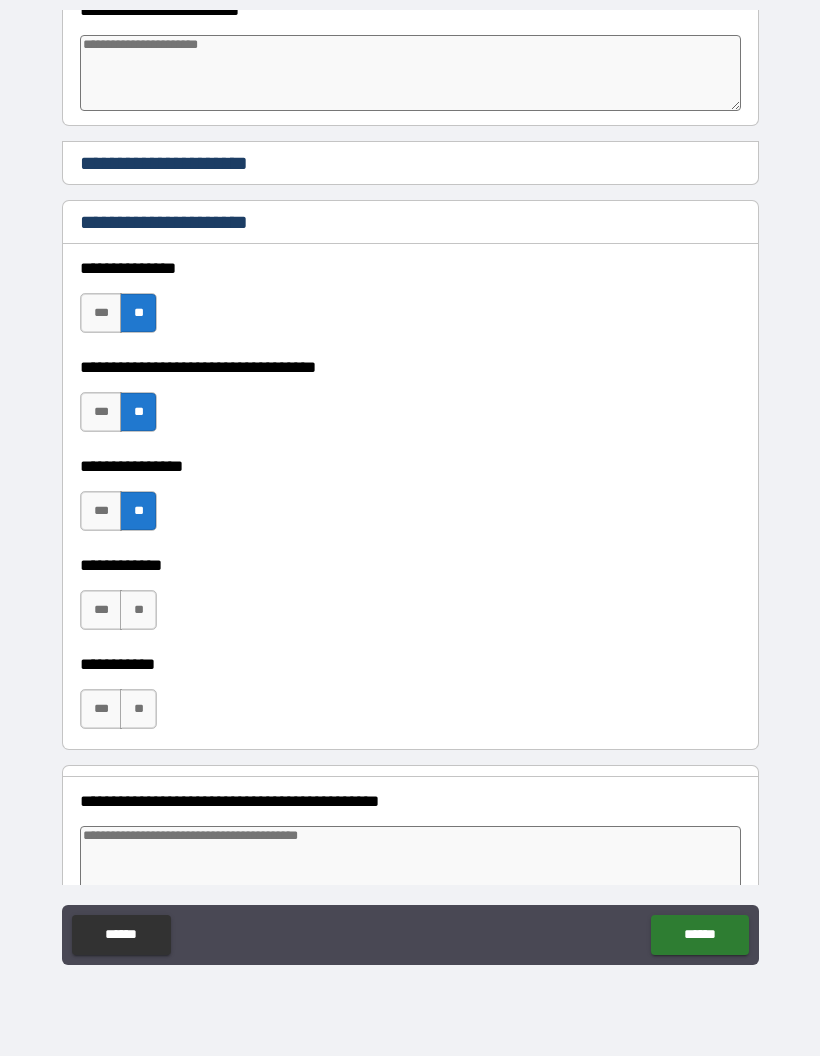 click on "**" at bounding box center [138, 610] 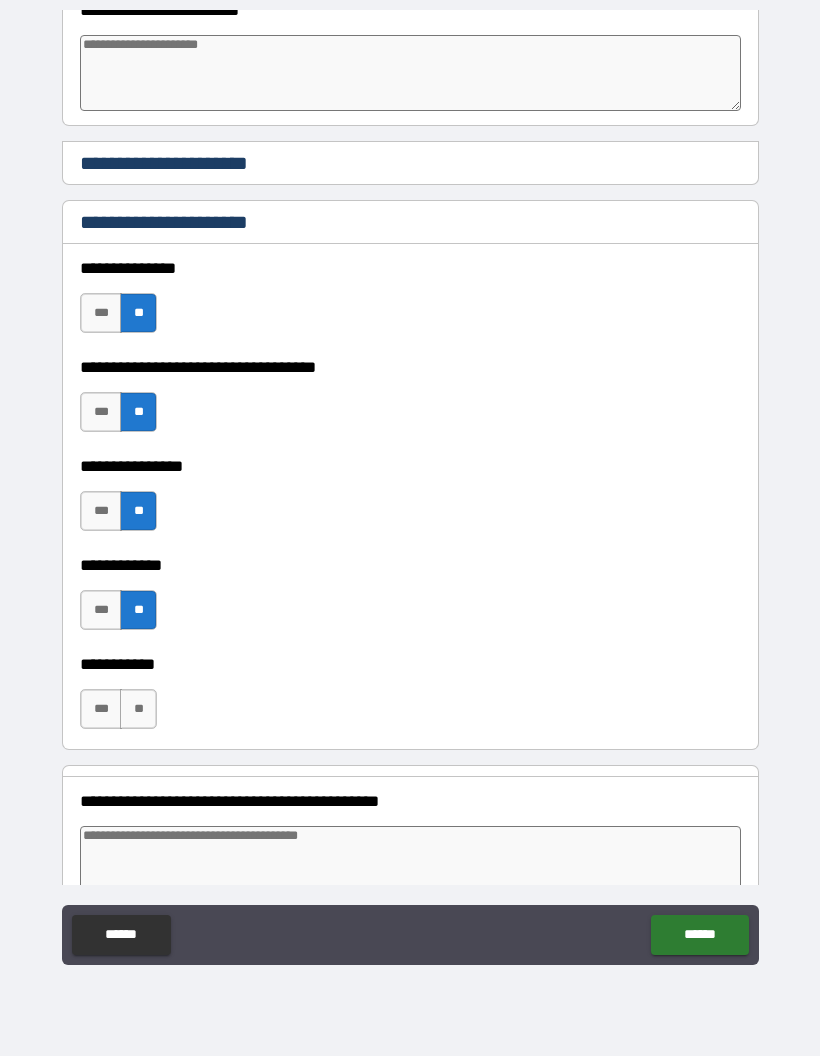 click on "**" at bounding box center (138, 709) 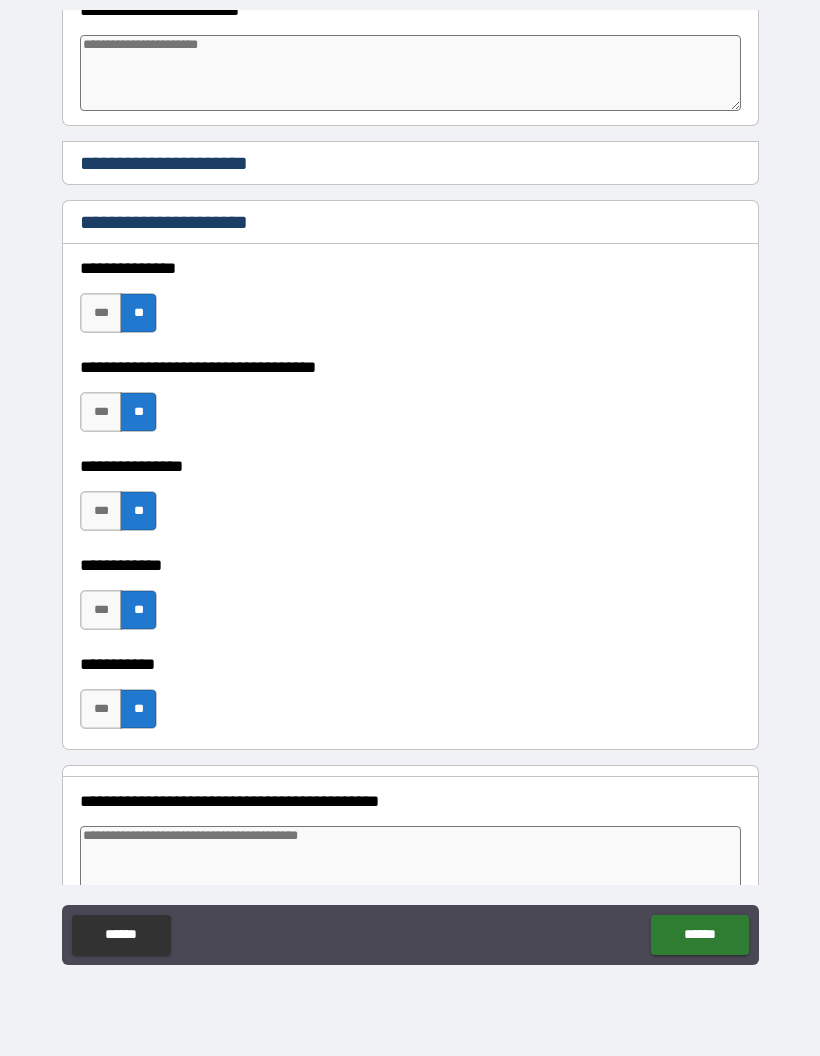 type on "*" 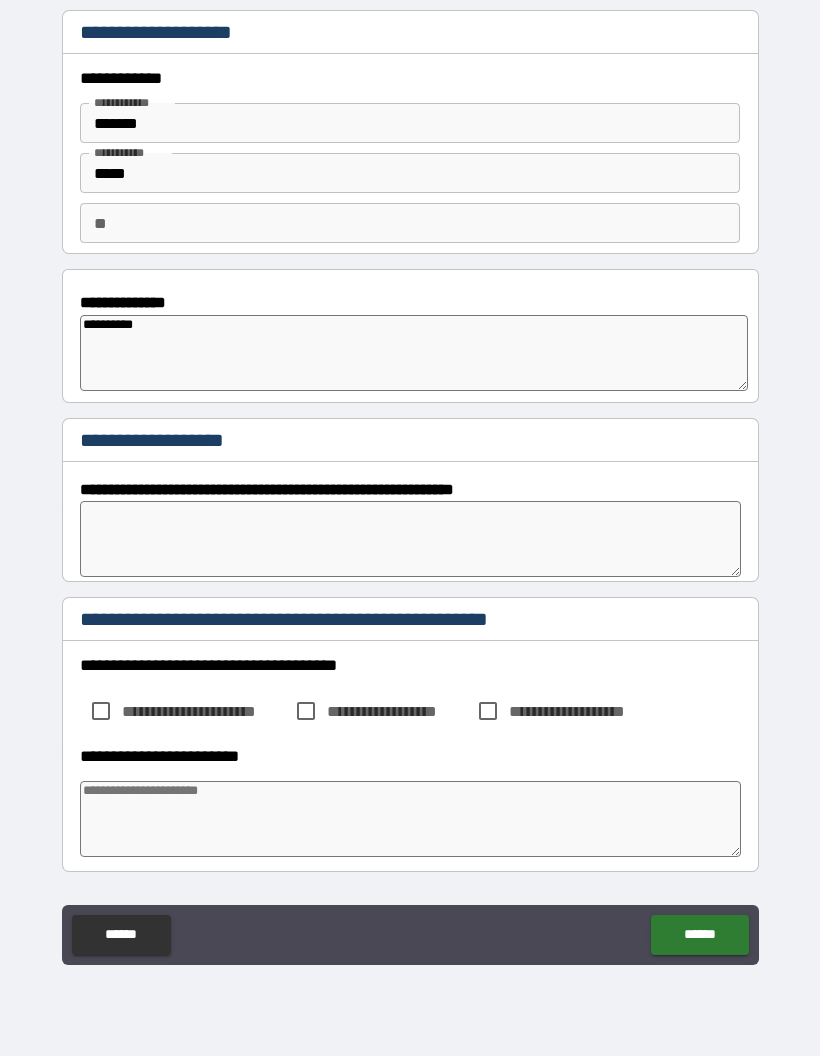 scroll, scrollTop: 0, scrollLeft: 0, axis: both 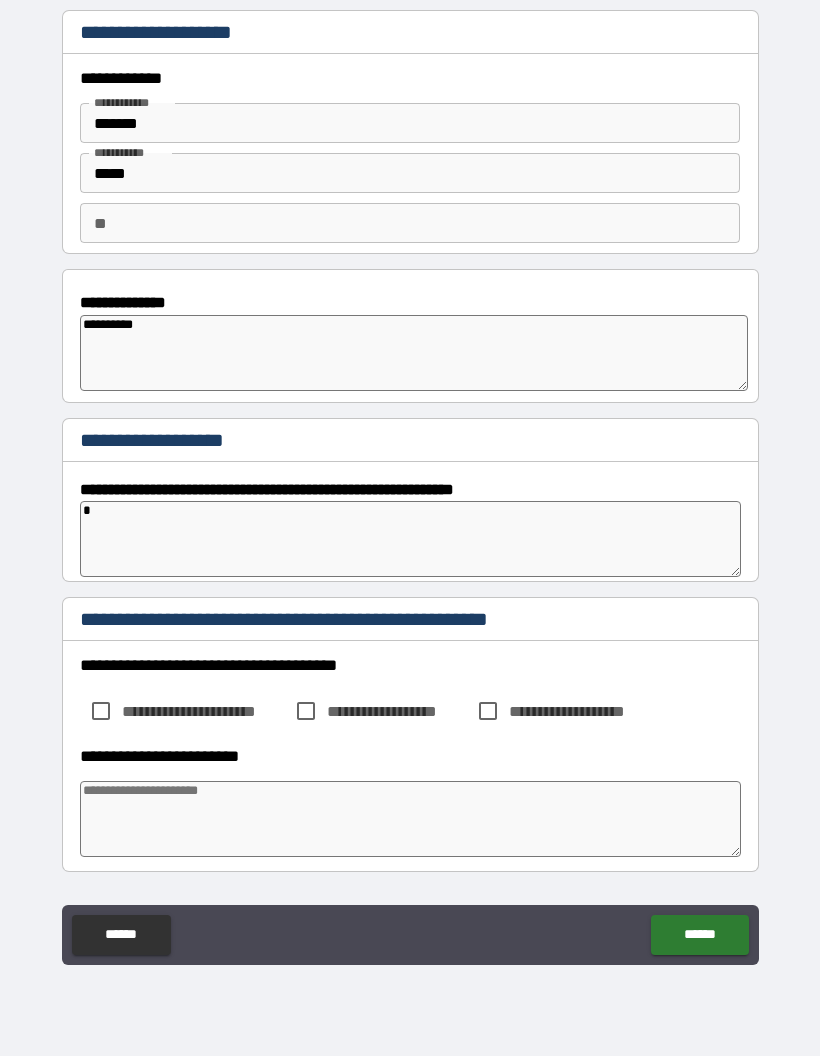 type on "*" 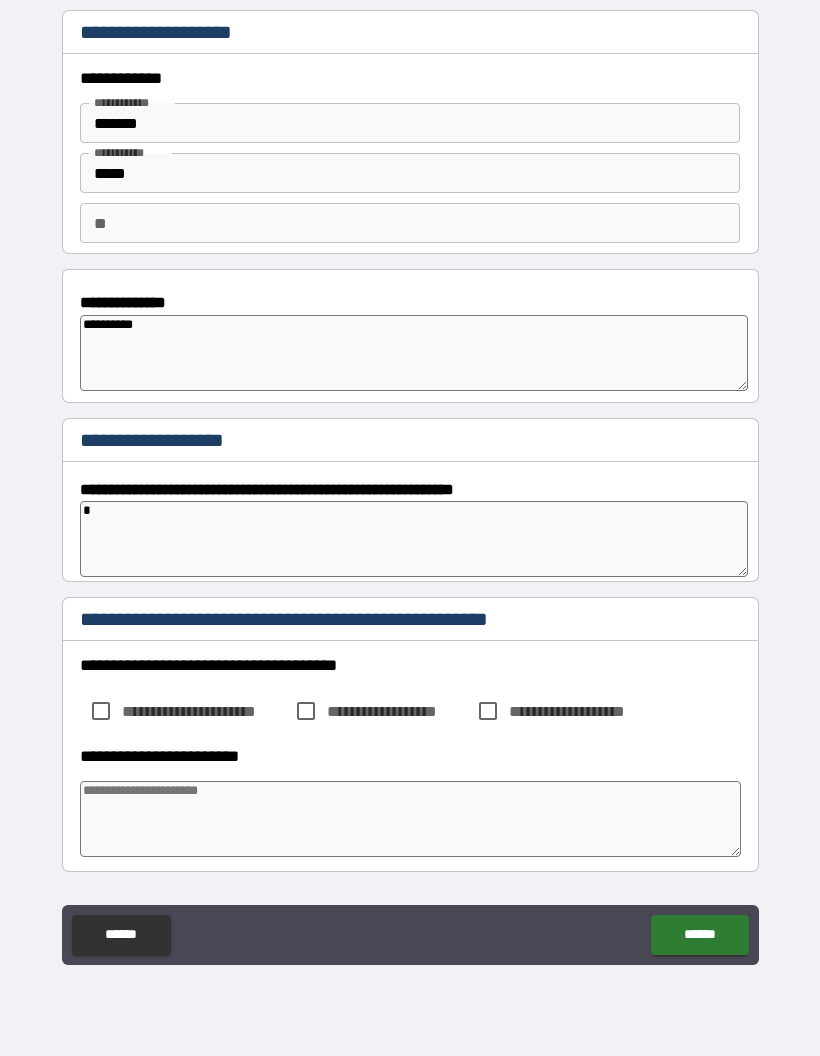 type on "*" 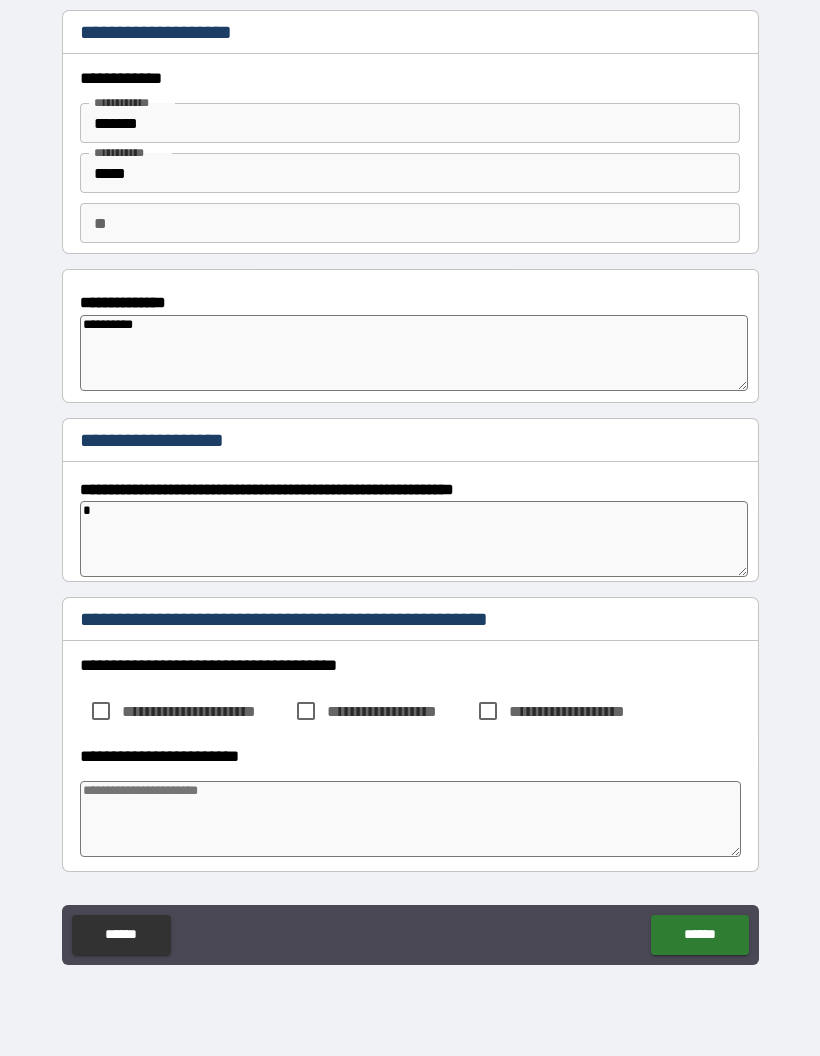 type on "*" 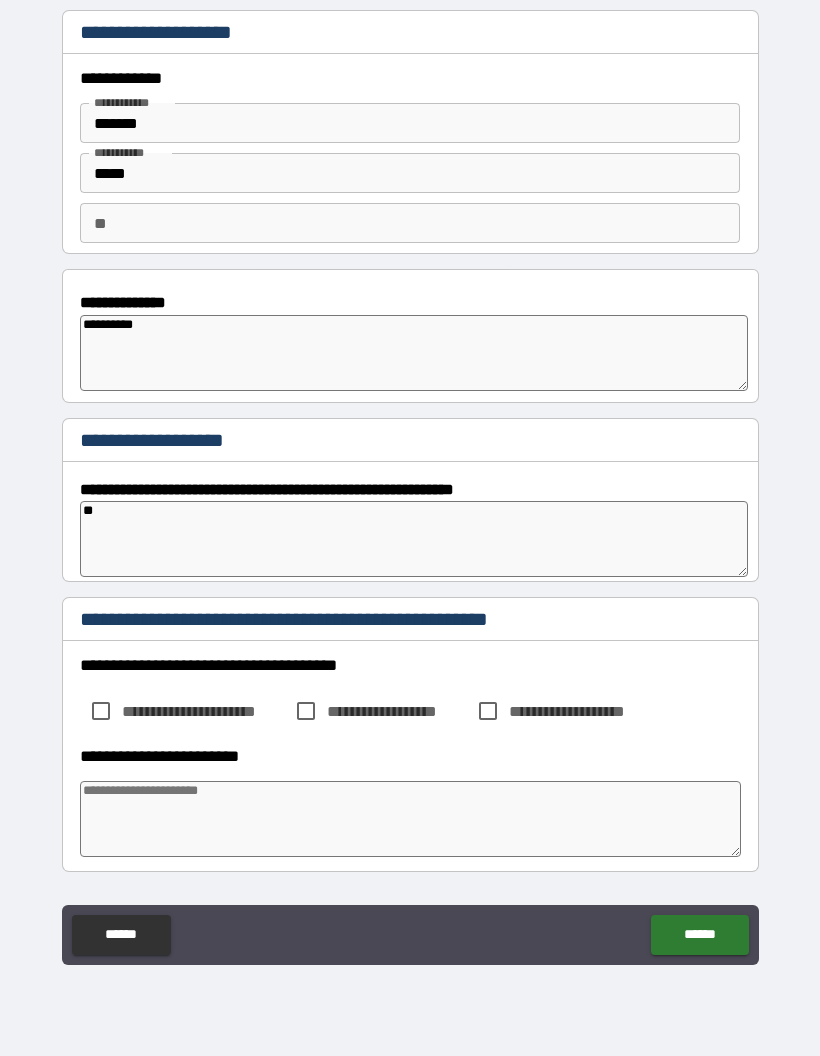 type on "*" 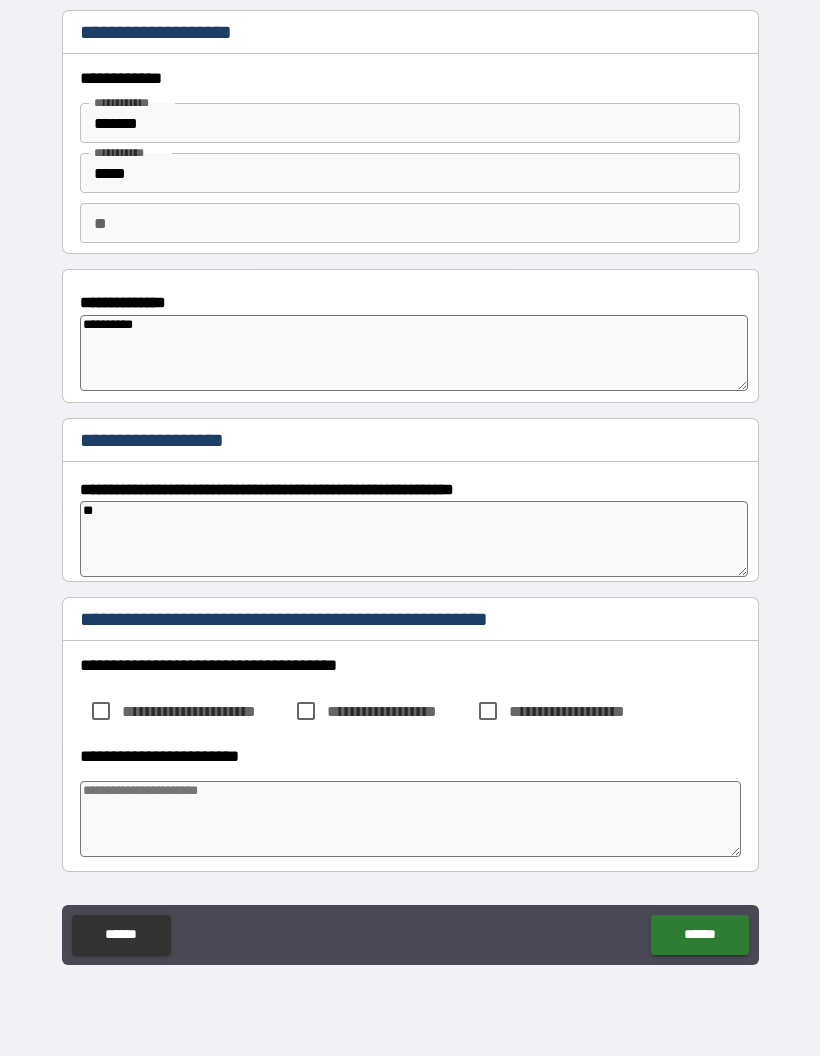 type on "*" 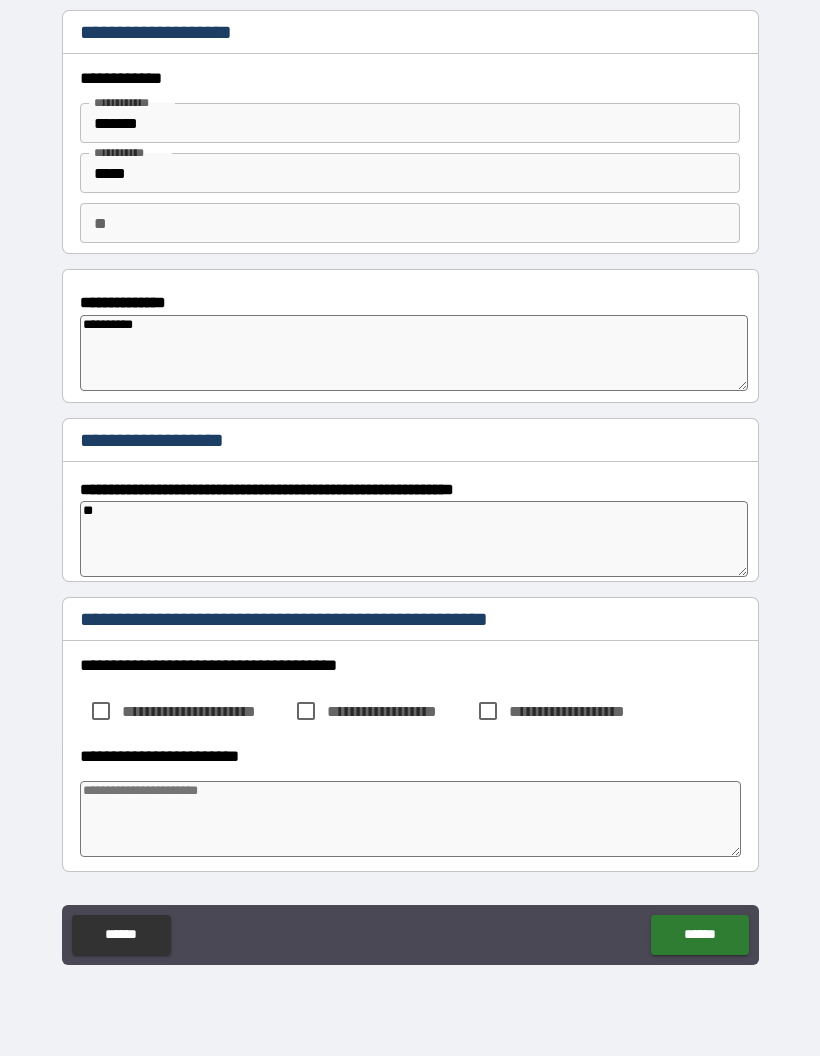 type on "*" 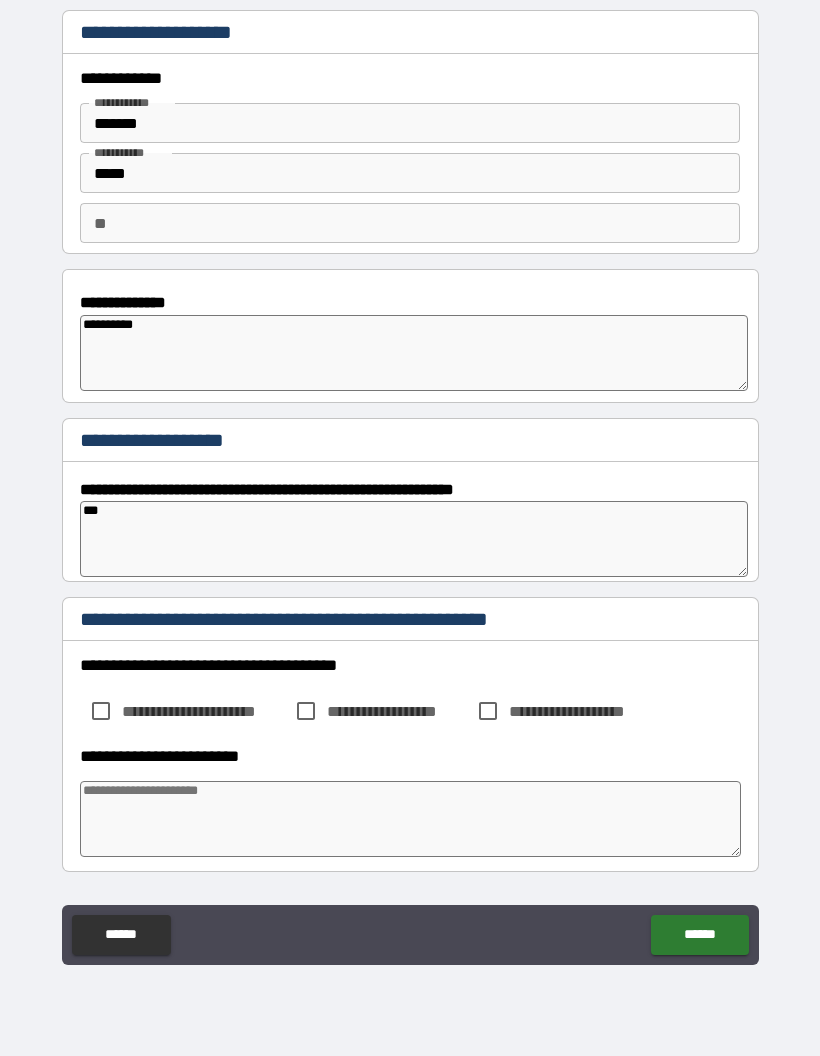 type on "*" 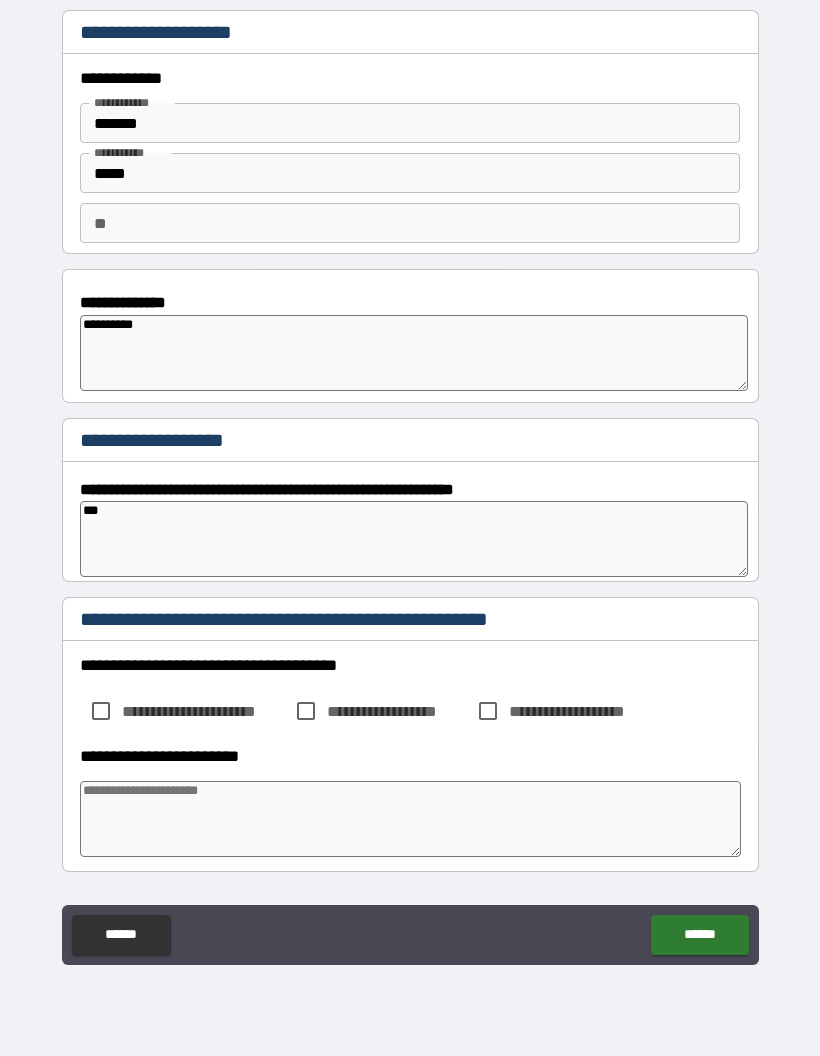 type on "*" 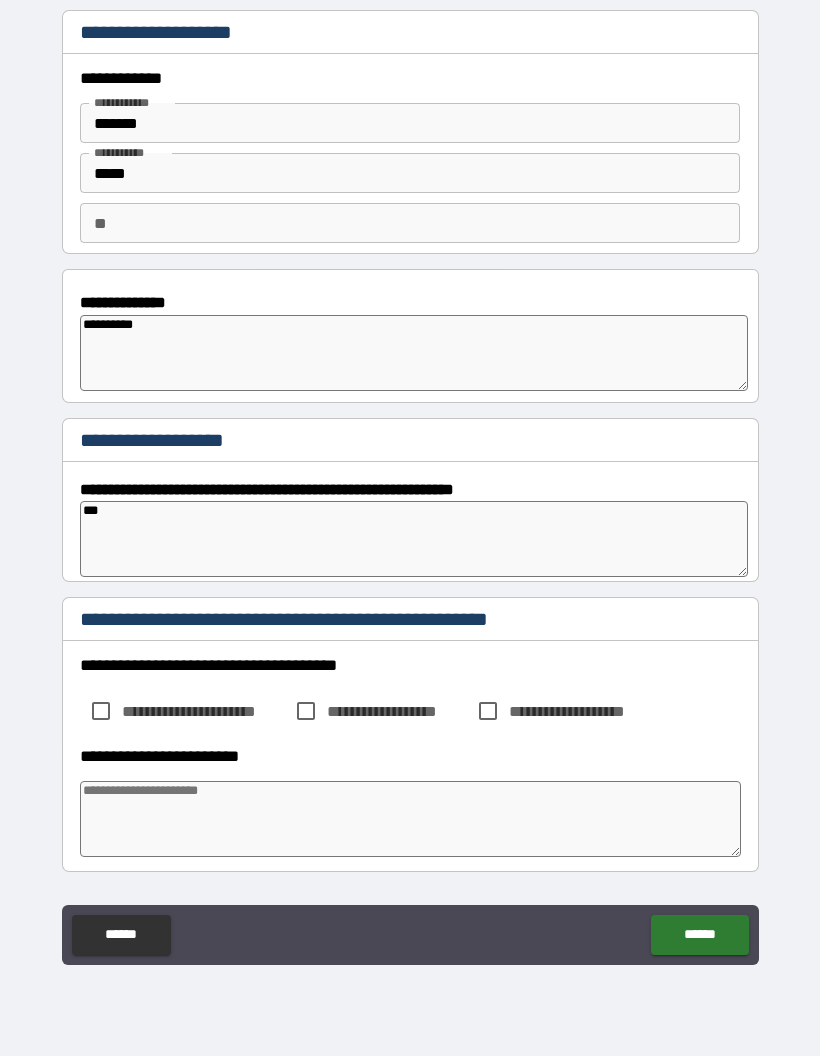 type on "*" 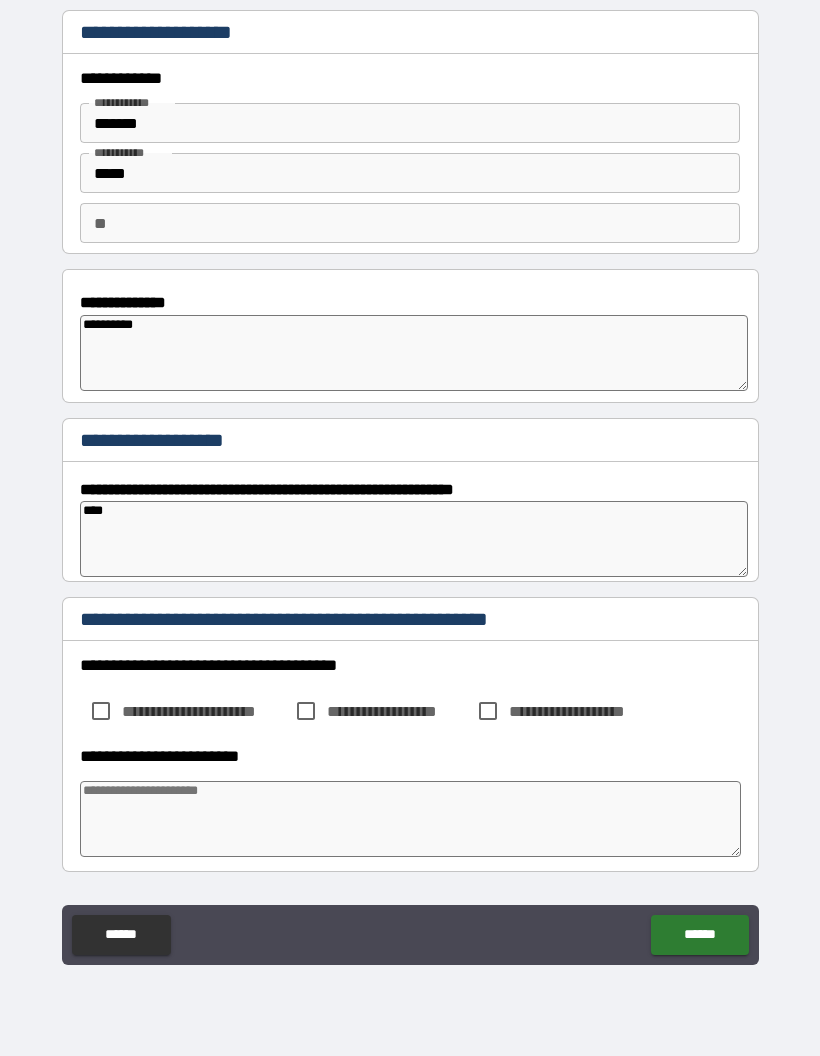 type on "*" 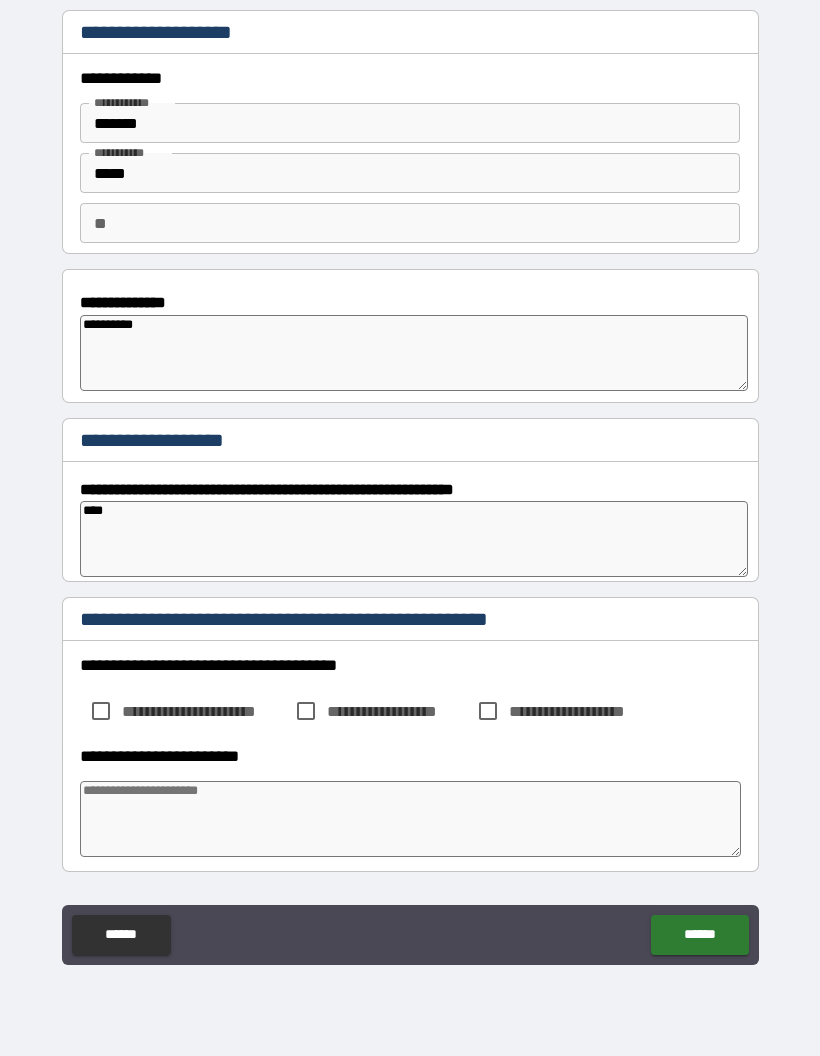 type on "*****" 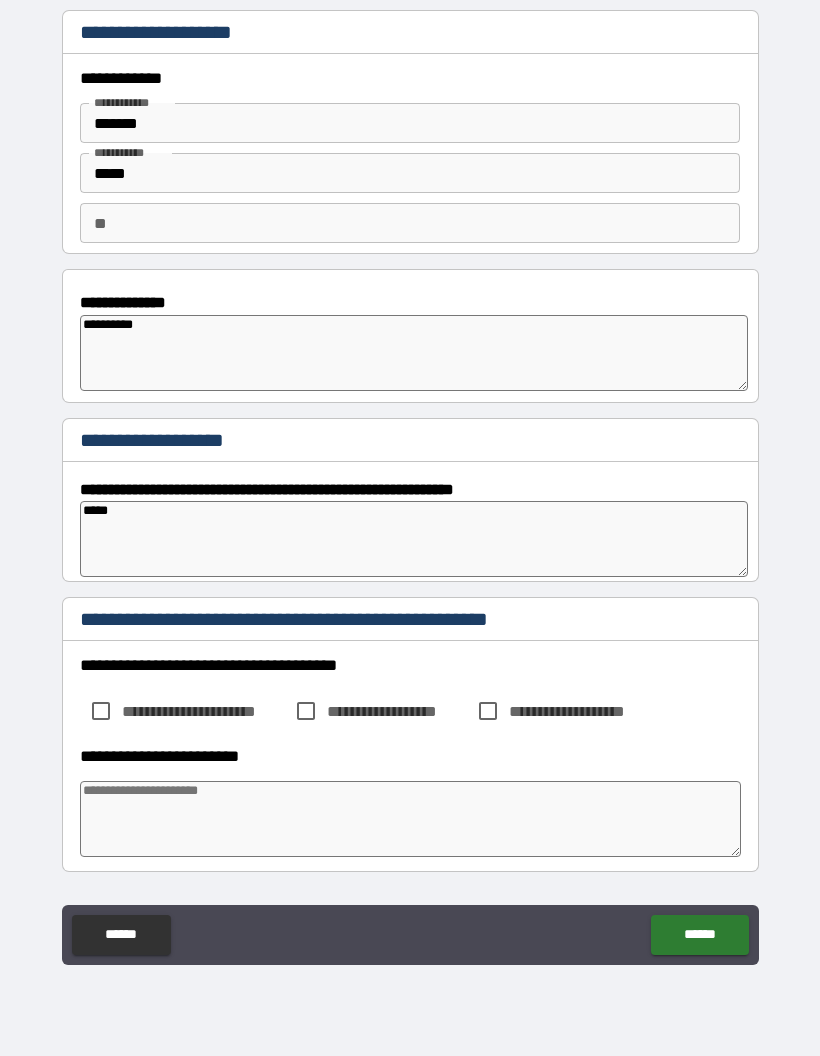 type on "*" 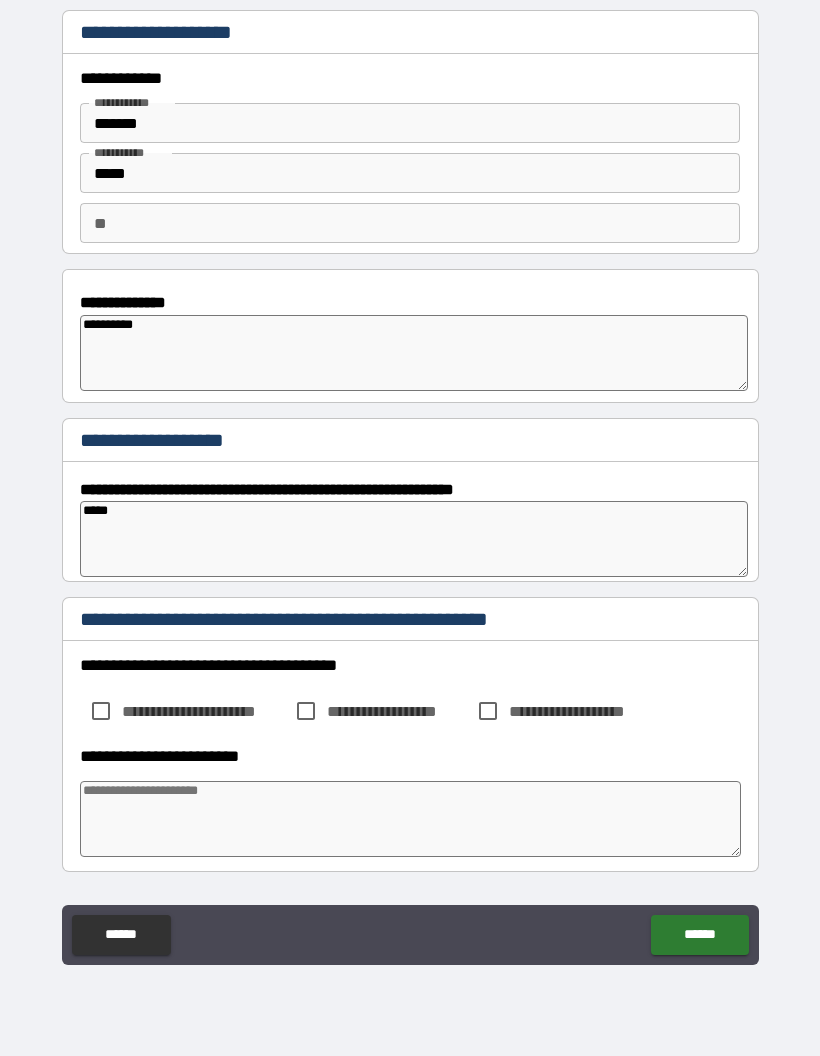 type on "*" 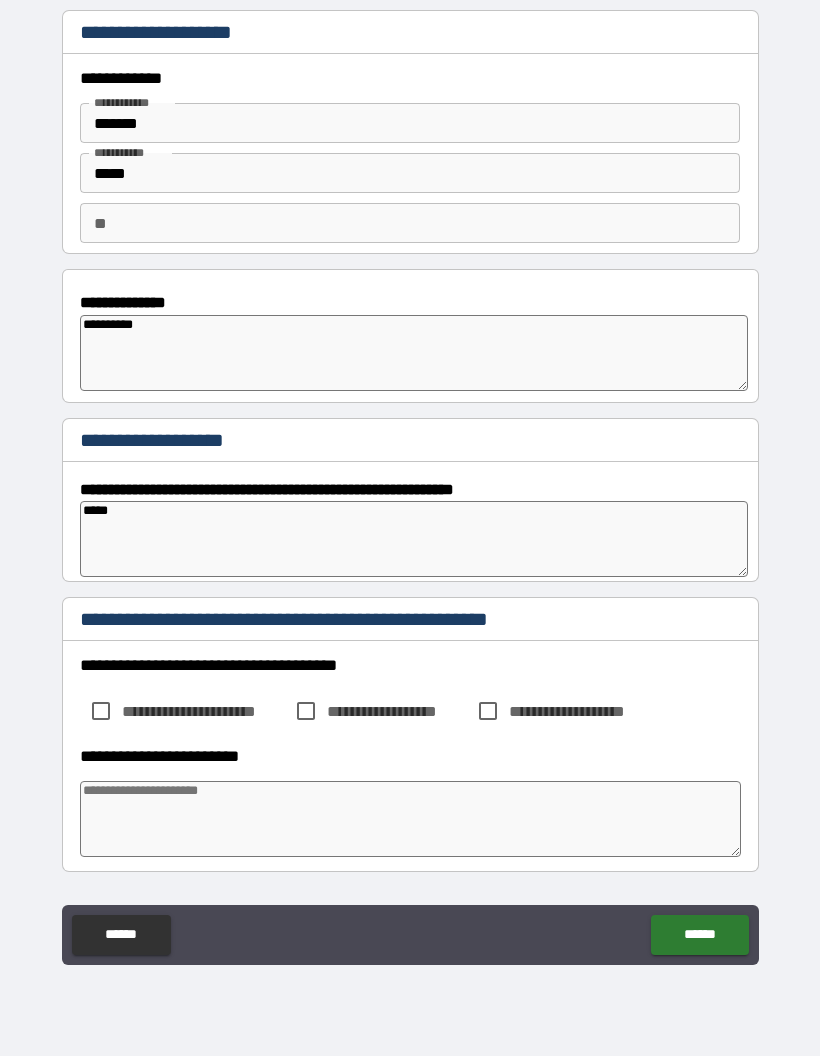 type on "*" 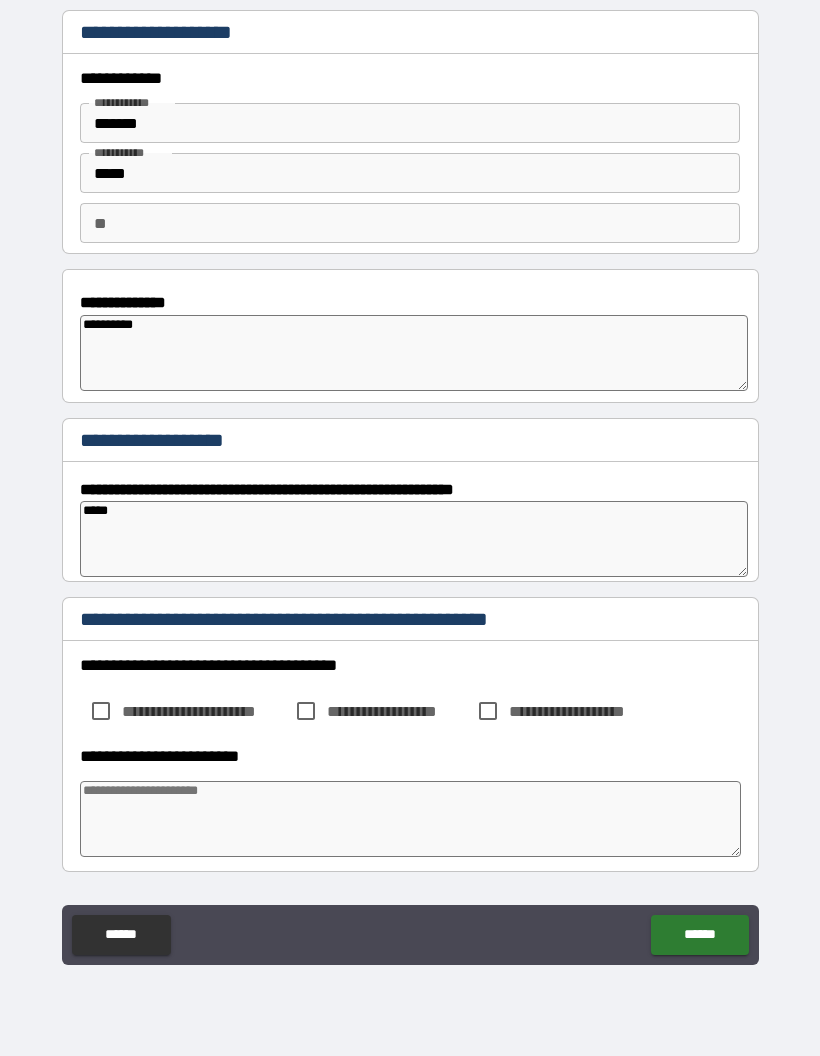 type on "****" 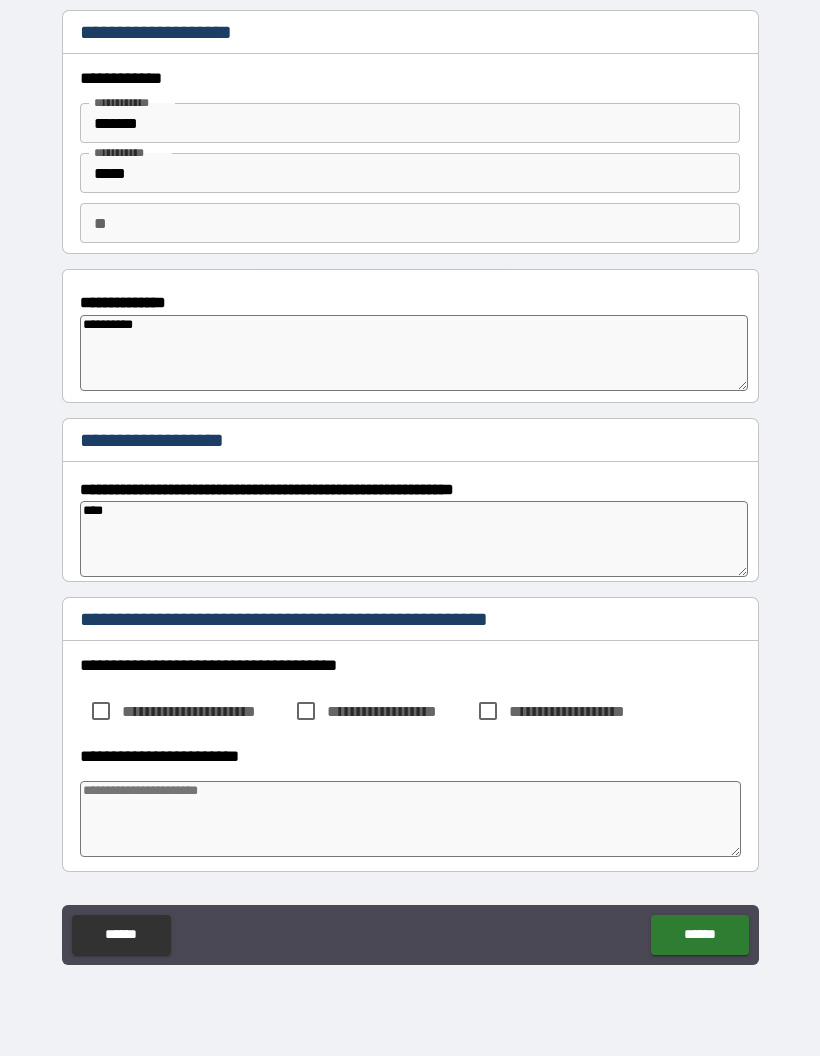 type on "*" 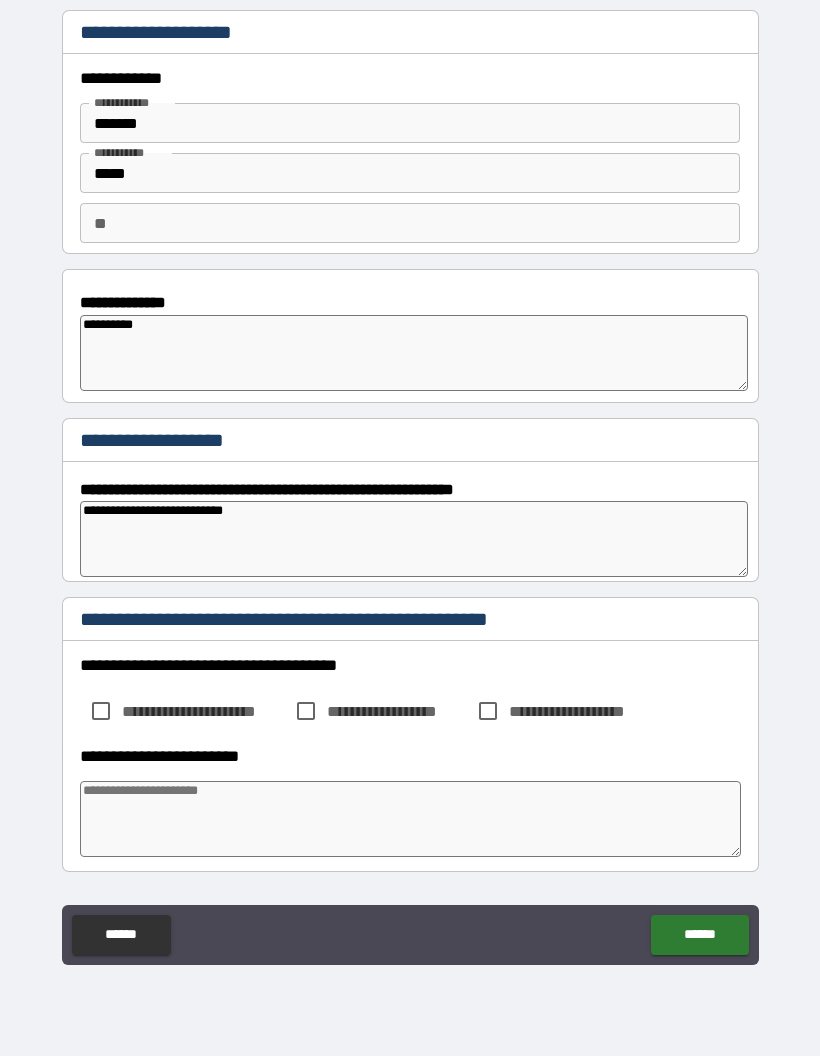 click on "**********" at bounding box center (414, 539) 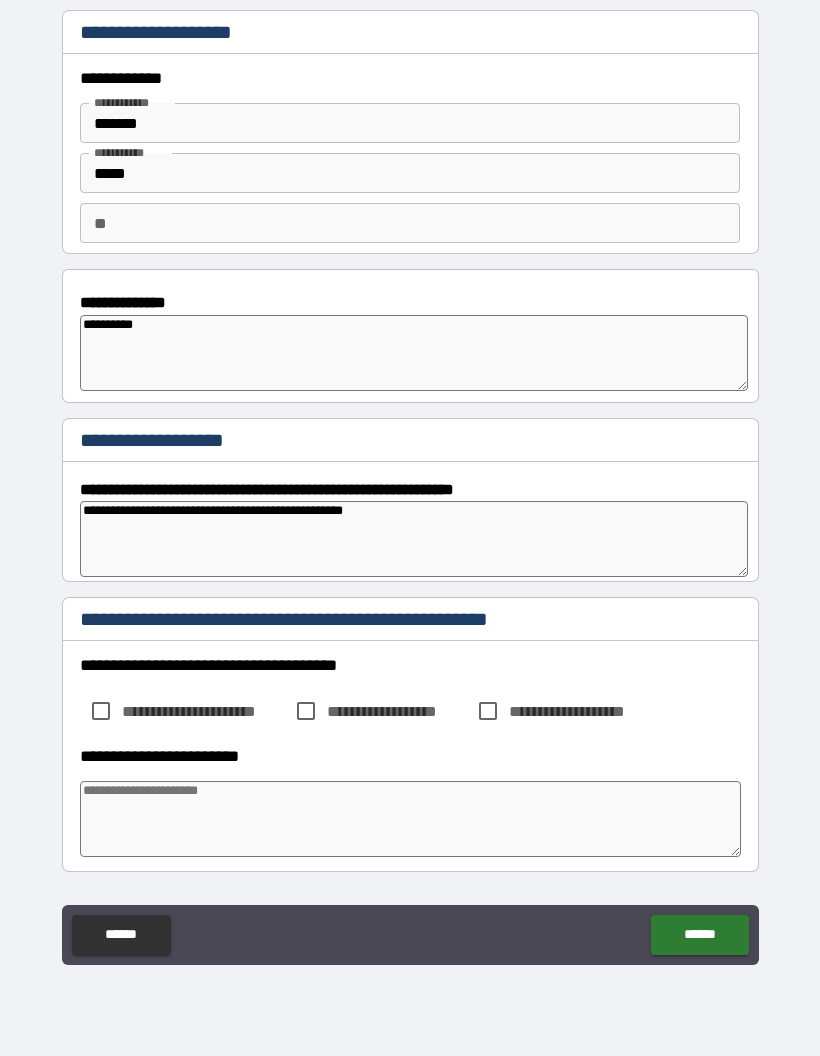 click on "**********" at bounding box center [414, 539] 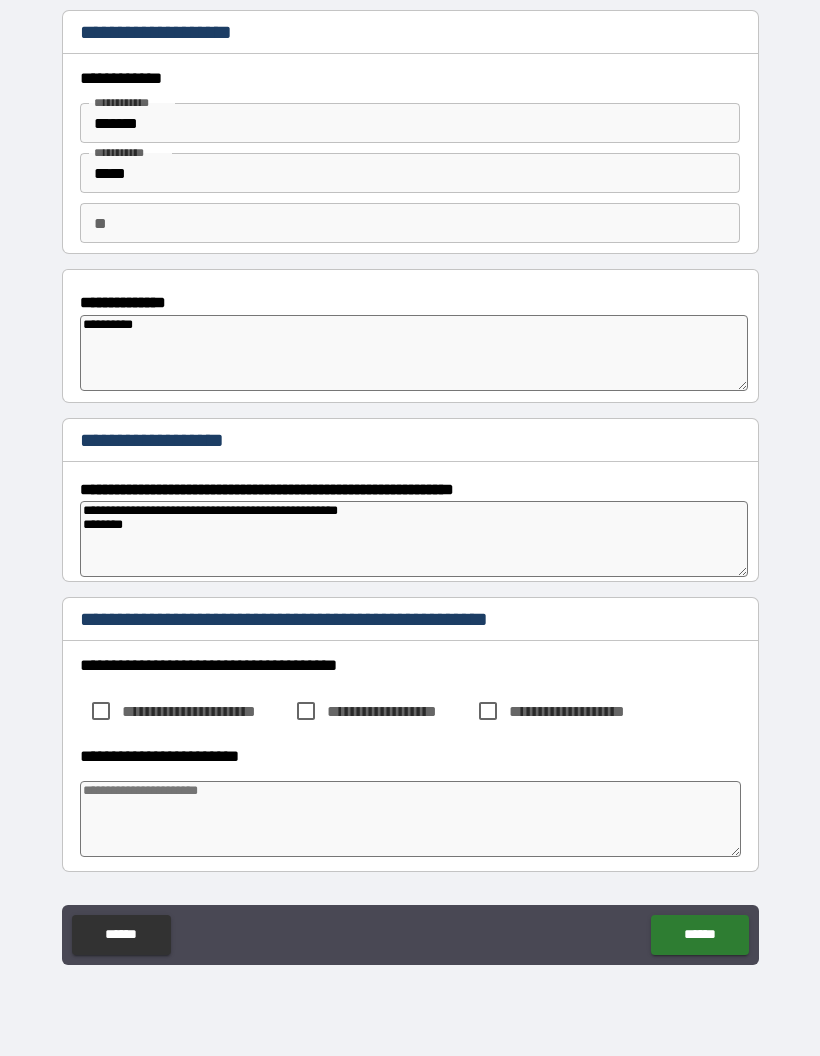 click on "**********" at bounding box center (414, 539) 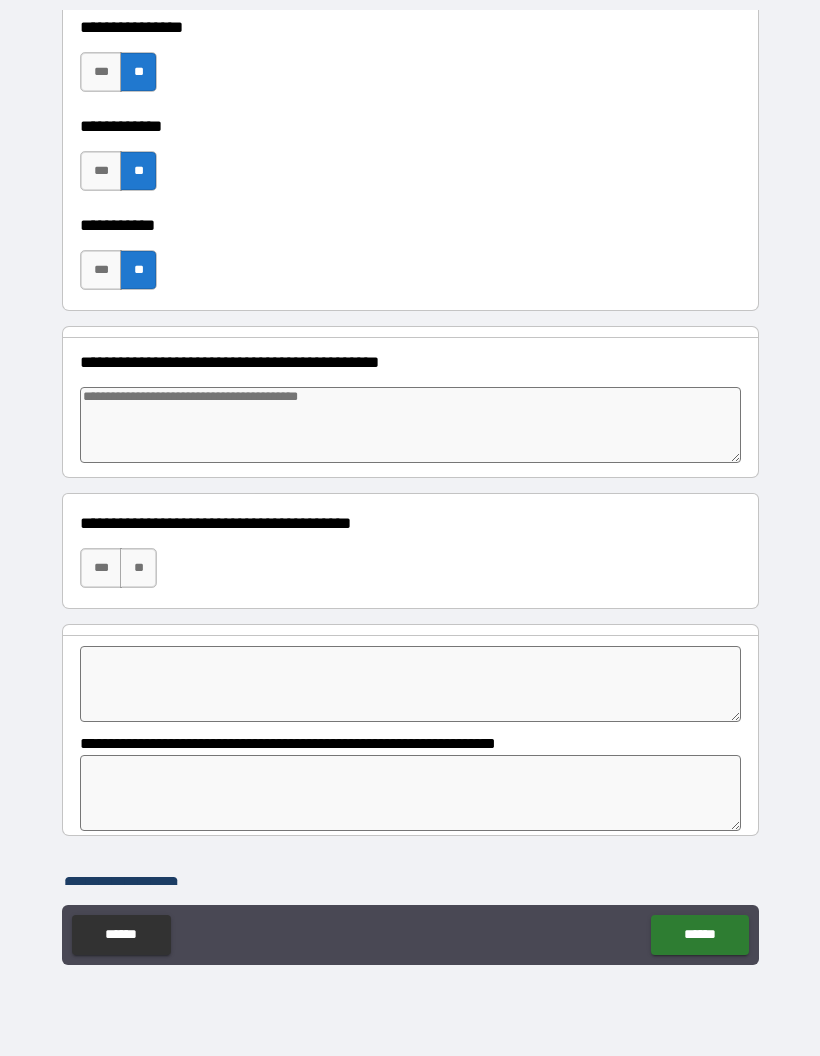 scroll, scrollTop: 1200, scrollLeft: 0, axis: vertical 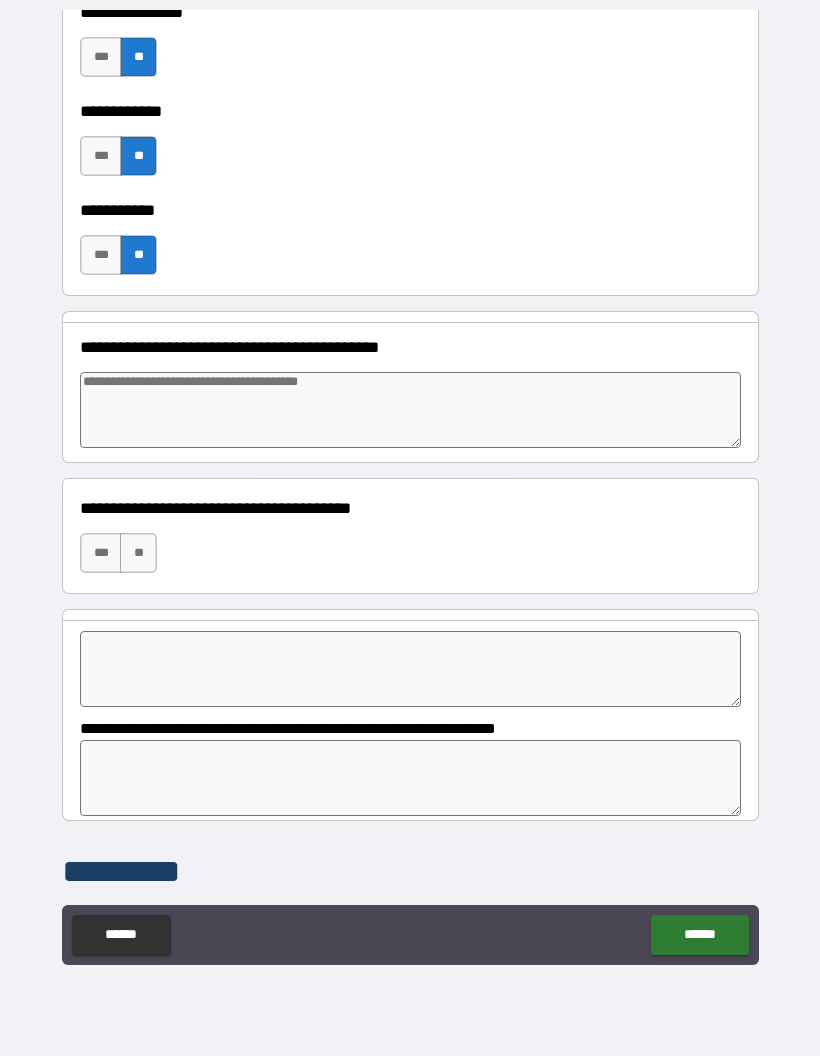 click on "**" at bounding box center [138, 553] 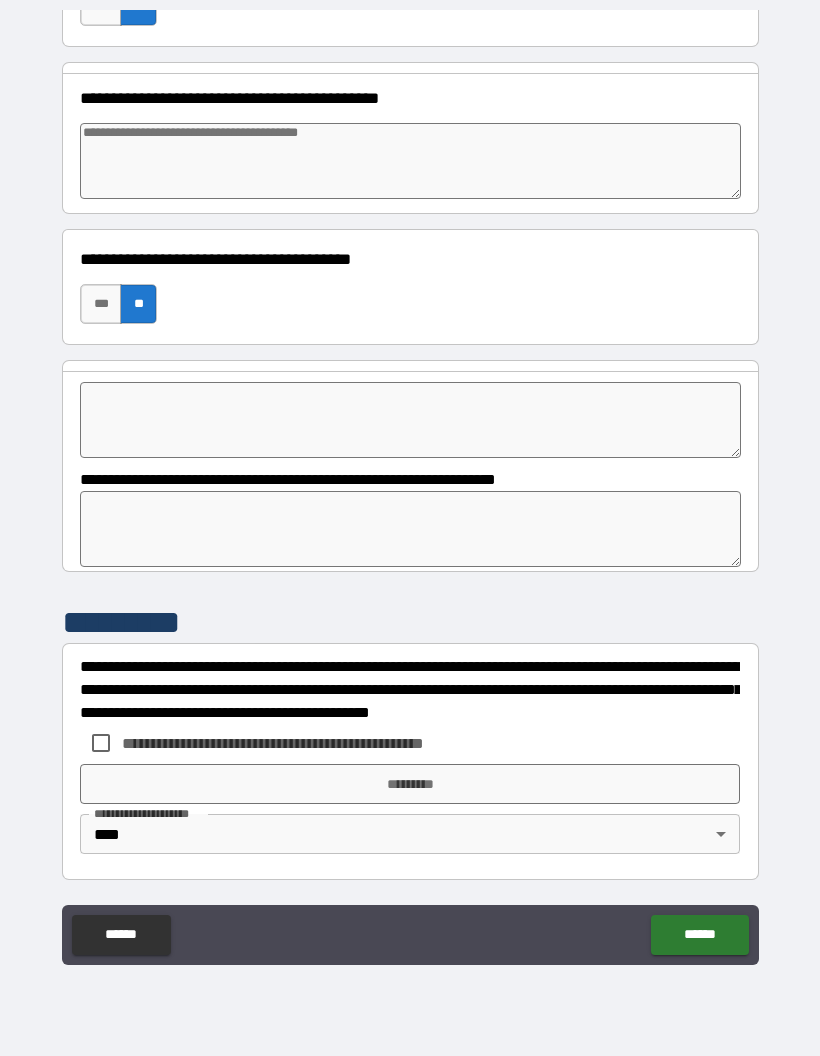 scroll, scrollTop: 1448, scrollLeft: 0, axis: vertical 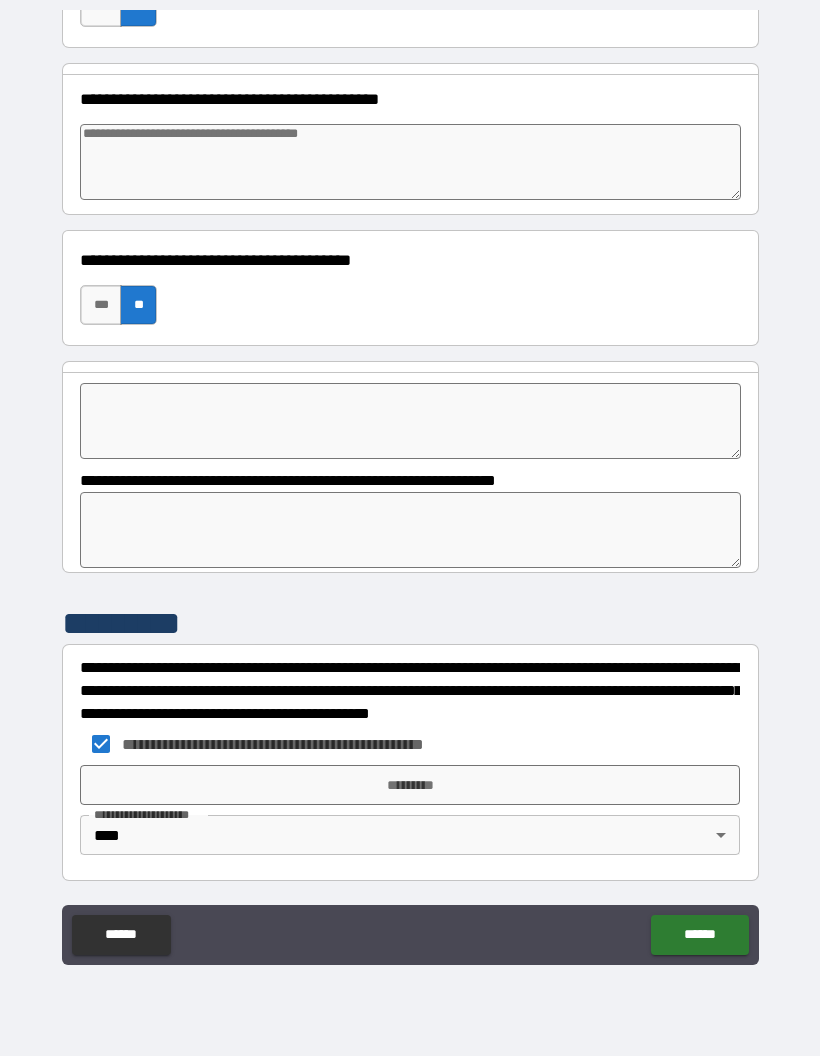 click on "*********" at bounding box center (410, 785) 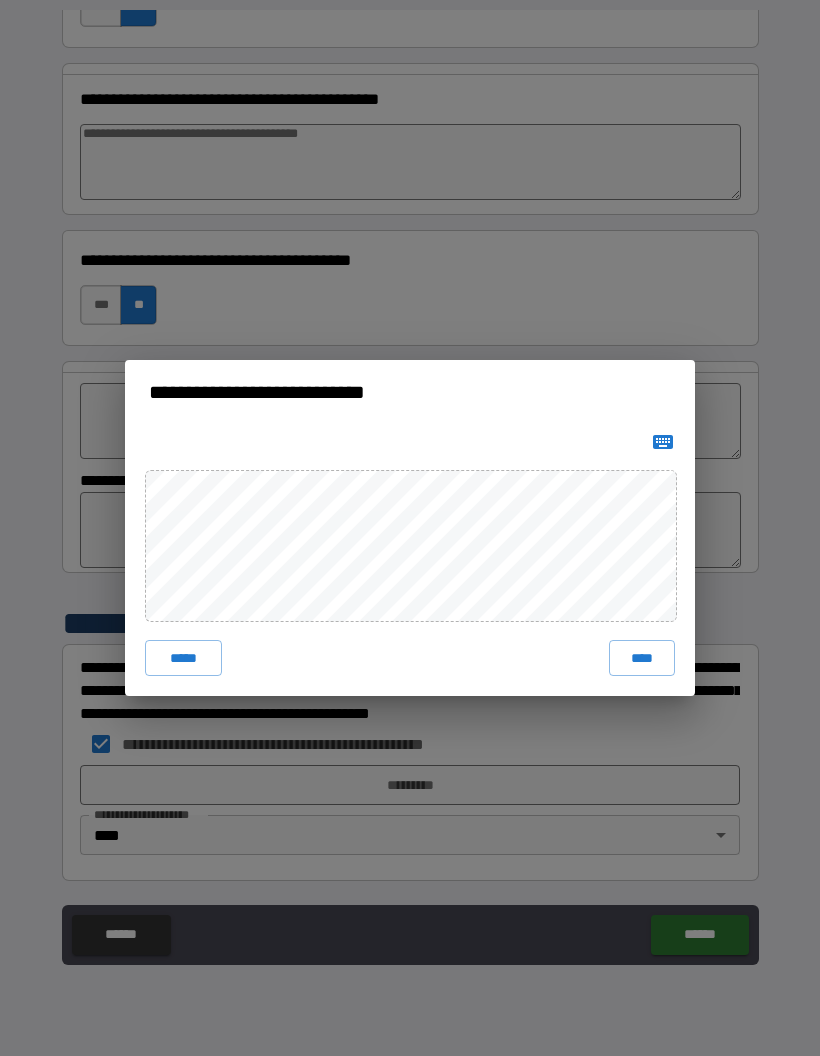 click 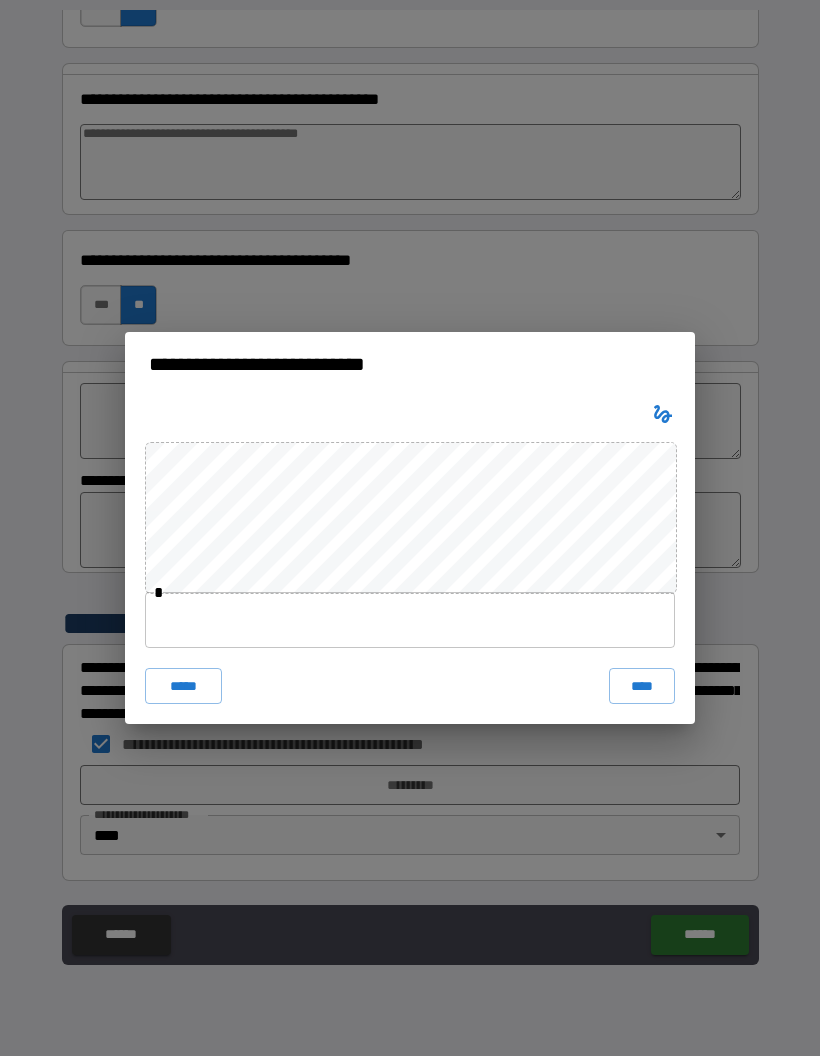 click at bounding box center [410, 620] 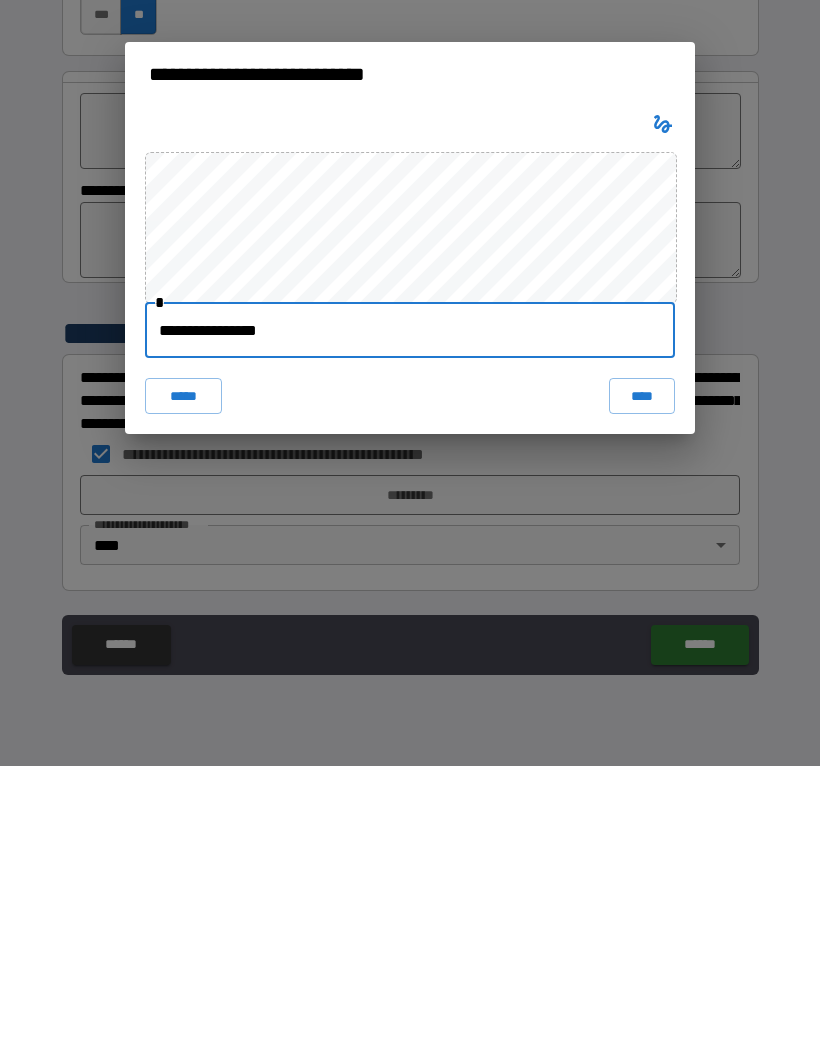 click on "****" at bounding box center [642, 686] 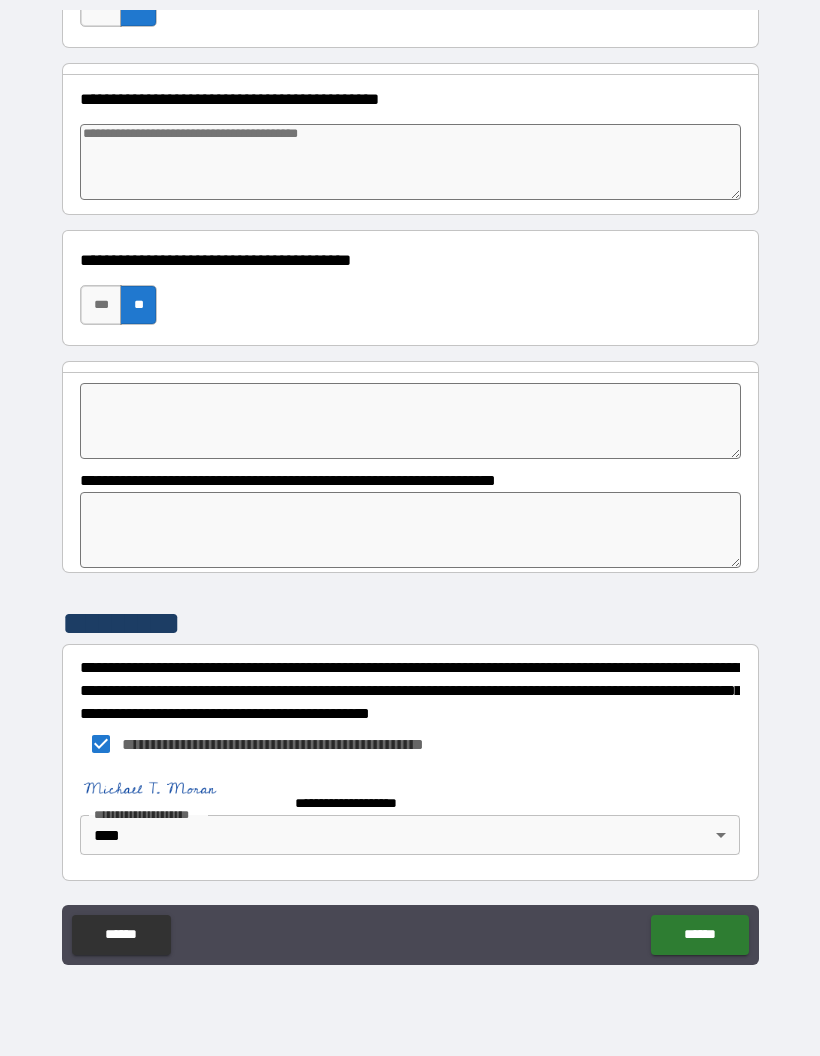scroll, scrollTop: 1438, scrollLeft: 0, axis: vertical 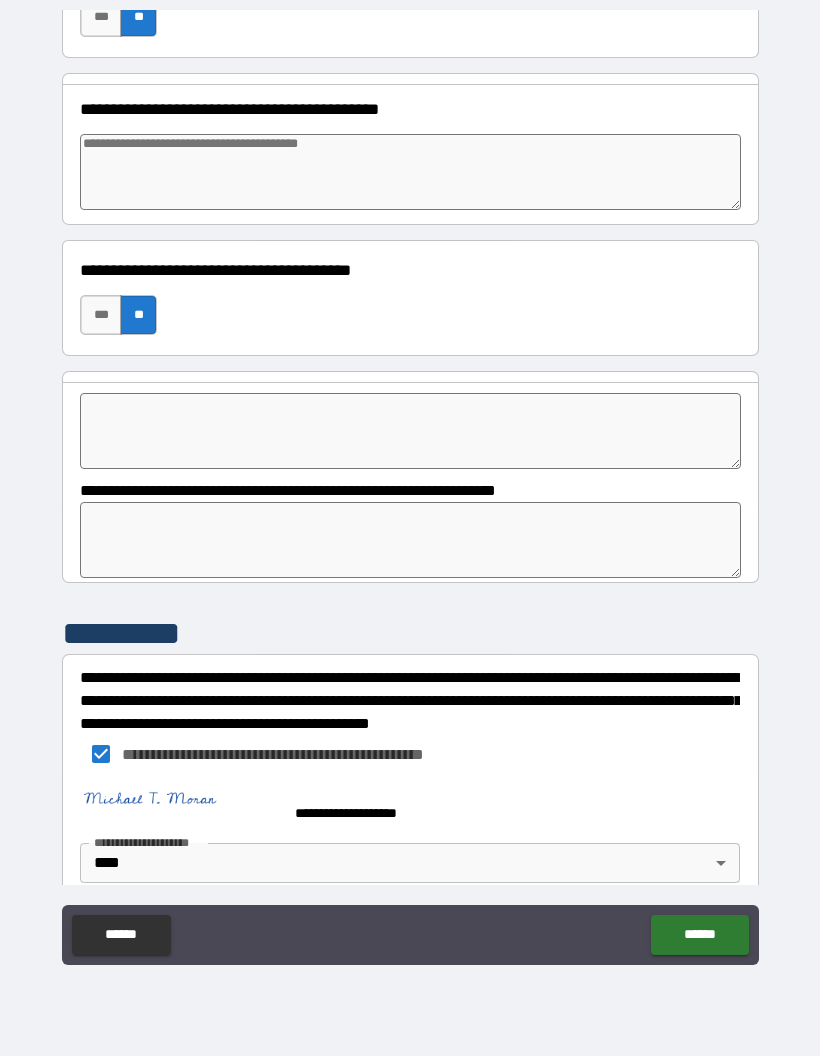 click on "******" at bounding box center [699, 935] 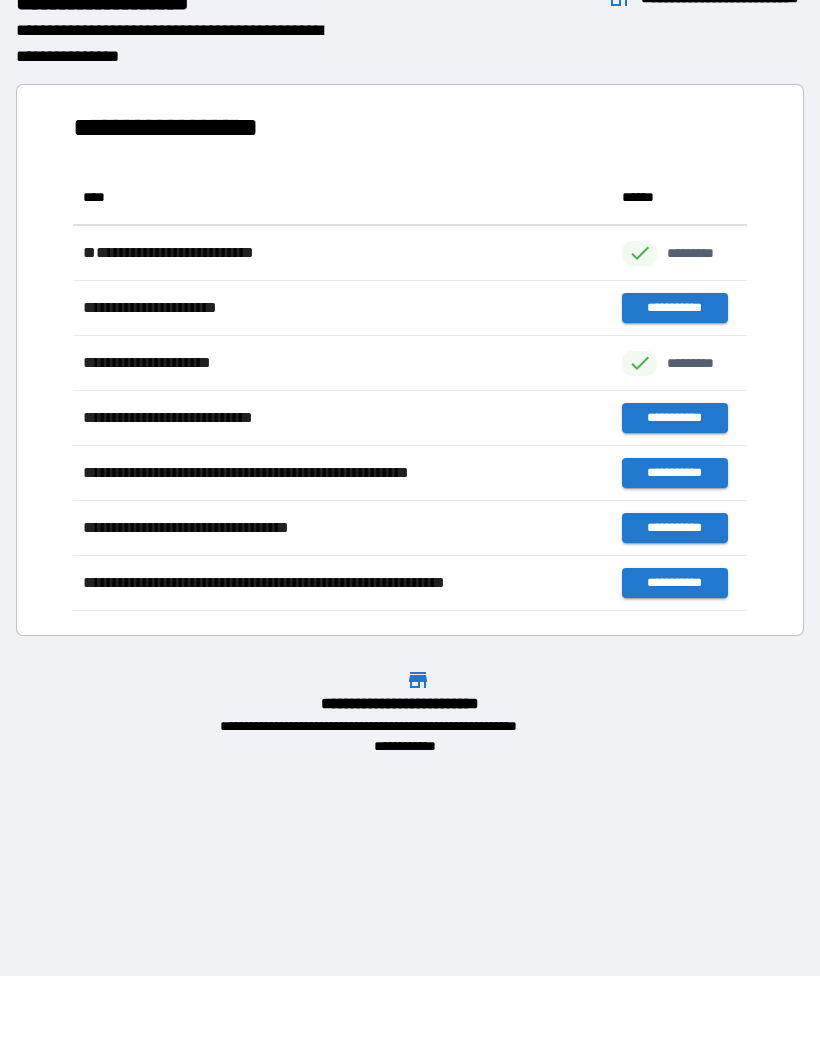 scroll, scrollTop: 1, scrollLeft: 1, axis: both 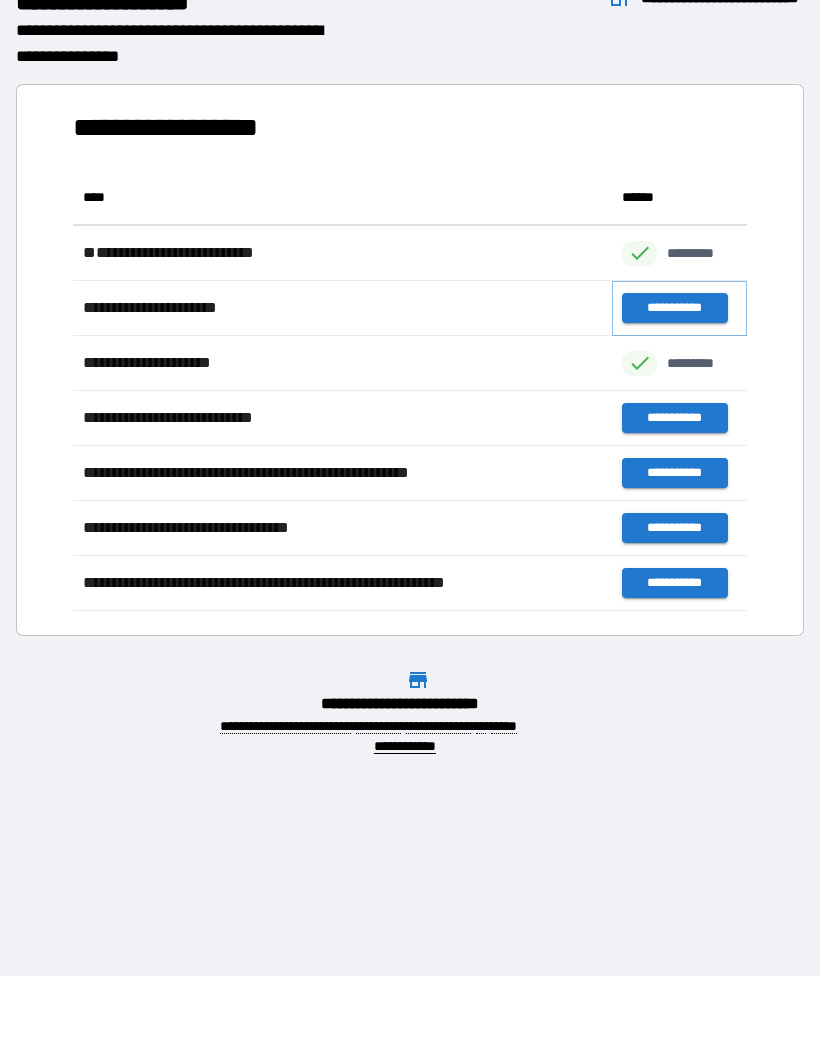 click on "**********" at bounding box center (674, 308) 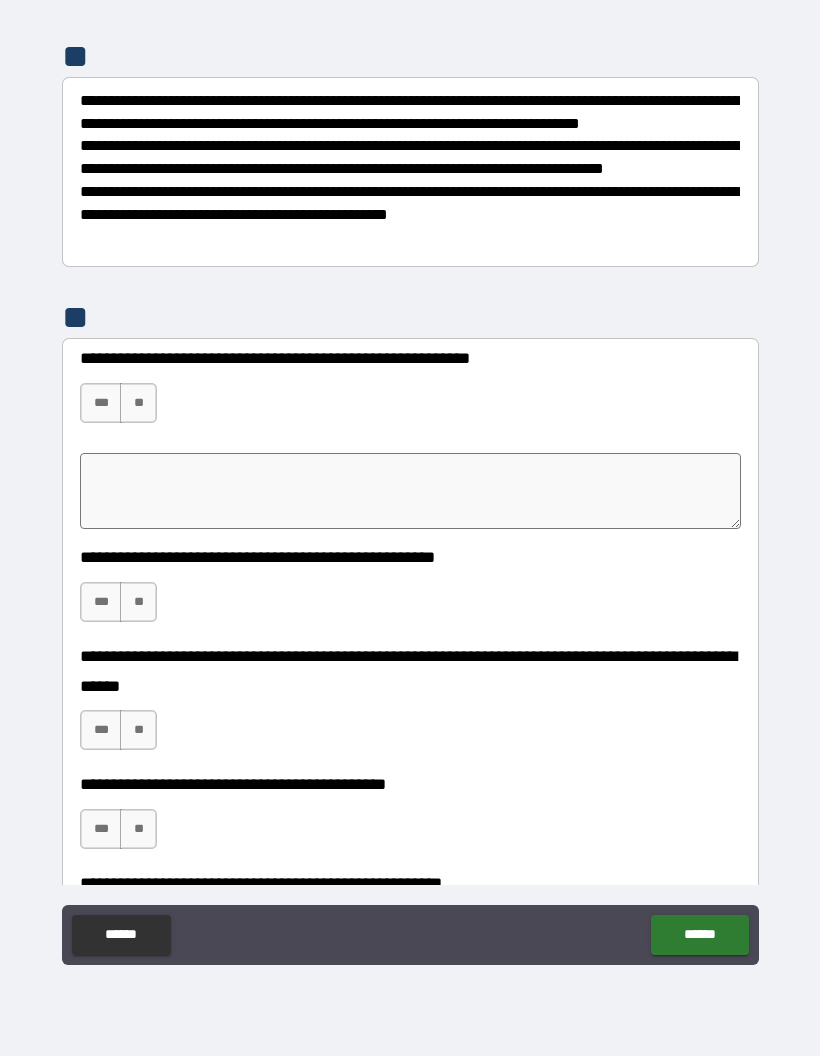scroll, scrollTop: 262, scrollLeft: 0, axis: vertical 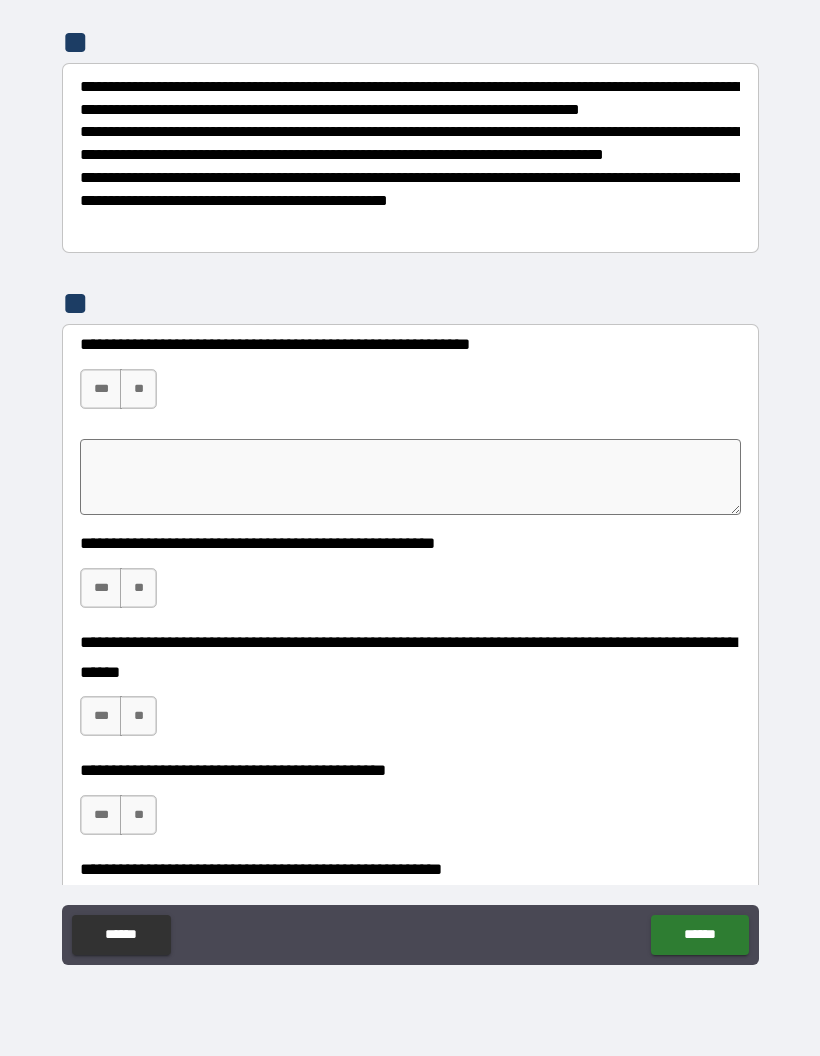 click on "***" at bounding box center [101, 389] 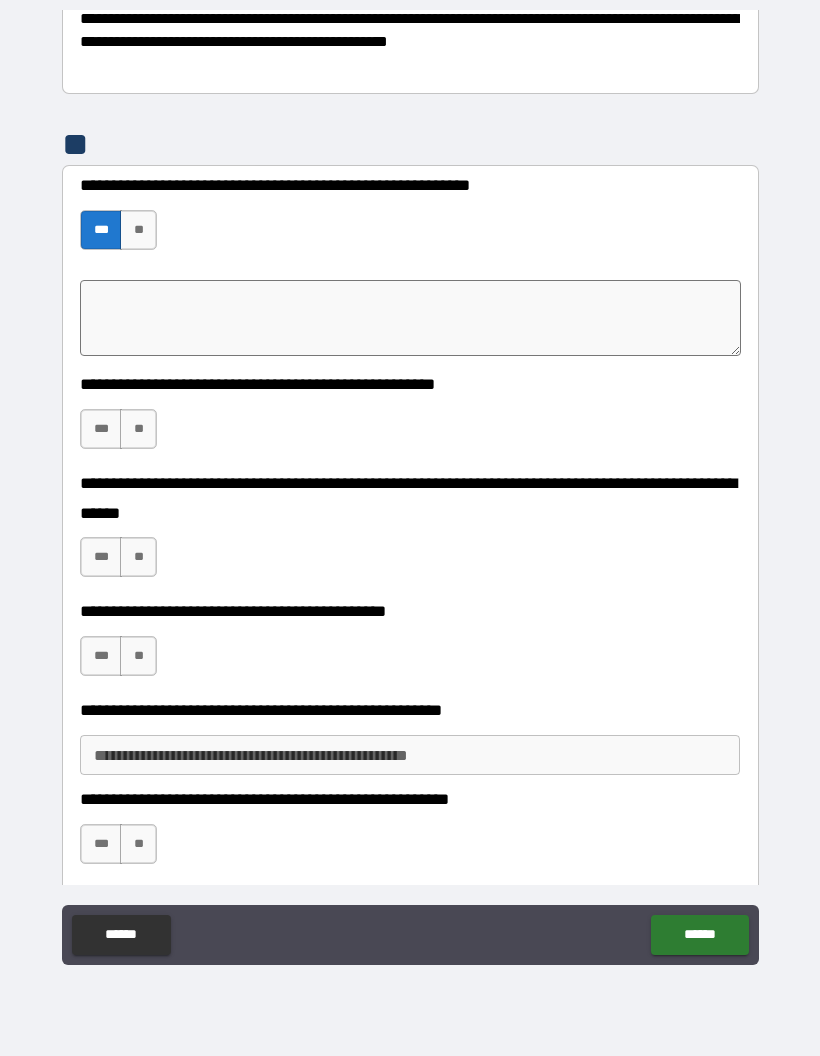scroll, scrollTop: 435, scrollLeft: 0, axis: vertical 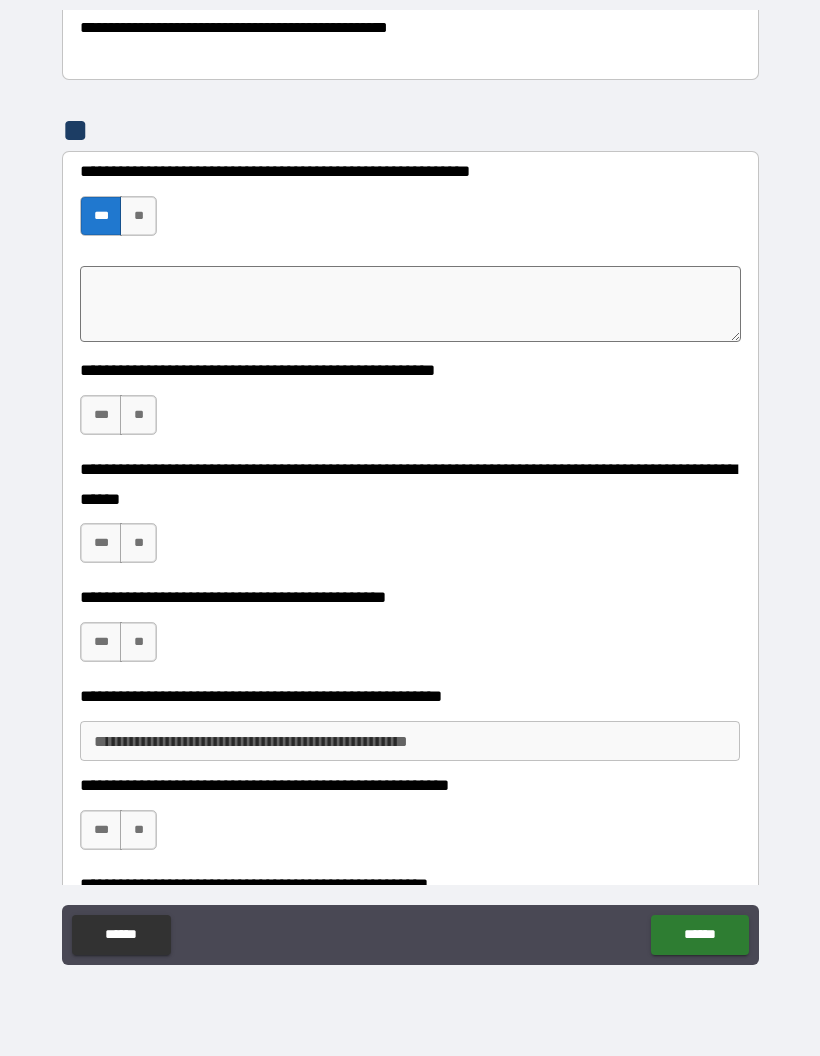 click on "**" at bounding box center [138, 415] 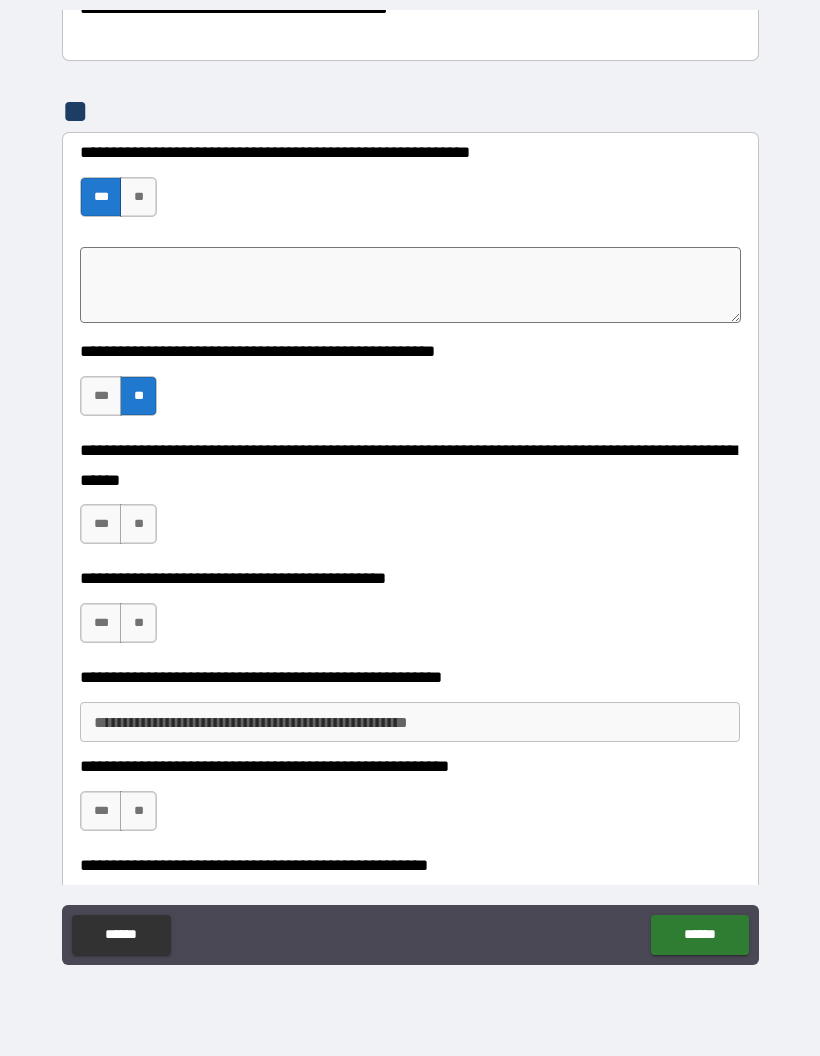 scroll, scrollTop: 456, scrollLeft: 0, axis: vertical 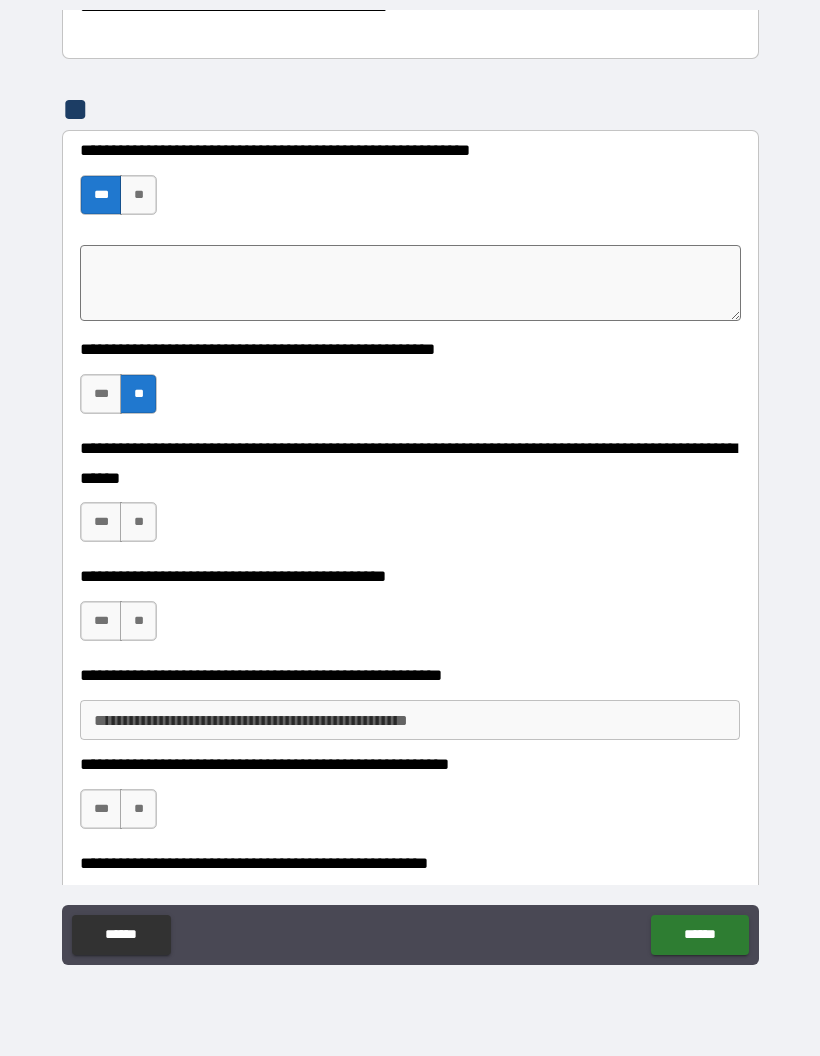 click on "**" at bounding box center [138, 522] 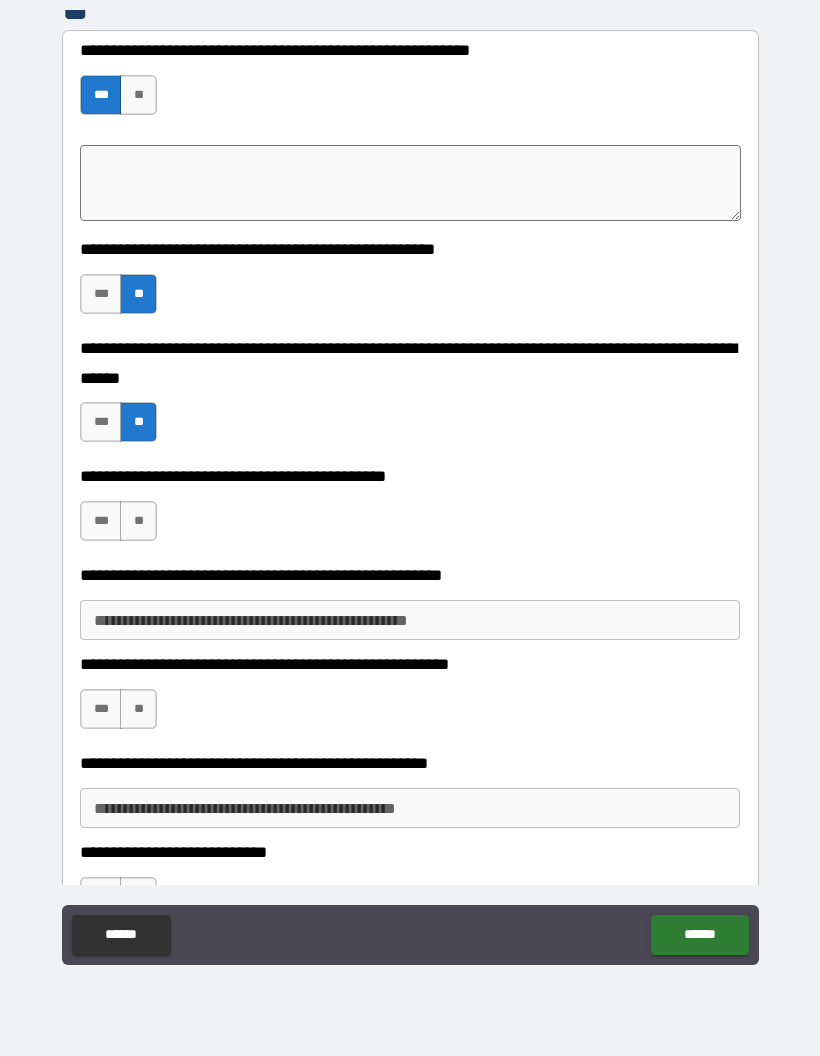 scroll, scrollTop: 580, scrollLeft: 0, axis: vertical 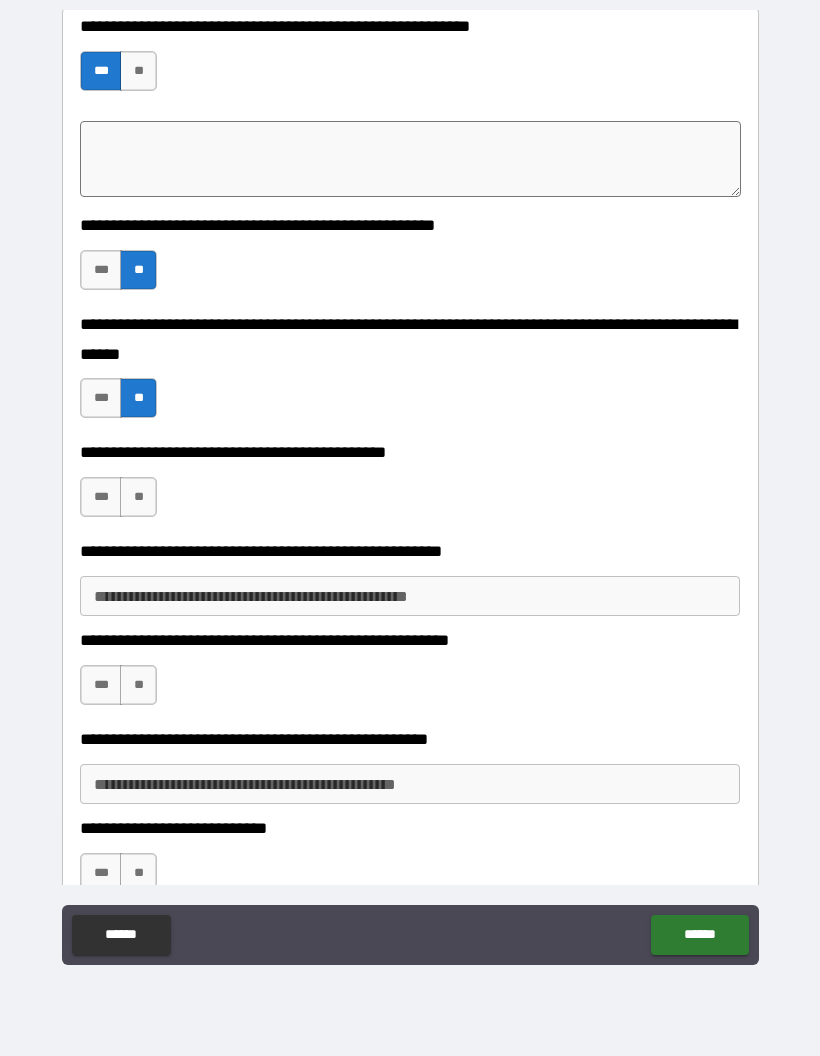 click on "**" at bounding box center [138, 497] 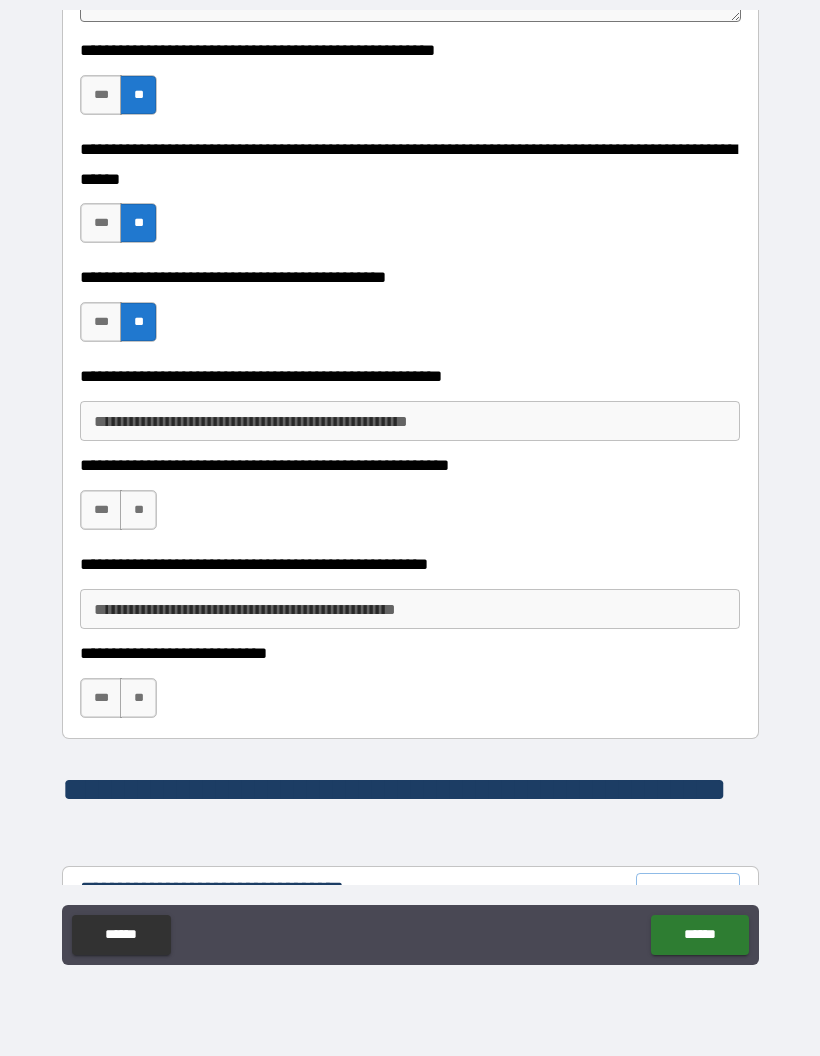 scroll, scrollTop: 756, scrollLeft: 0, axis: vertical 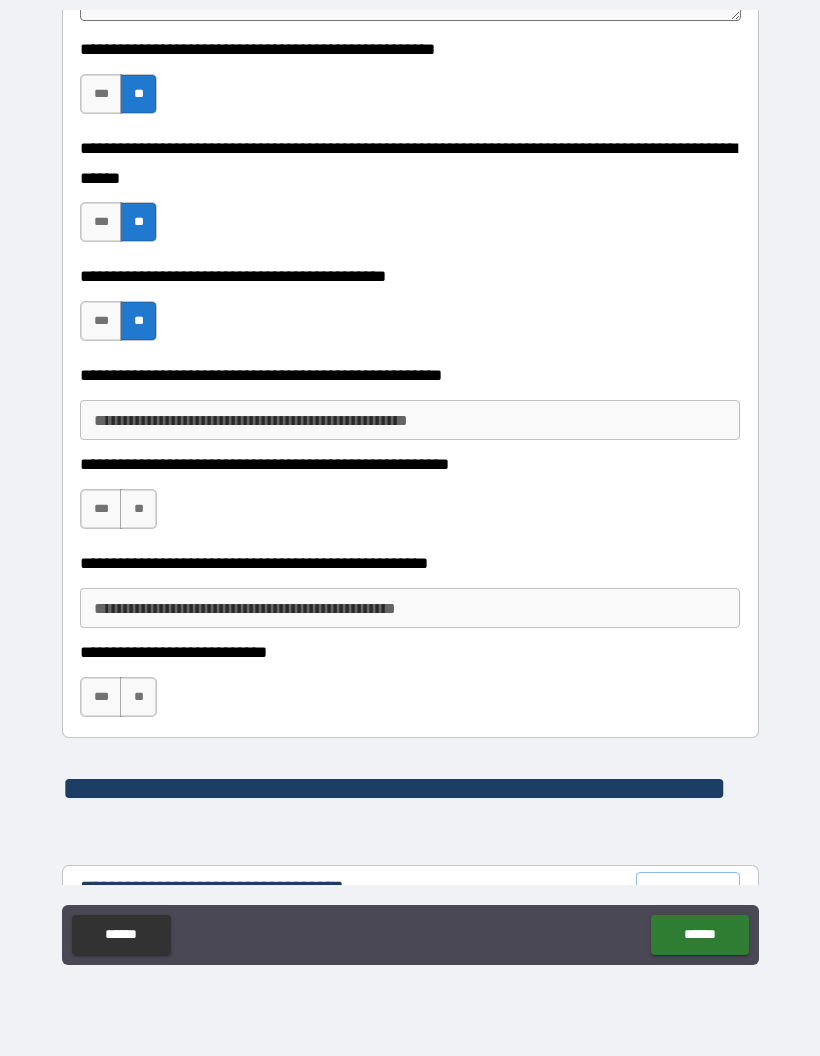 click on "**********" at bounding box center [410, 420] 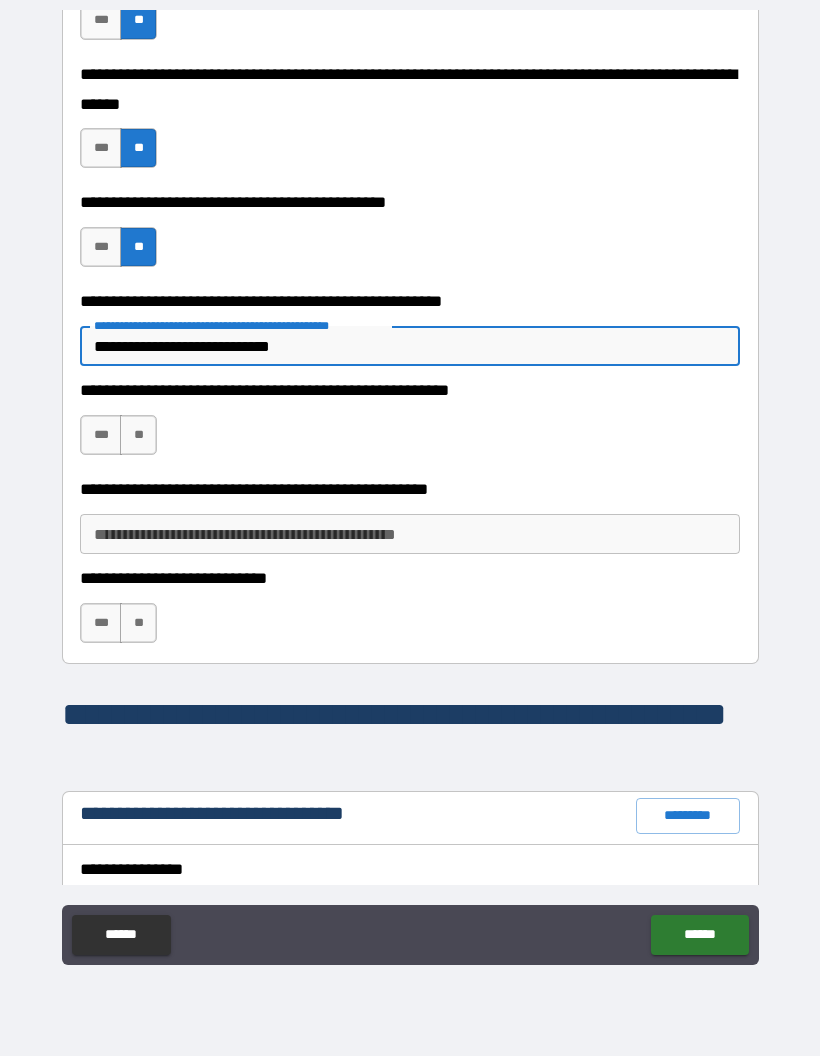 scroll, scrollTop: 836, scrollLeft: 0, axis: vertical 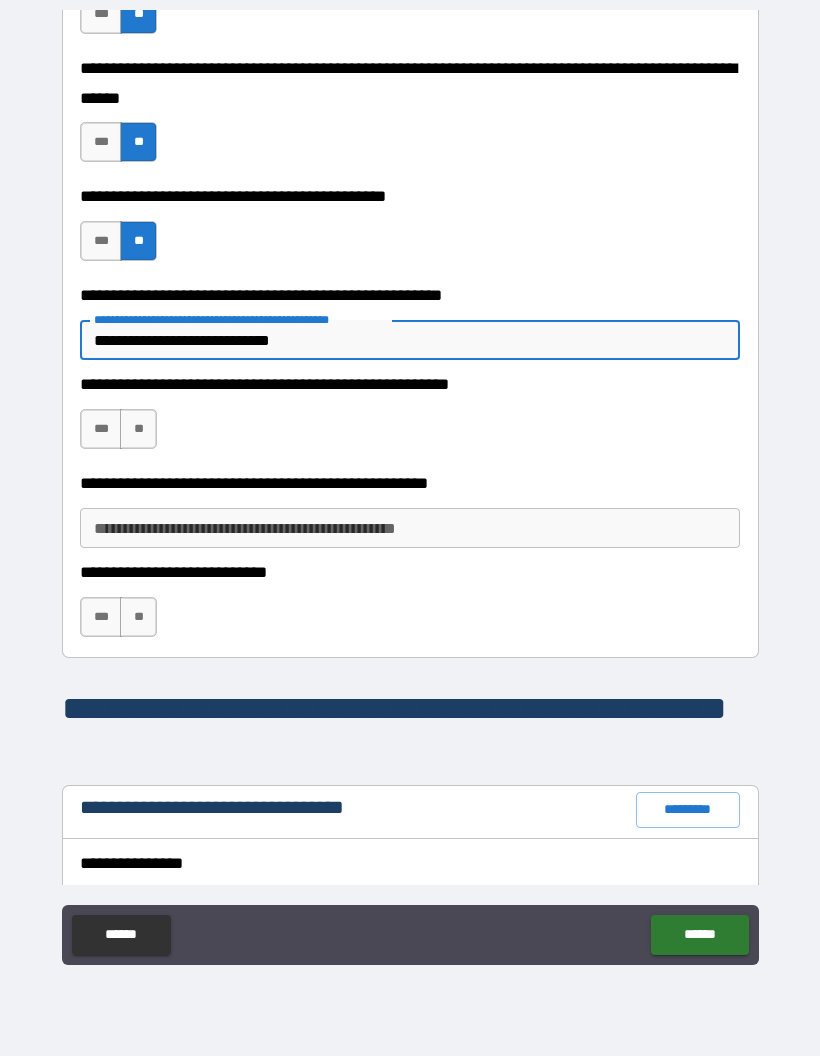 click on "**" at bounding box center (138, 429) 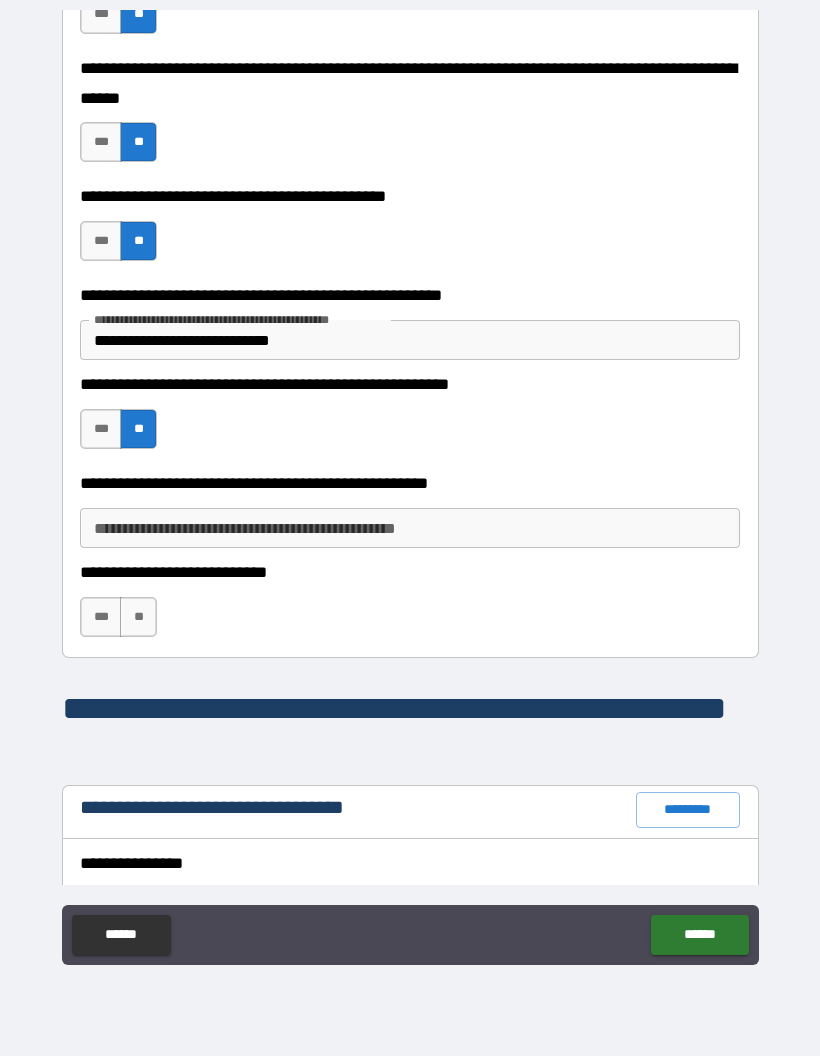 click on "**********" at bounding box center (410, 528) 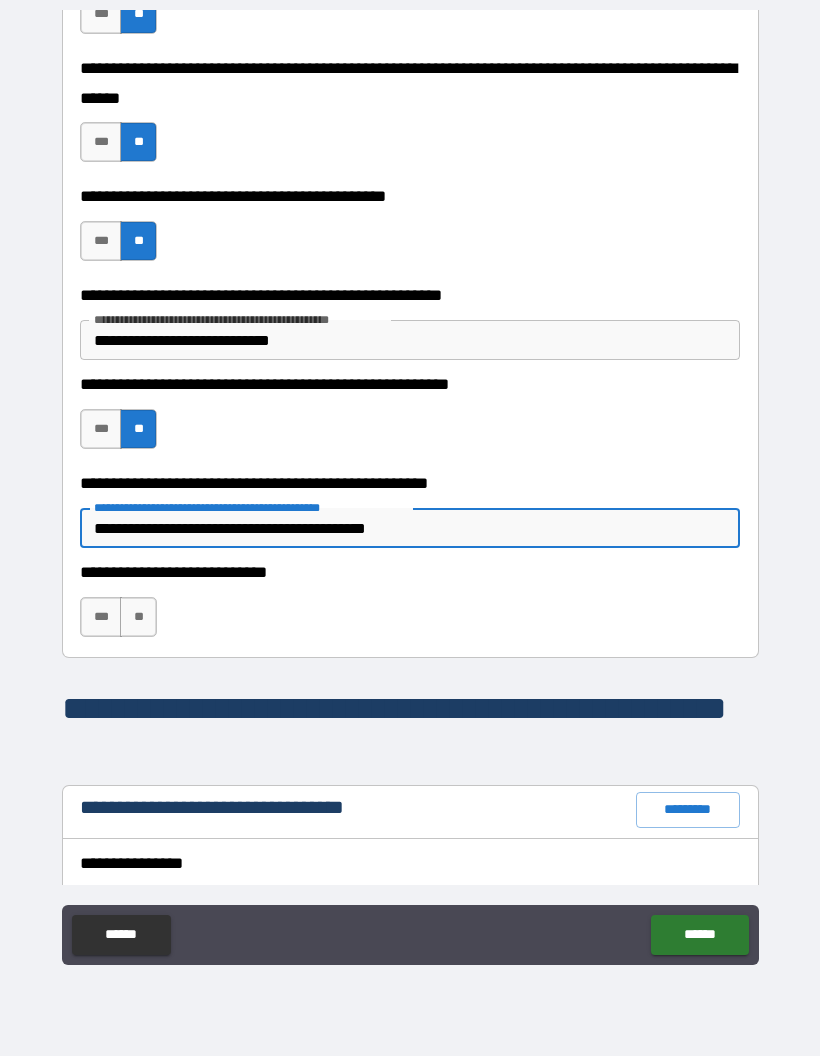 click on "**" at bounding box center [138, 617] 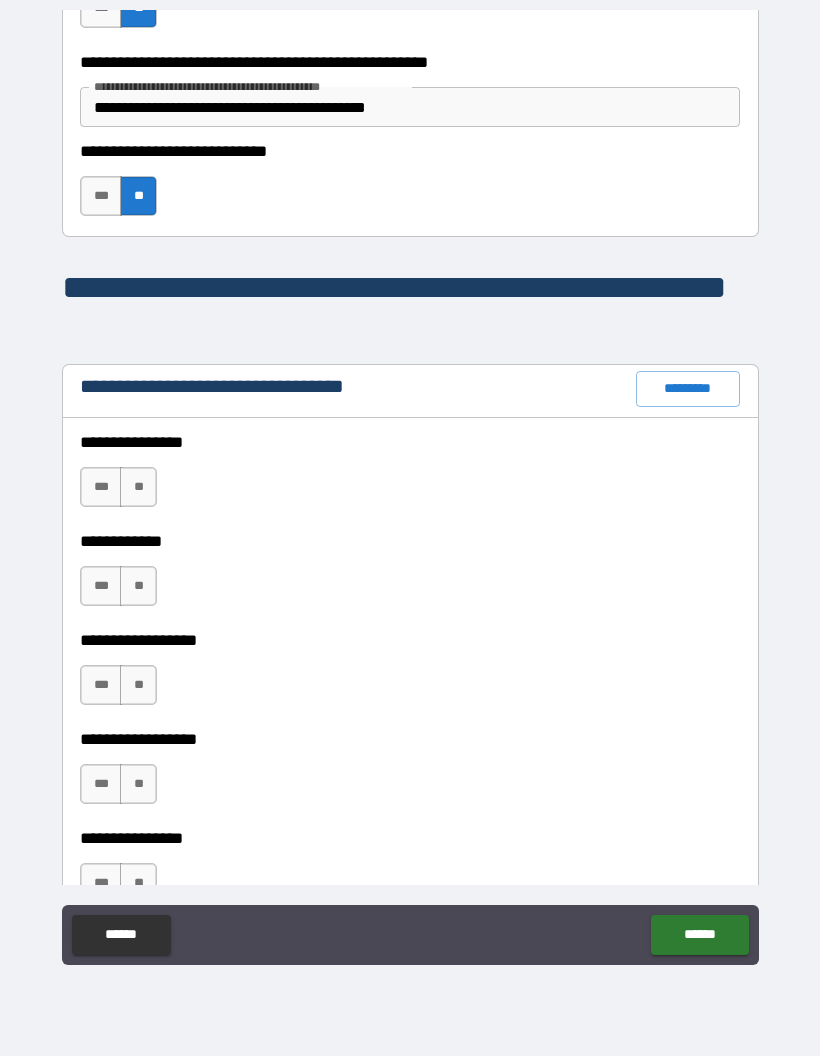 scroll, scrollTop: 1273, scrollLeft: 0, axis: vertical 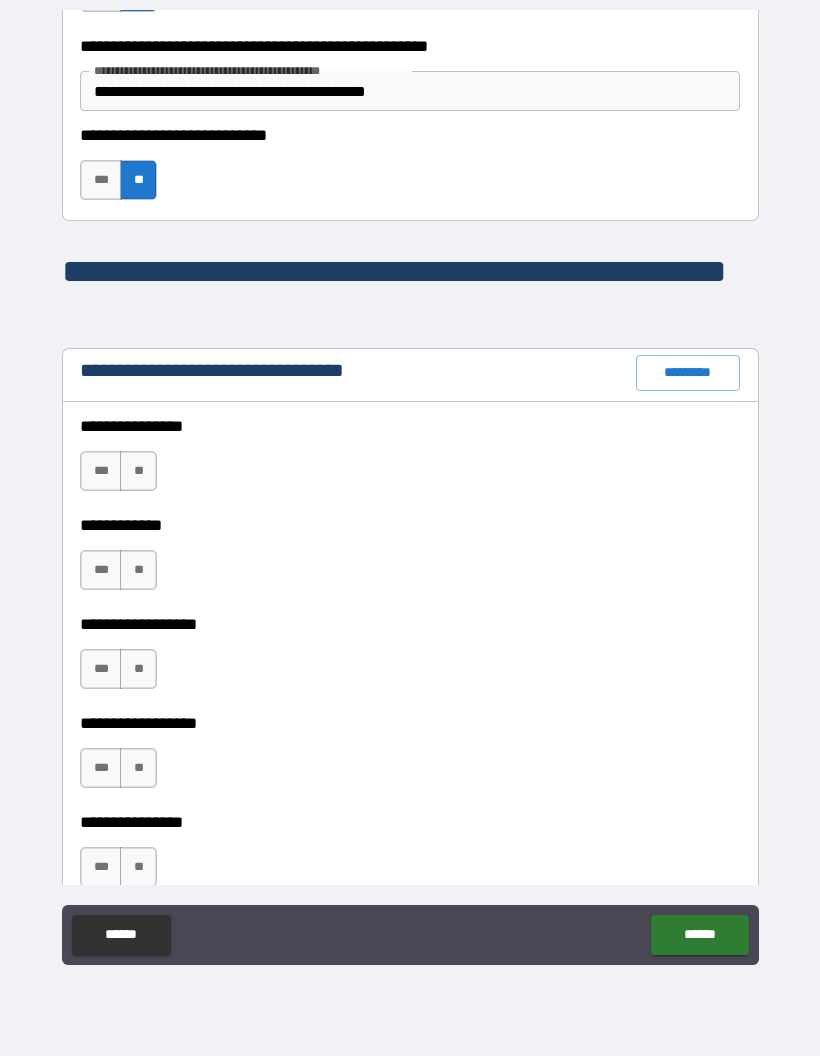 click on "**" at bounding box center (138, 471) 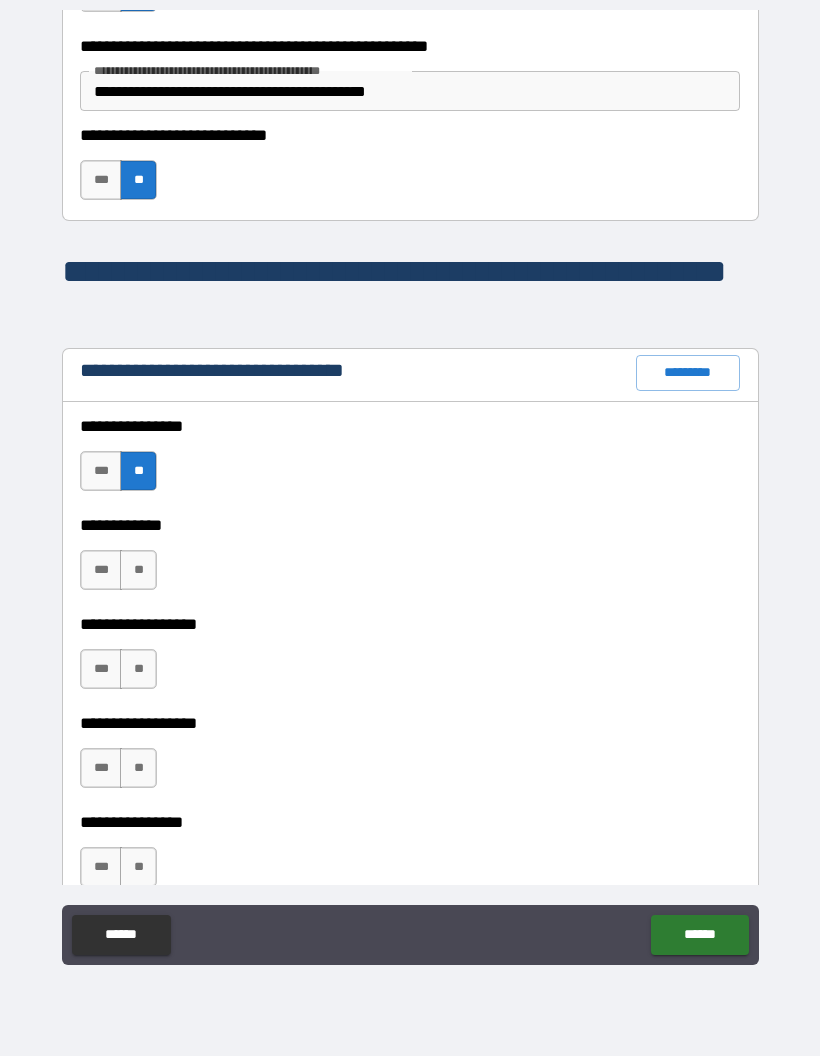 click on "**" at bounding box center [138, 570] 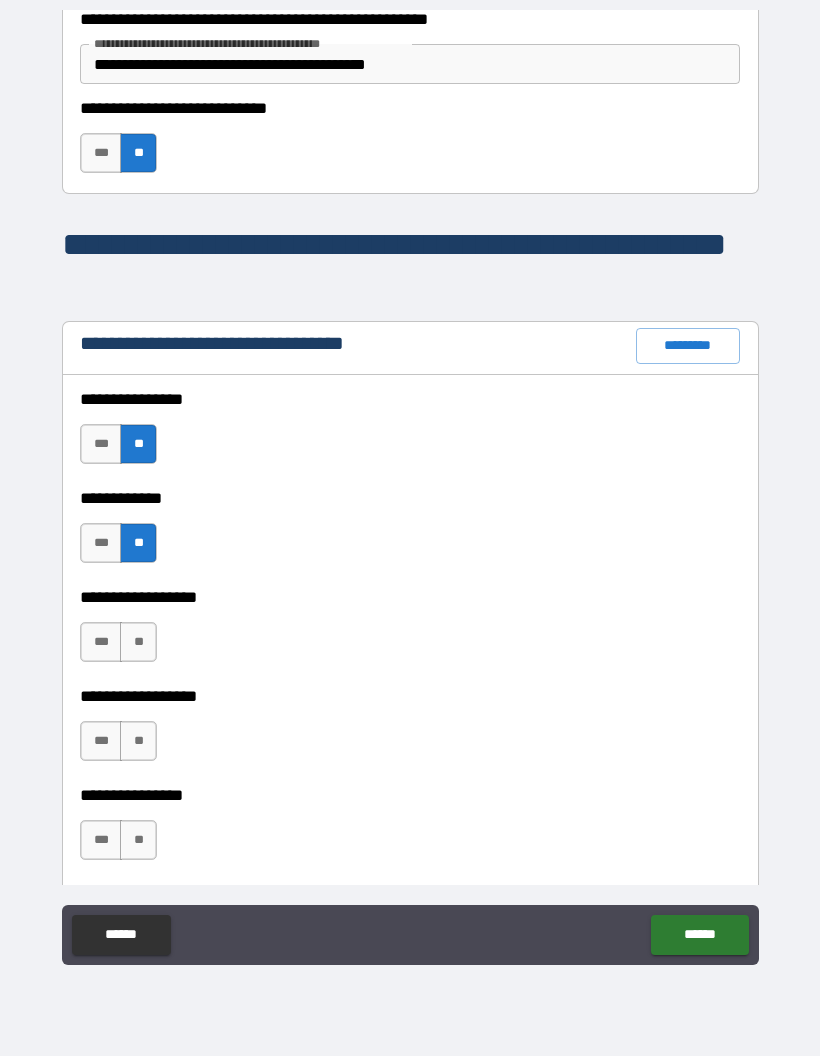 click on "**" at bounding box center [138, 642] 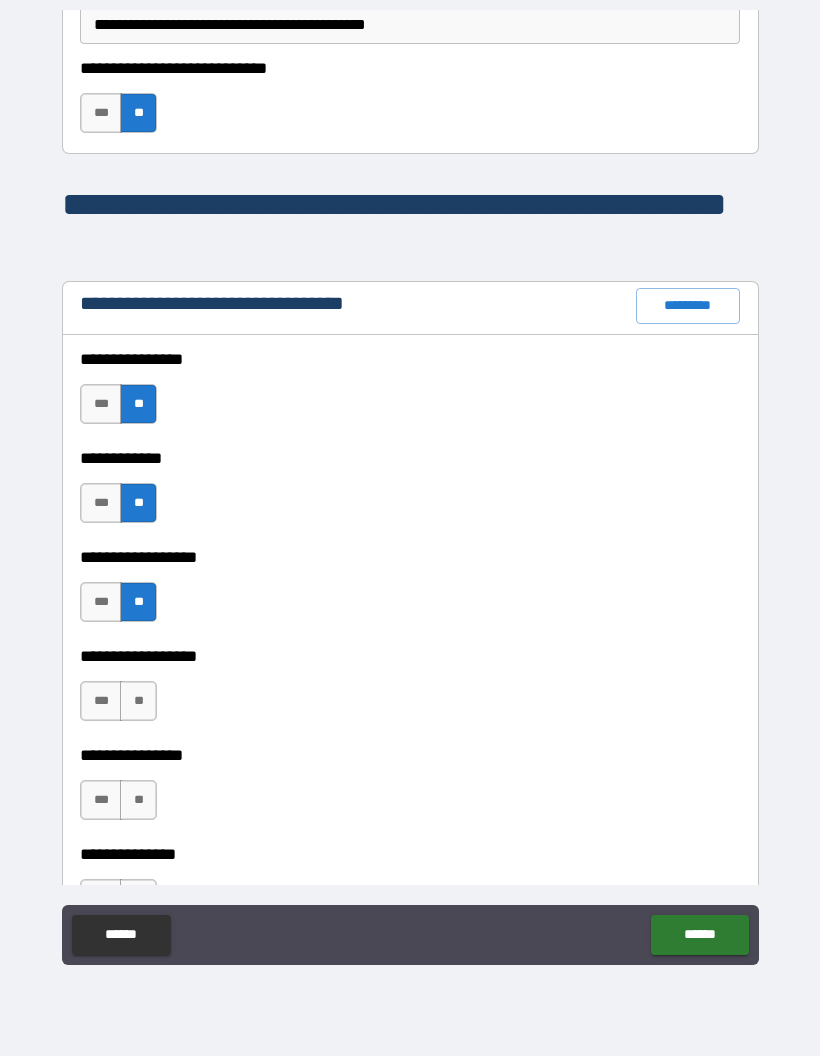 click on "**" at bounding box center (138, 701) 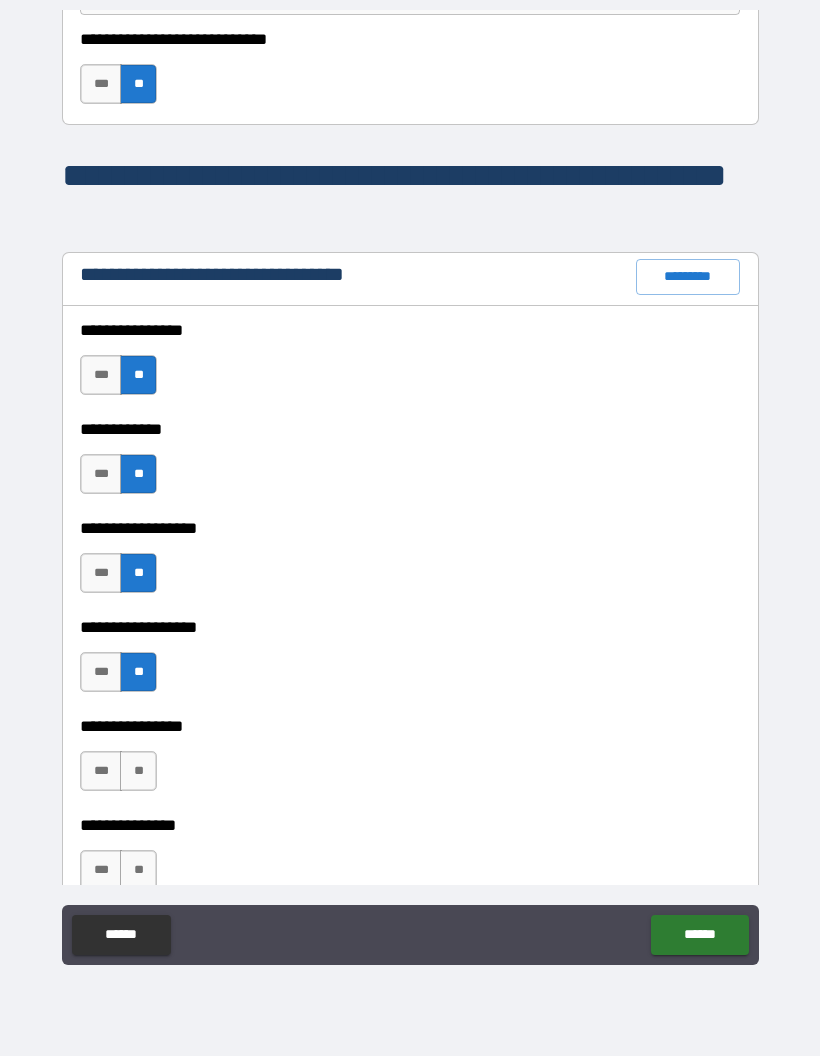 scroll, scrollTop: 1403, scrollLeft: 0, axis: vertical 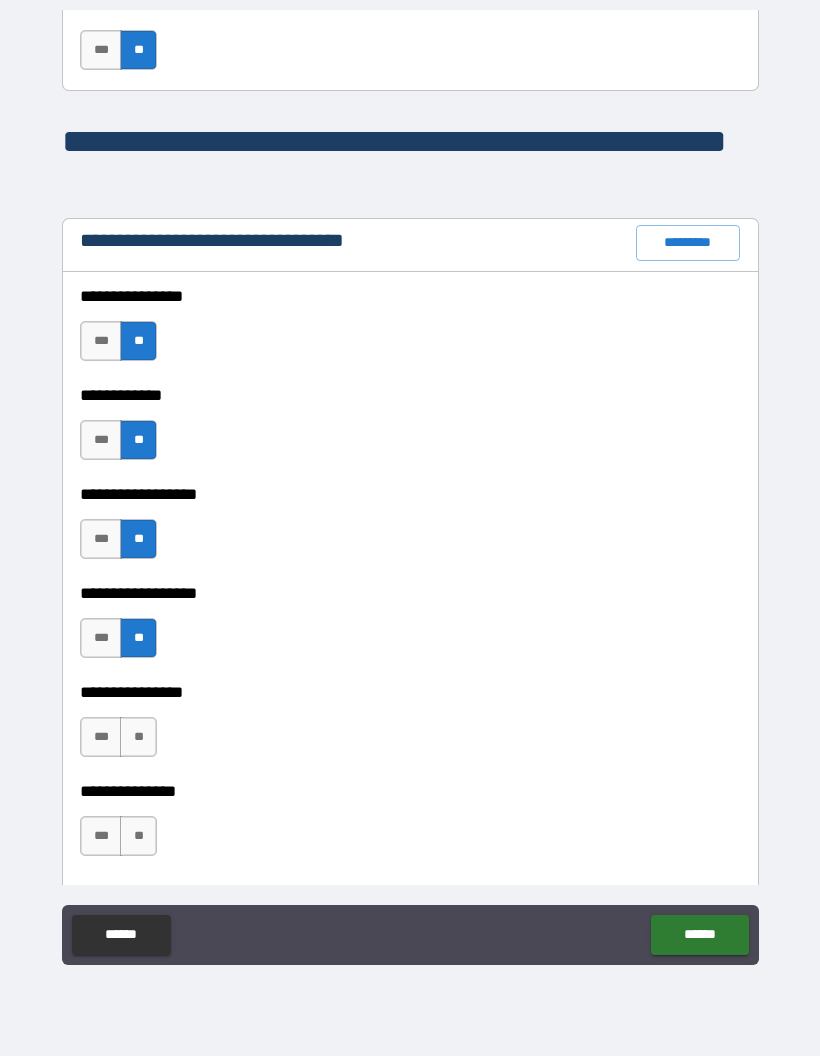 click on "***" at bounding box center [101, 737] 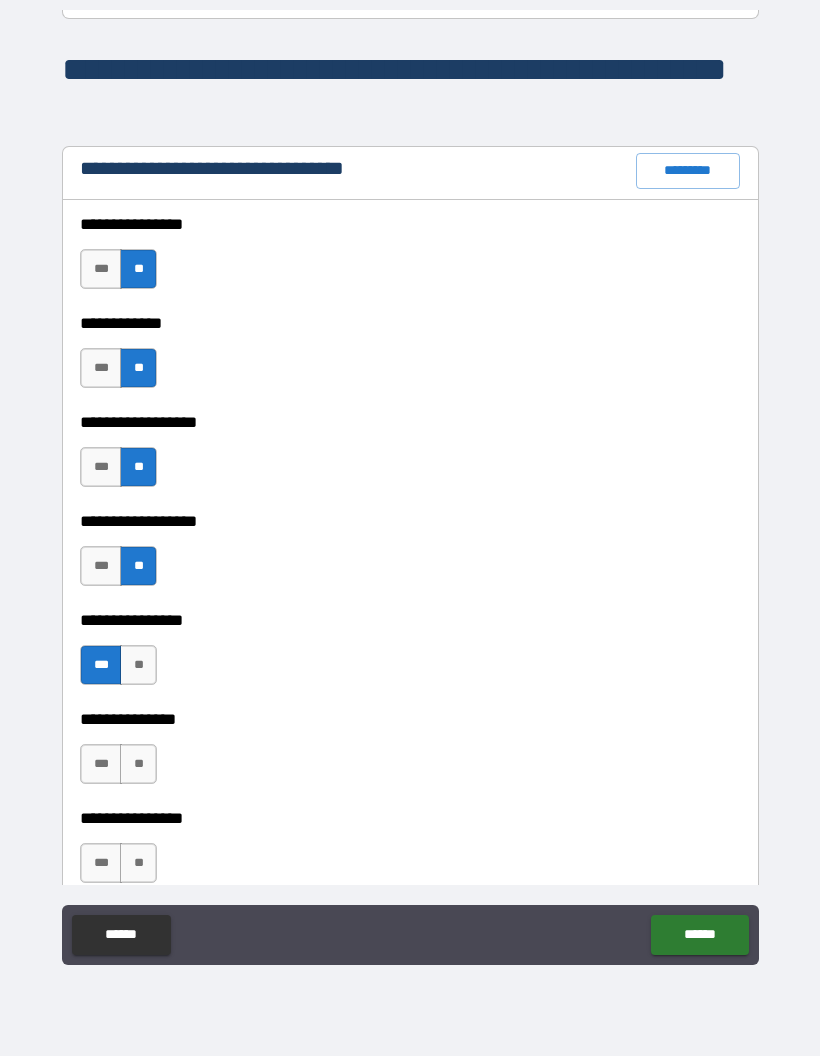 click on "**" at bounding box center (138, 764) 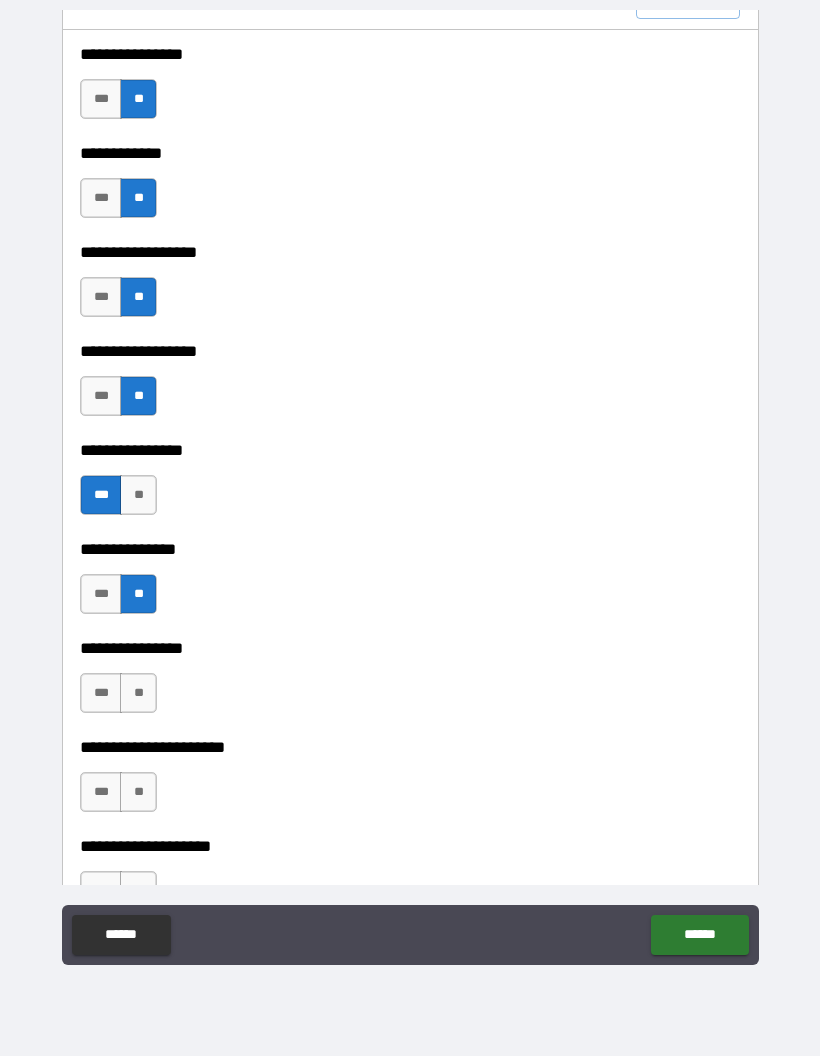 click on "**" at bounding box center (138, 693) 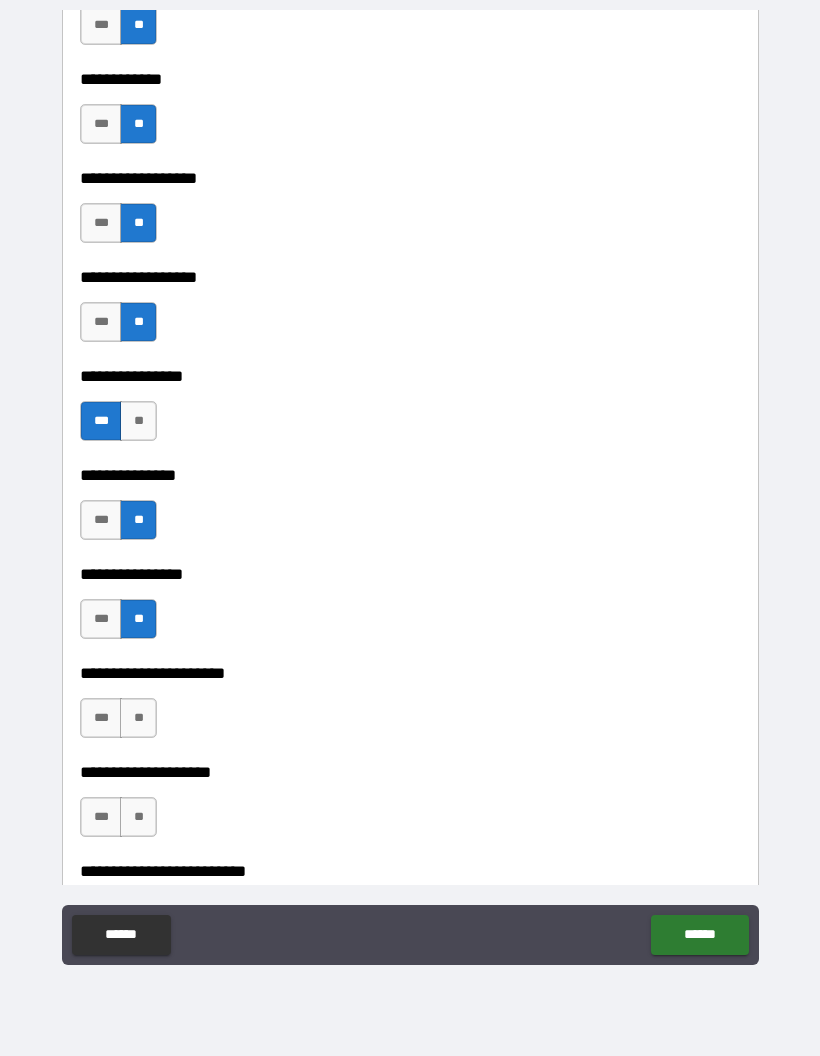 click on "**" at bounding box center [138, 718] 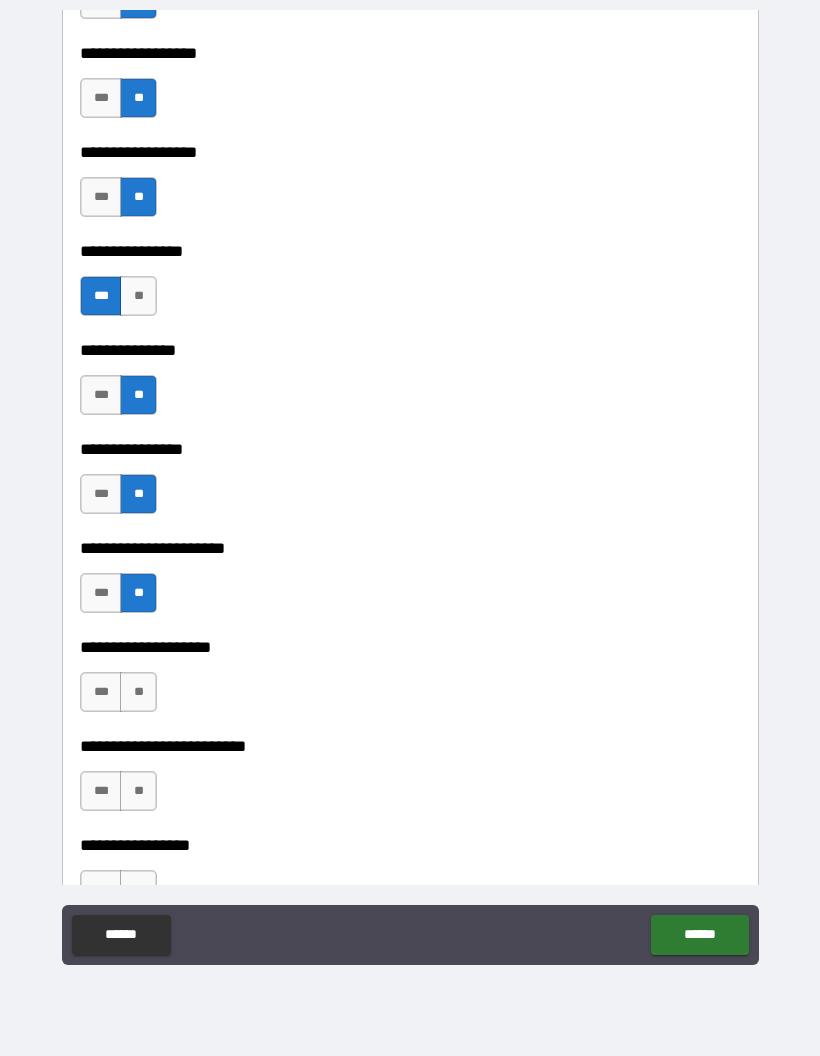 scroll, scrollTop: 1857, scrollLeft: 0, axis: vertical 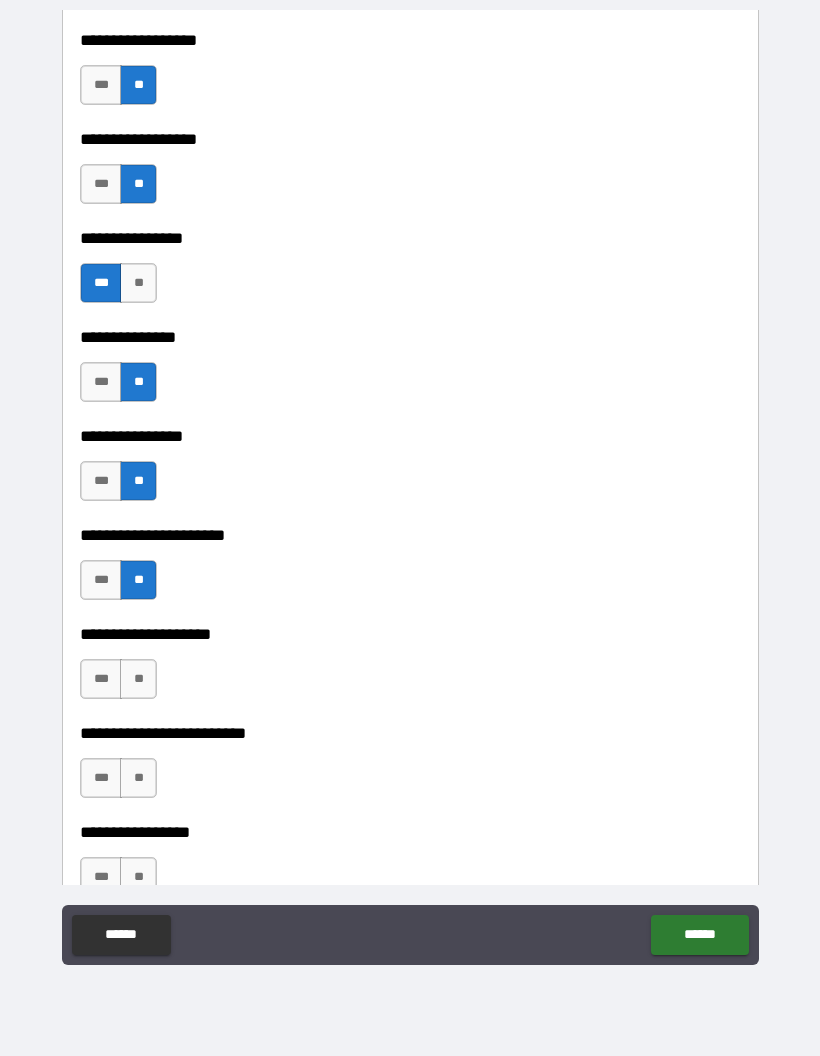 click on "**" at bounding box center [138, 679] 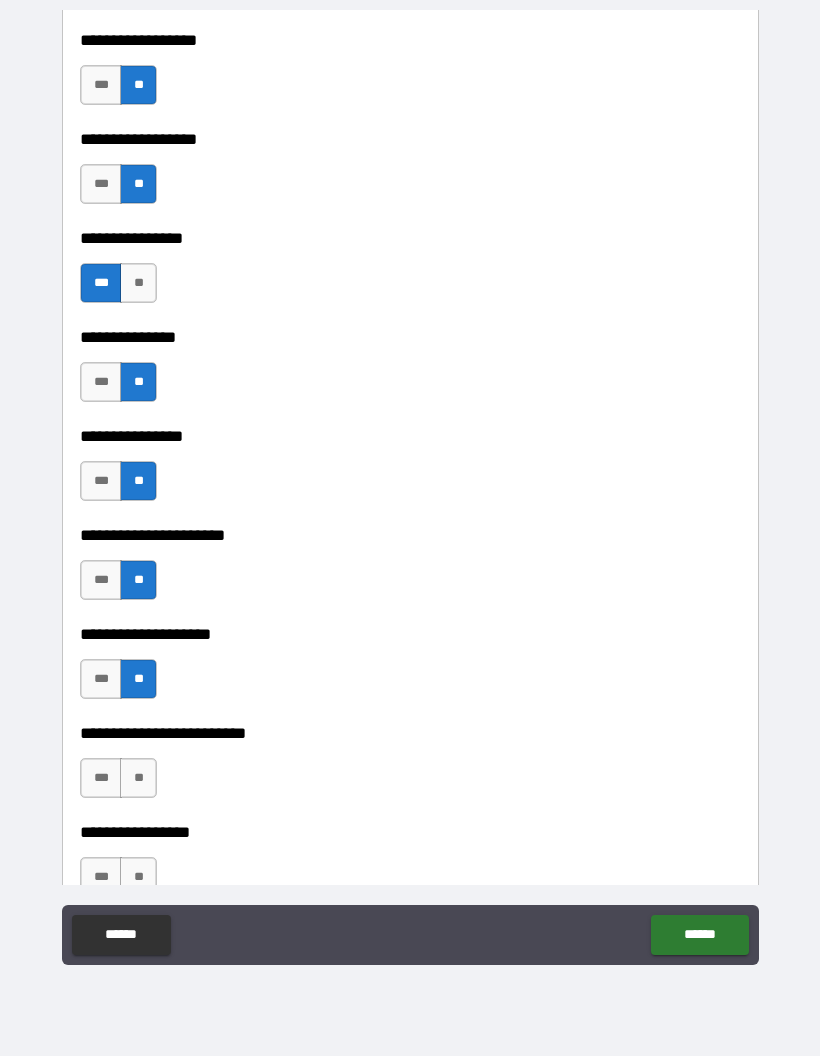 click on "**" at bounding box center (138, 778) 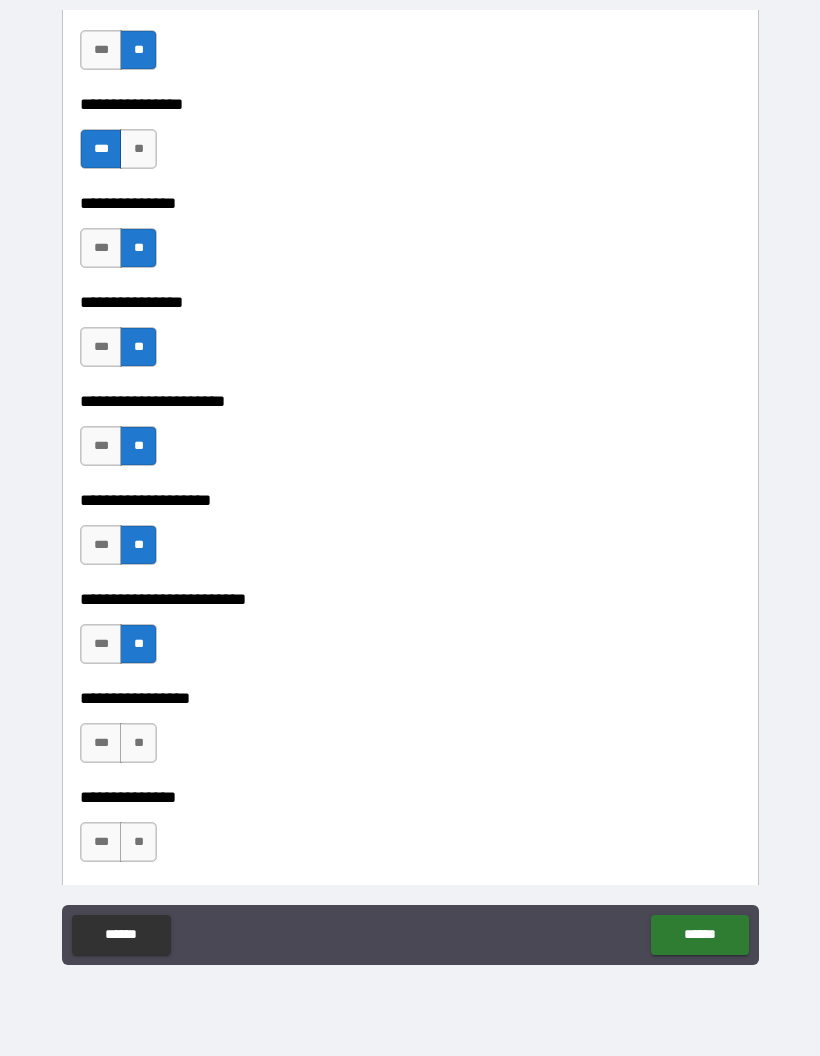 scroll, scrollTop: 1993, scrollLeft: 0, axis: vertical 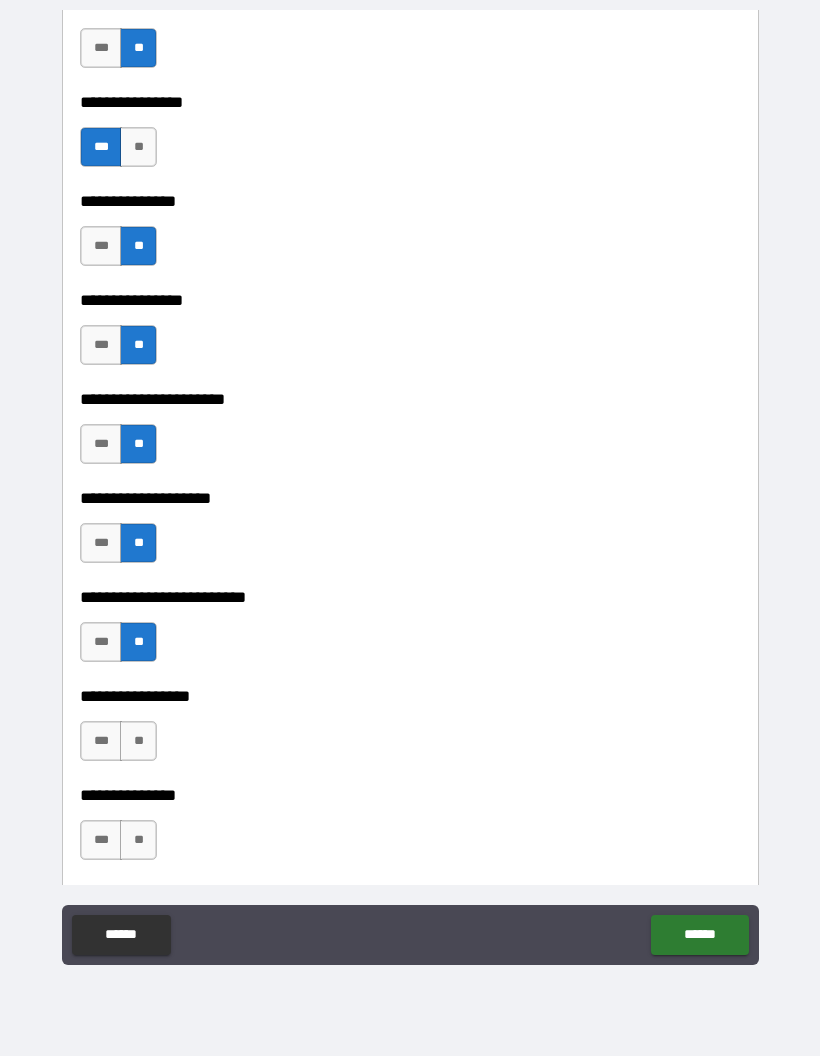 click on "***" at bounding box center [101, 642] 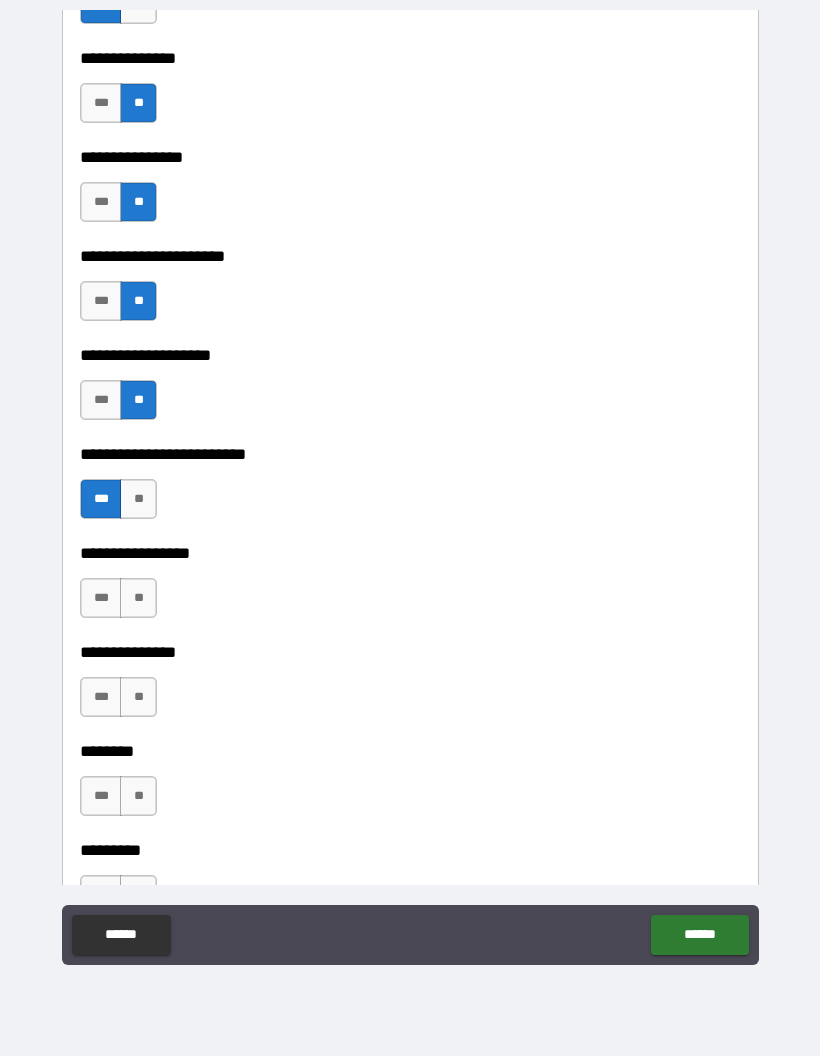 scroll, scrollTop: 2137, scrollLeft: 0, axis: vertical 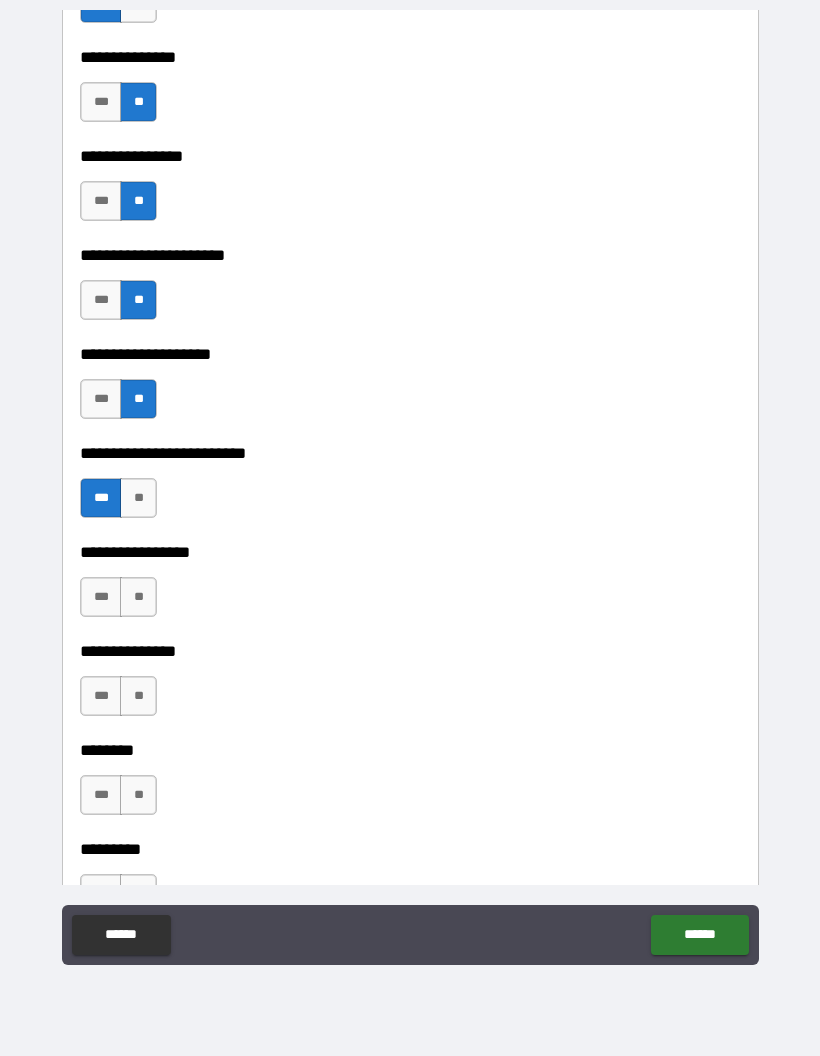 click on "**" at bounding box center [138, 597] 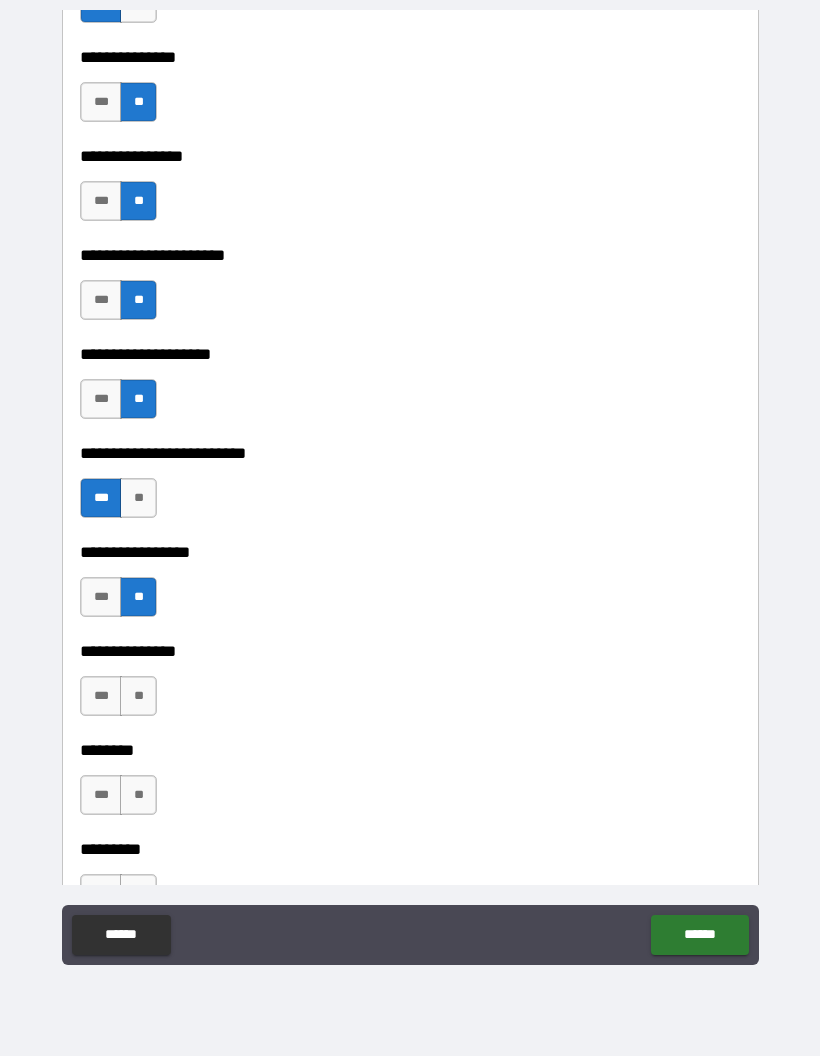 click on "**" at bounding box center (138, 696) 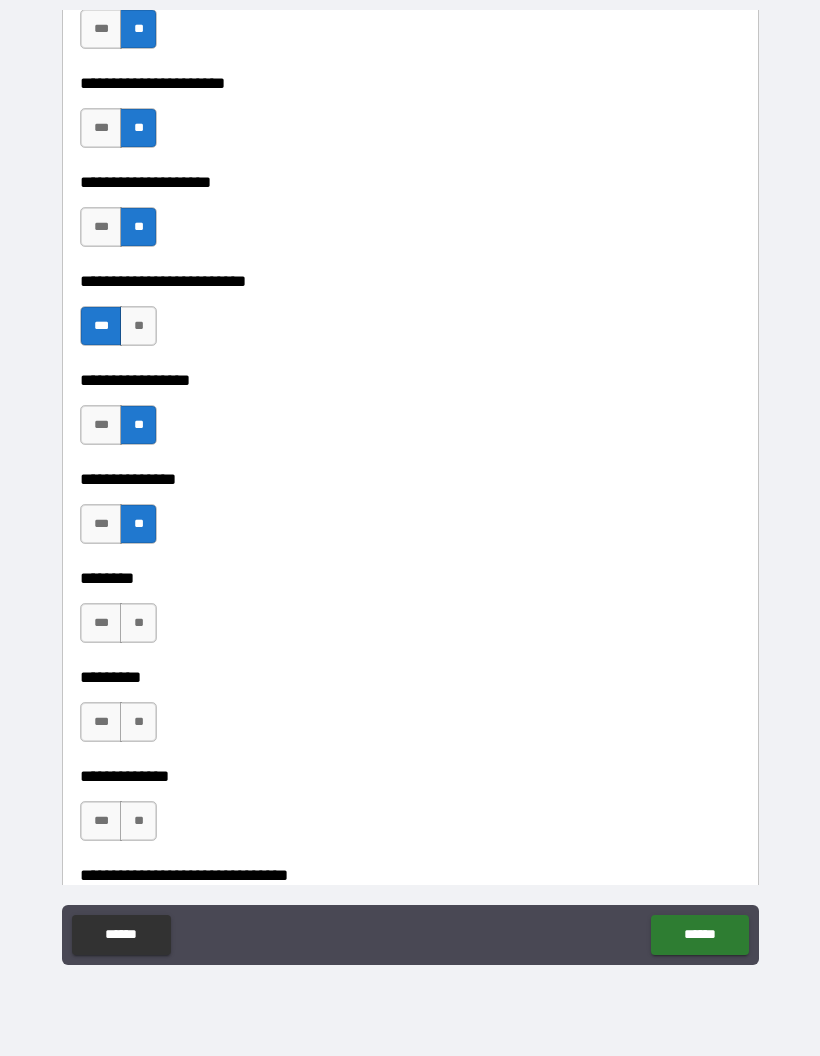 click on "**" at bounding box center (138, 623) 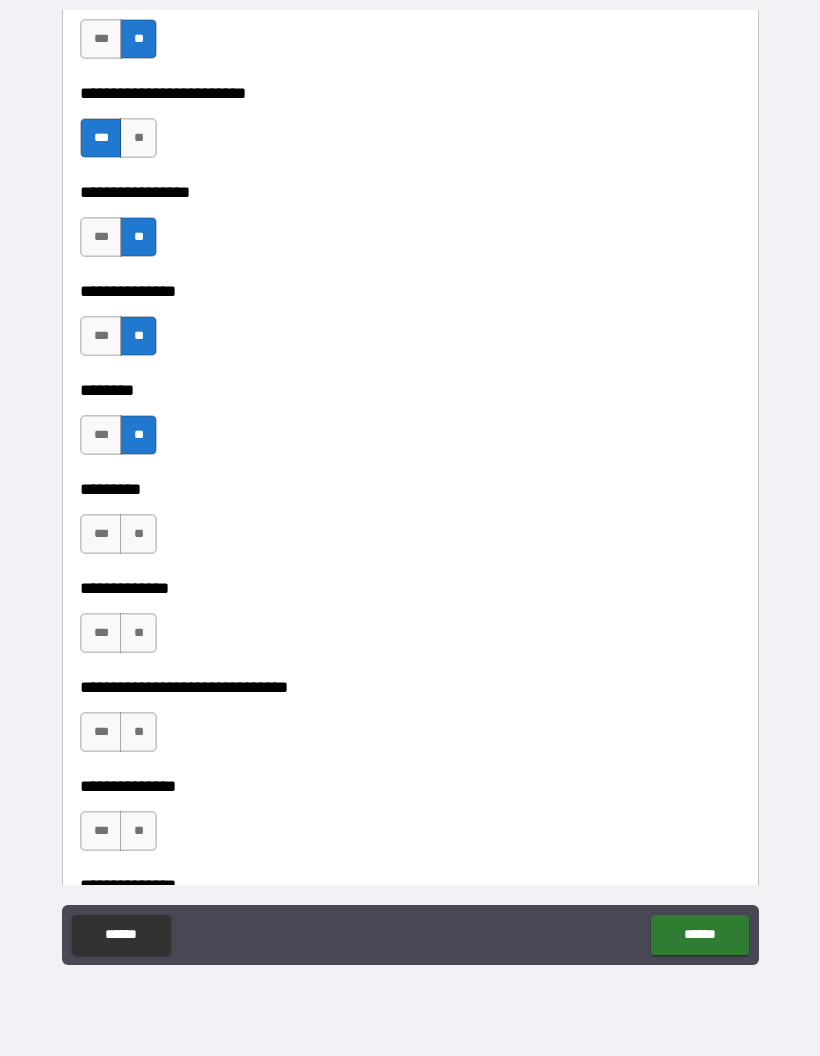 scroll, scrollTop: 2499, scrollLeft: 0, axis: vertical 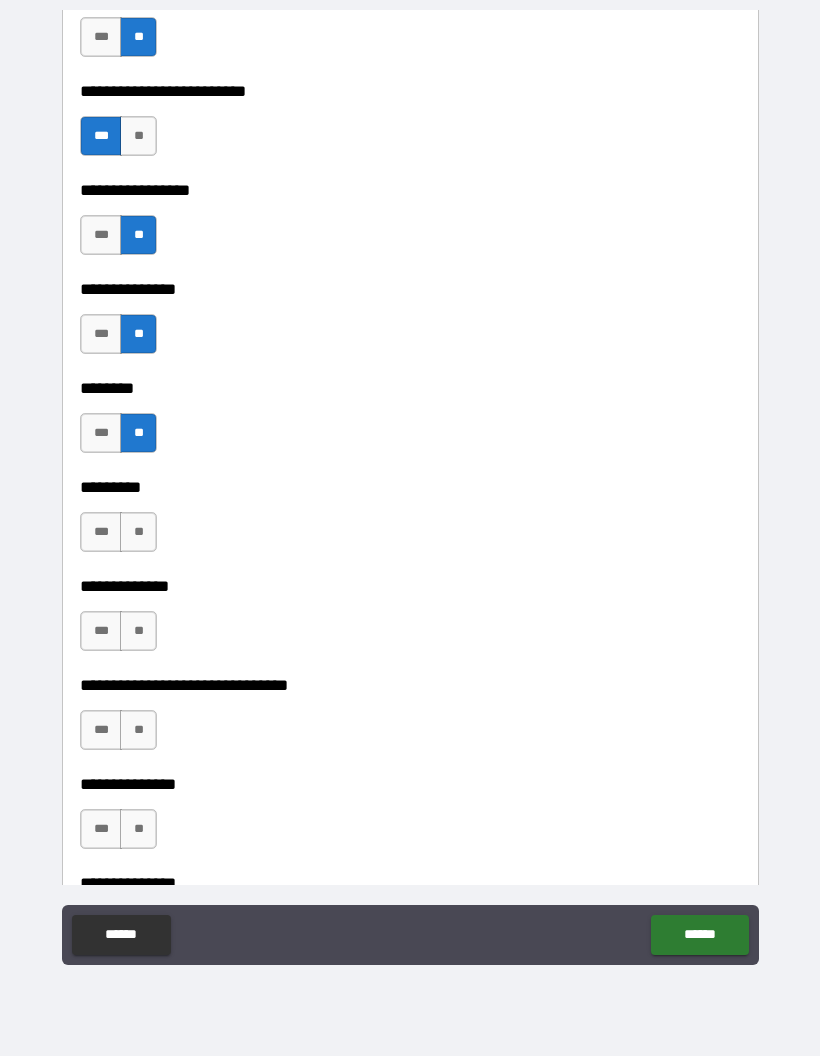click on "**" at bounding box center (138, 532) 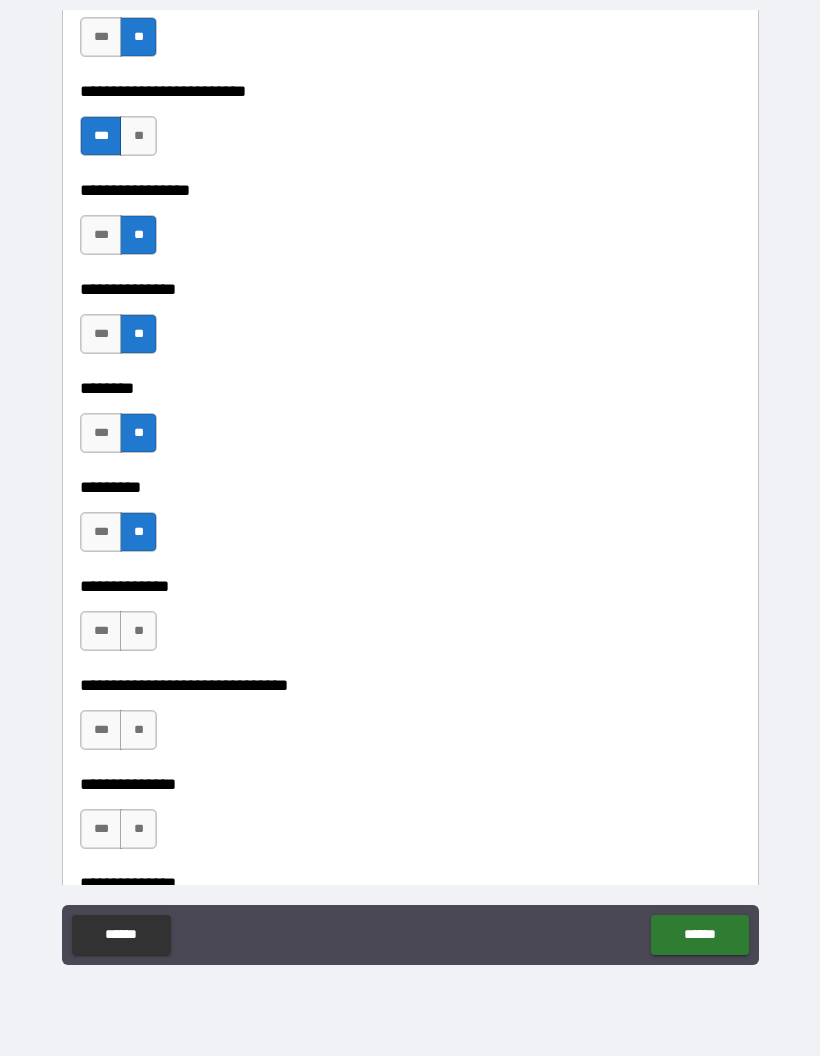 click on "**" at bounding box center (138, 631) 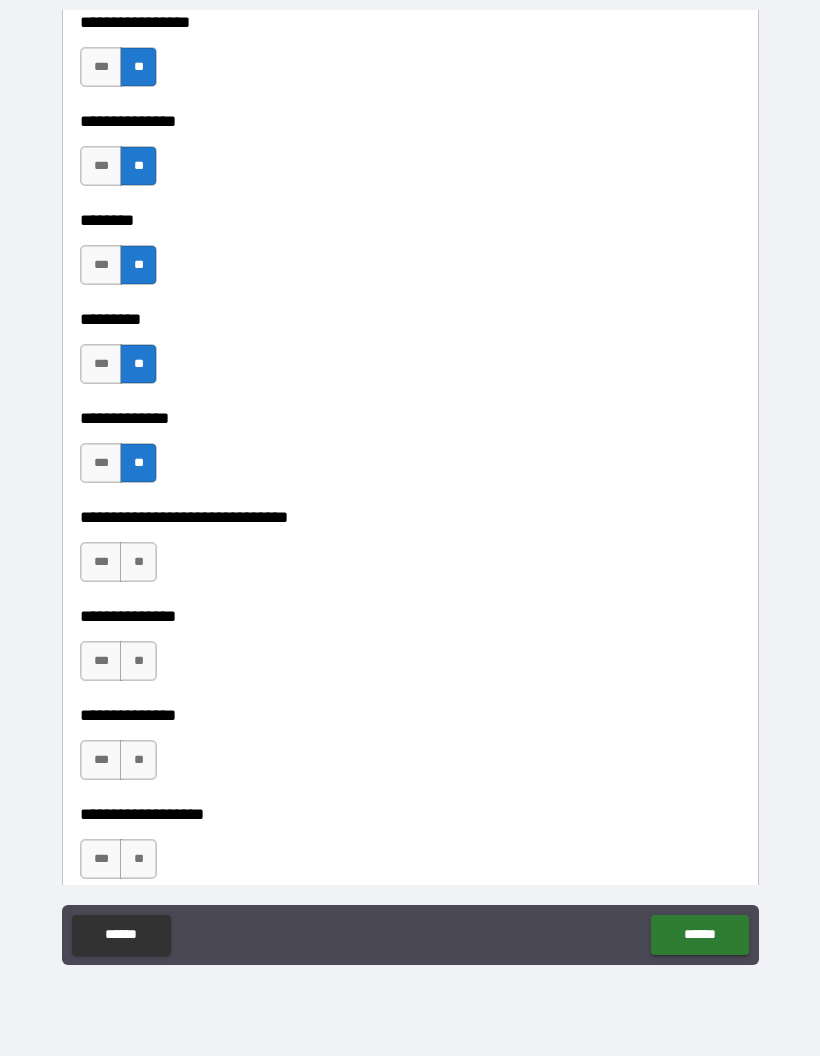 scroll, scrollTop: 2674, scrollLeft: 0, axis: vertical 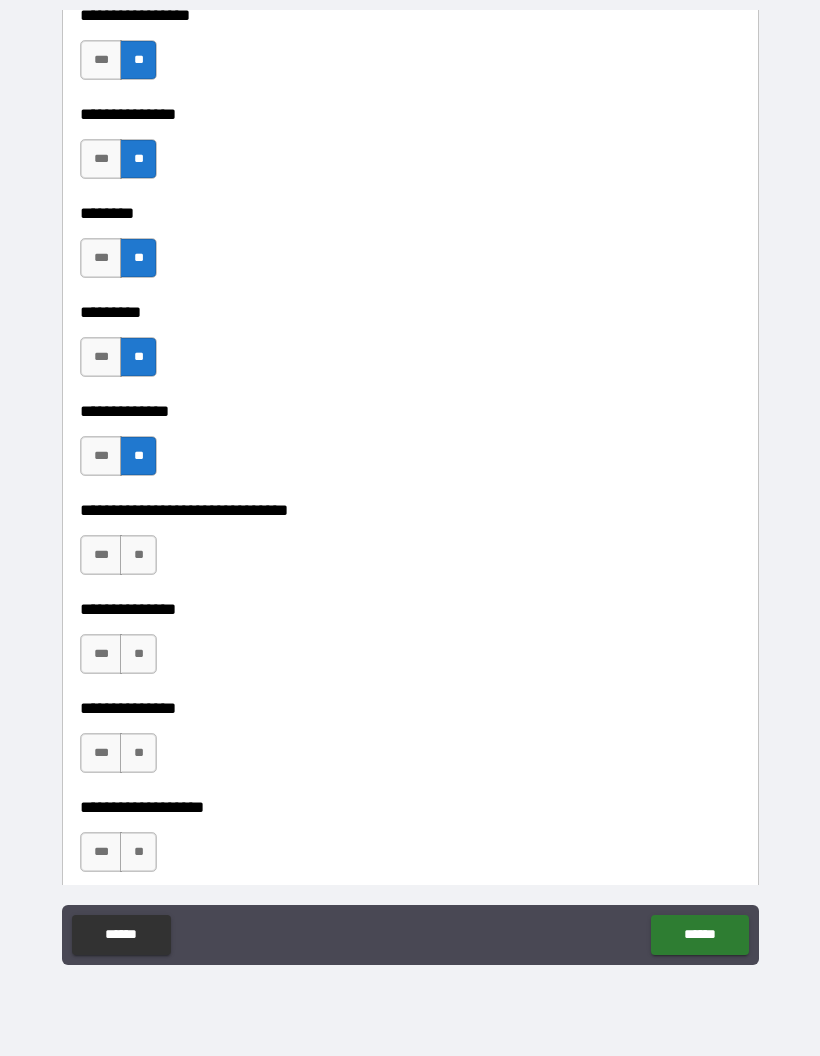 click on "**" at bounding box center (138, 555) 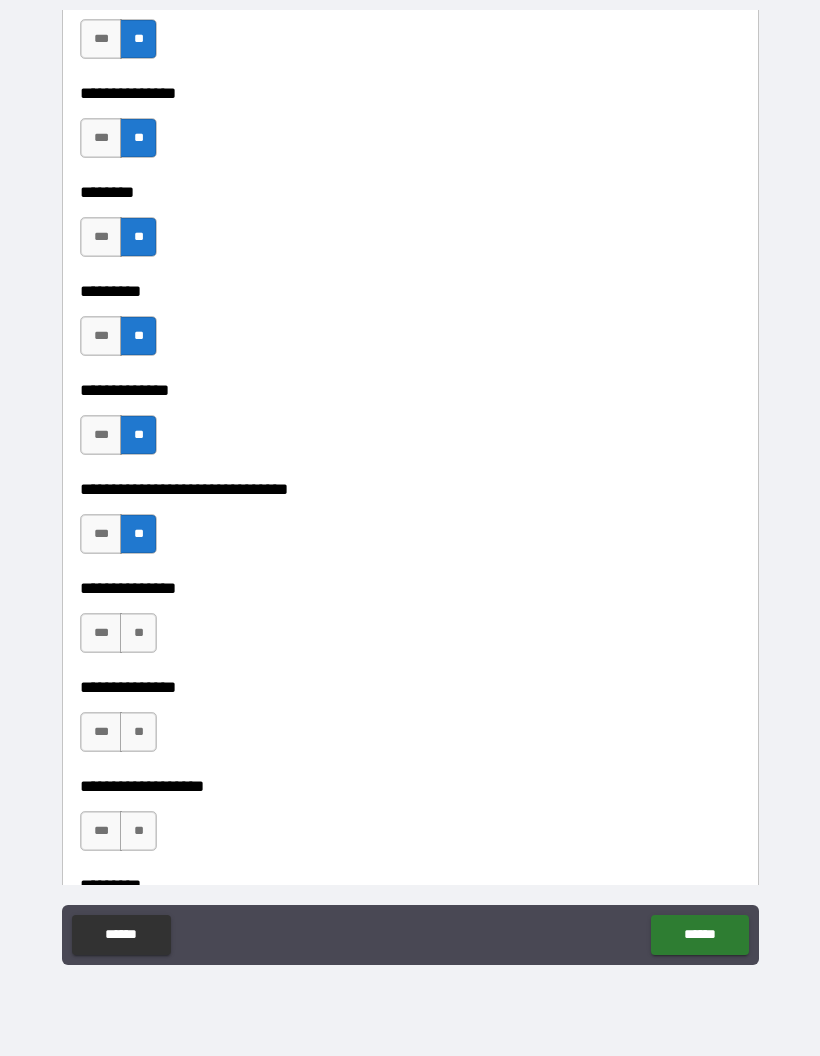 scroll, scrollTop: 2720, scrollLeft: 0, axis: vertical 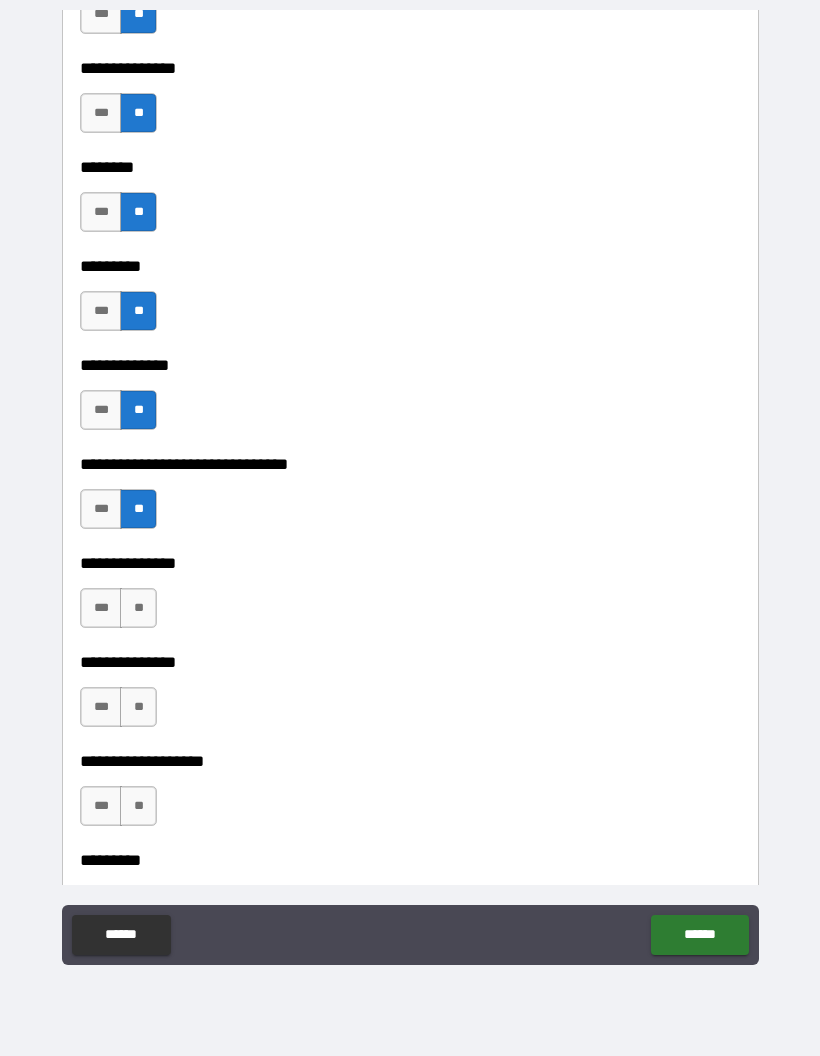 click on "**" at bounding box center (138, 608) 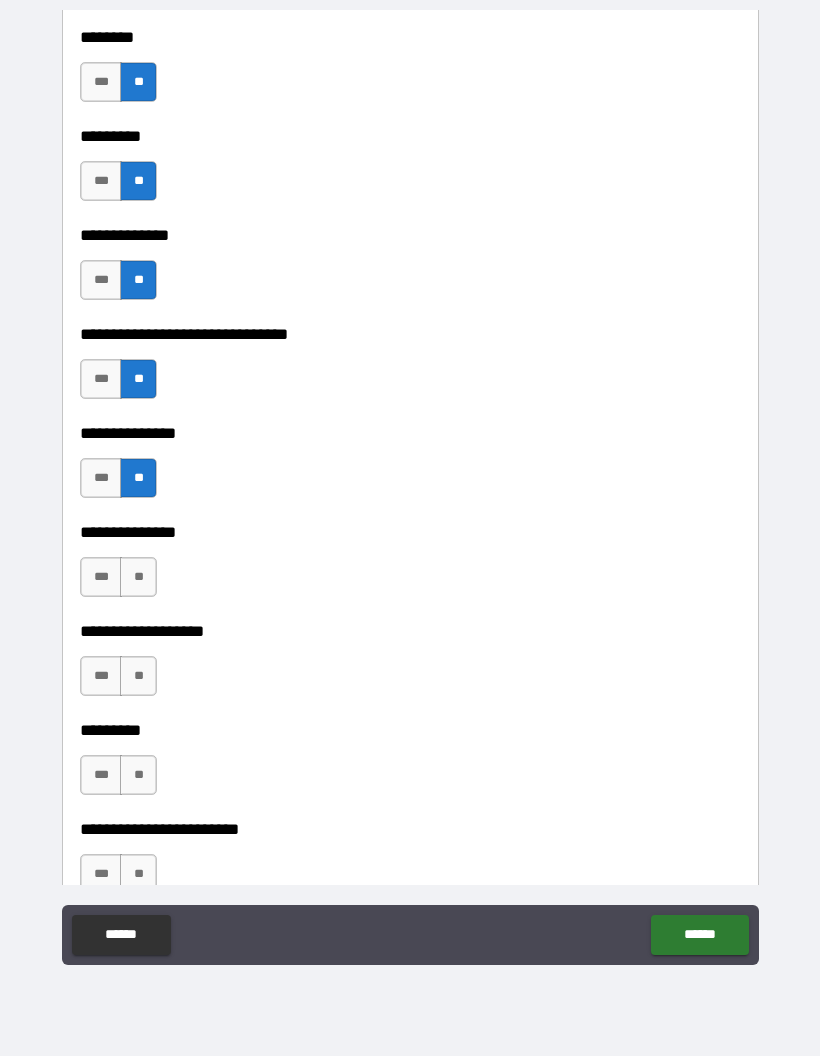 scroll, scrollTop: 2862, scrollLeft: 0, axis: vertical 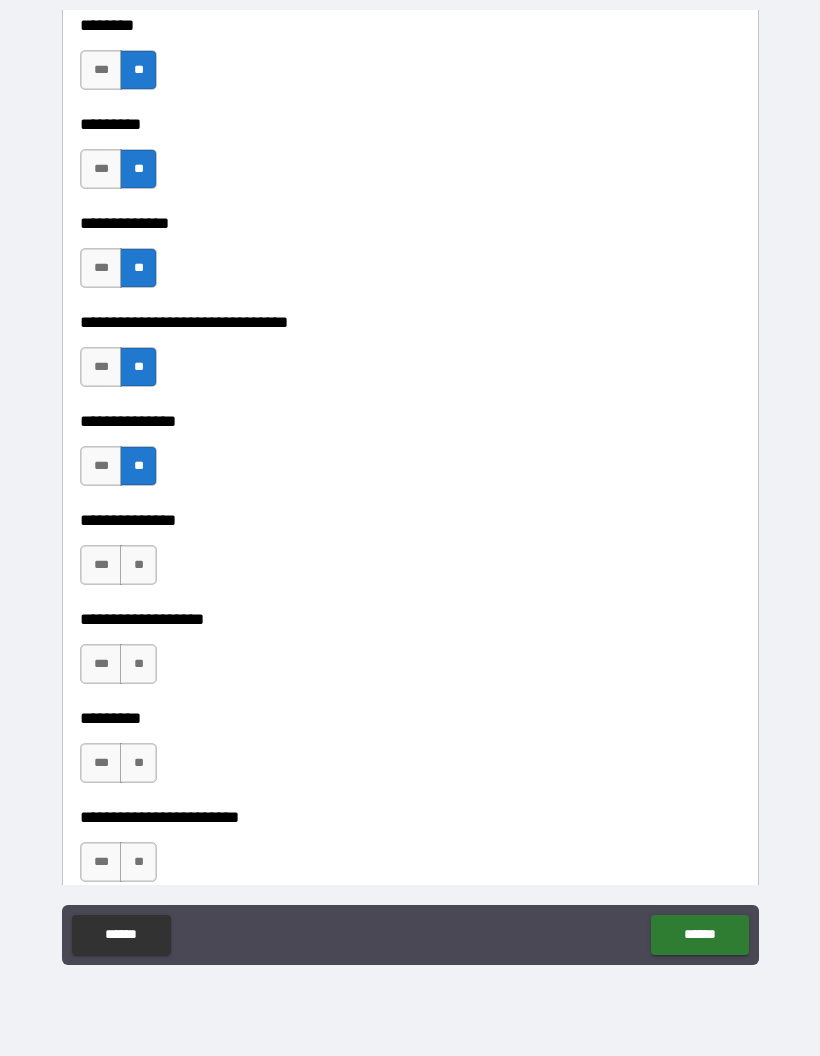 click on "**" at bounding box center [138, 565] 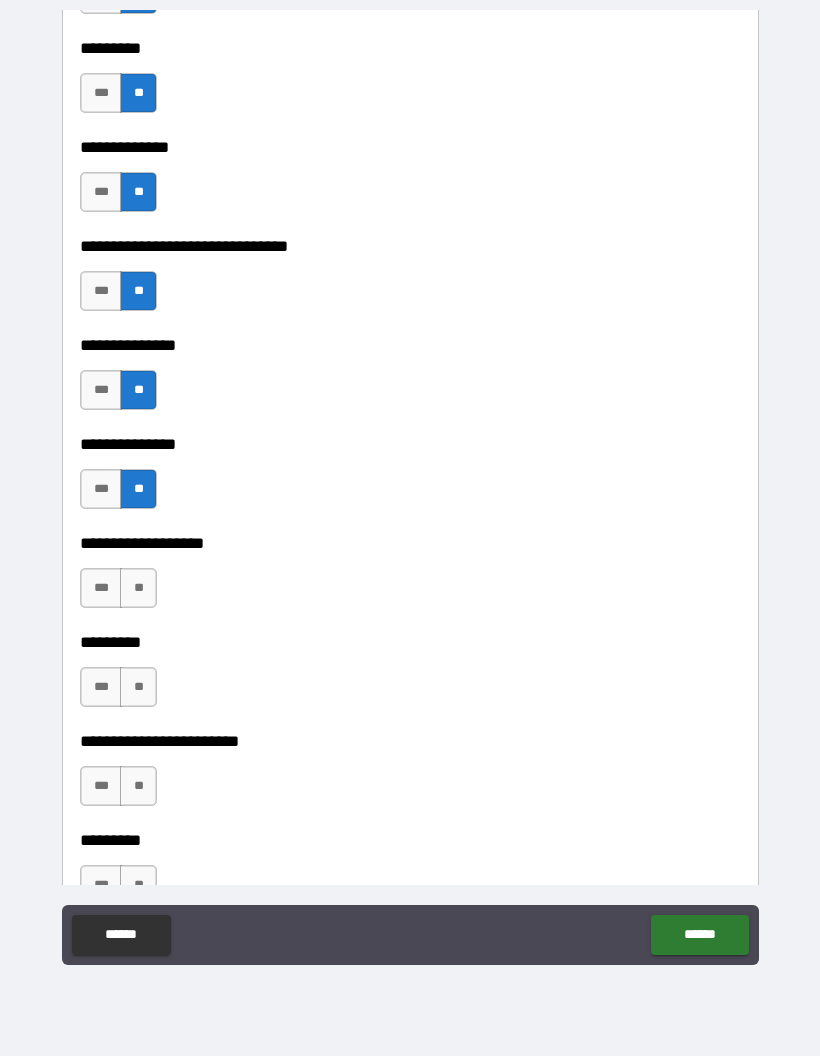 scroll, scrollTop: 2939, scrollLeft: 0, axis: vertical 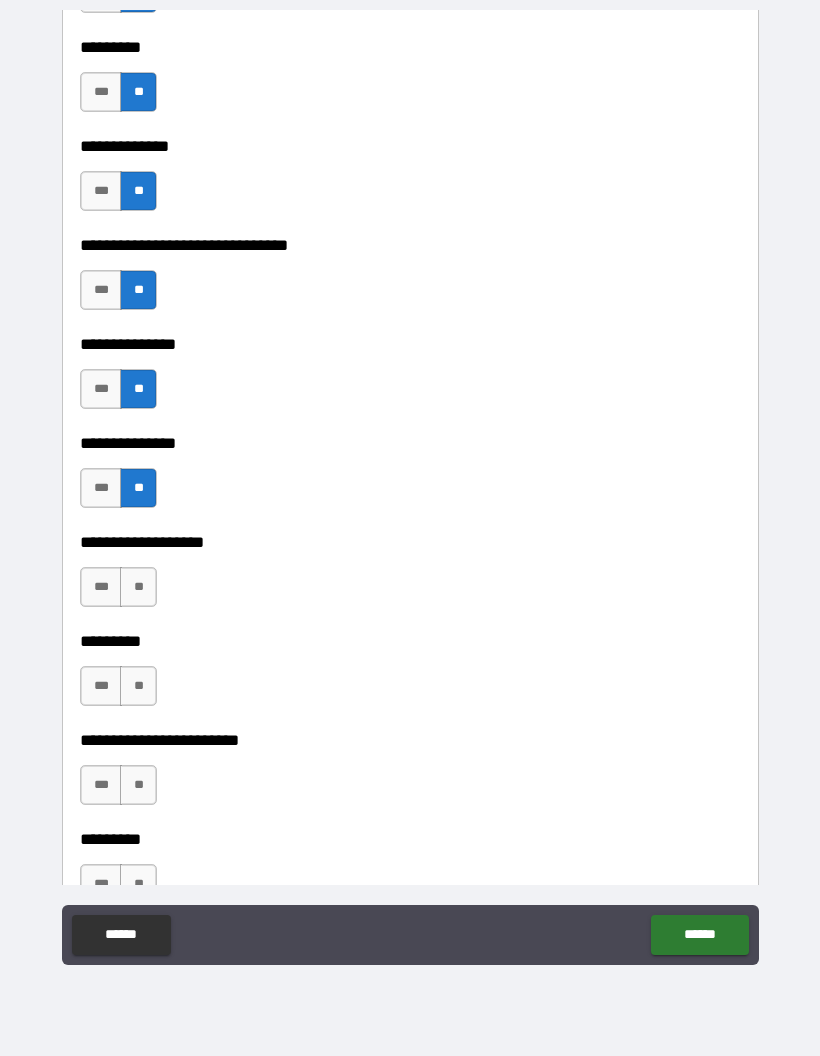 click on "**" at bounding box center [138, 587] 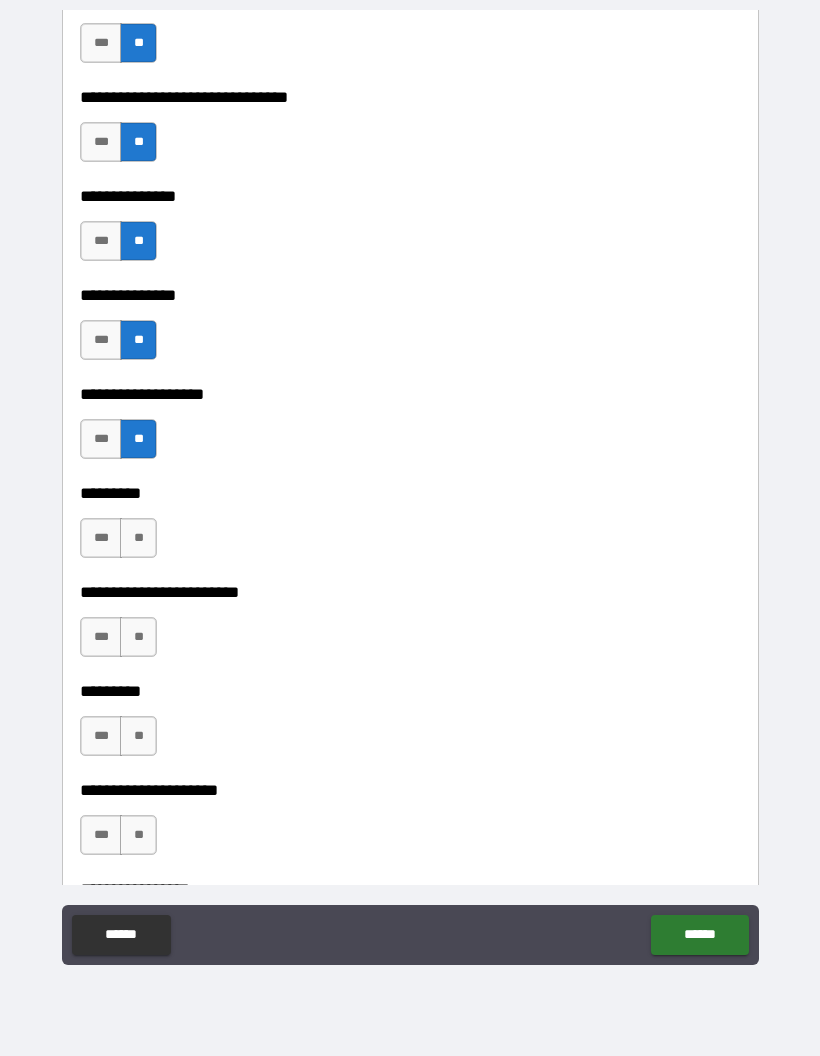 scroll, scrollTop: 3088, scrollLeft: 0, axis: vertical 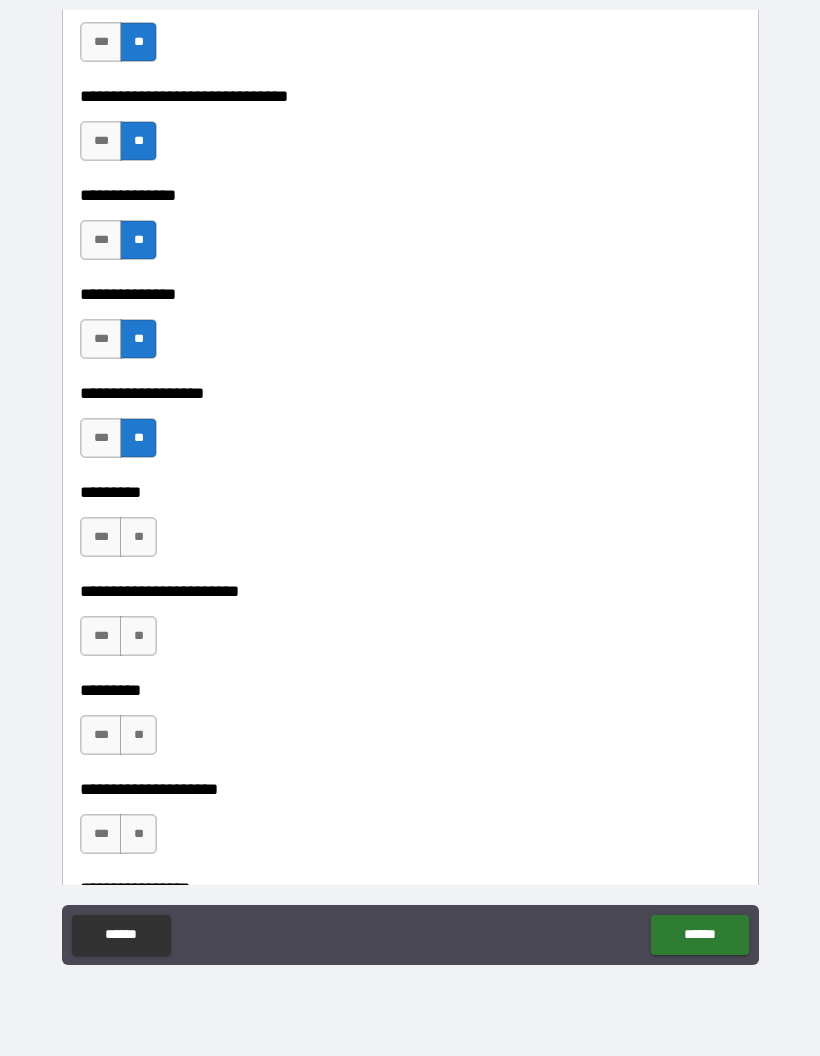 click on "**" at bounding box center (138, 537) 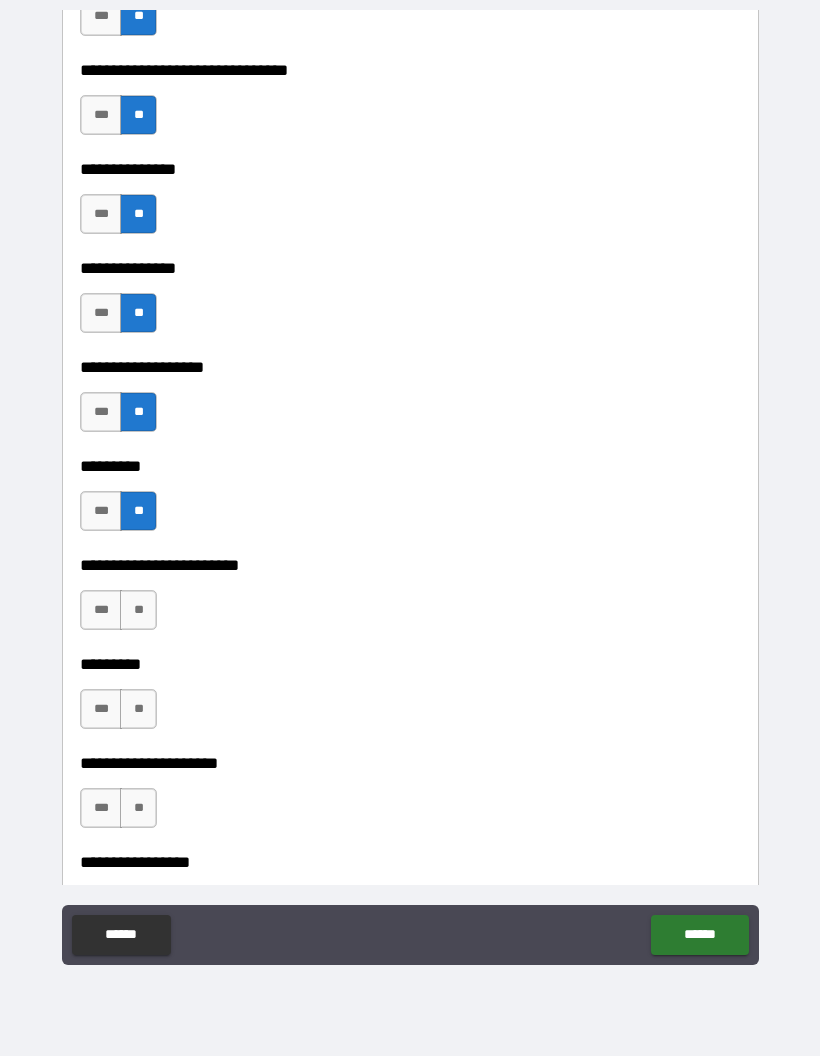 scroll, scrollTop: 3115, scrollLeft: 0, axis: vertical 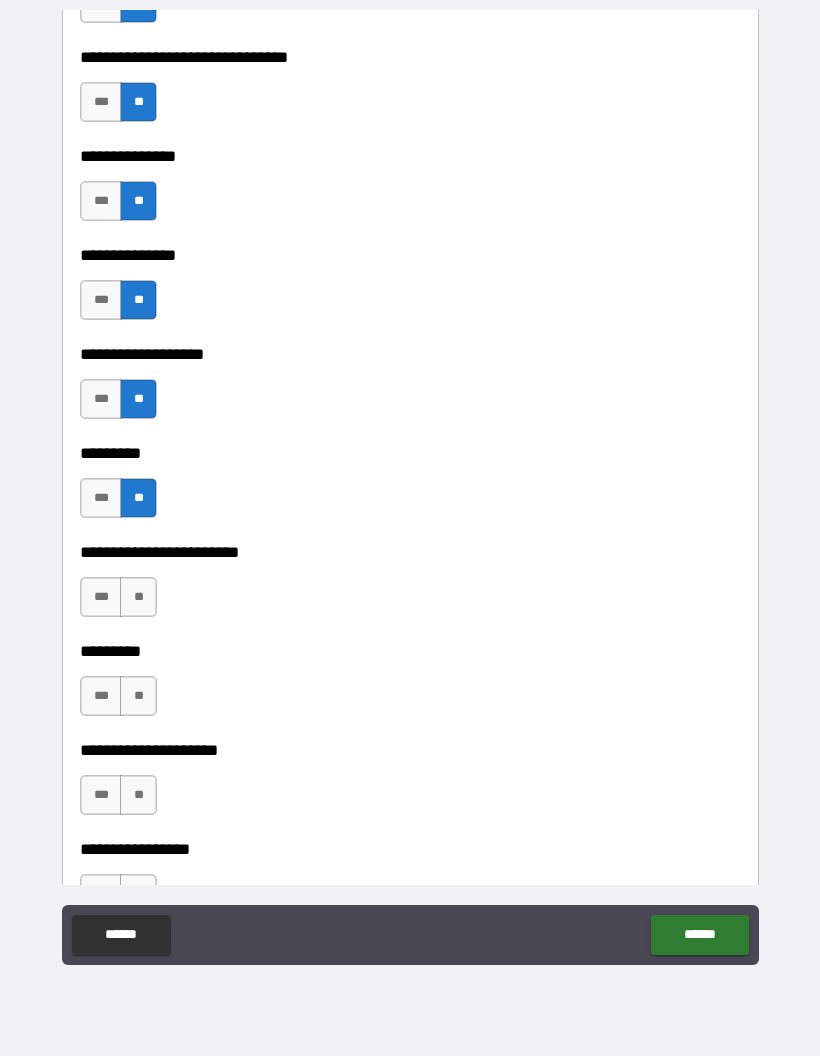 click on "**" at bounding box center [138, 597] 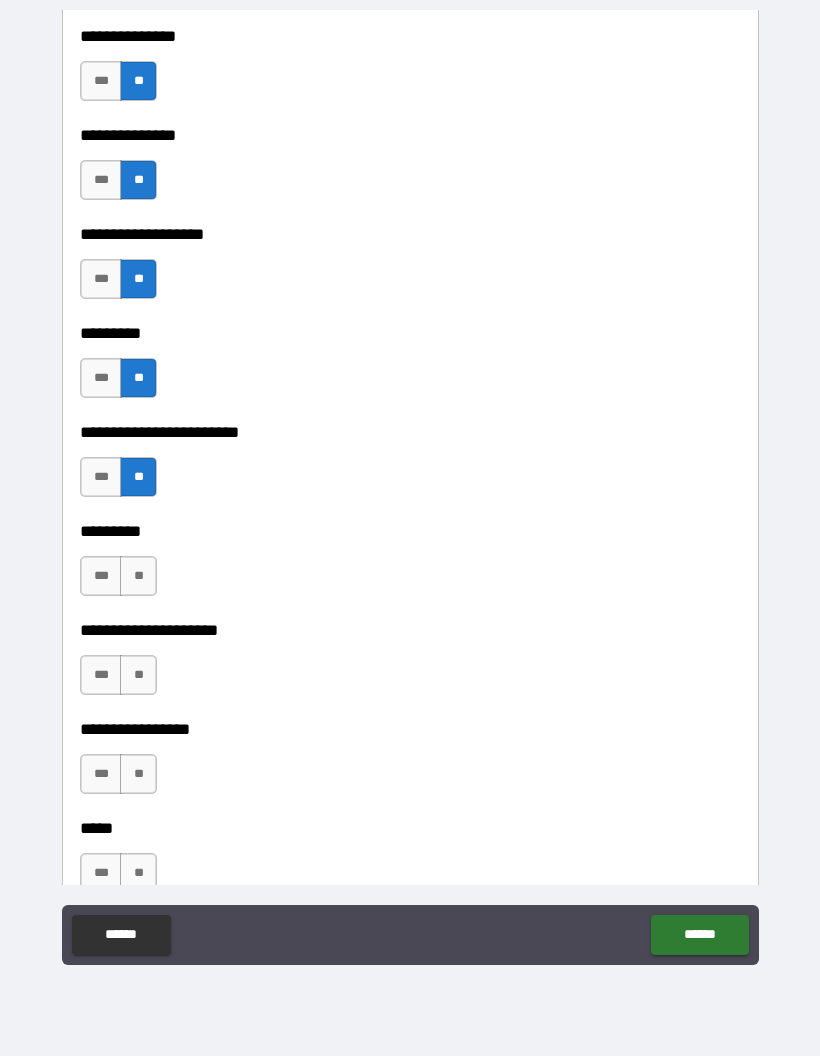 click on "**" at bounding box center (138, 576) 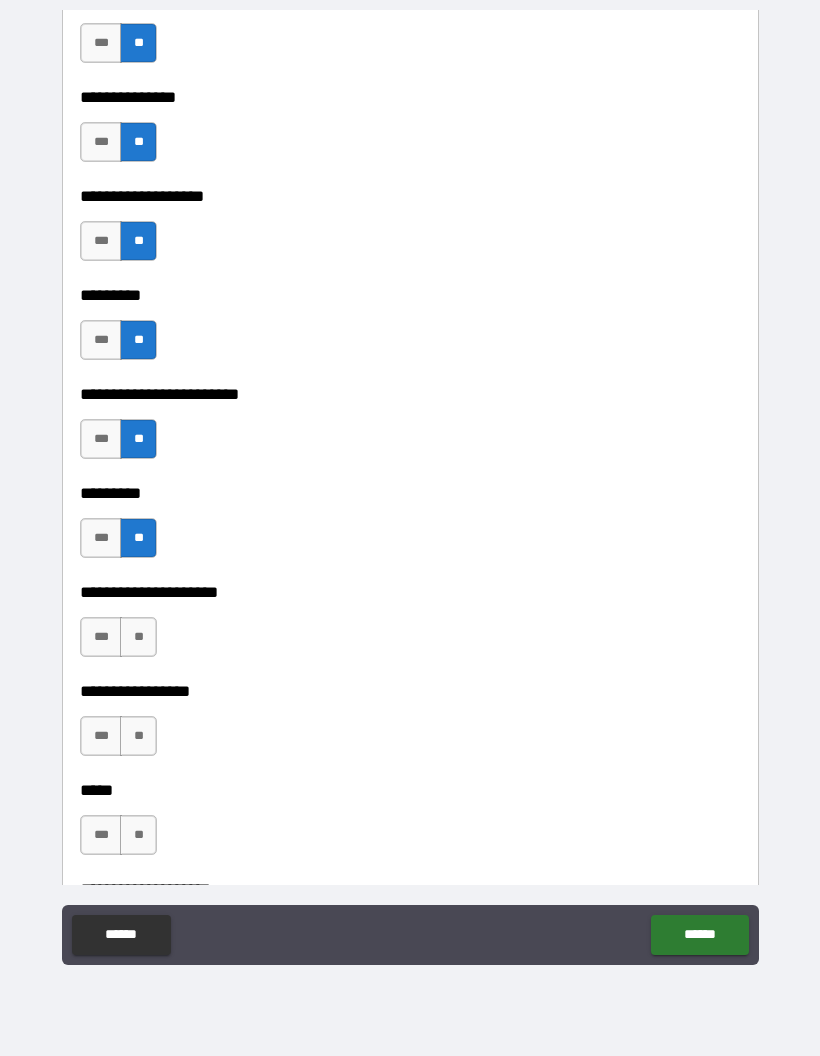 click on "**" at bounding box center [138, 637] 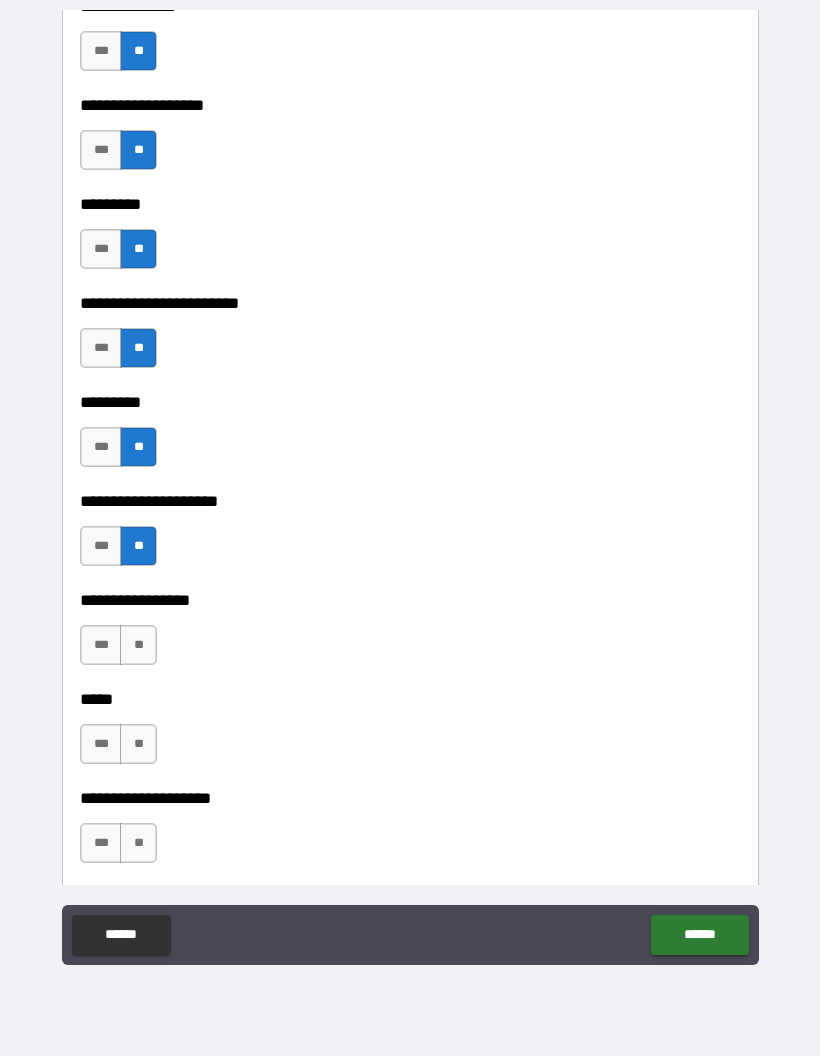 scroll, scrollTop: 3379, scrollLeft: 0, axis: vertical 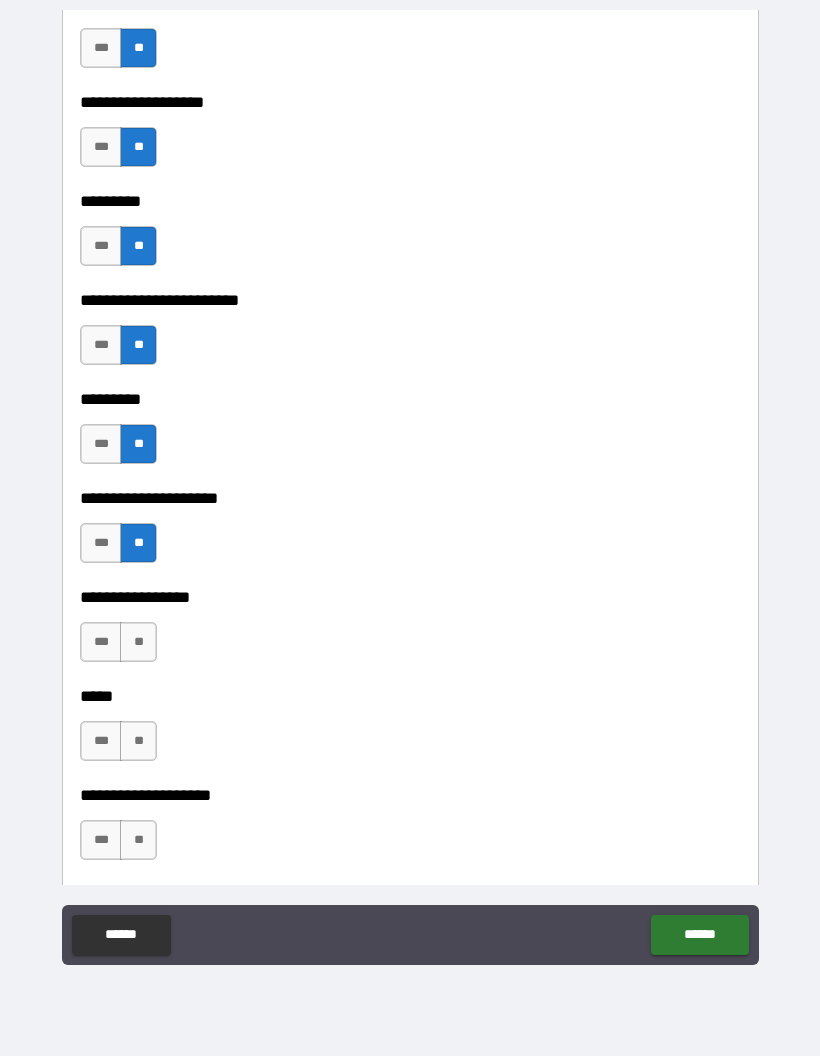 click on "**" at bounding box center (138, 642) 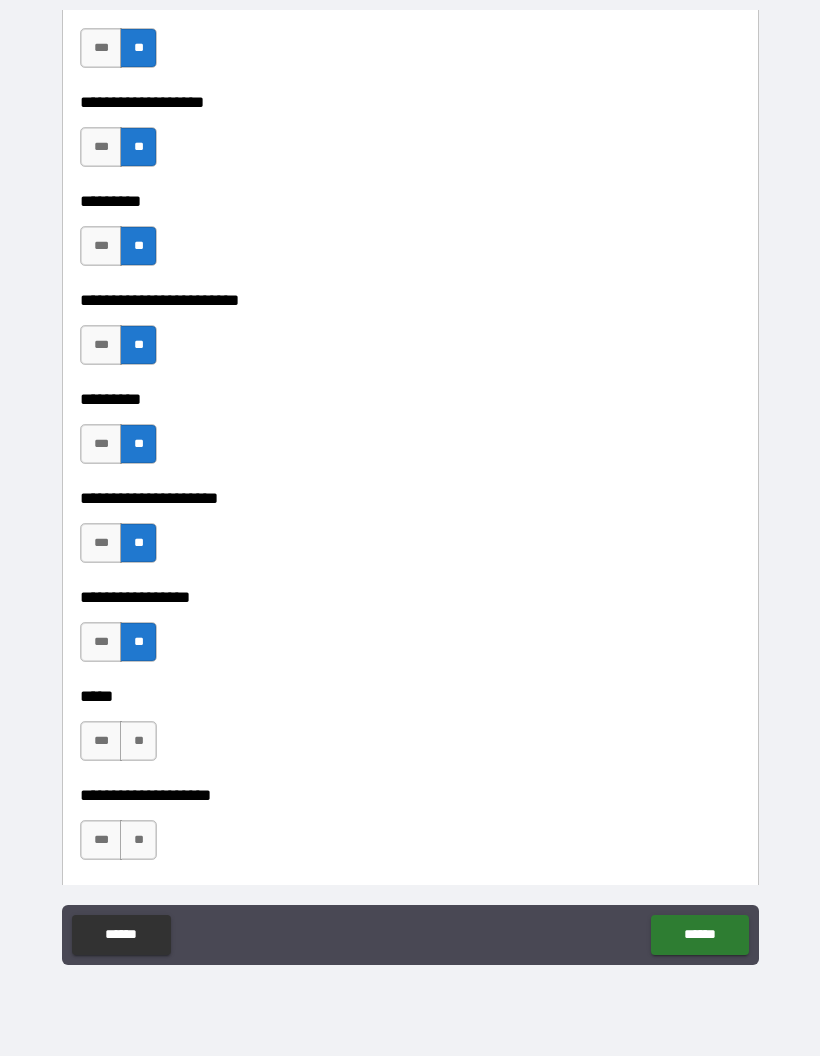 click on "**" at bounding box center (138, 741) 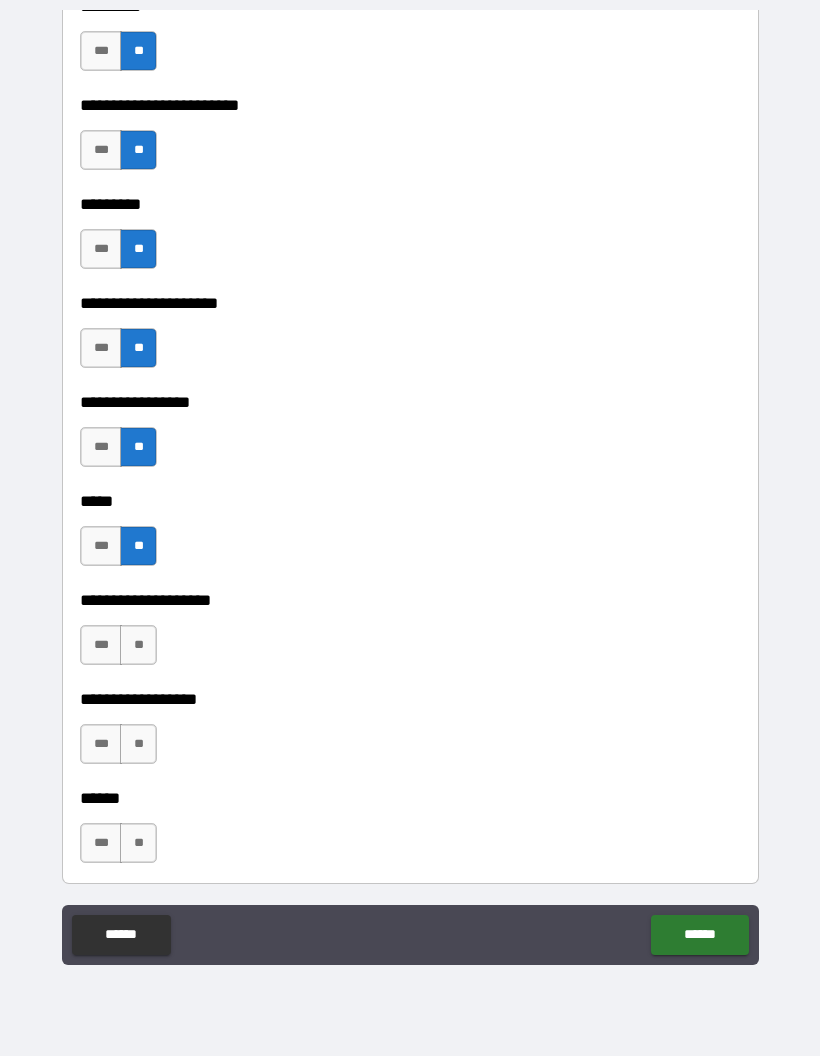 scroll, scrollTop: 3581, scrollLeft: 0, axis: vertical 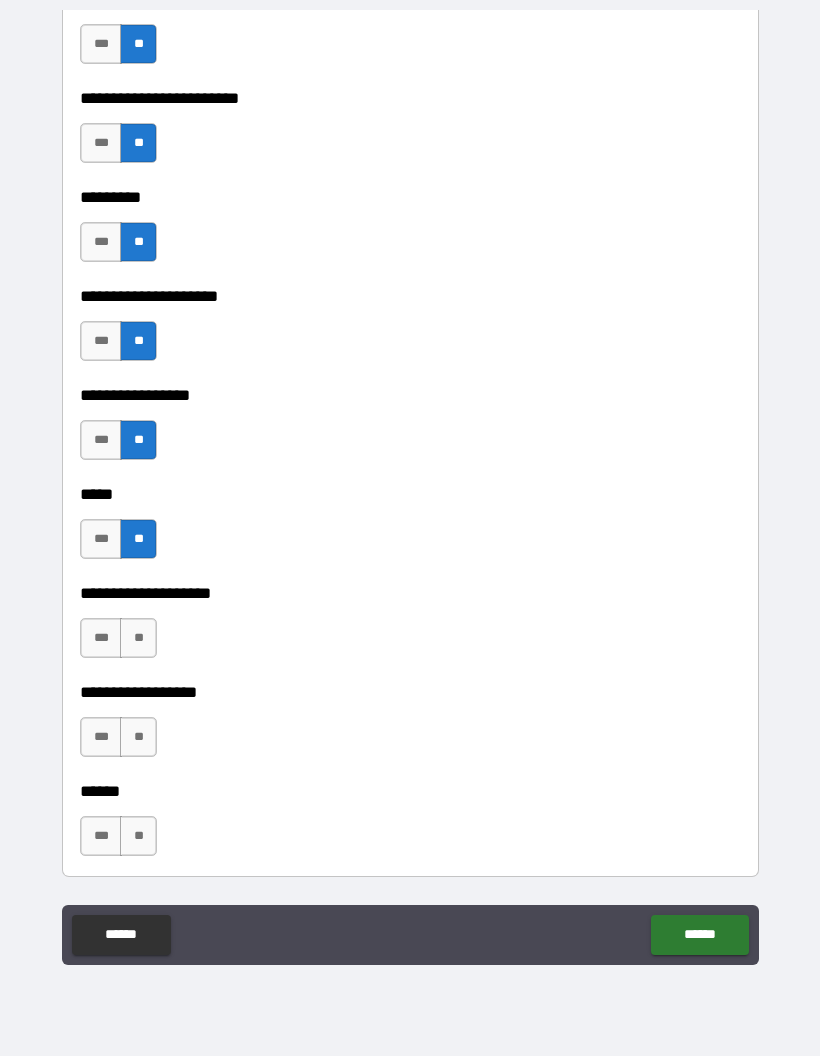 click on "**" at bounding box center [138, 638] 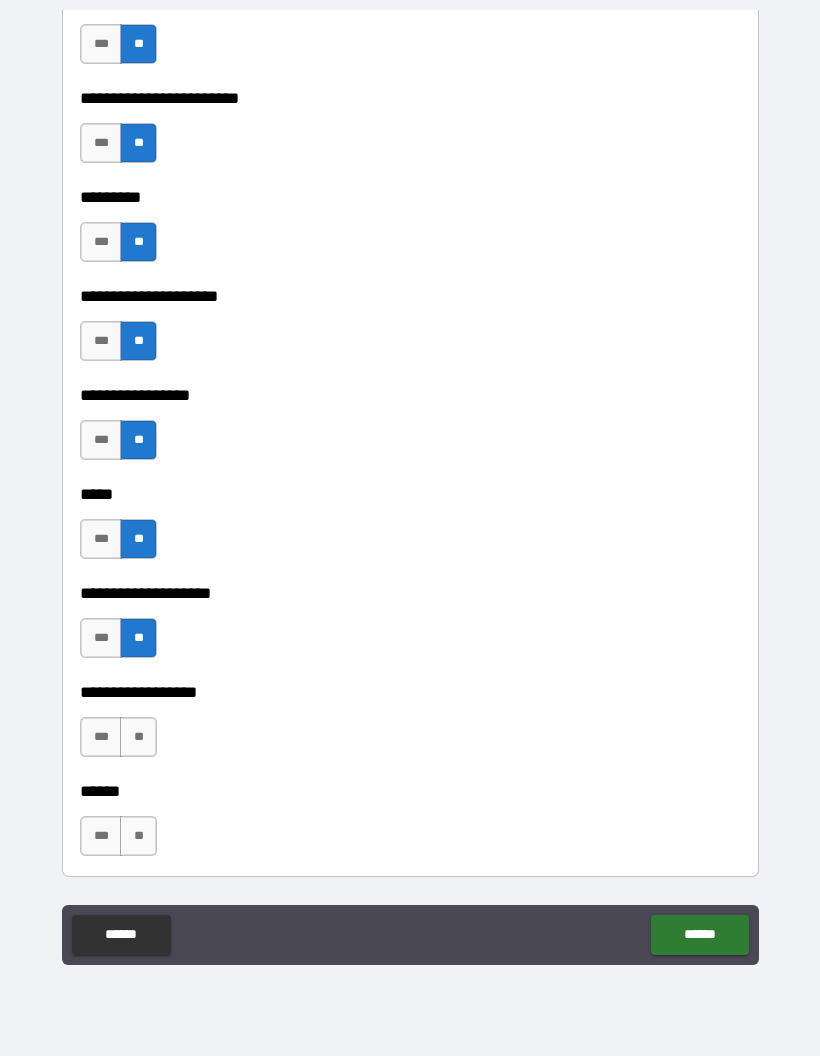 click on "**" at bounding box center [138, 737] 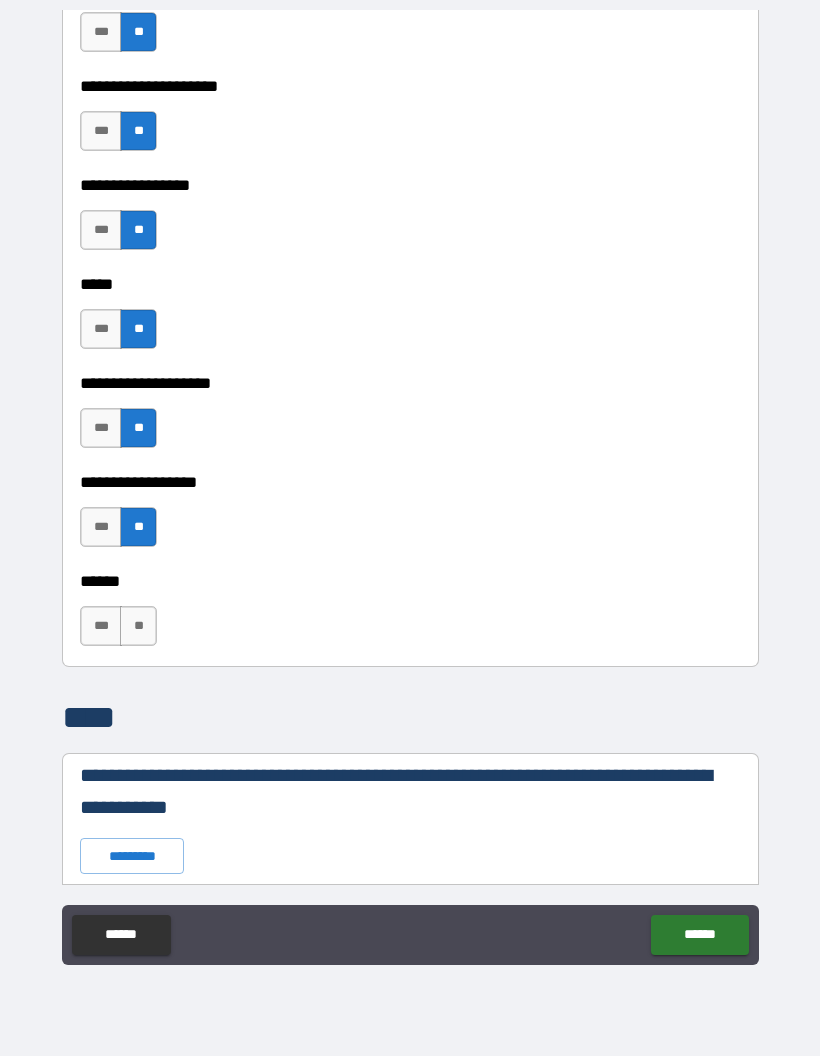 click on "**" at bounding box center [138, 626] 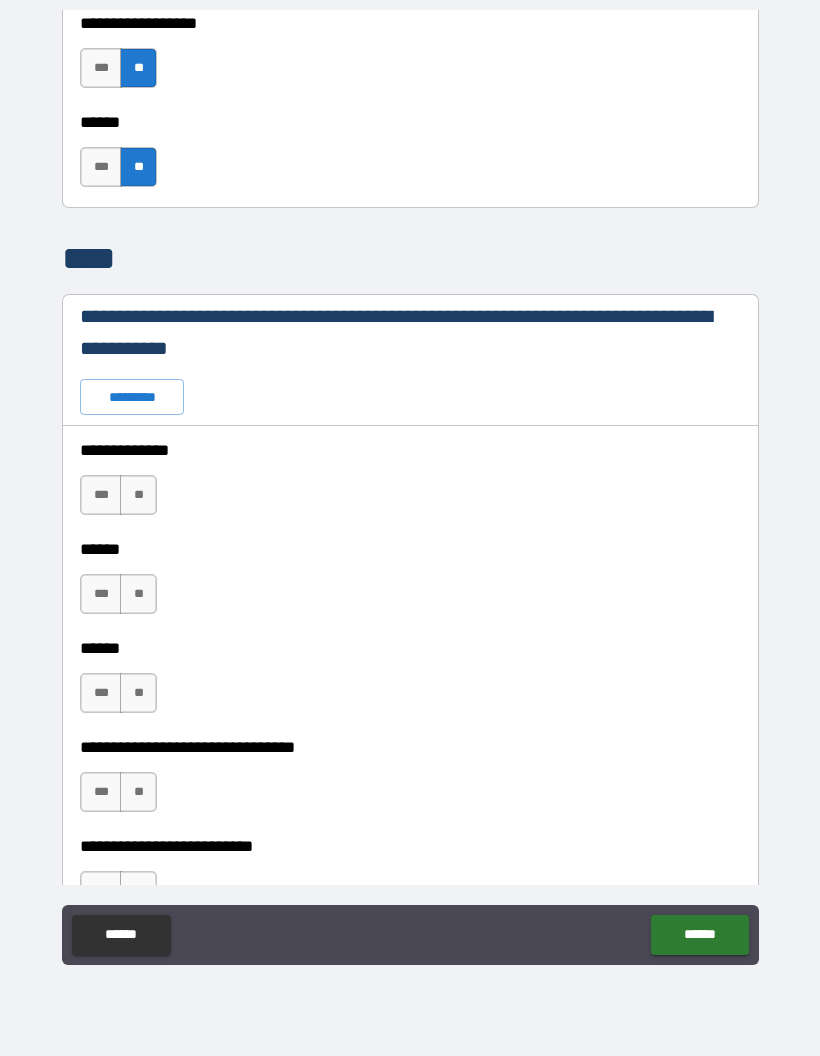 scroll, scrollTop: 4258, scrollLeft: 0, axis: vertical 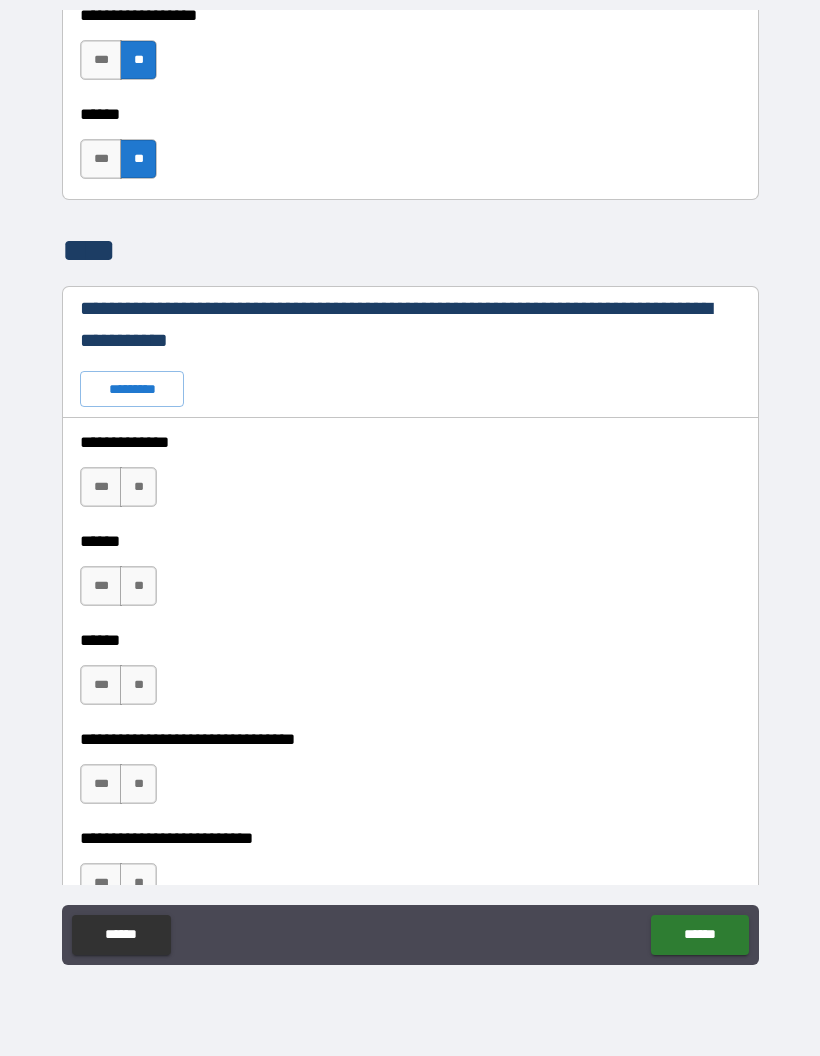 click on "**" at bounding box center (138, 487) 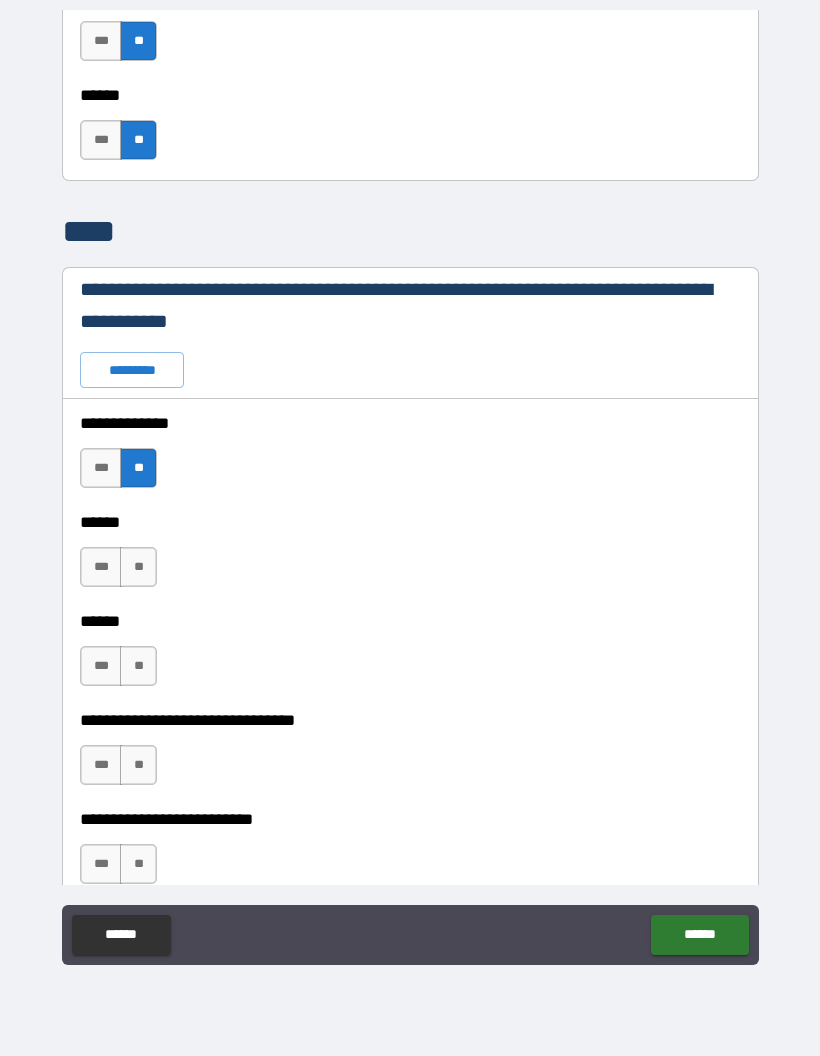 scroll, scrollTop: 4284, scrollLeft: 0, axis: vertical 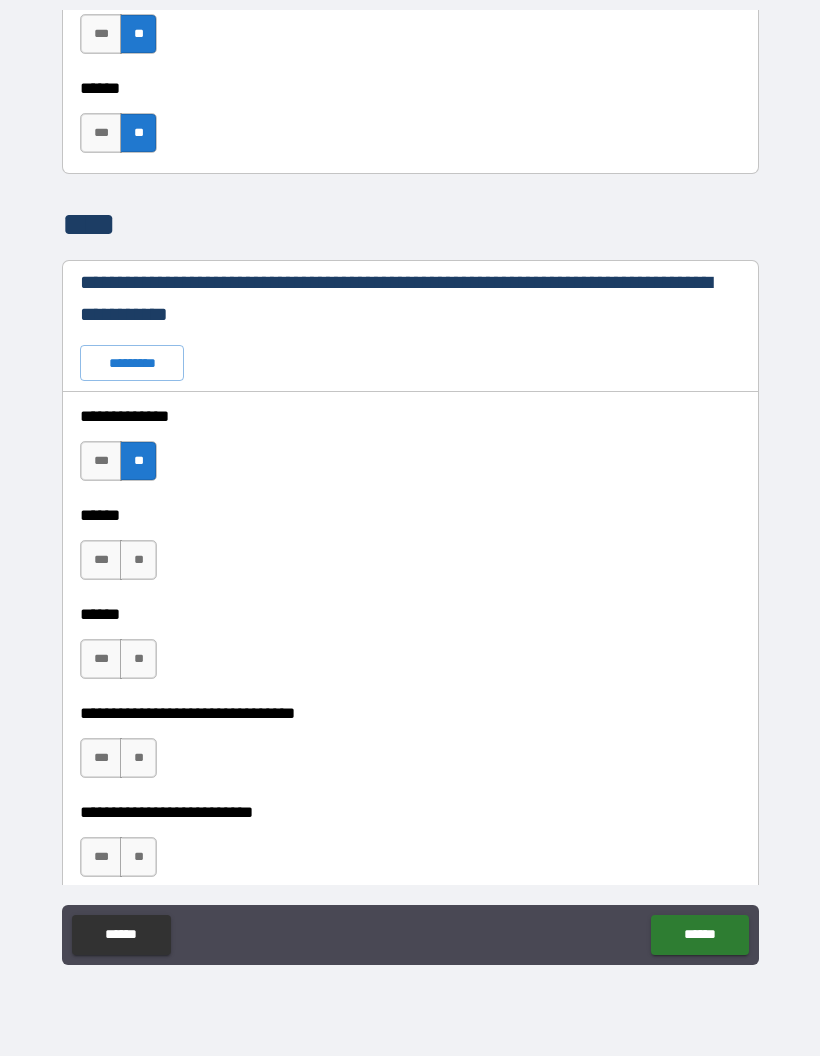 click on "**" at bounding box center [138, 560] 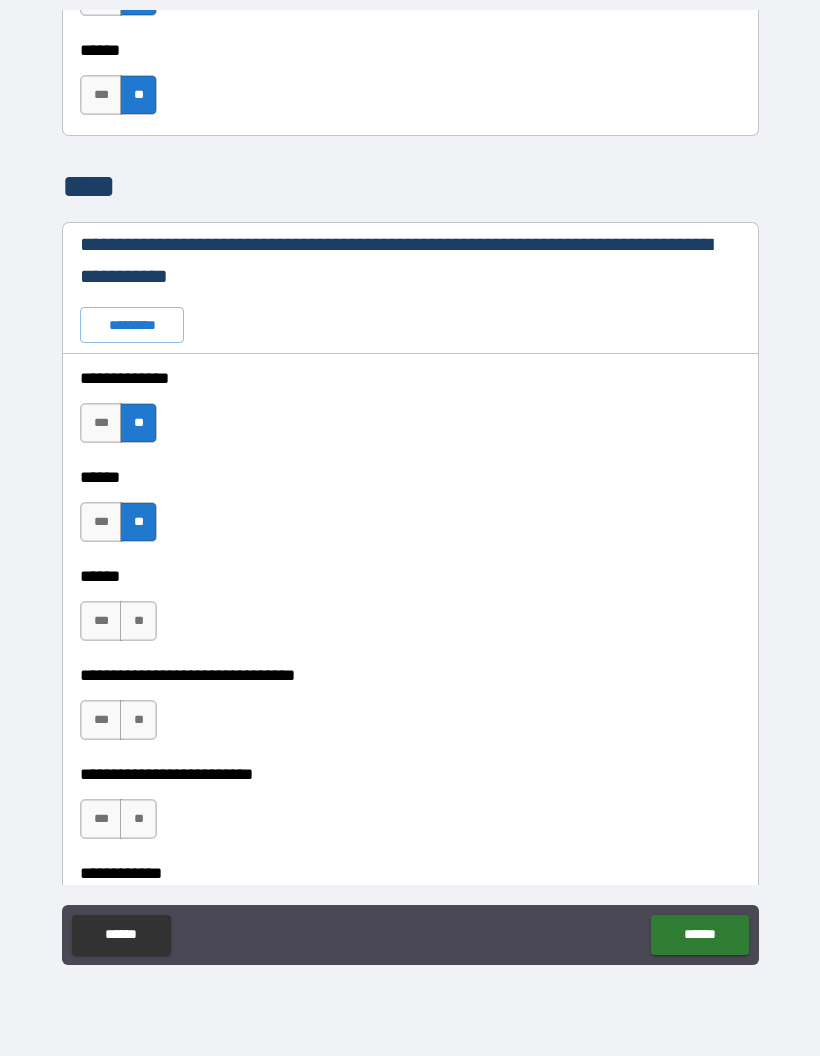 scroll, scrollTop: 4329, scrollLeft: 0, axis: vertical 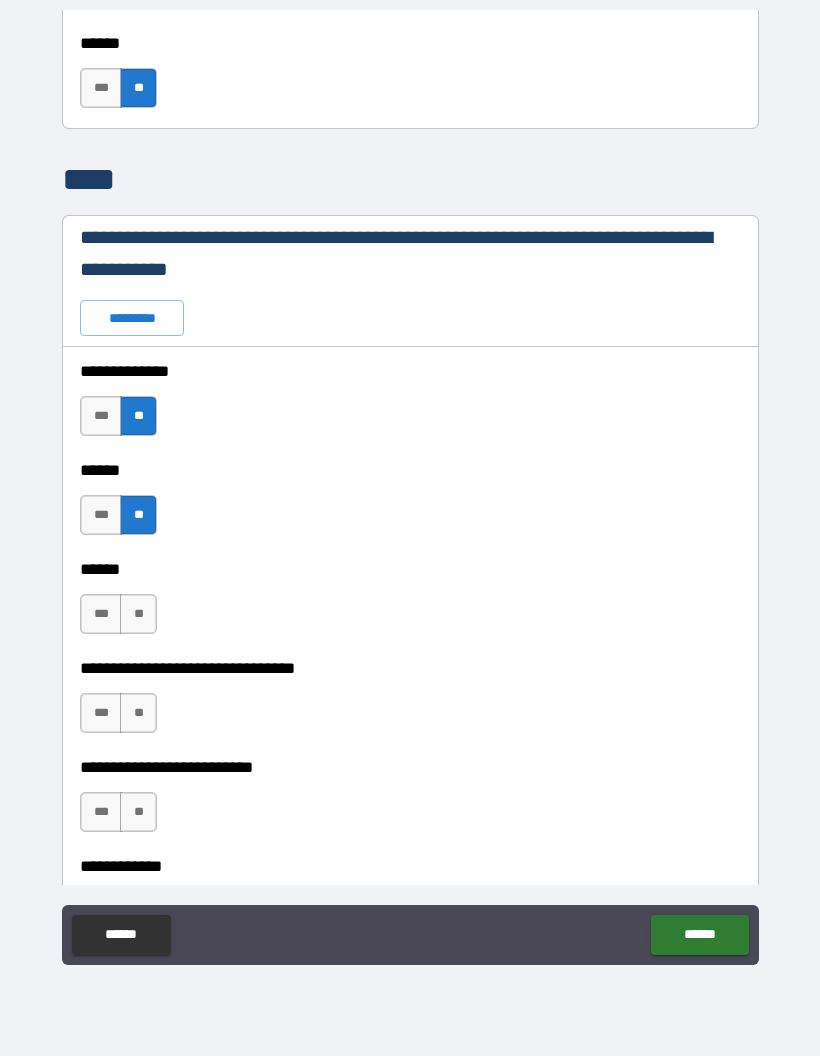 click on "**" at bounding box center [138, 614] 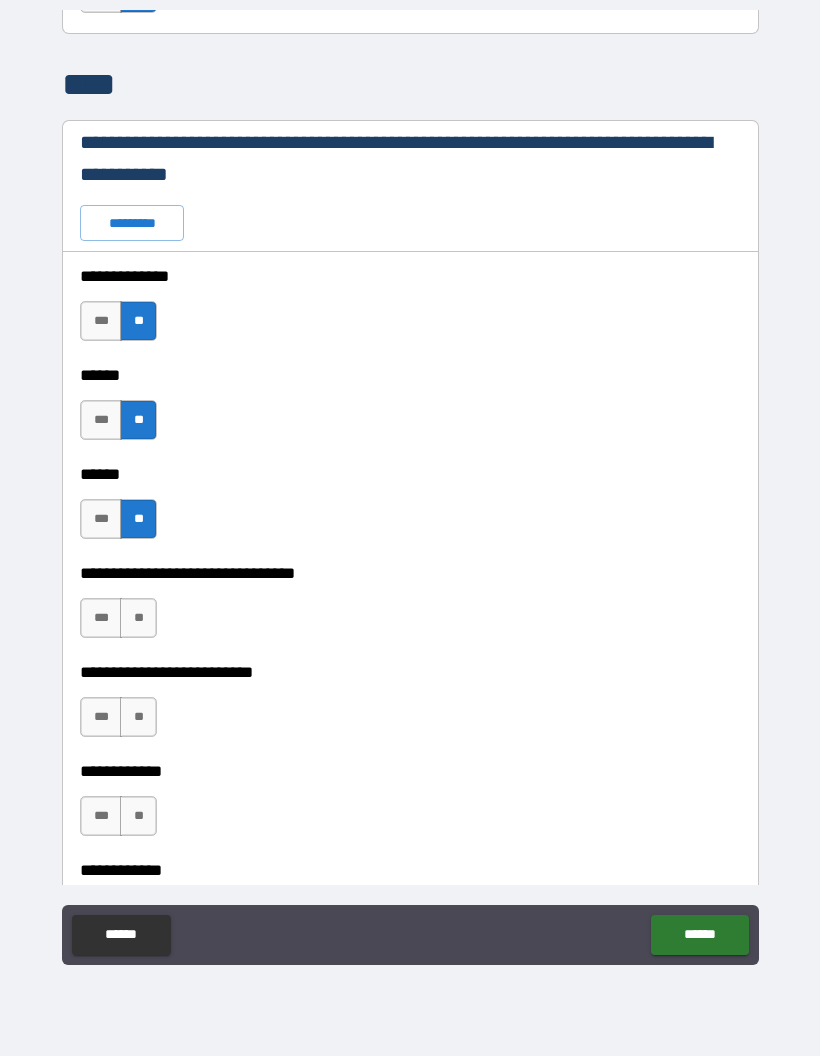 scroll, scrollTop: 4427, scrollLeft: 0, axis: vertical 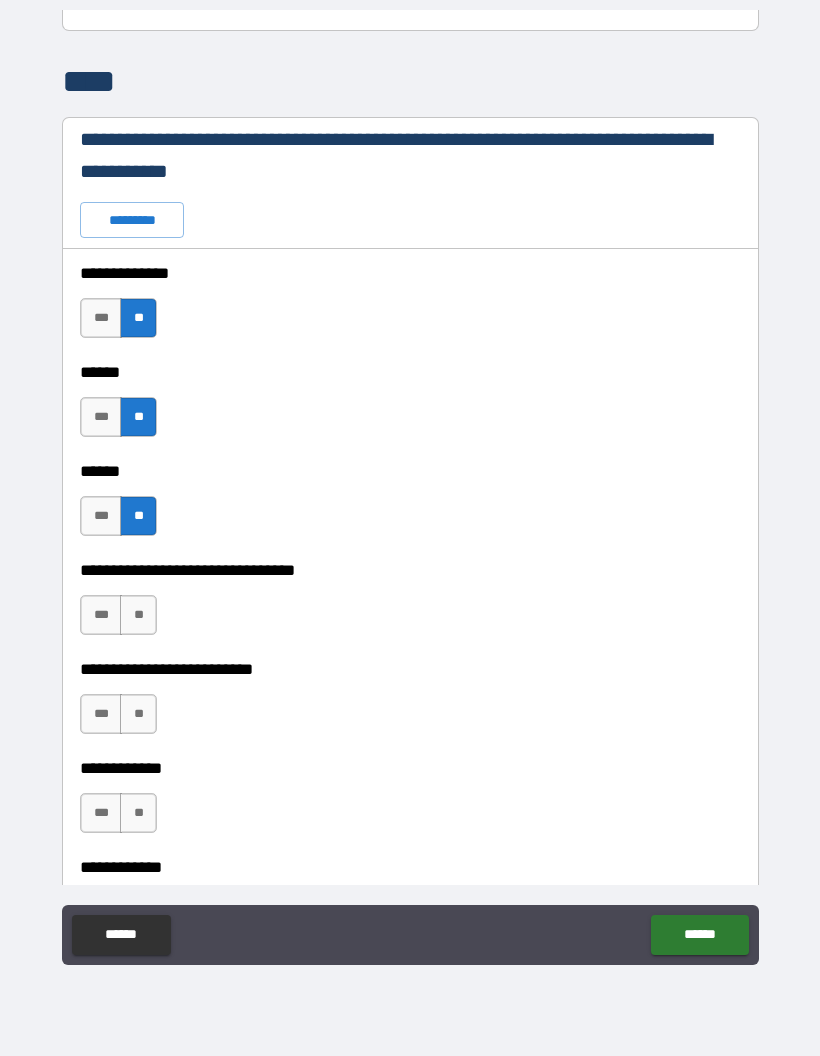 click on "**" at bounding box center (138, 615) 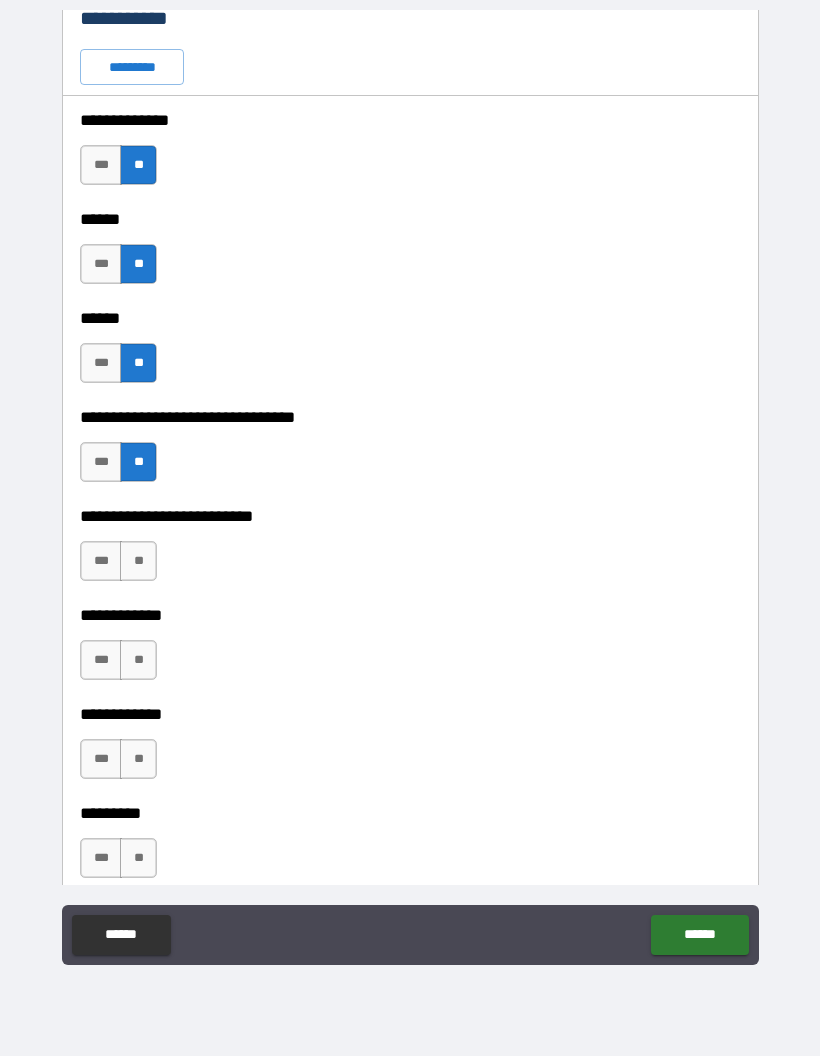 scroll, scrollTop: 4581, scrollLeft: 0, axis: vertical 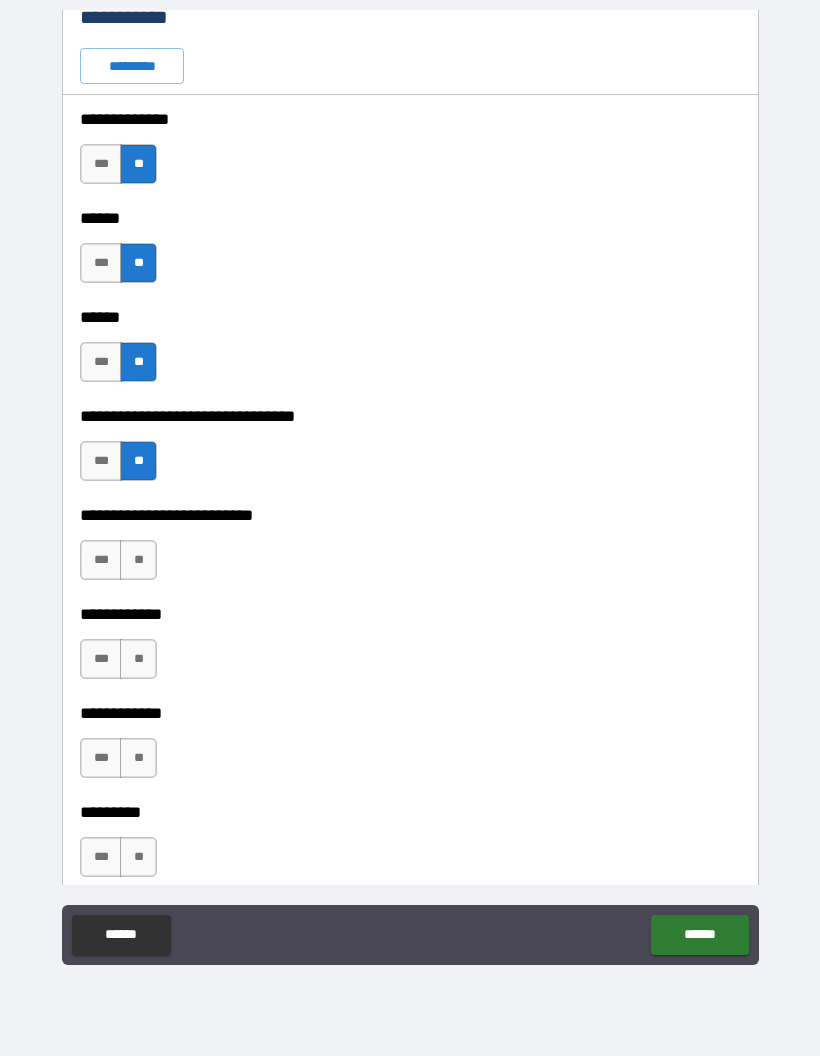 click on "**" at bounding box center (138, 560) 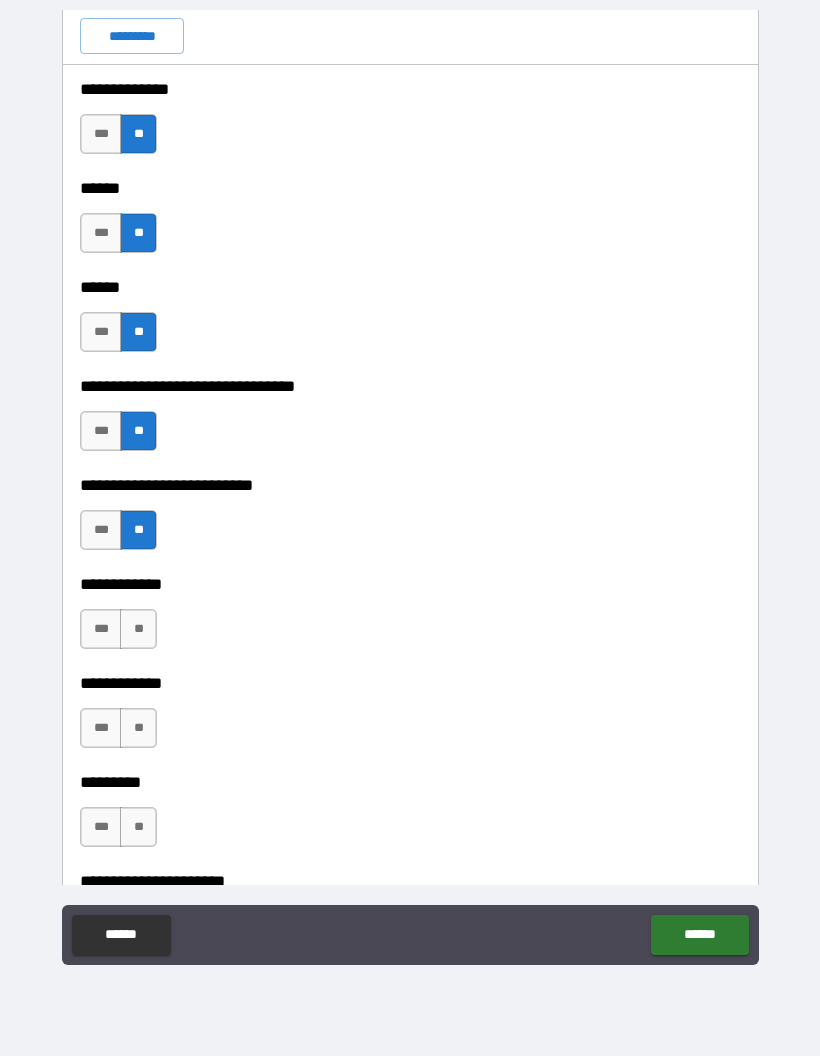 click on "**" at bounding box center [138, 629] 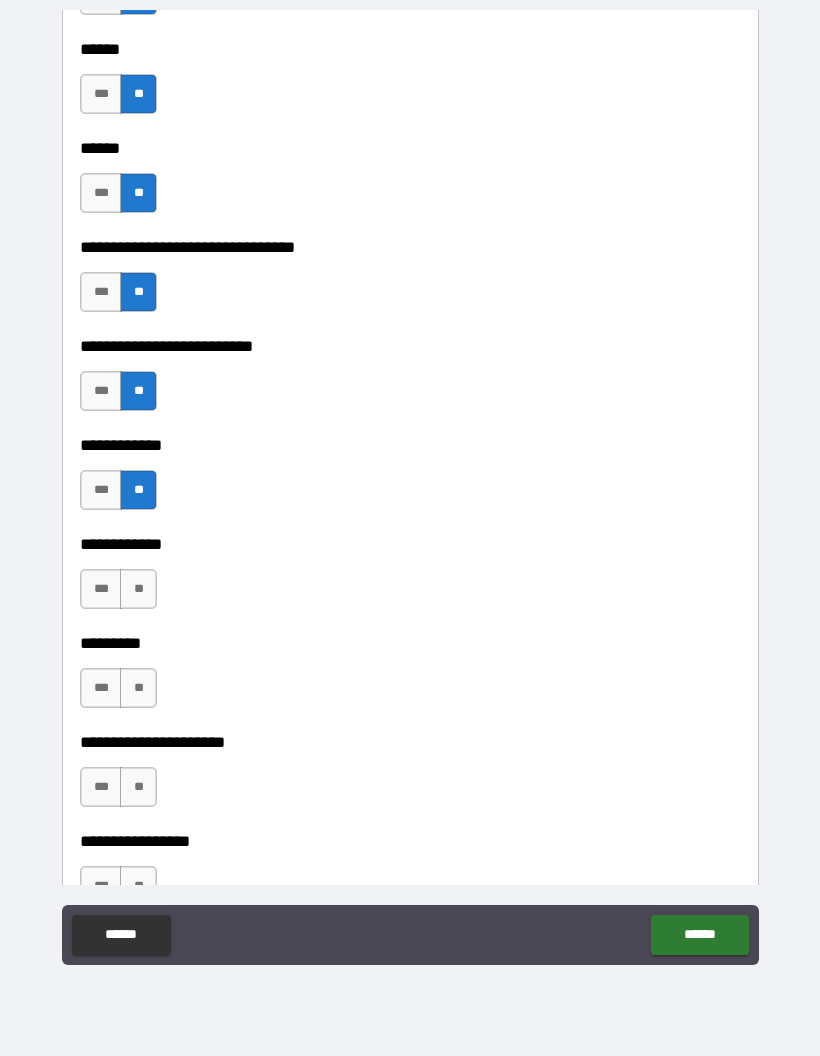 scroll, scrollTop: 4762, scrollLeft: 0, axis: vertical 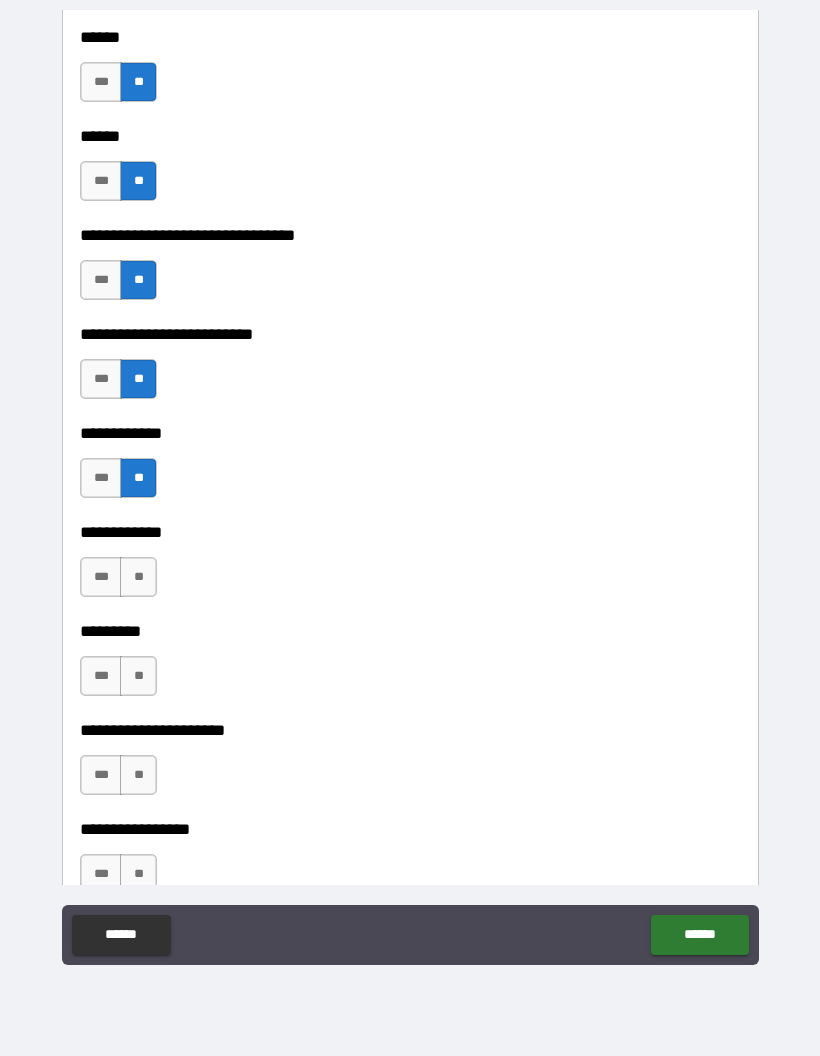 click on "**" at bounding box center (138, 577) 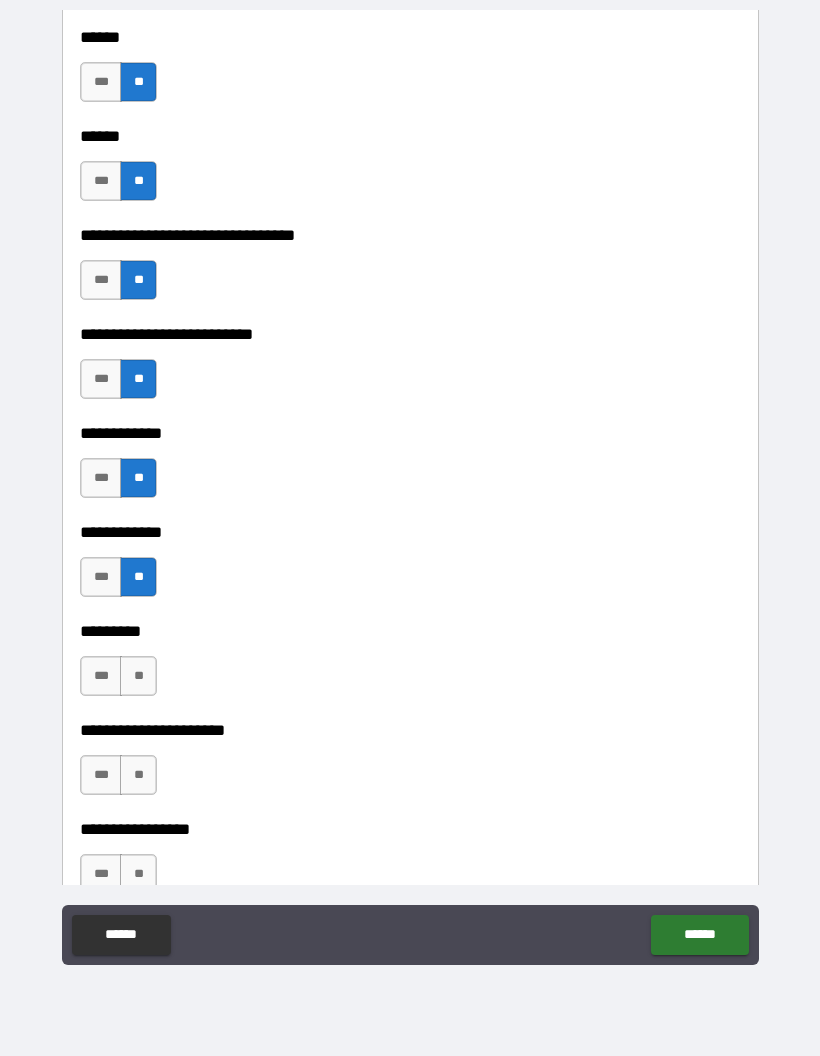 click on "**" at bounding box center (138, 676) 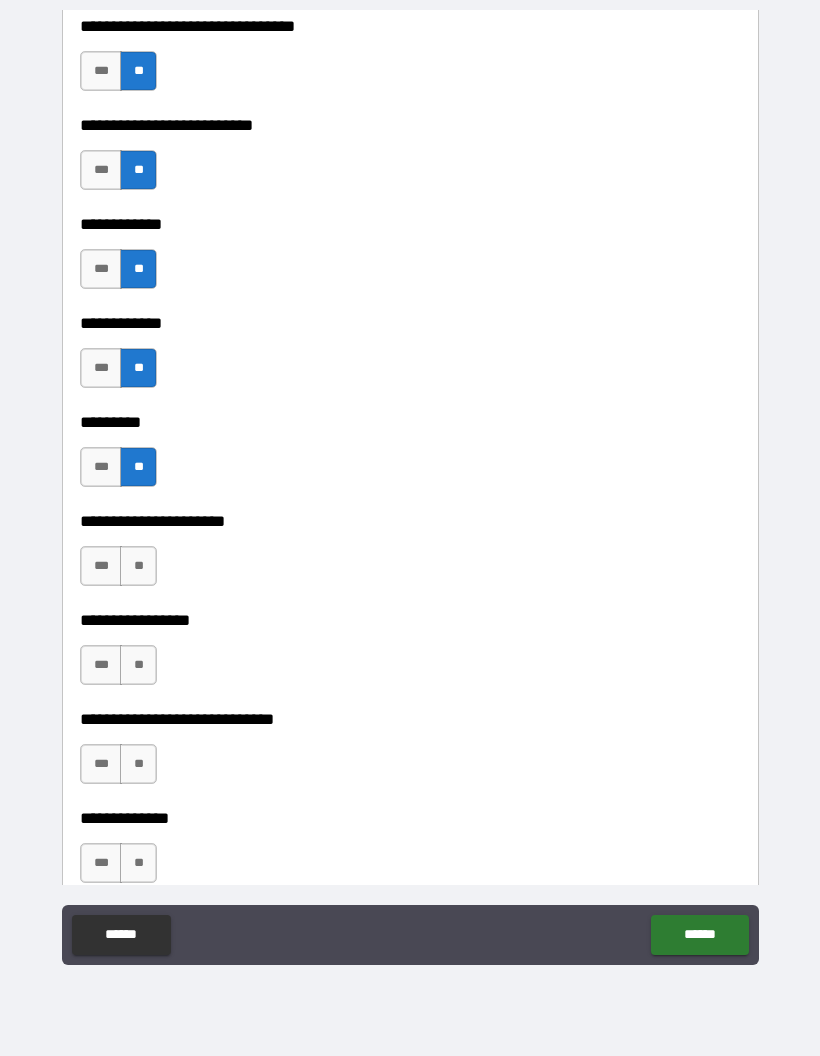 scroll, scrollTop: 4974, scrollLeft: 0, axis: vertical 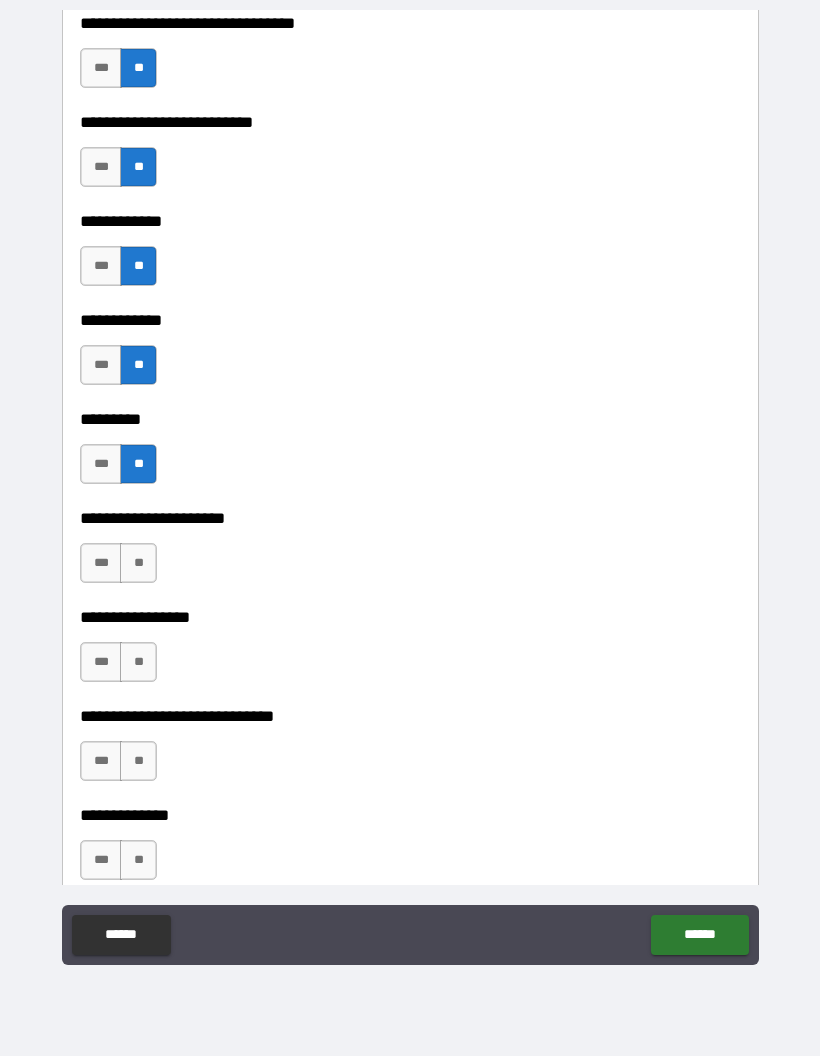 click on "**" at bounding box center [138, 563] 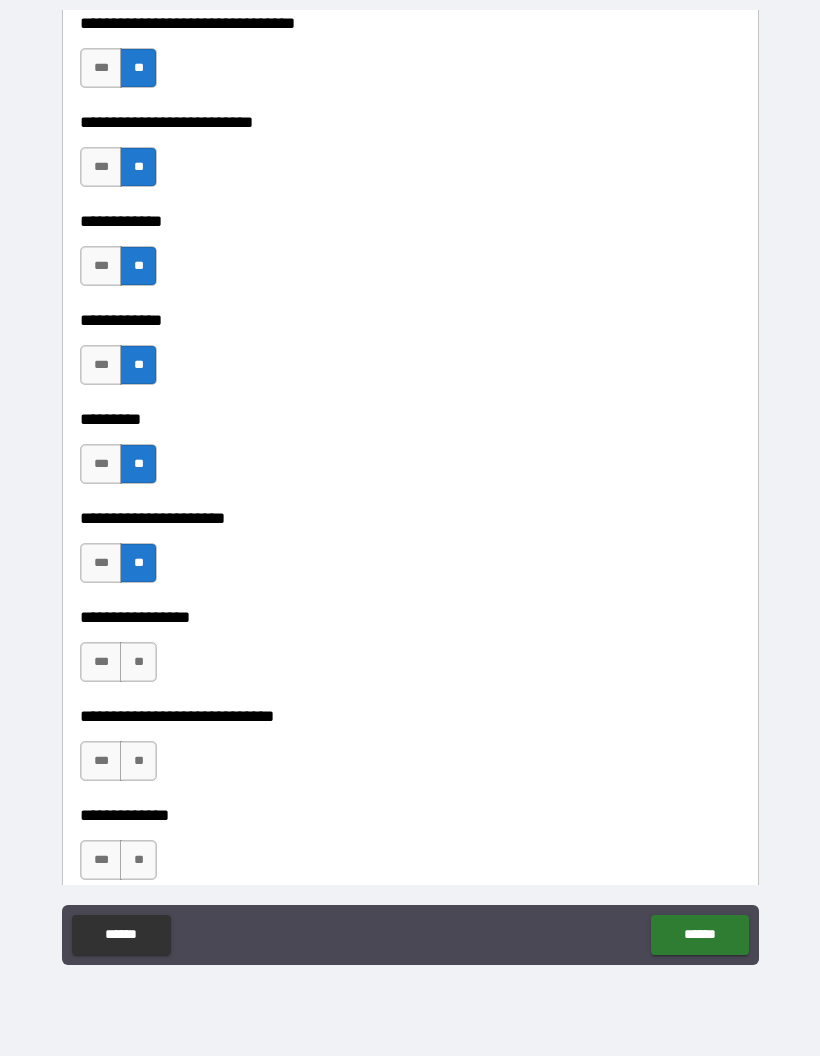 click on "**" at bounding box center (138, 662) 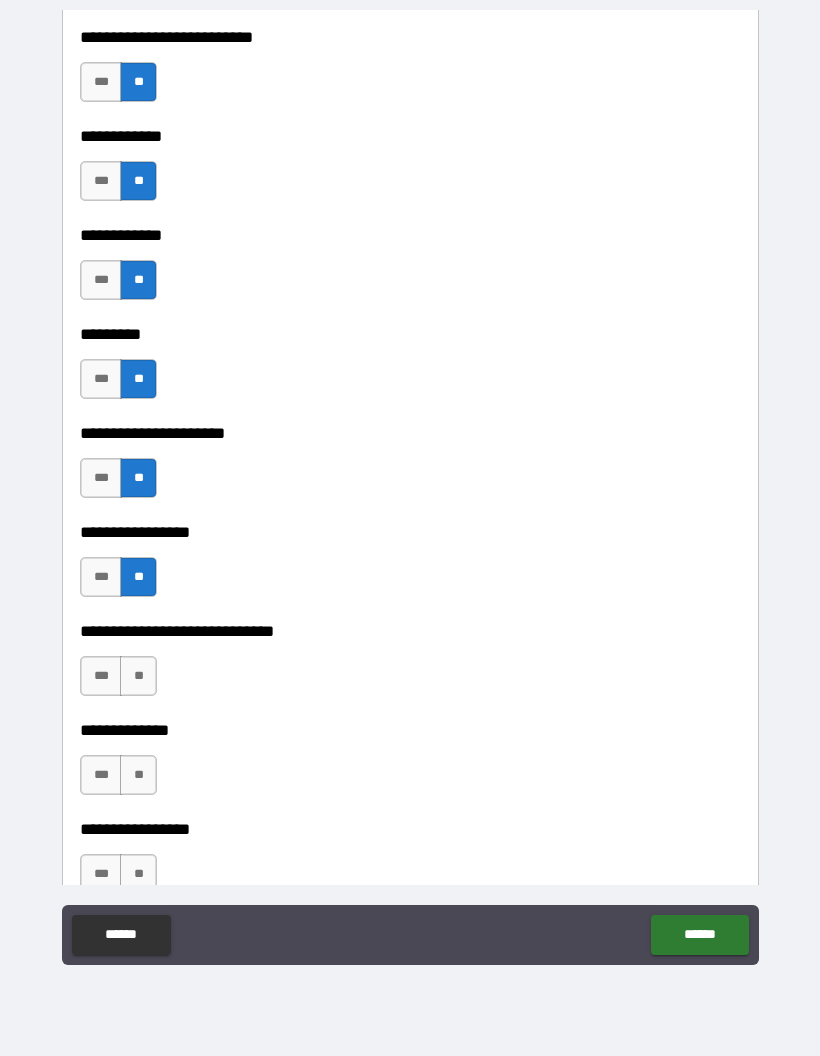 scroll, scrollTop: 5179, scrollLeft: 0, axis: vertical 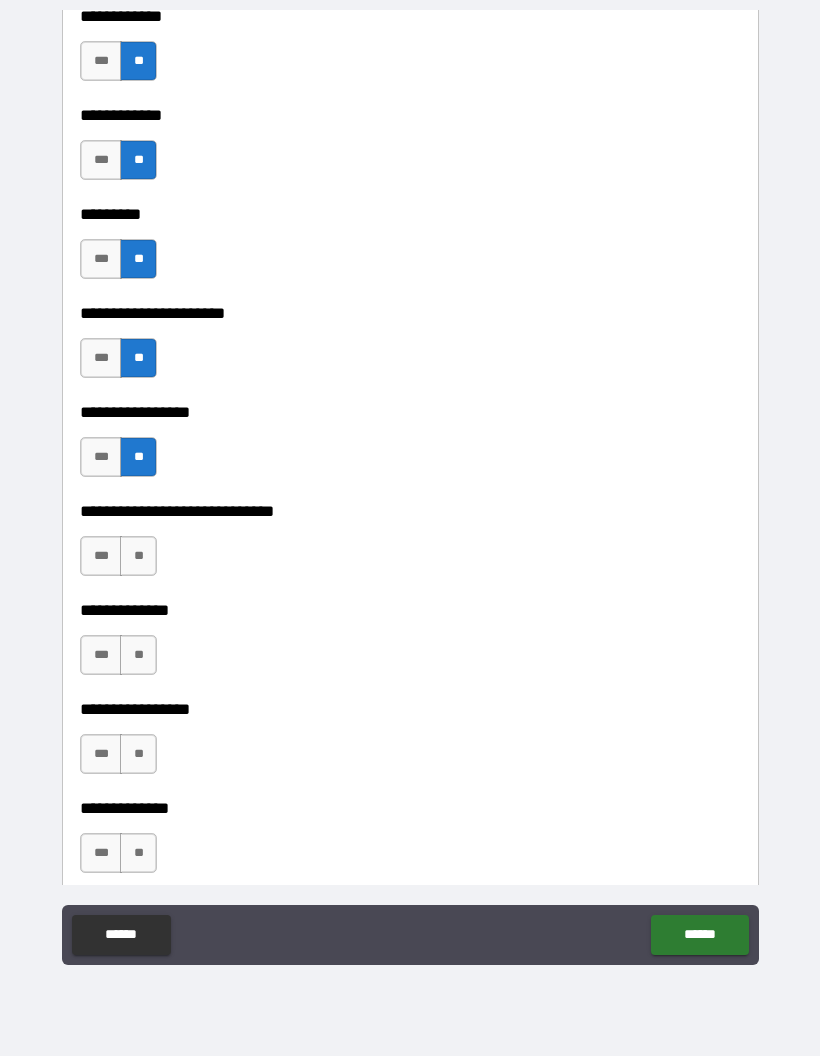 click on "**" at bounding box center (138, 556) 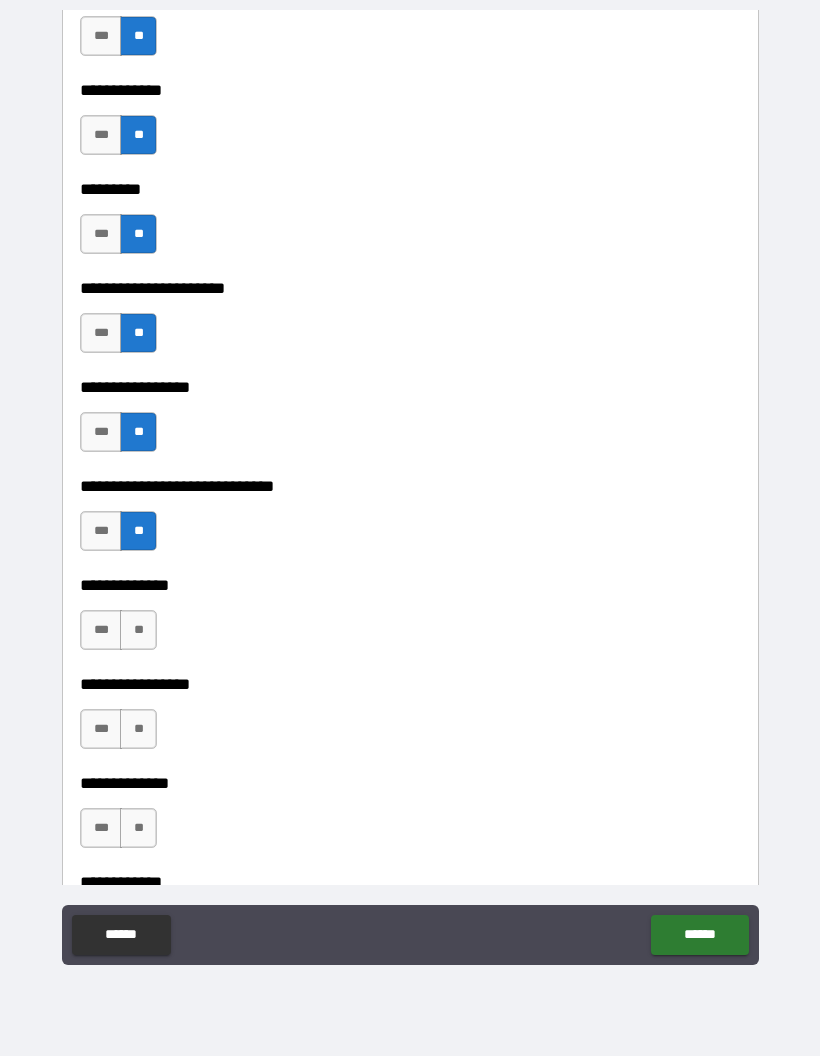 click on "**" at bounding box center [138, 630] 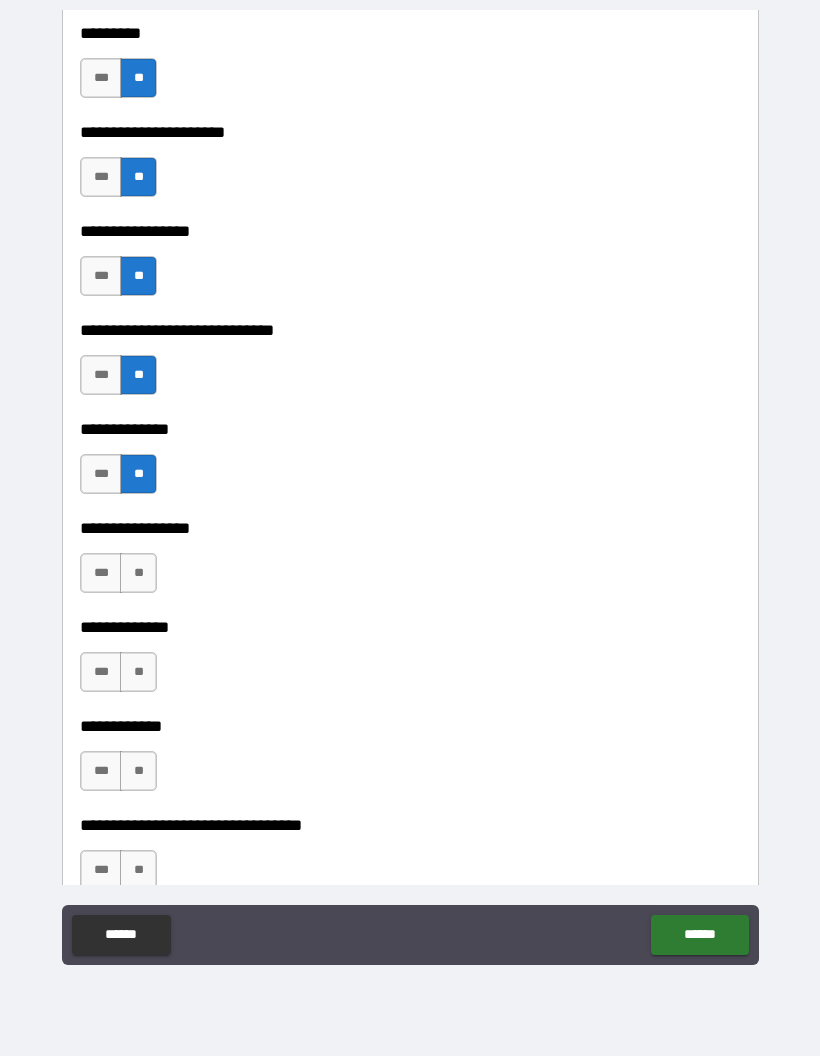 click on "**" at bounding box center (138, 573) 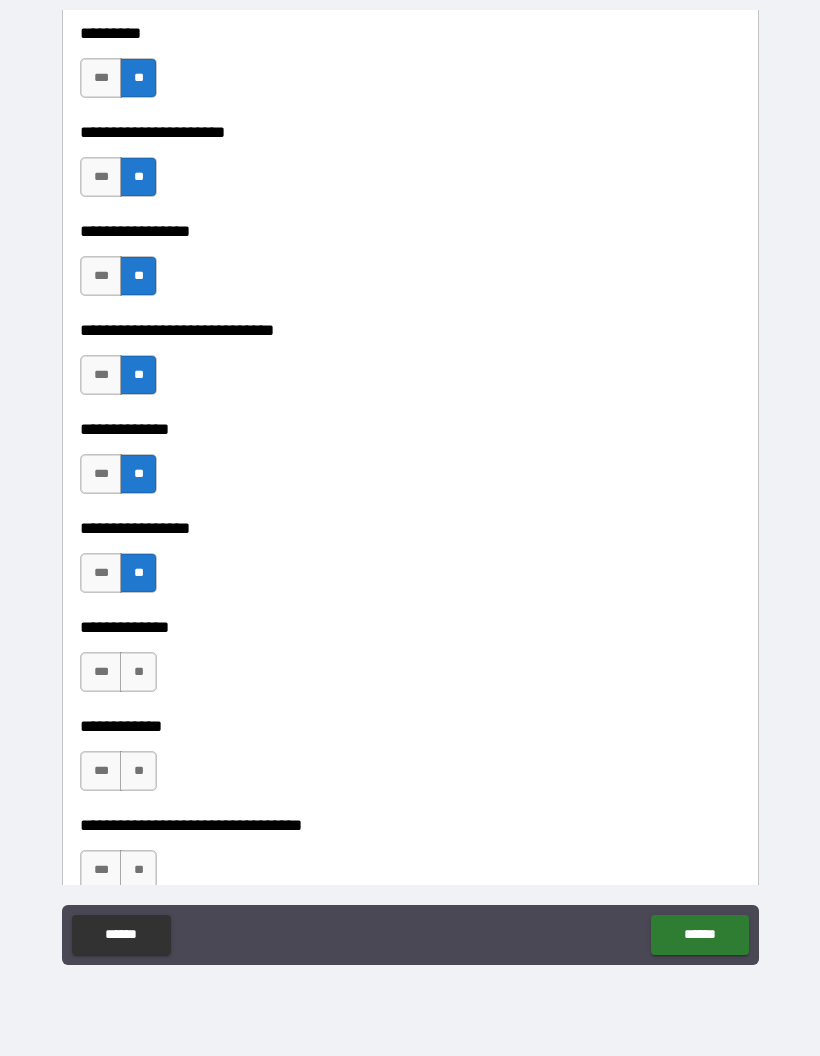 scroll, scrollTop: 5398, scrollLeft: 0, axis: vertical 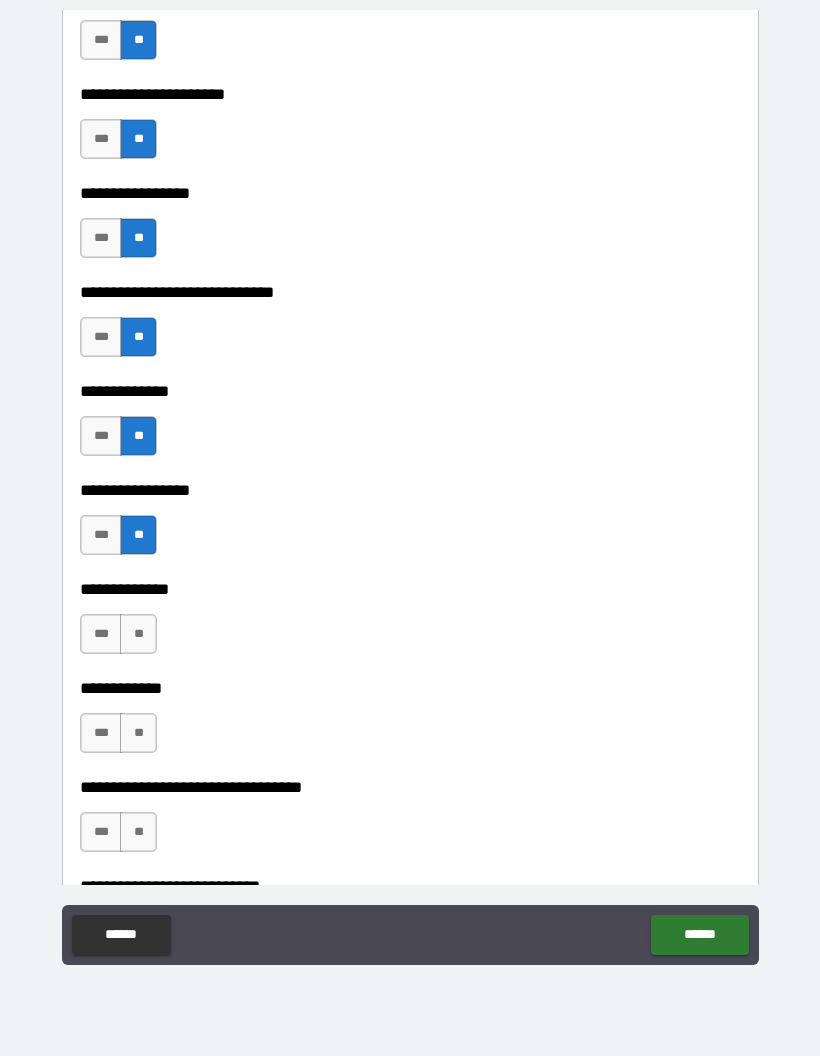 click on "**" at bounding box center [138, 634] 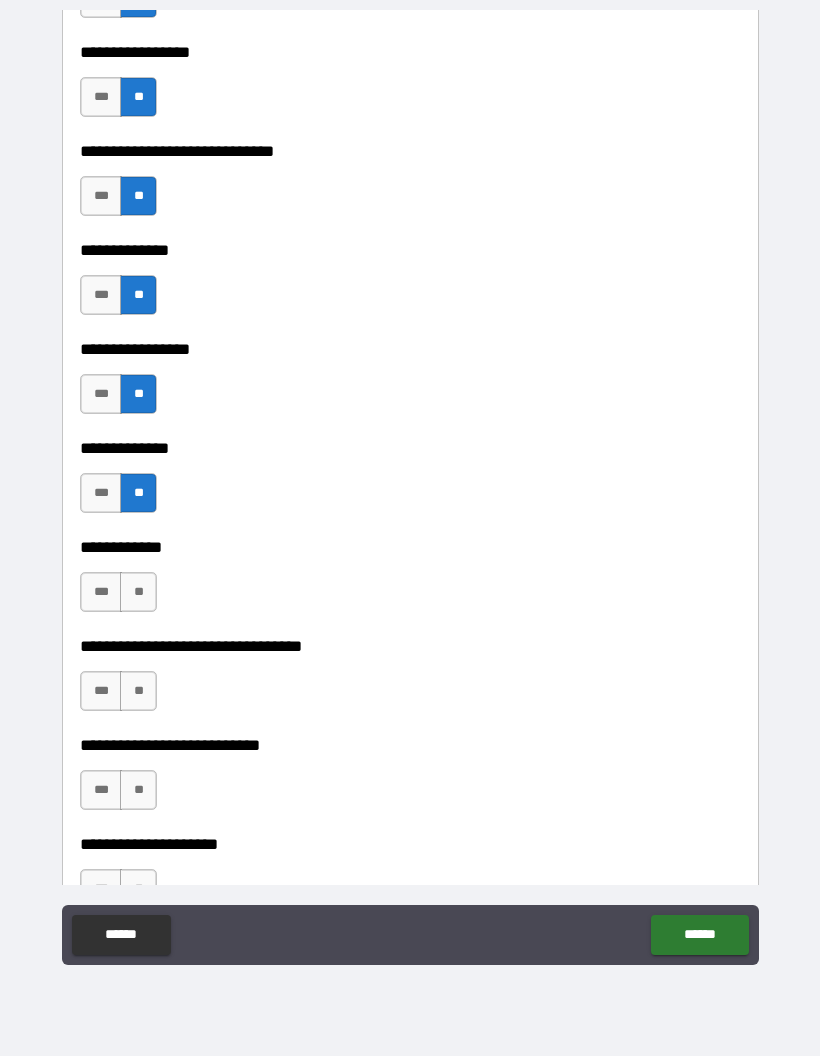 scroll, scrollTop: 5547, scrollLeft: 0, axis: vertical 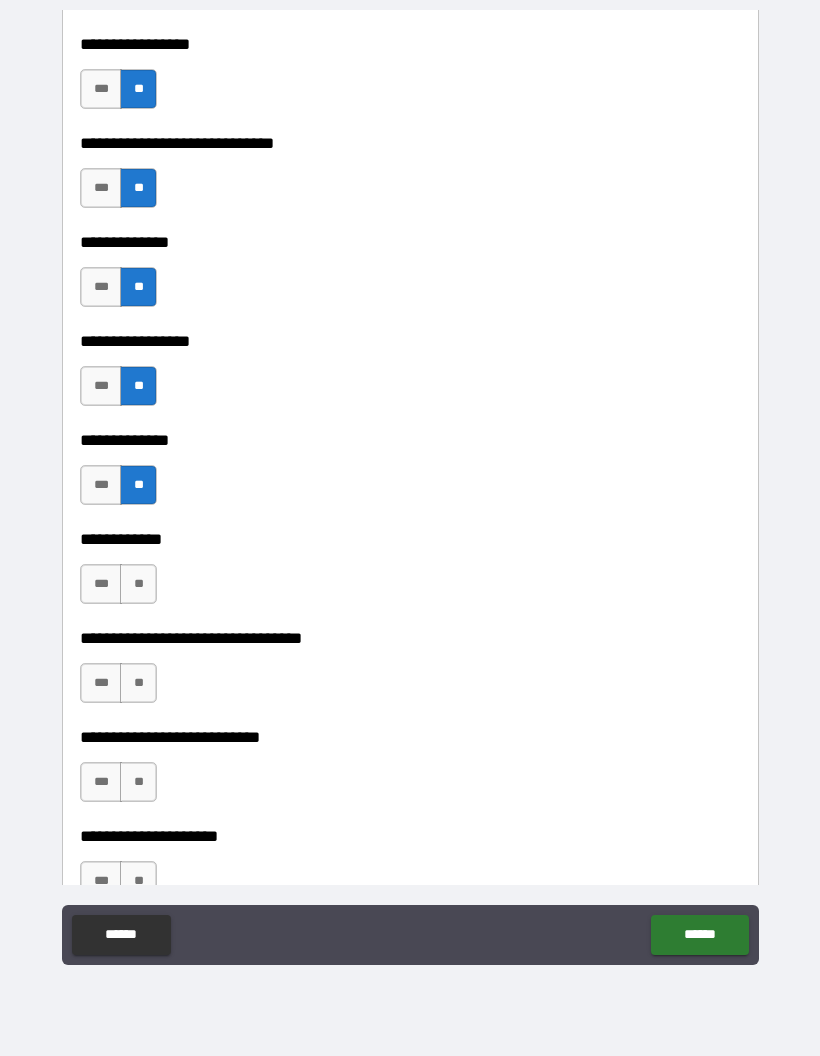 click on "**" at bounding box center [138, 584] 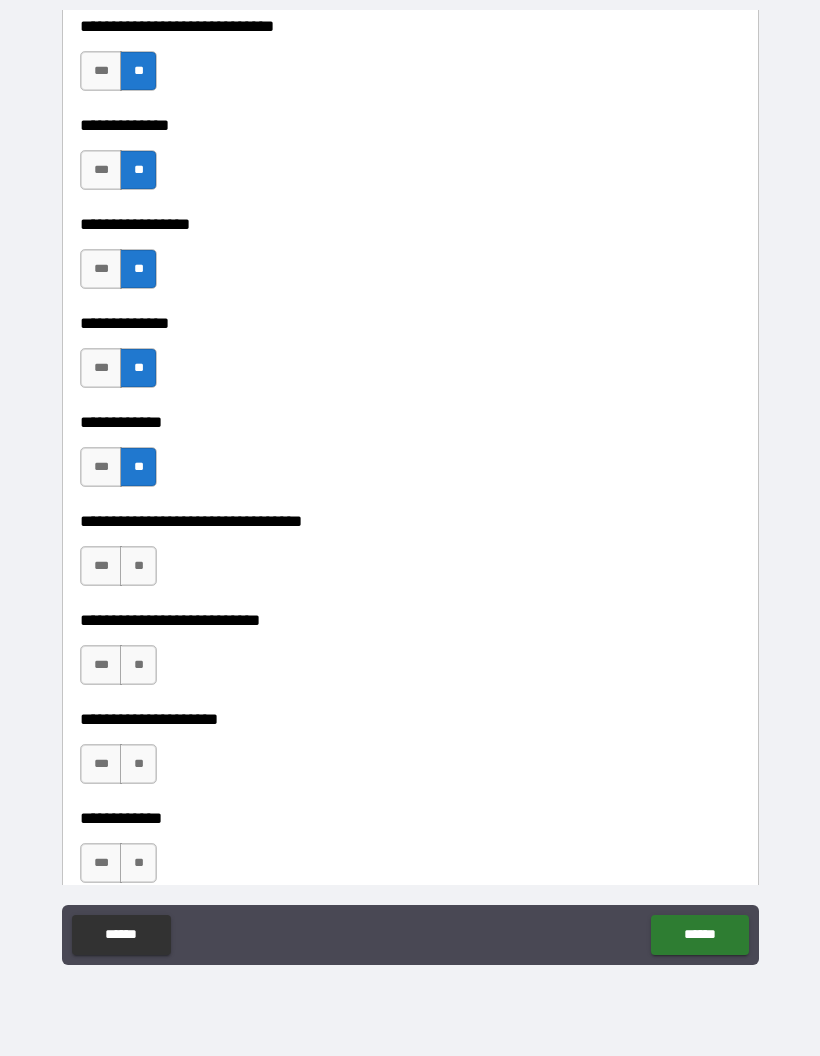 scroll, scrollTop: 5671, scrollLeft: 0, axis: vertical 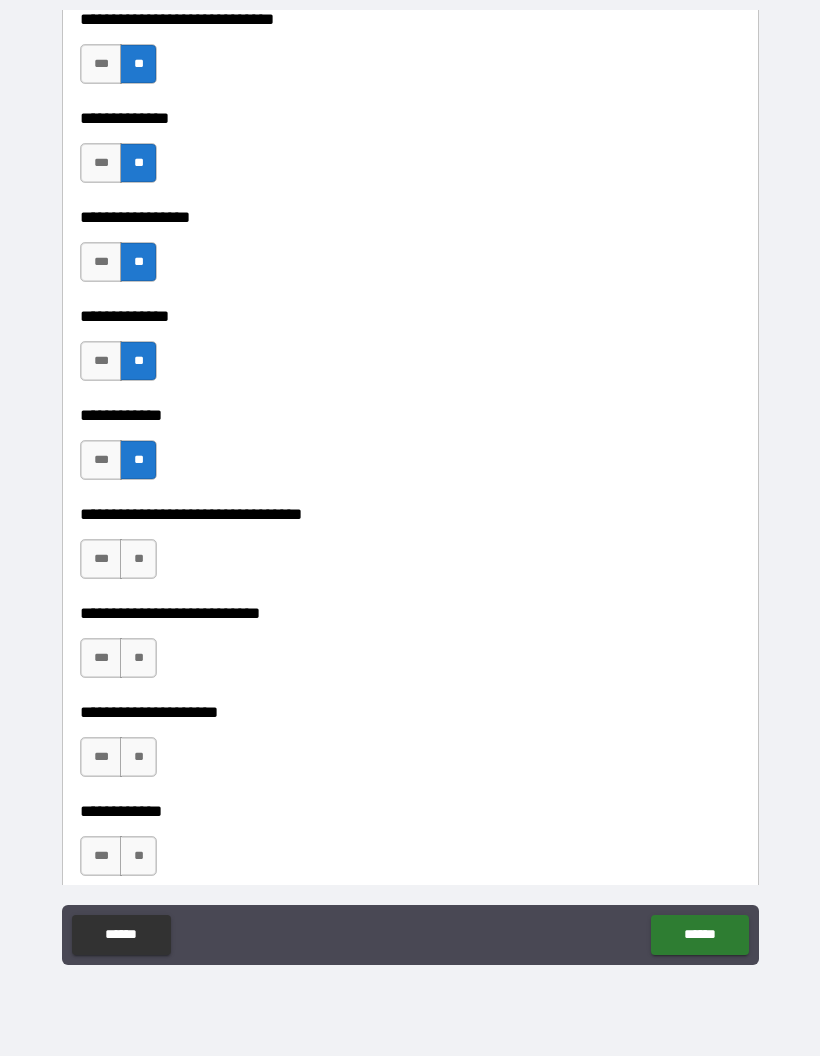 click on "**" at bounding box center [138, 559] 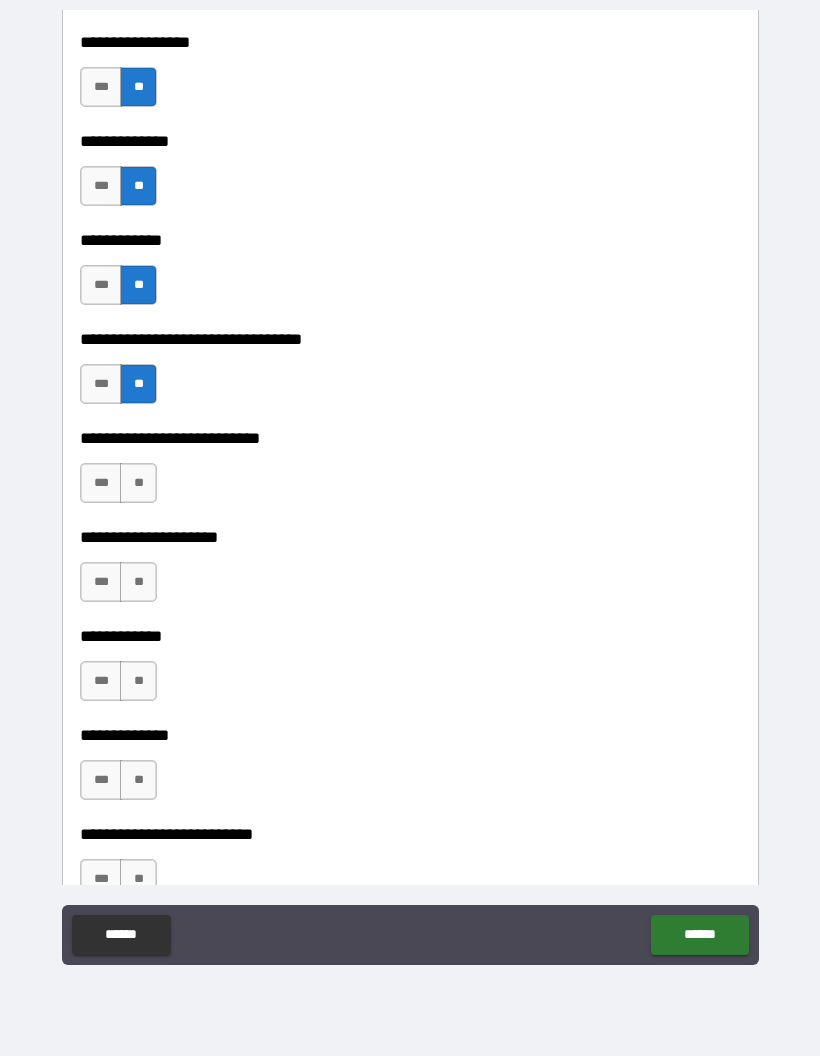 scroll, scrollTop: 5850, scrollLeft: 0, axis: vertical 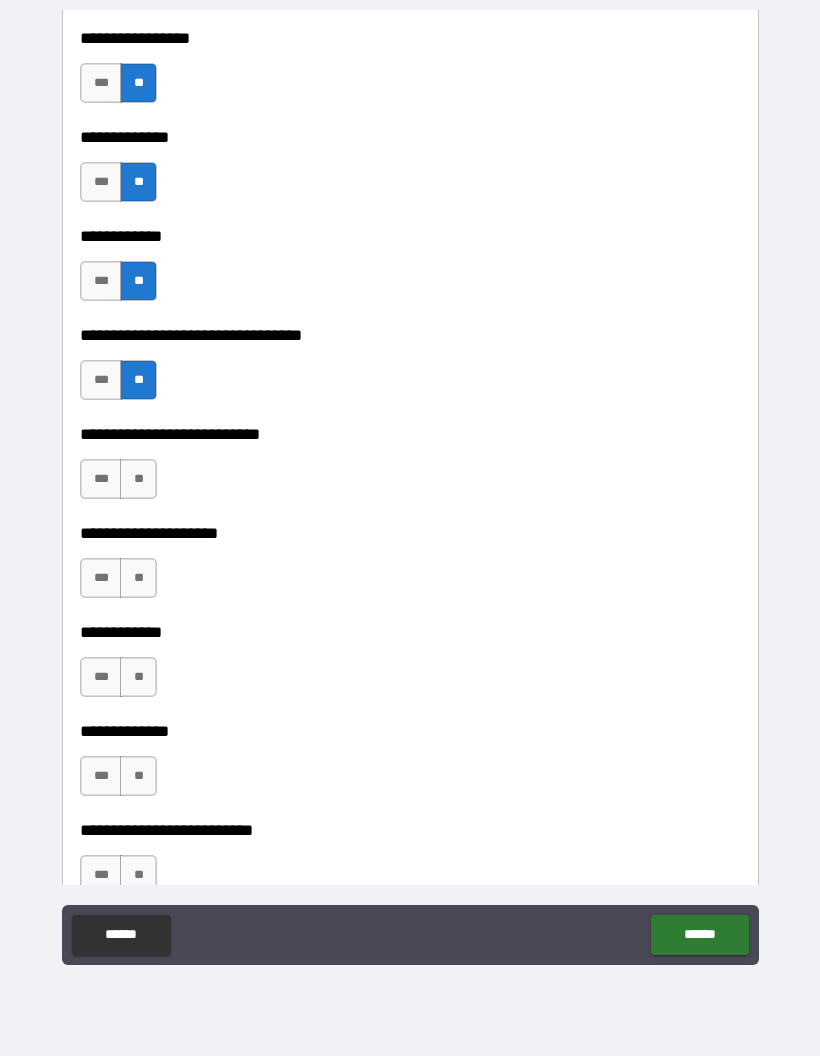 click on "**" at bounding box center (138, 479) 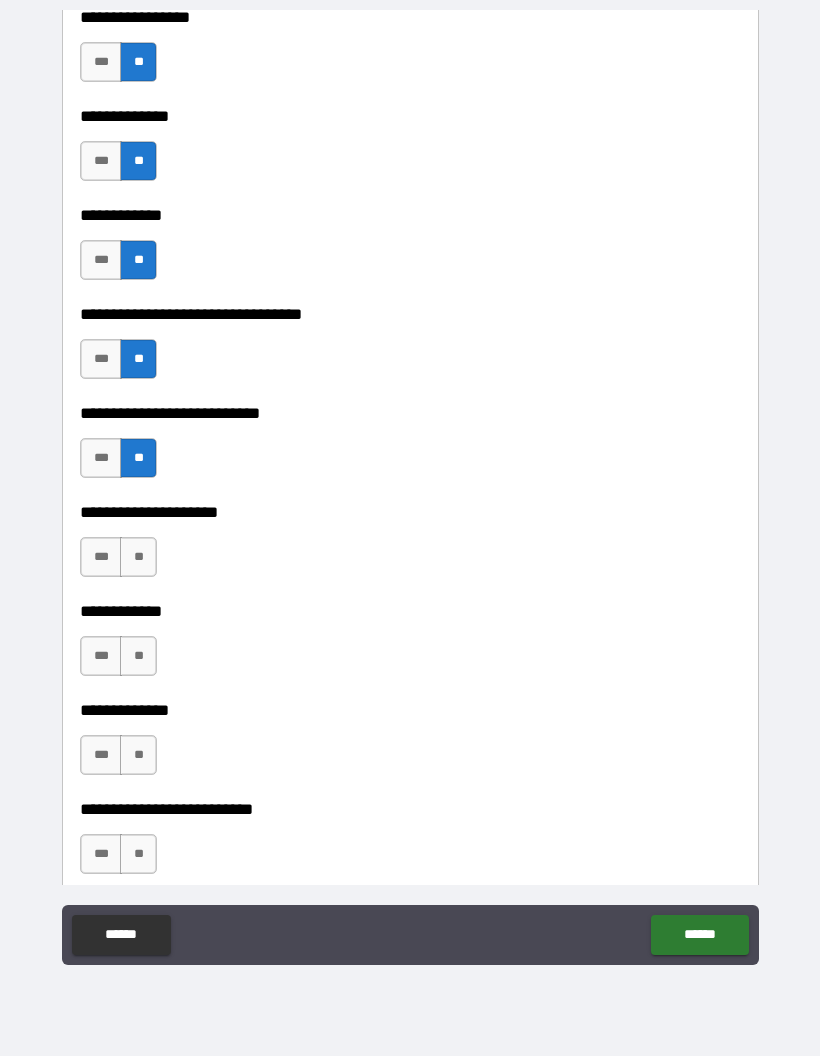 scroll, scrollTop: 5872, scrollLeft: 0, axis: vertical 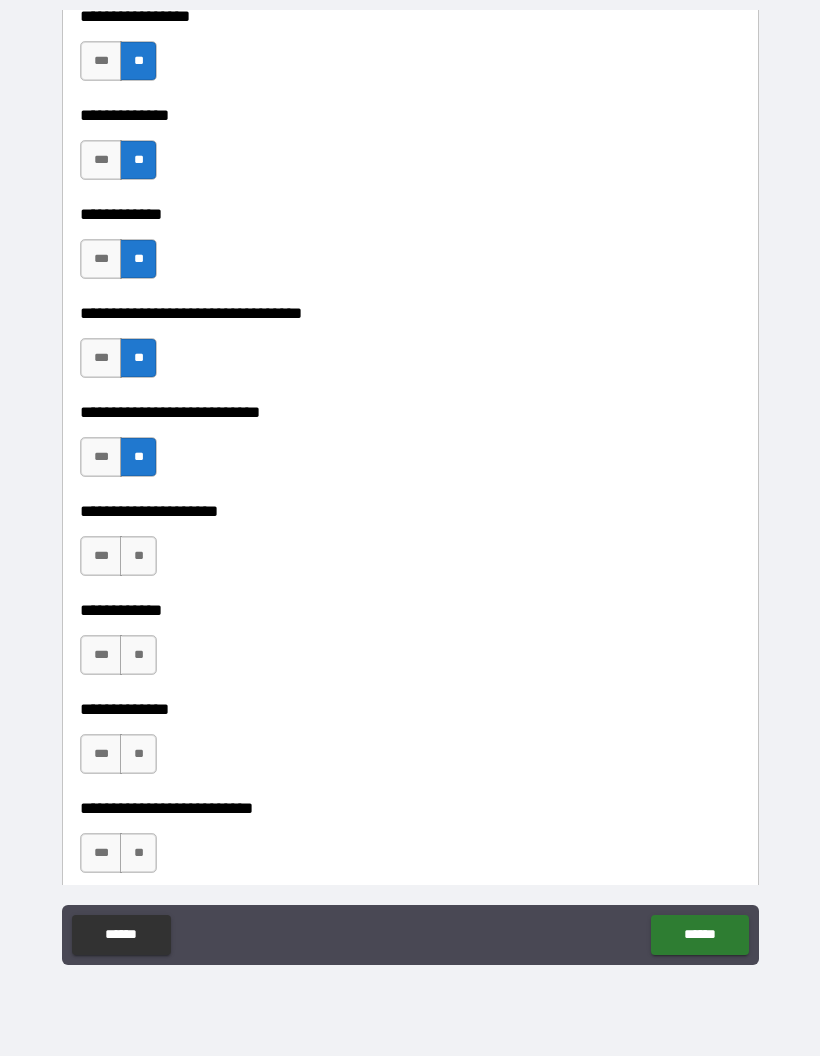 click on "**" at bounding box center [138, 556] 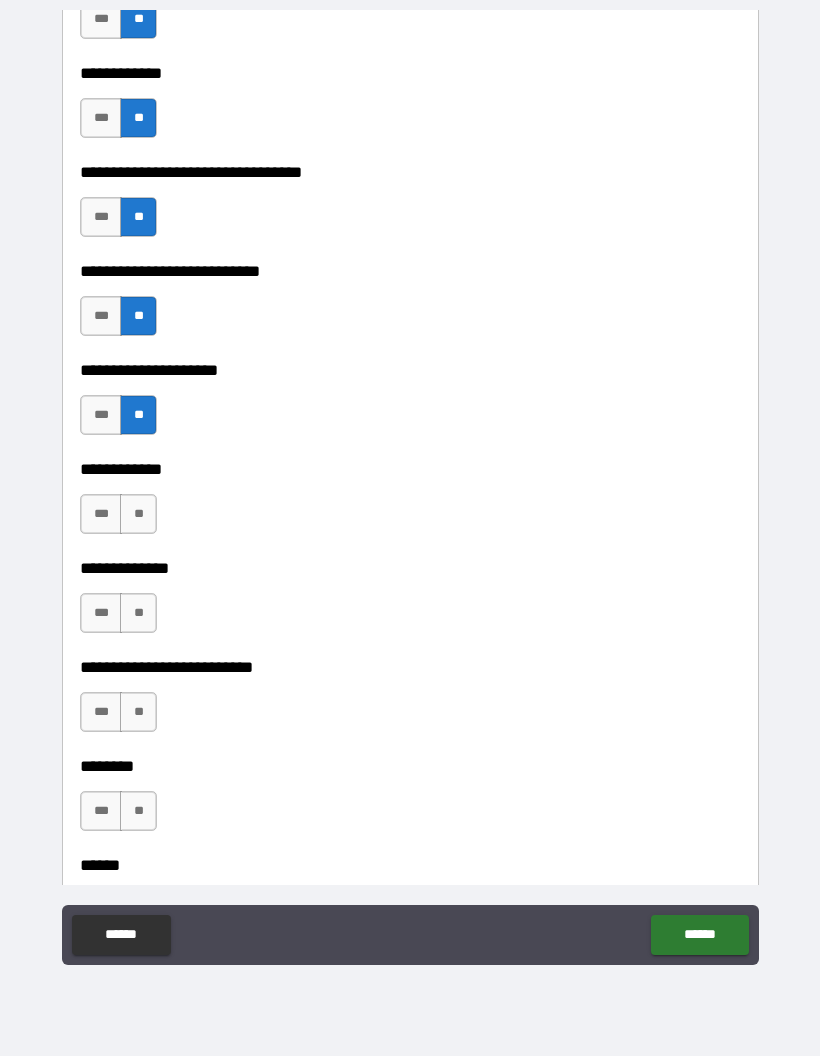 click on "**" at bounding box center (138, 514) 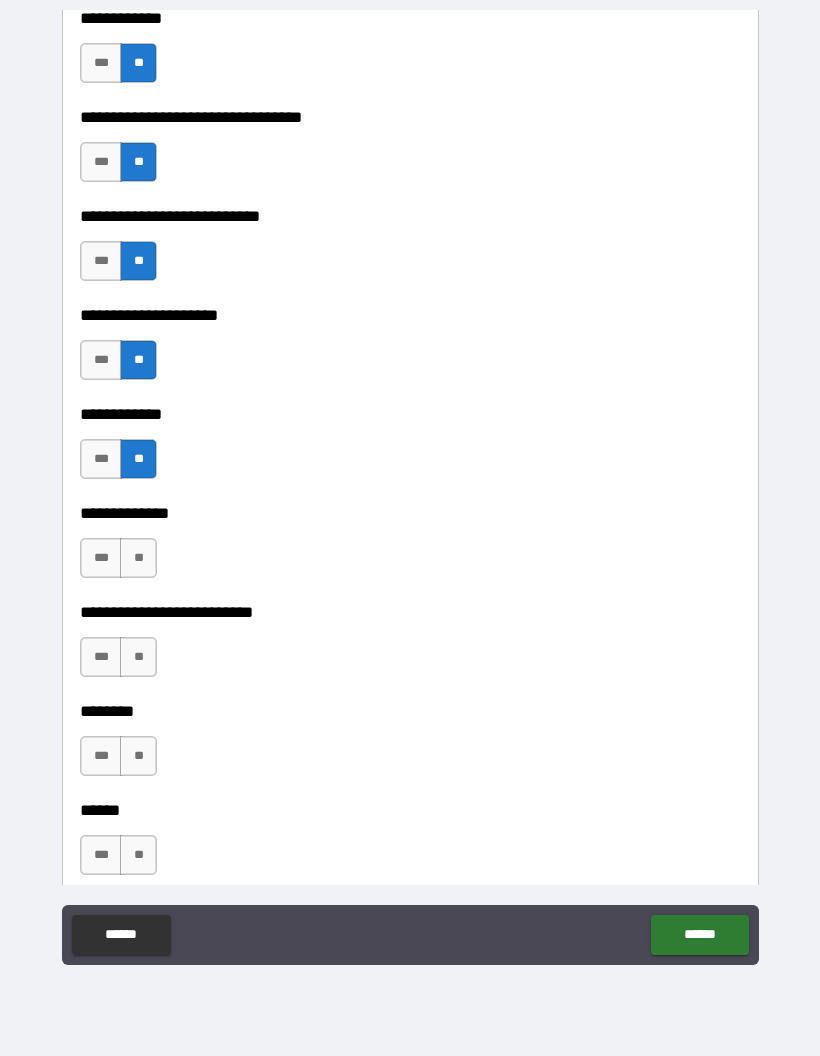 click on "**" at bounding box center (138, 558) 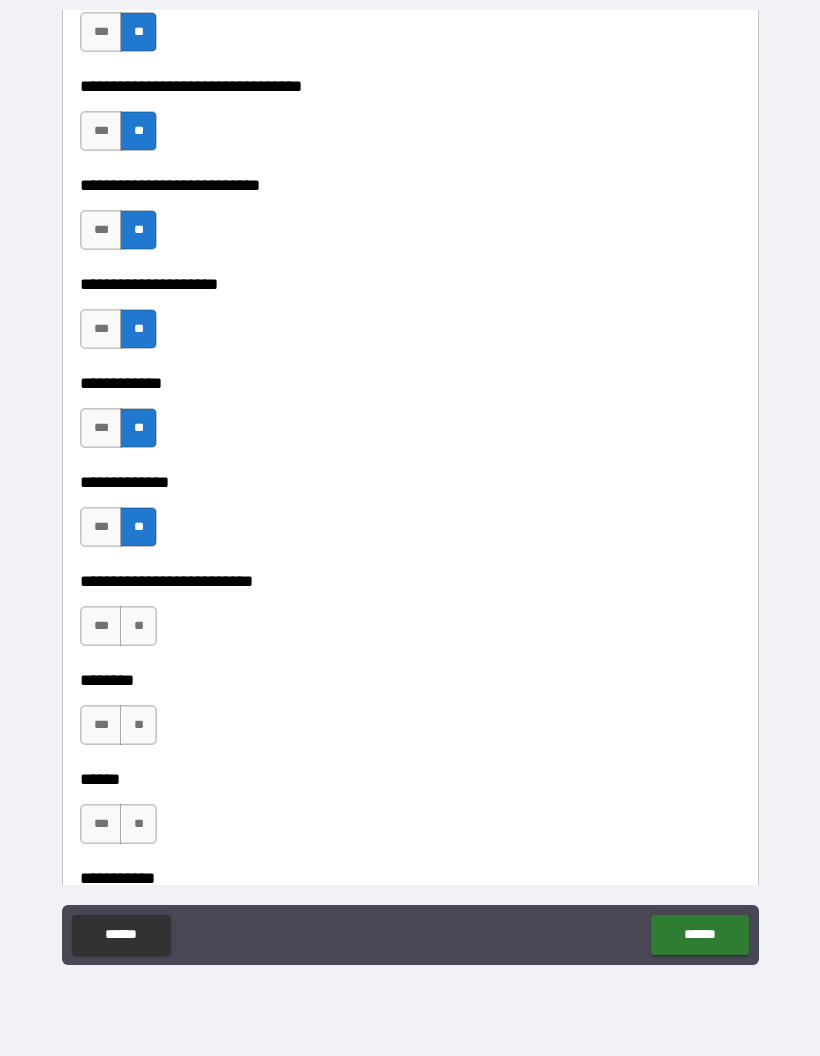 scroll, scrollTop: 6123, scrollLeft: 0, axis: vertical 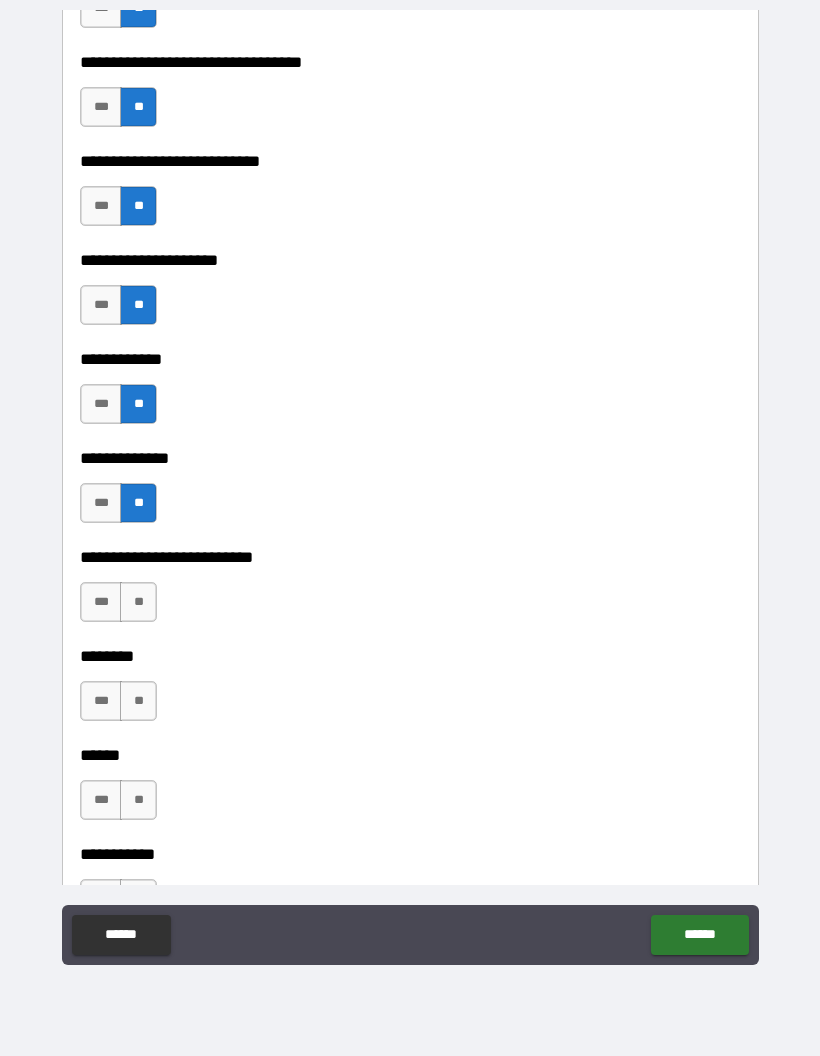 click on "**" at bounding box center [138, 602] 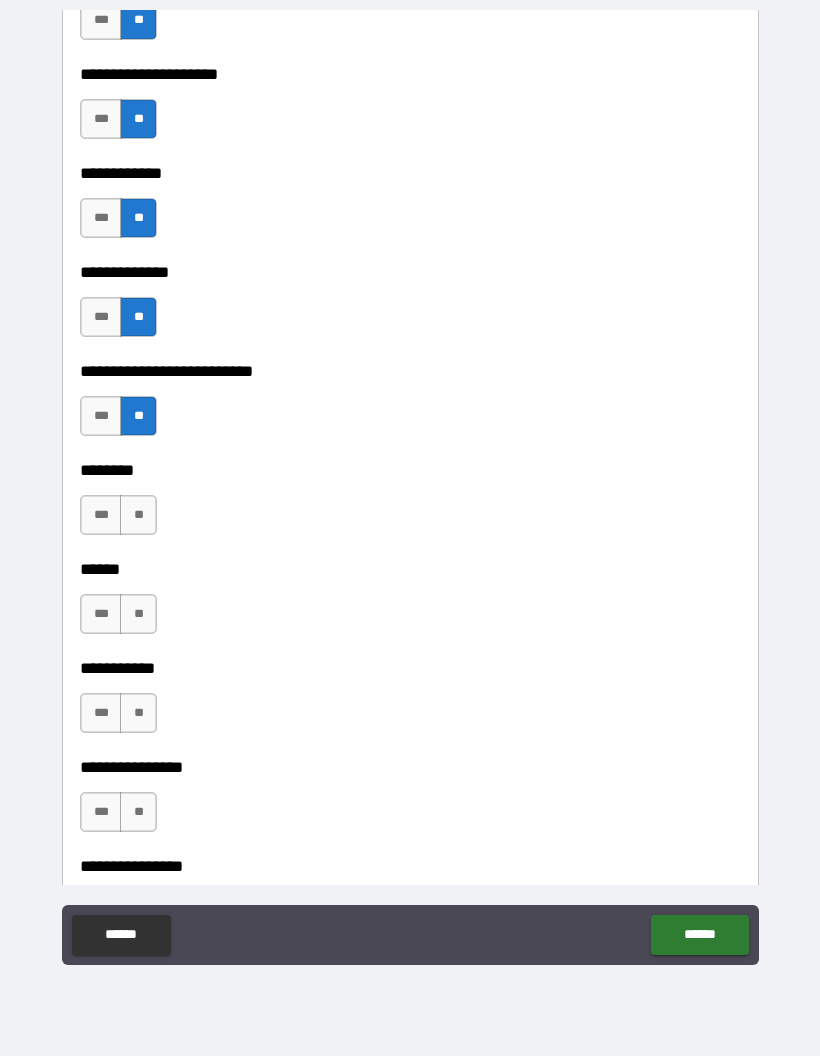 scroll, scrollTop: 6310, scrollLeft: 0, axis: vertical 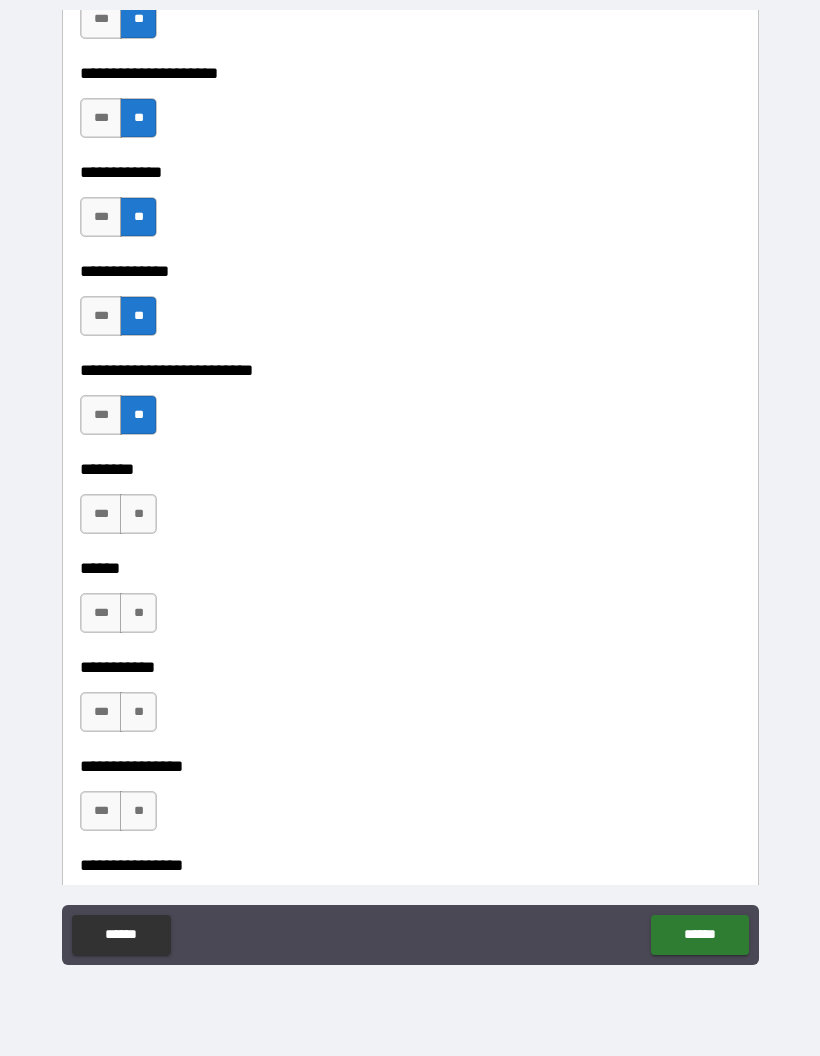 click on "**" at bounding box center [138, 514] 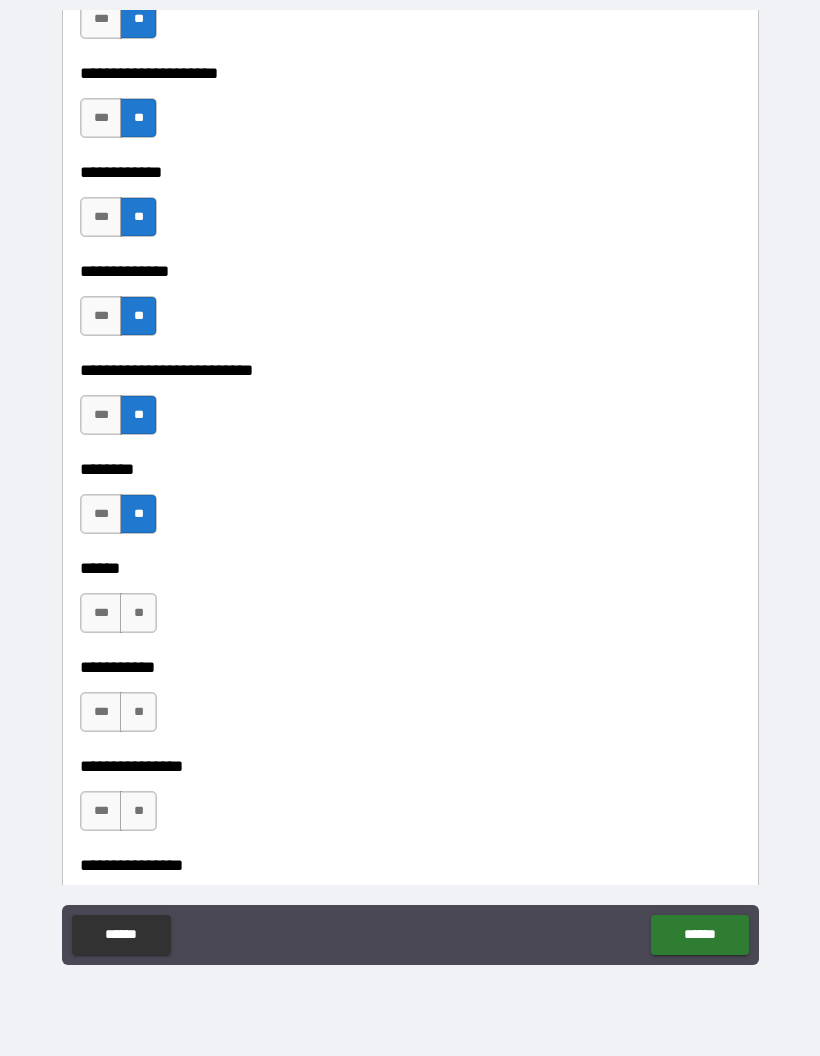 click on "**" at bounding box center [138, 613] 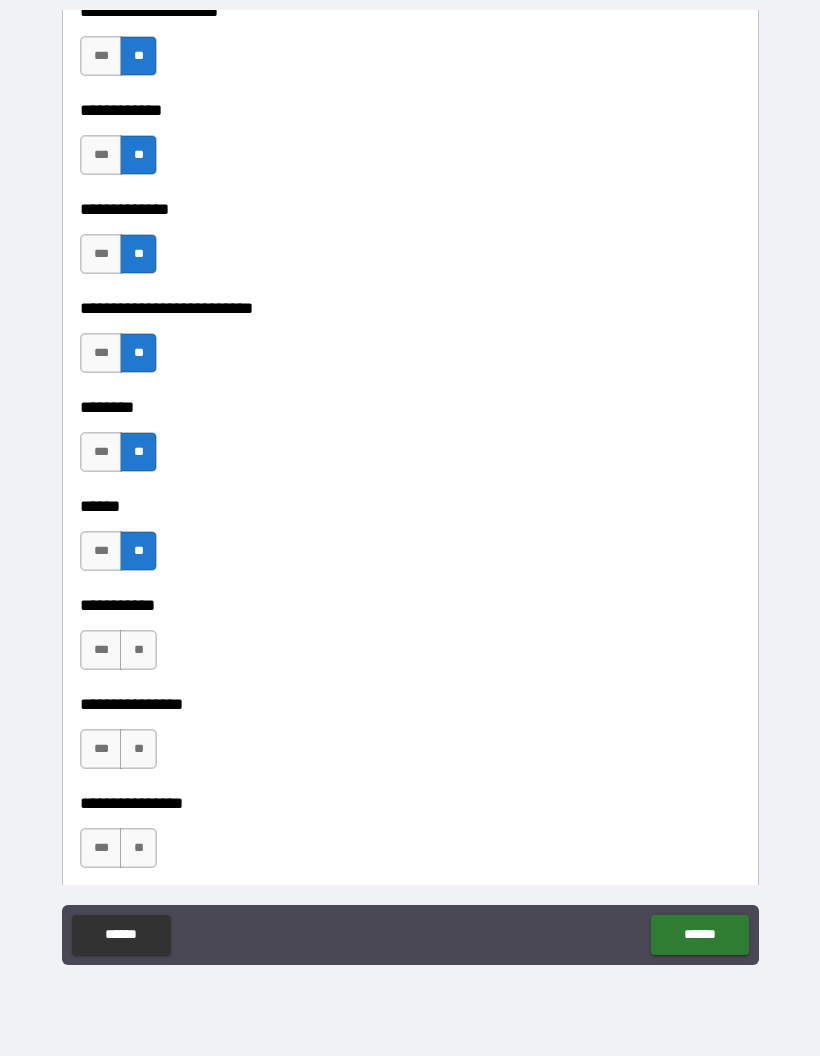 click on "**" at bounding box center (138, 650) 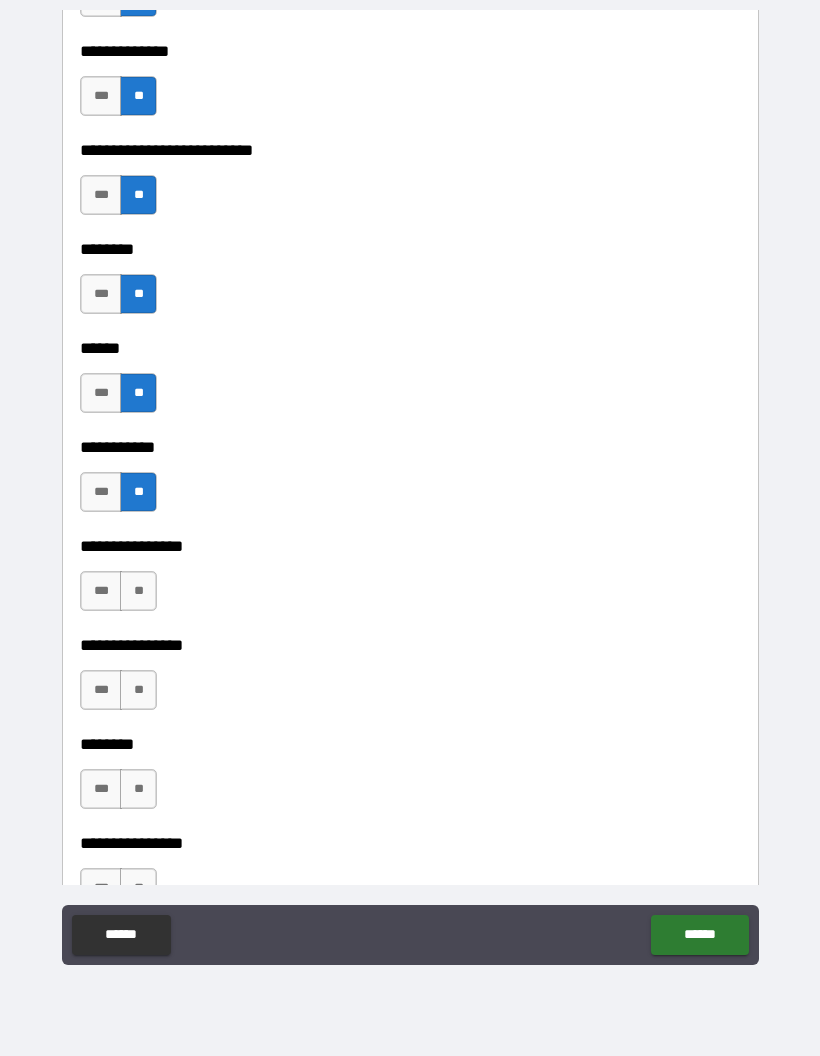 scroll, scrollTop: 6548, scrollLeft: 0, axis: vertical 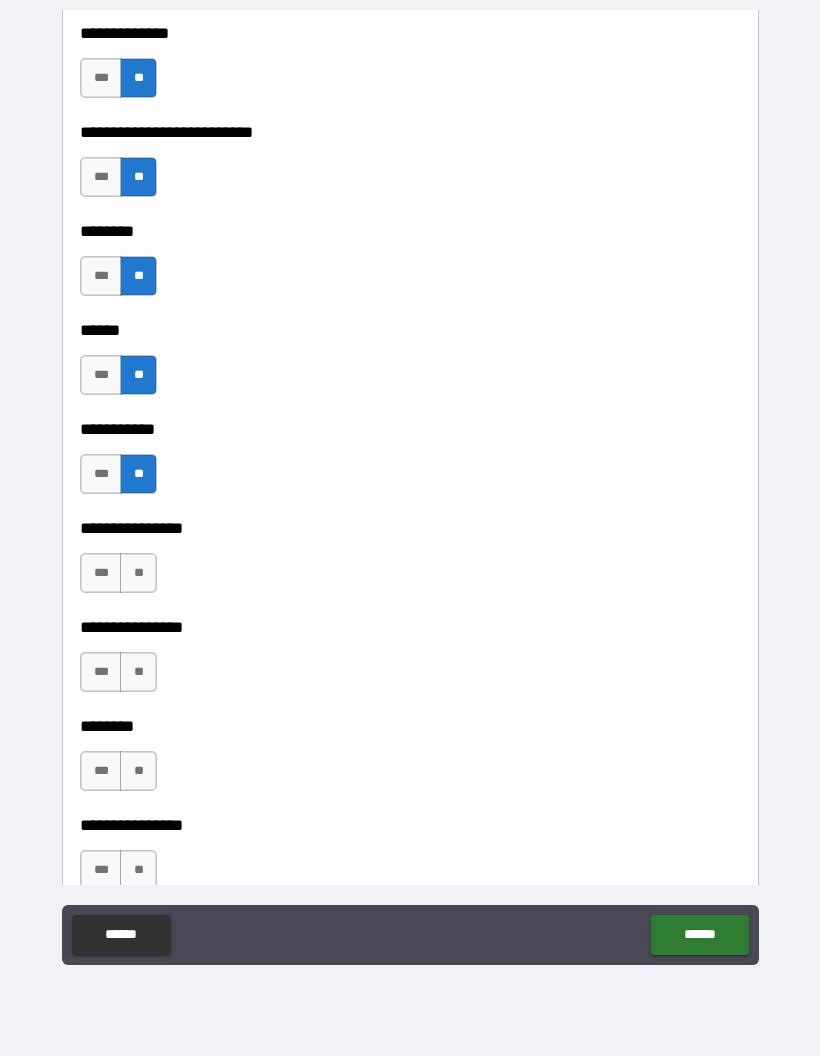 click on "**" at bounding box center [138, 573] 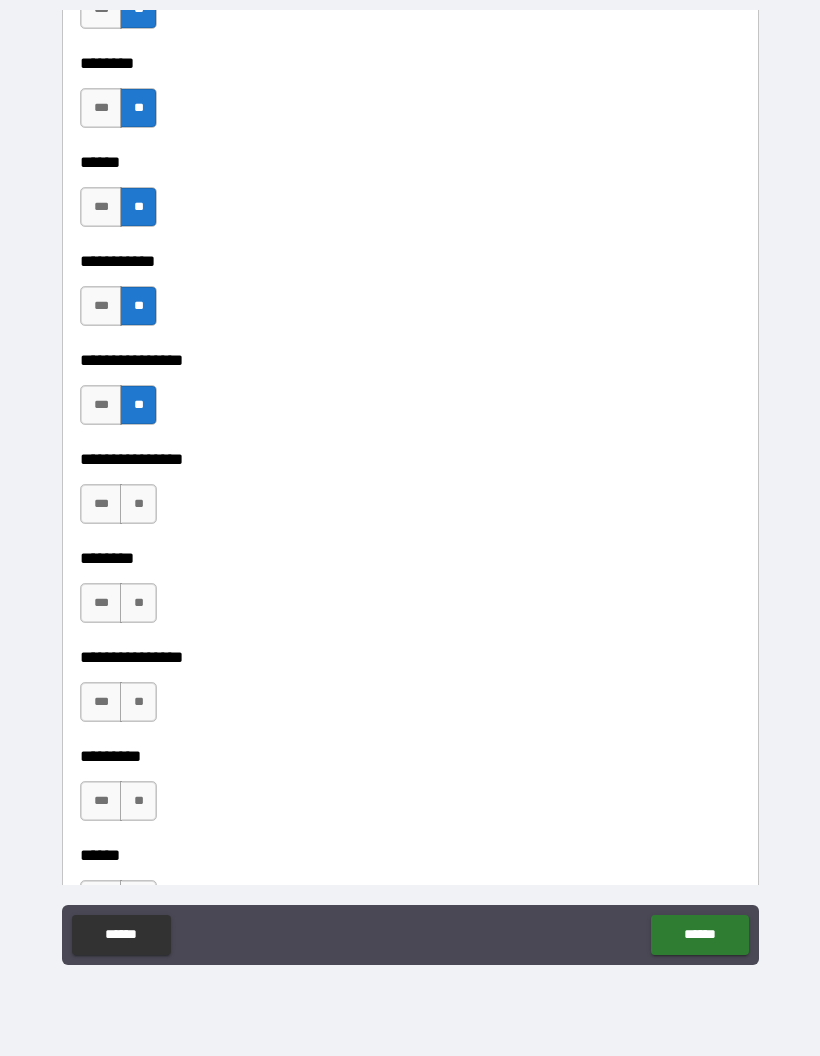 scroll, scrollTop: 6721, scrollLeft: 0, axis: vertical 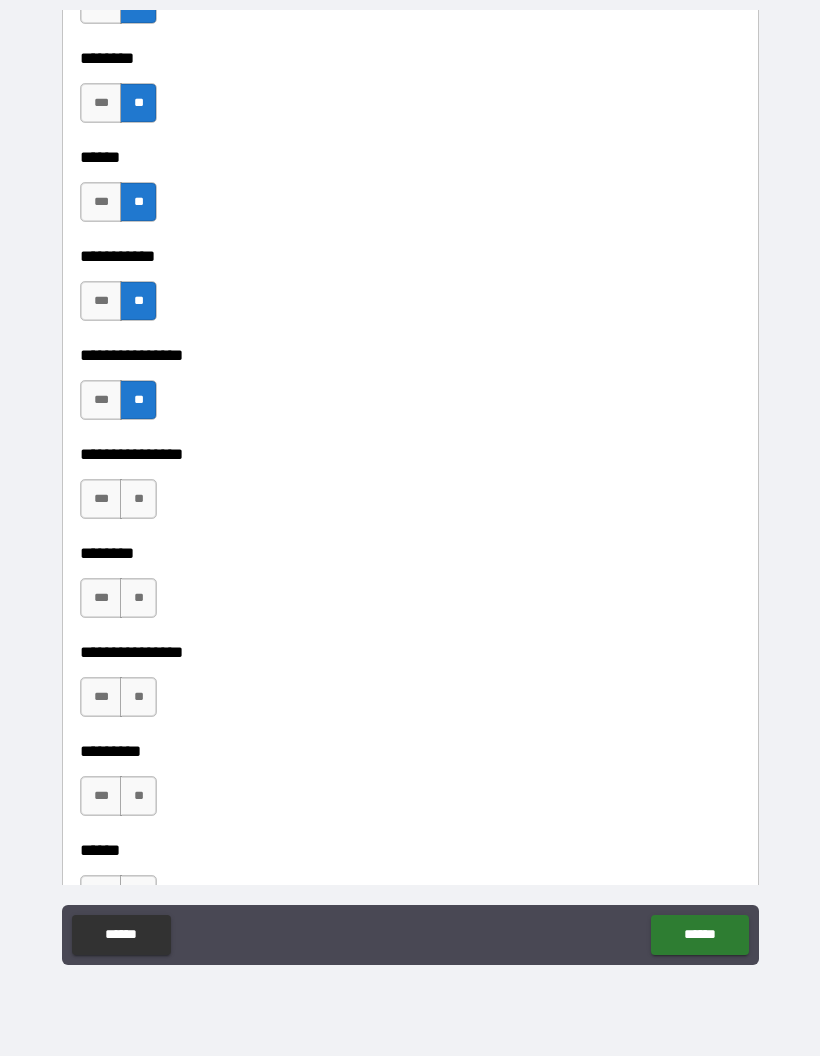 click on "**" at bounding box center [138, 499] 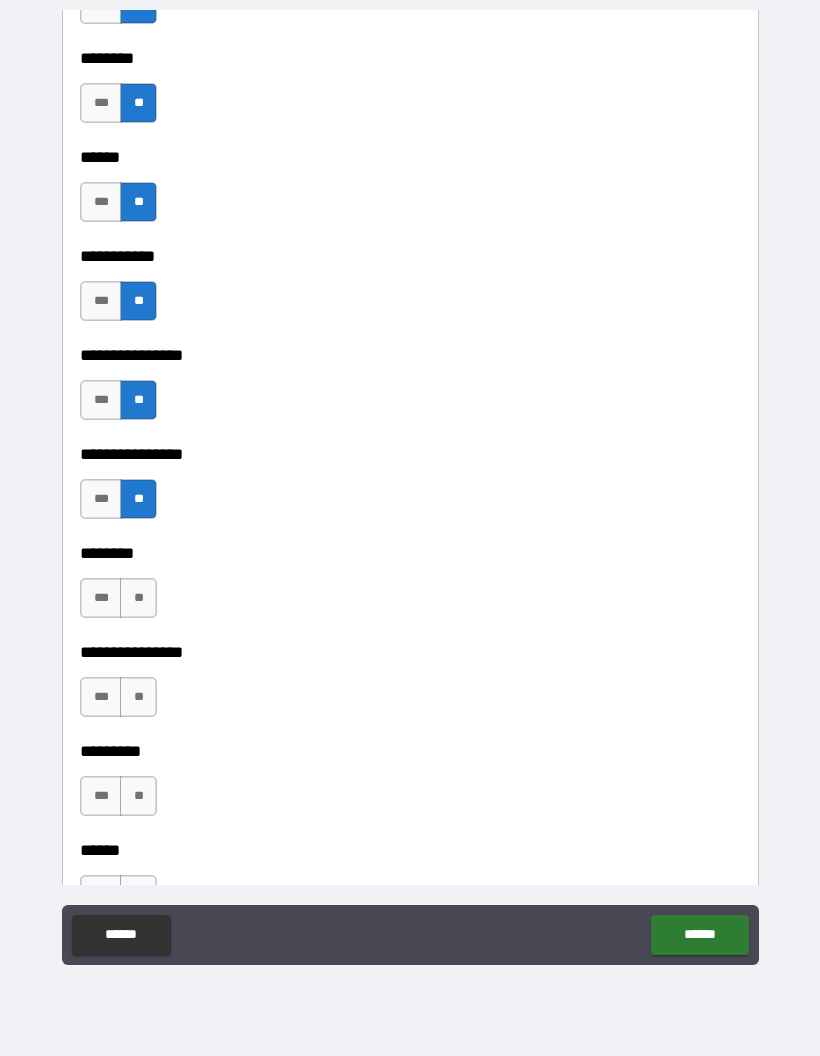 click on "**" at bounding box center [138, 598] 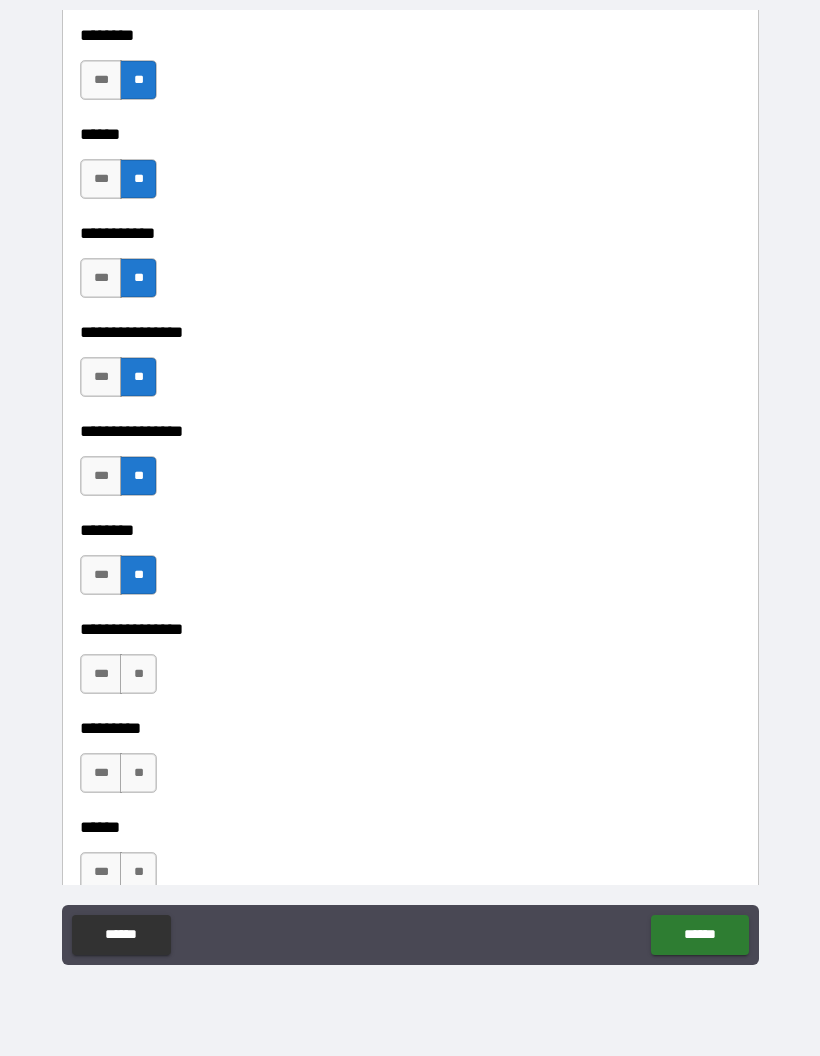 click on "***" at bounding box center (101, 674) 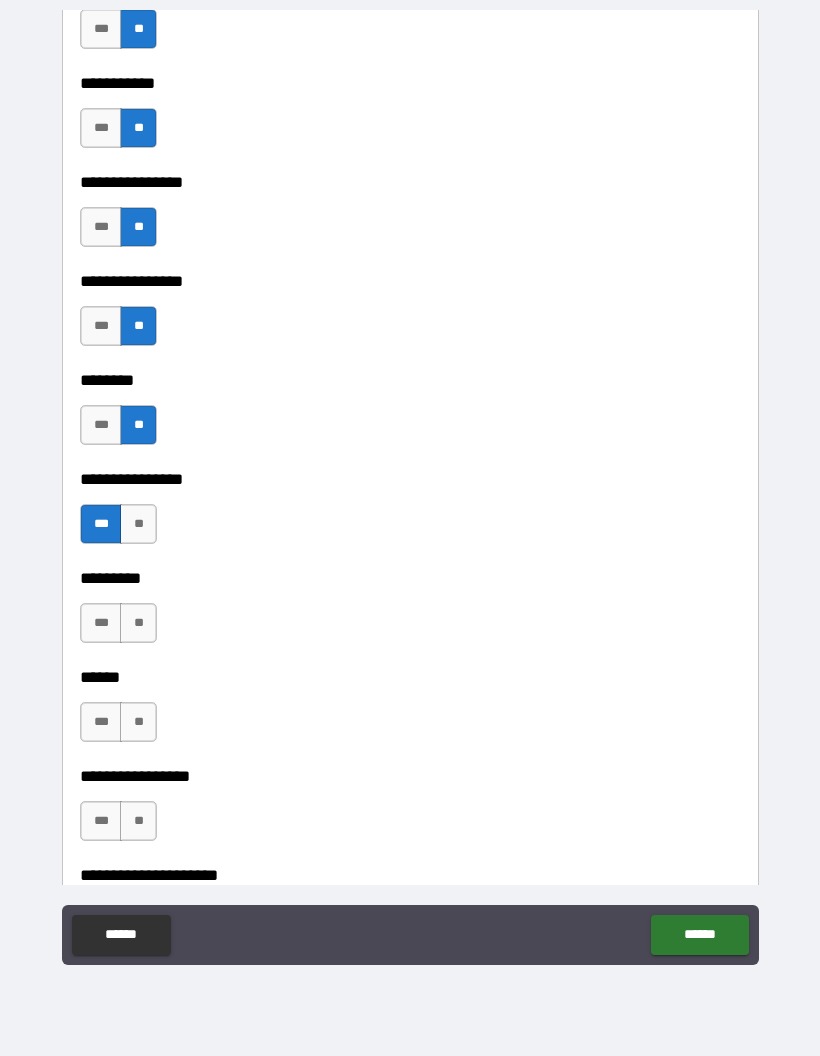 scroll, scrollTop: 6895, scrollLeft: 0, axis: vertical 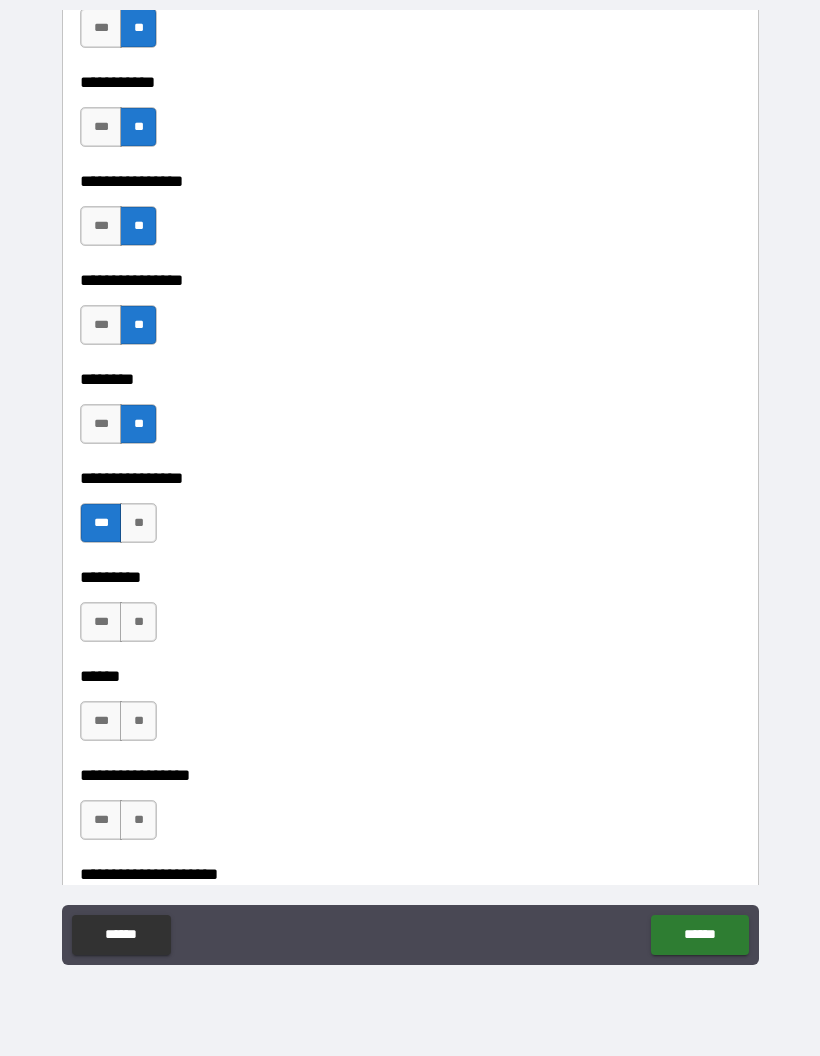 click on "**" at bounding box center (138, 622) 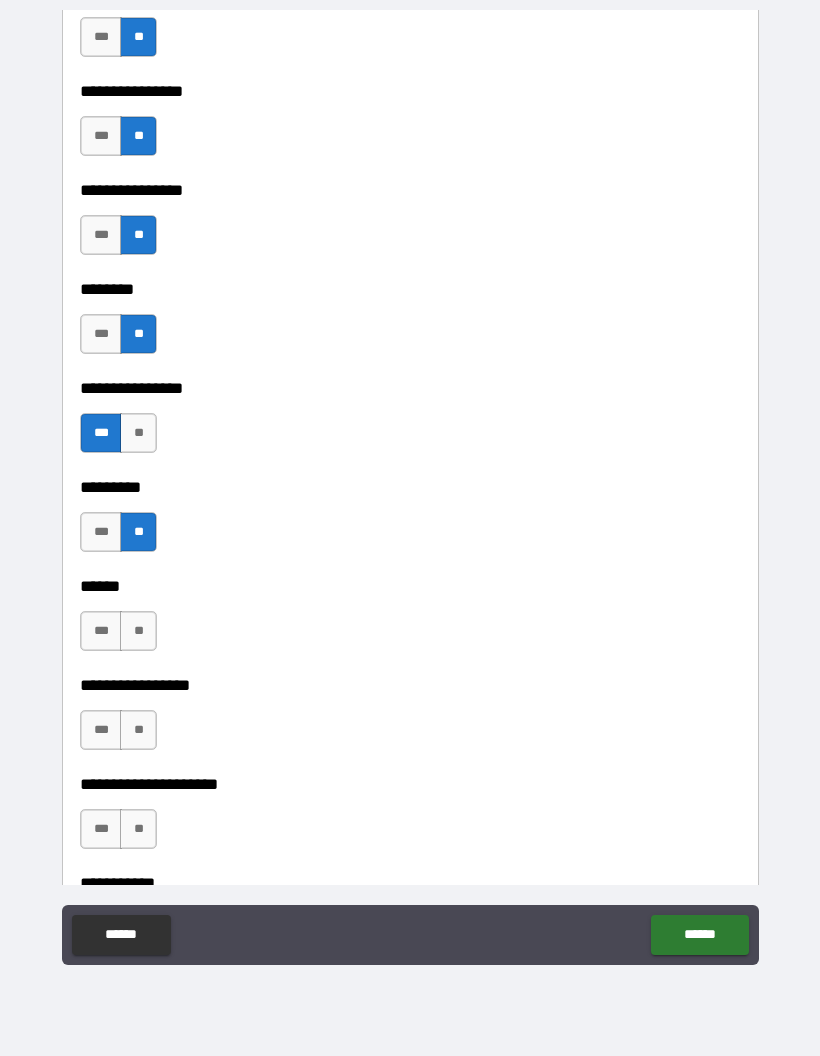 click on "**" at bounding box center [138, 631] 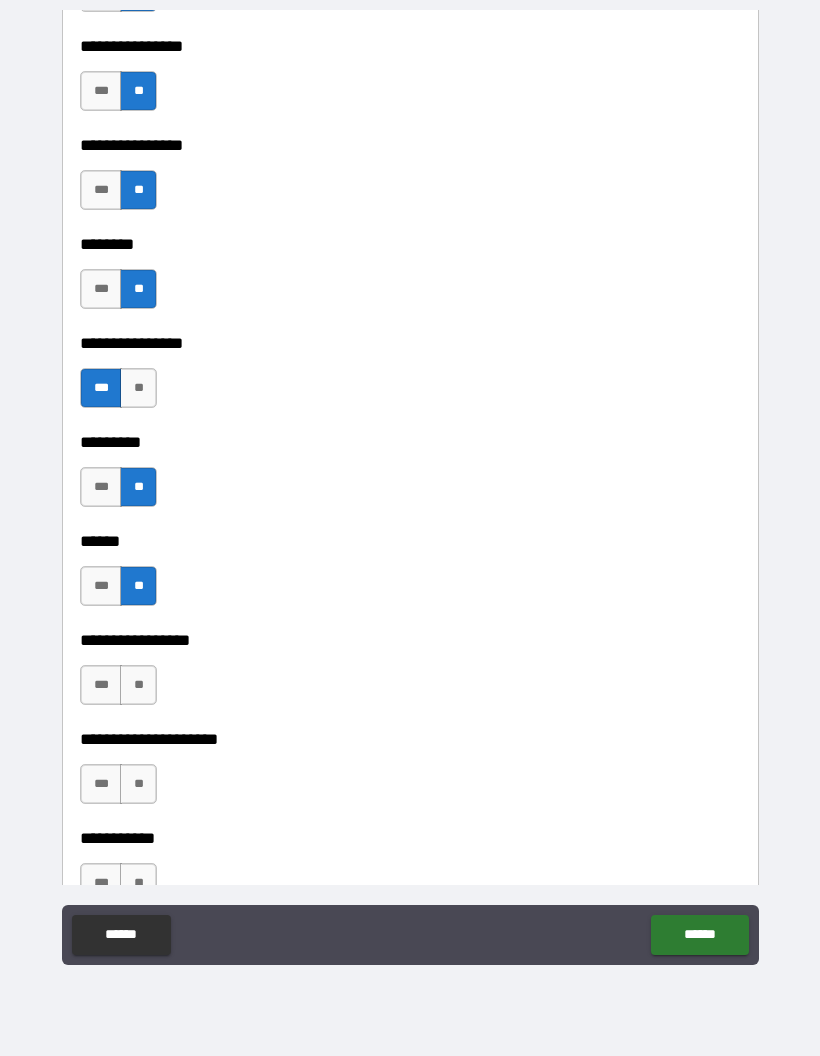 scroll, scrollTop: 7050, scrollLeft: 0, axis: vertical 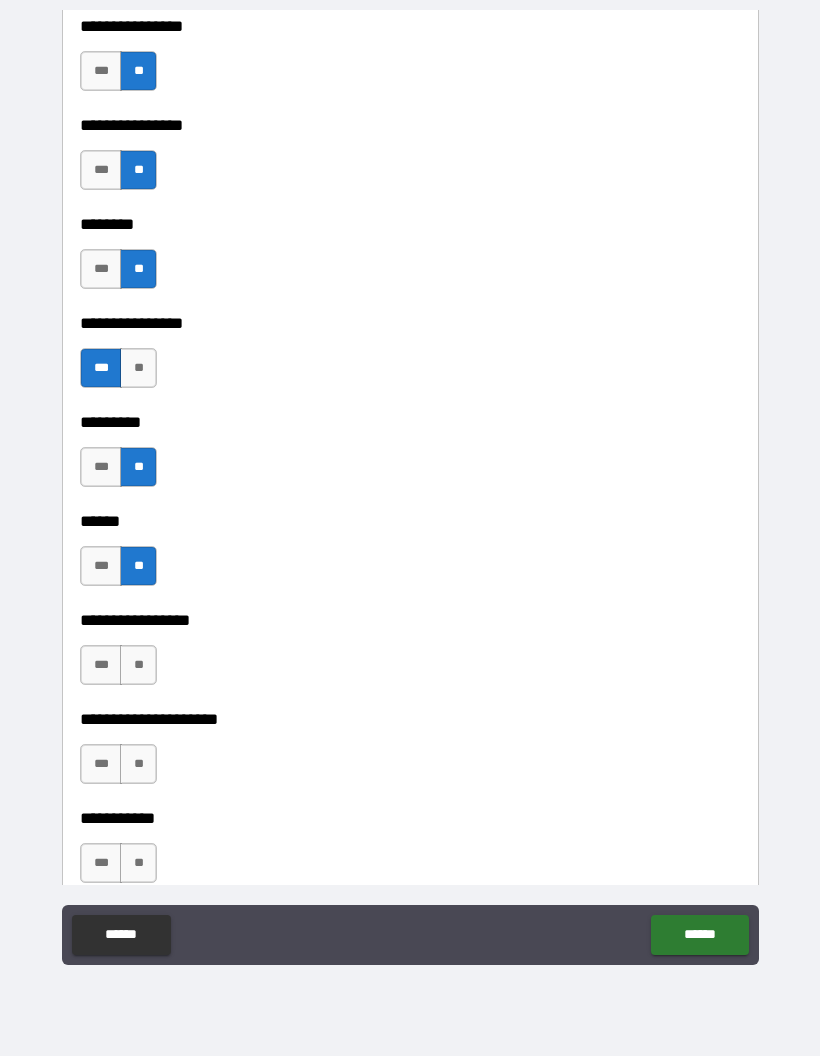 click on "***" at bounding box center (101, 665) 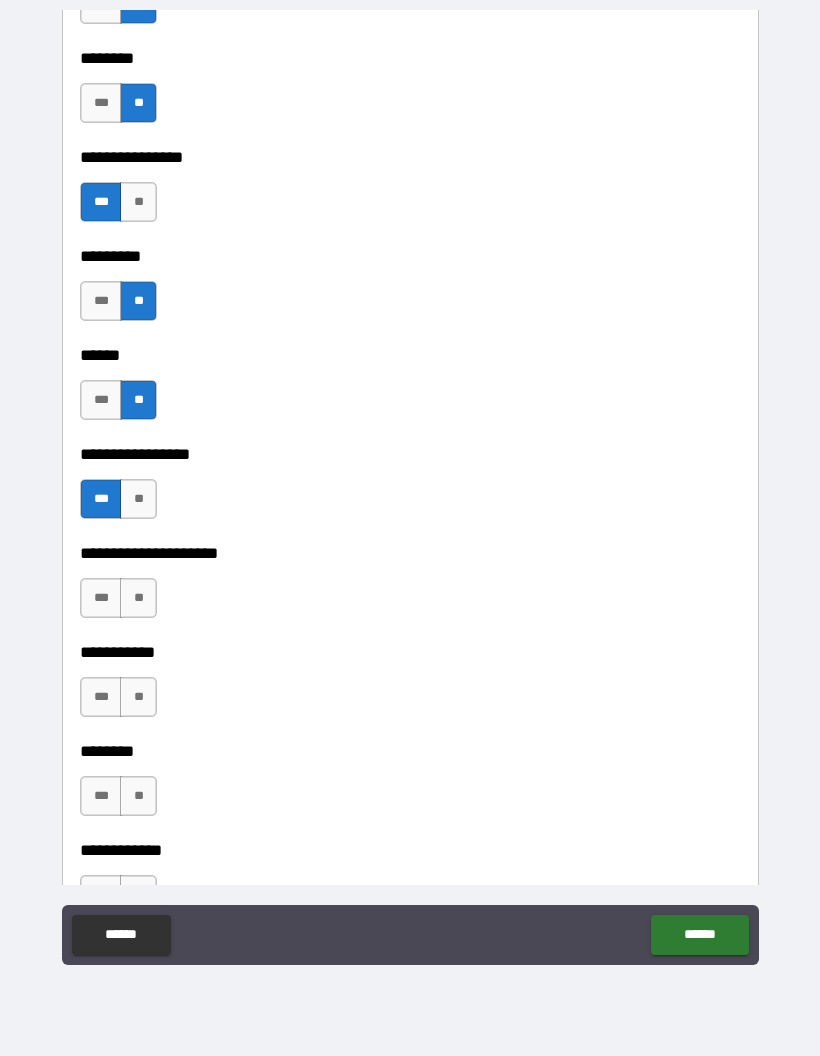 scroll, scrollTop: 7219, scrollLeft: 0, axis: vertical 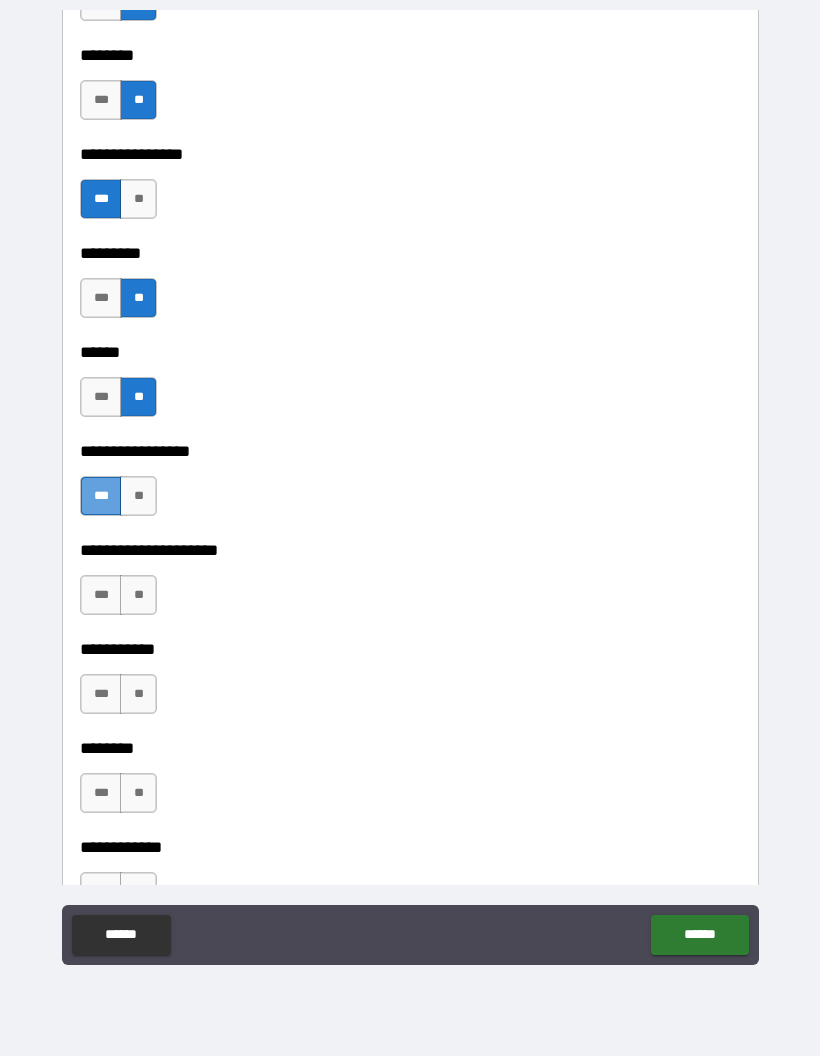 click on "***" at bounding box center (101, 496) 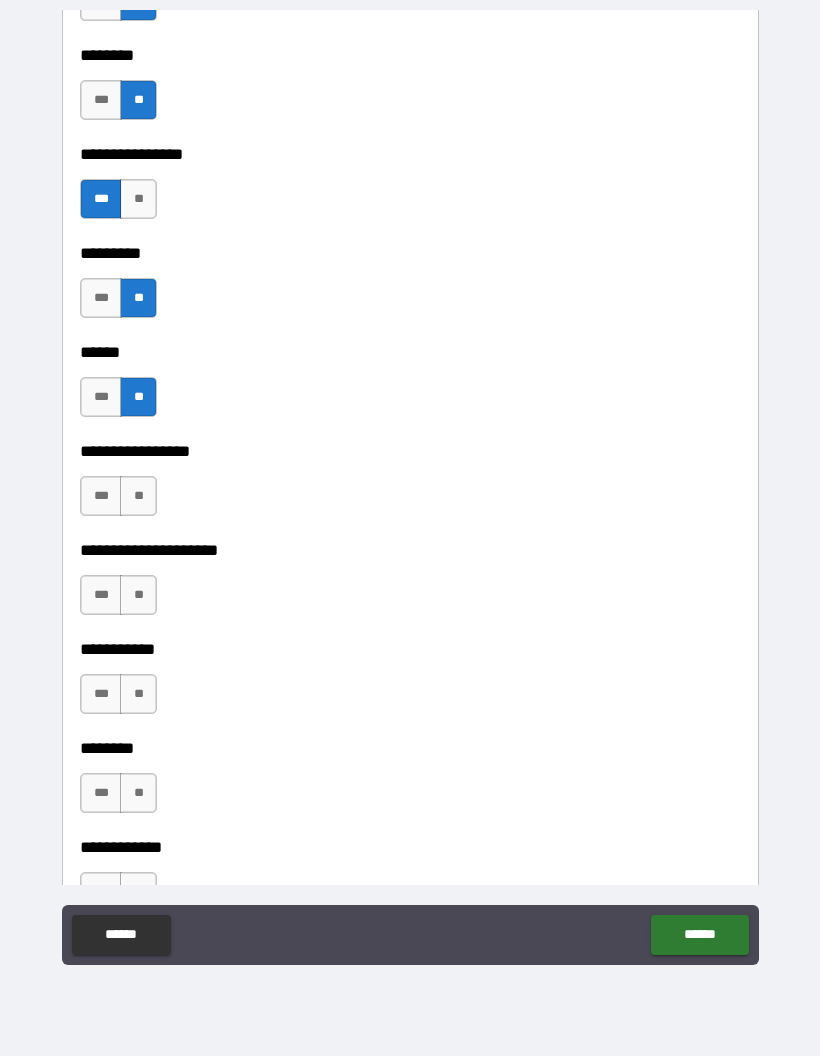 click on "**" at bounding box center [138, 496] 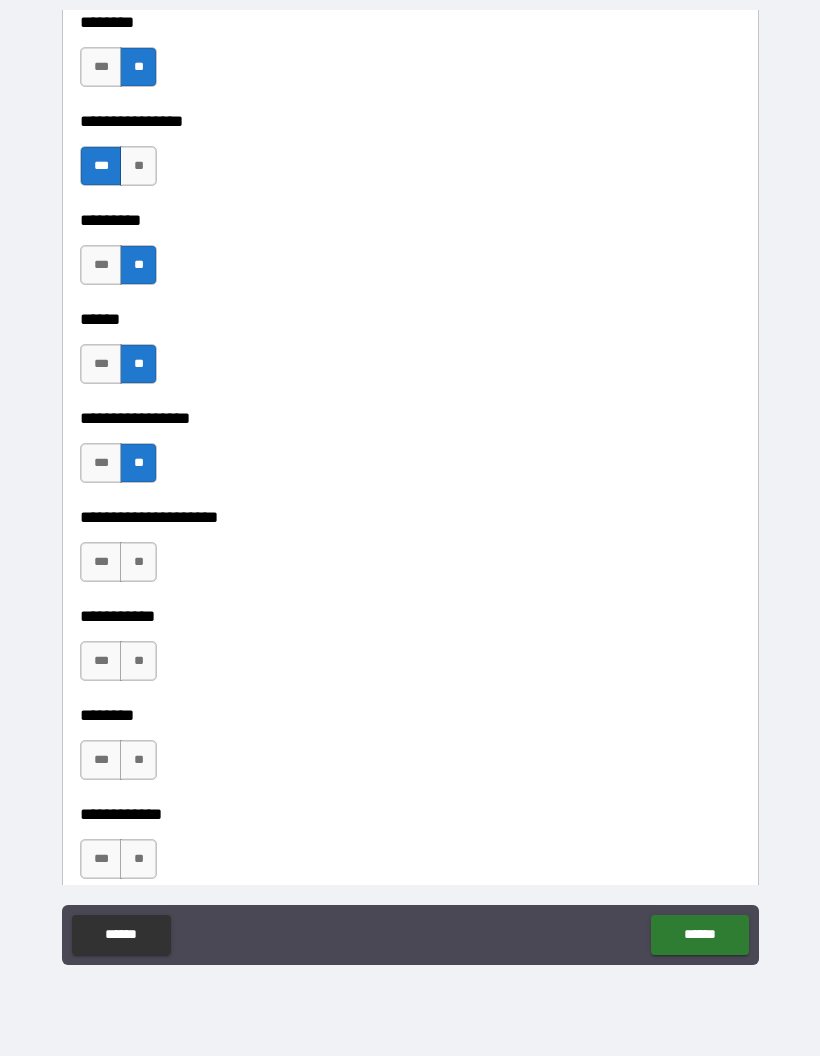 scroll, scrollTop: 7254, scrollLeft: 0, axis: vertical 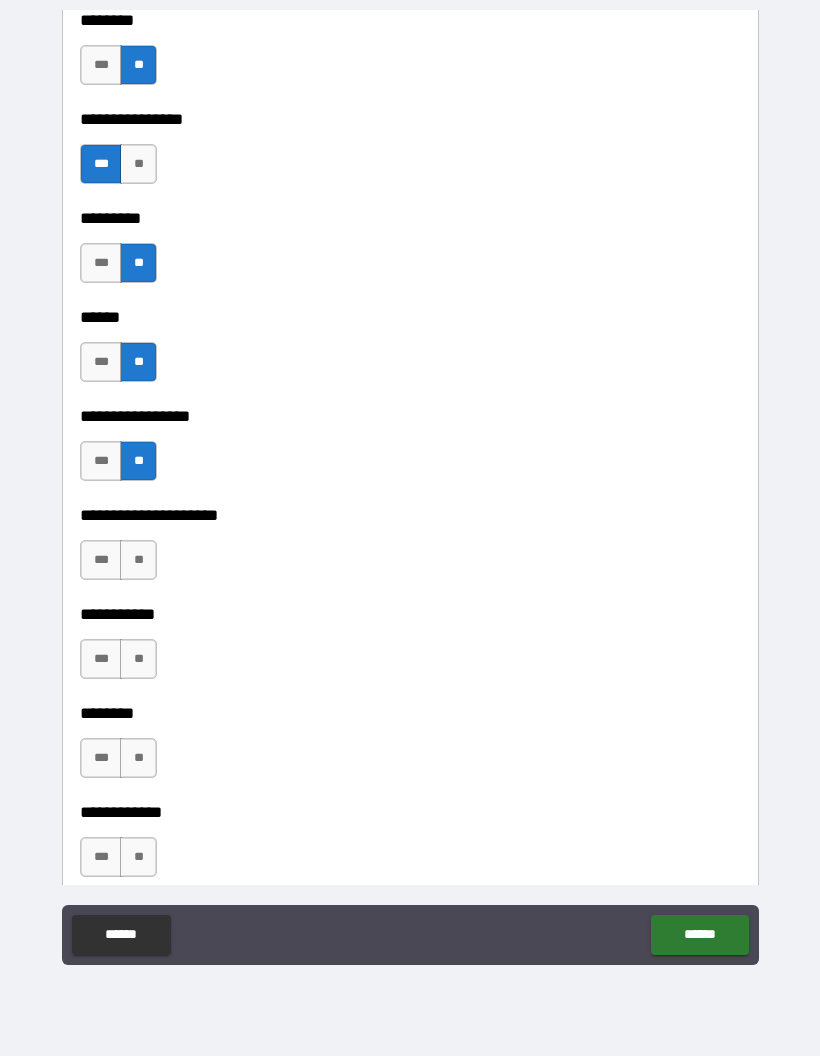 click on "**" at bounding box center [138, 560] 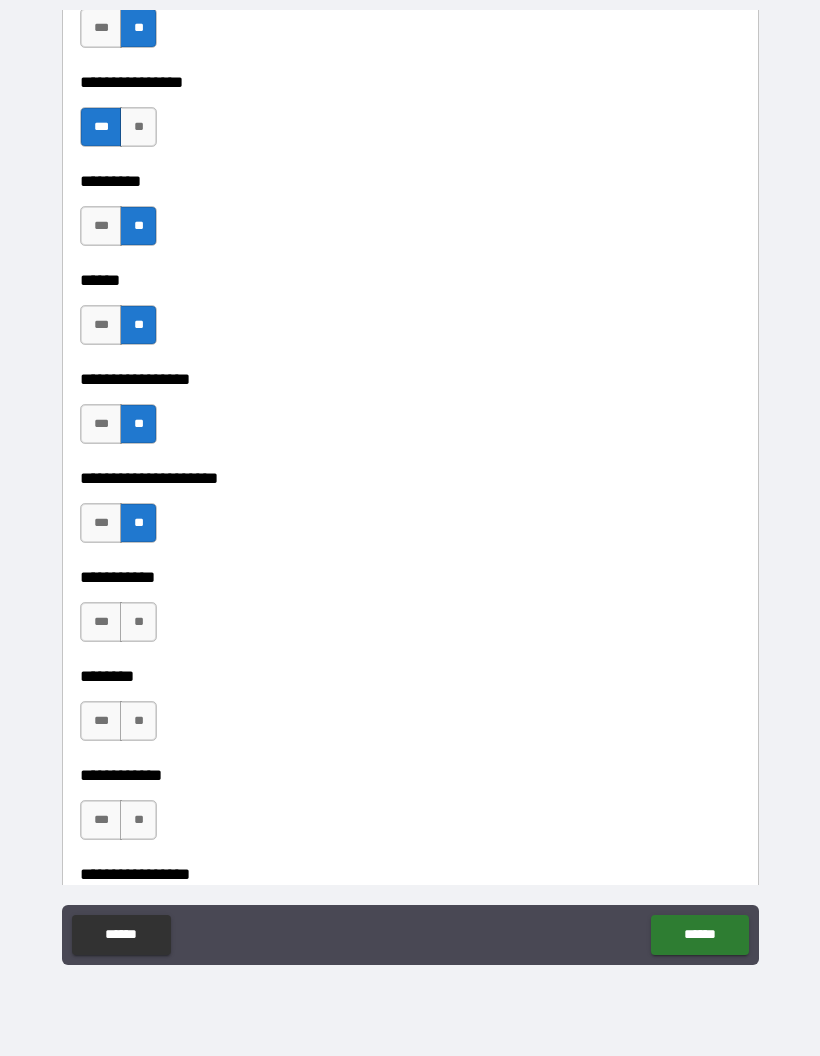 scroll, scrollTop: 7292, scrollLeft: 0, axis: vertical 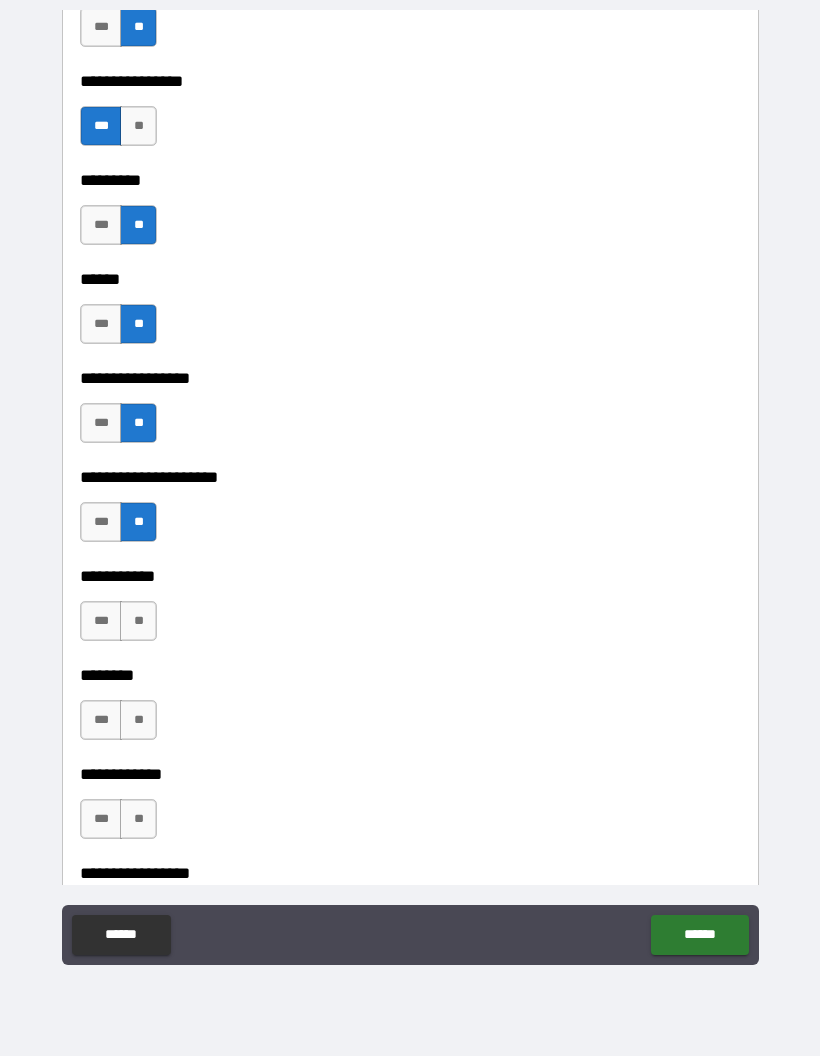 click on "**" at bounding box center [138, 621] 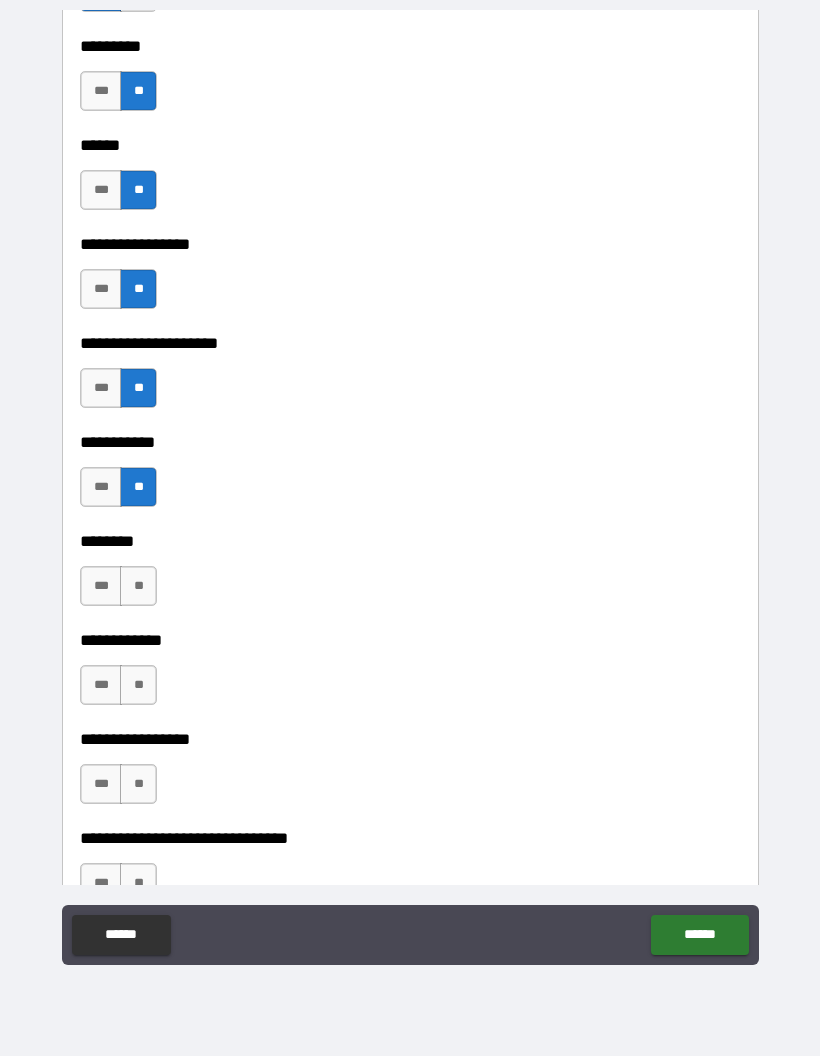 scroll, scrollTop: 7439, scrollLeft: 0, axis: vertical 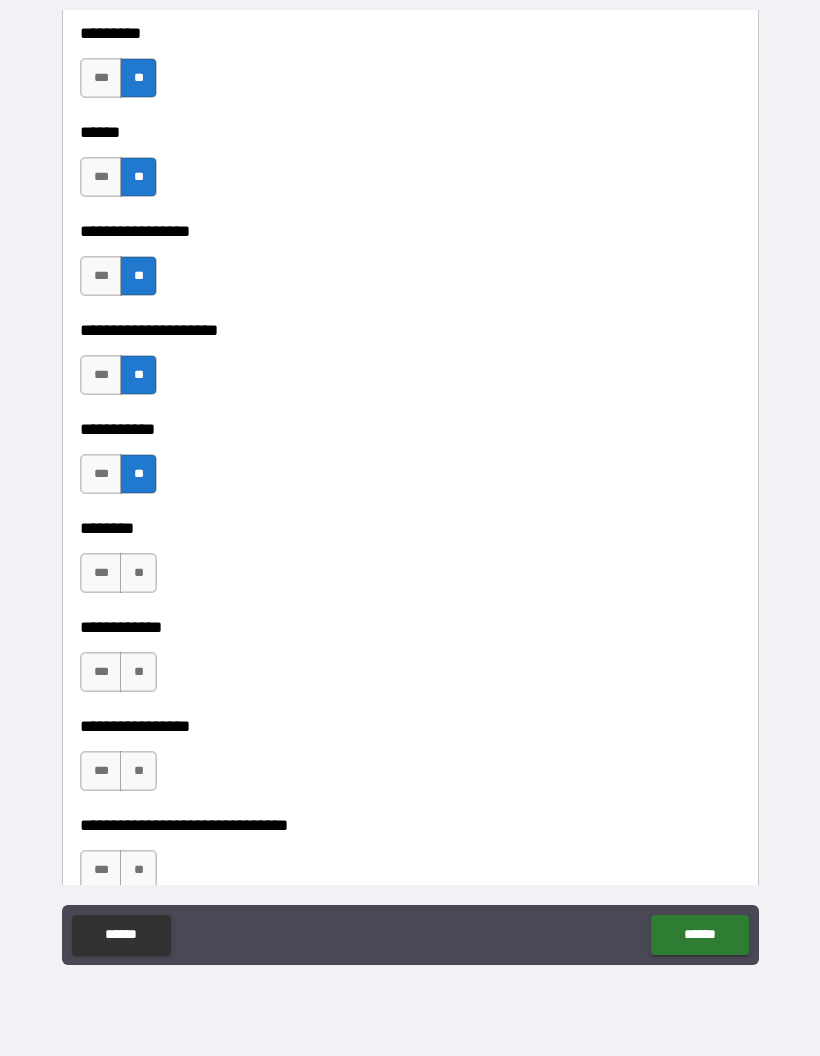 click on "**" at bounding box center [138, 573] 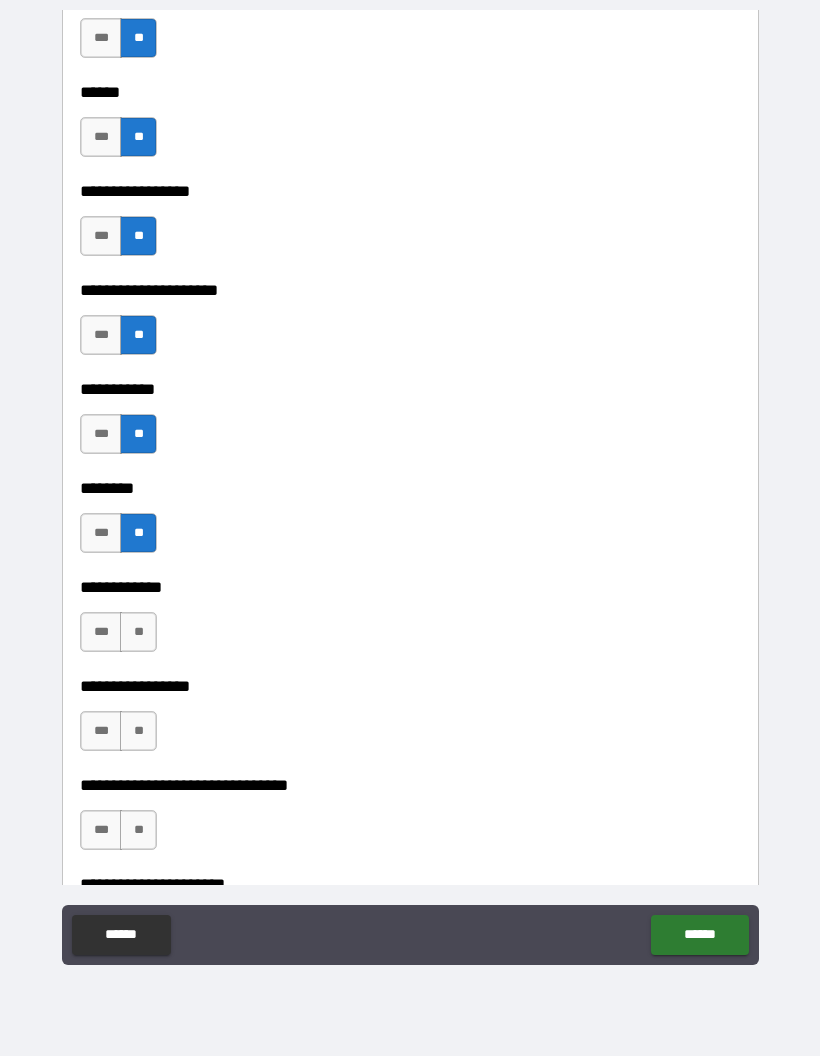 click on "**" at bounding box center [138, 632] 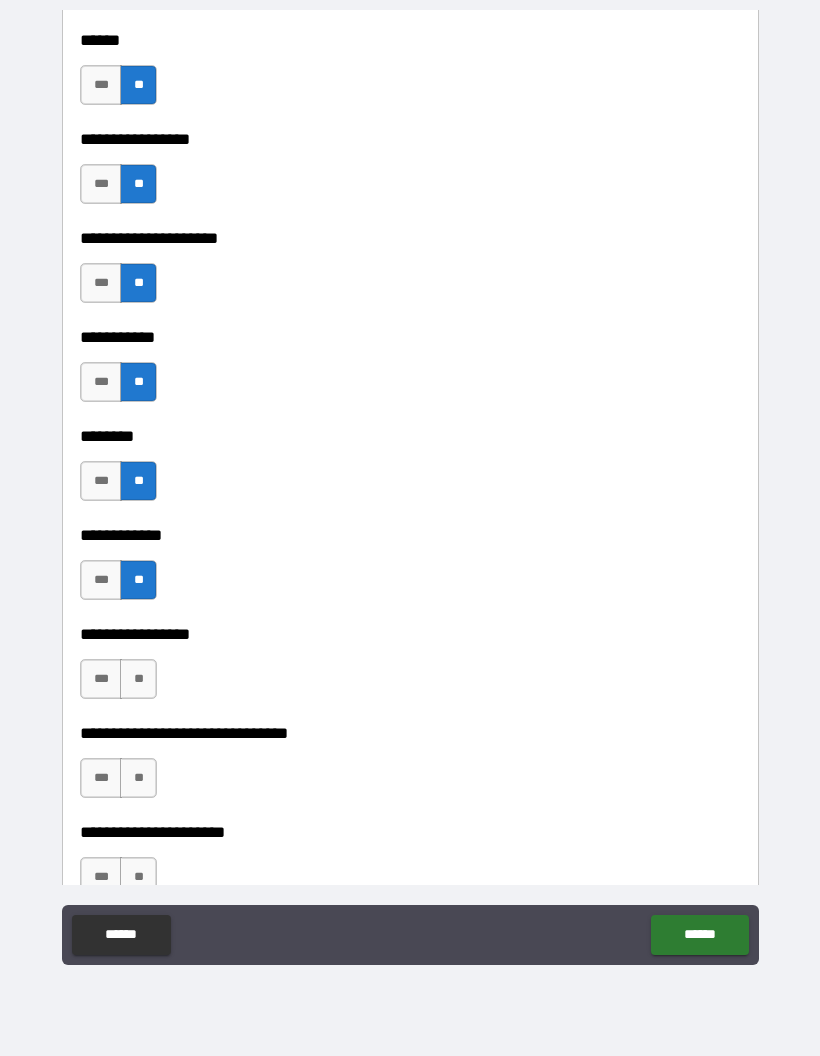 click on "**" at bounding box center [138, 679] 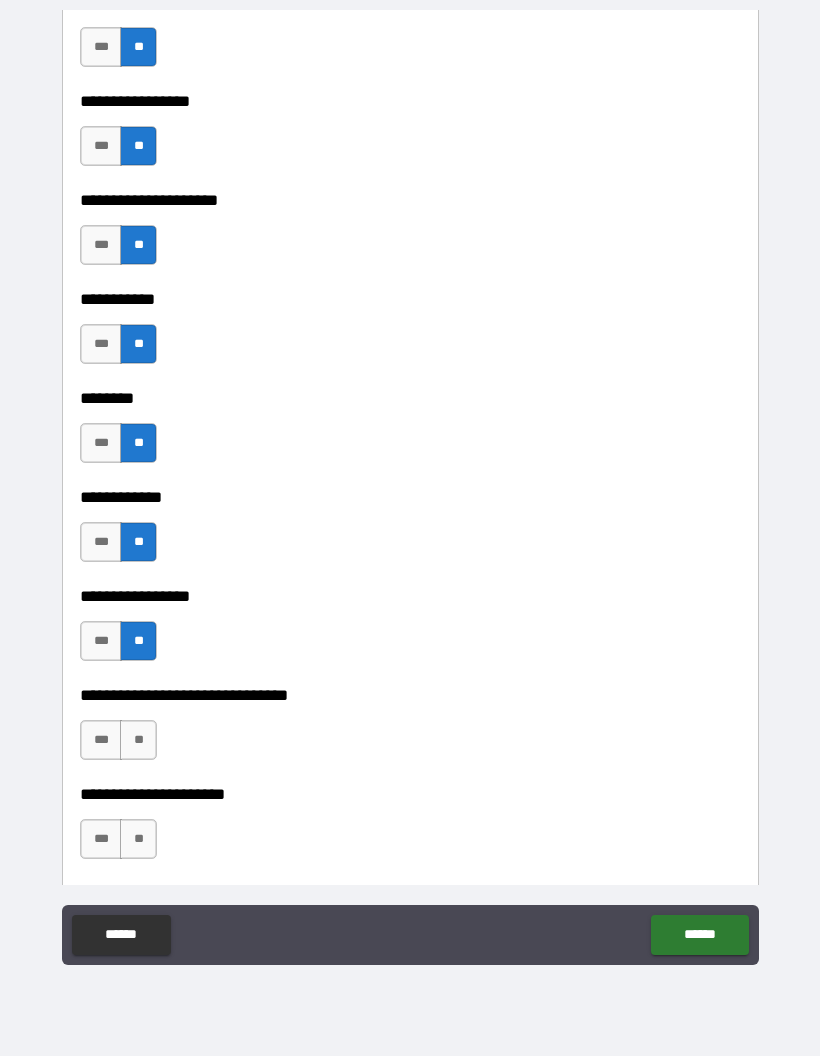 scroll, scrollTop: 7599, scrollLeft: 0, axis: vertical 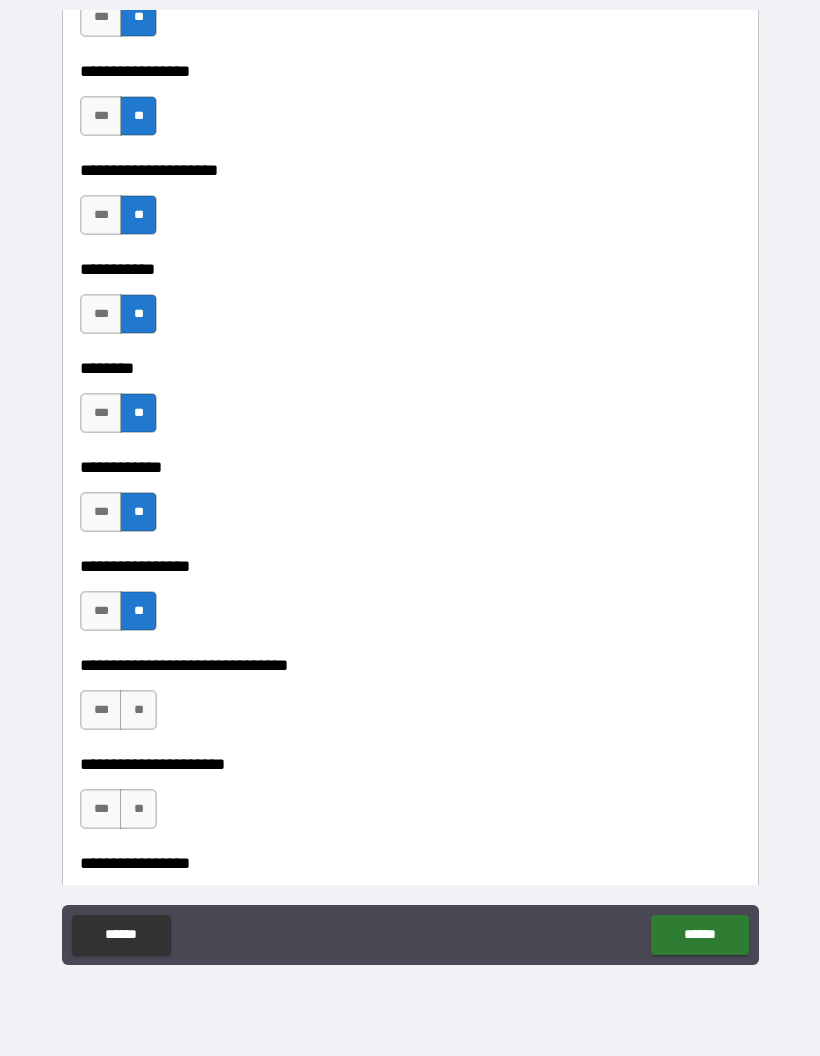 click on "**" at bounding box center [138, 710] 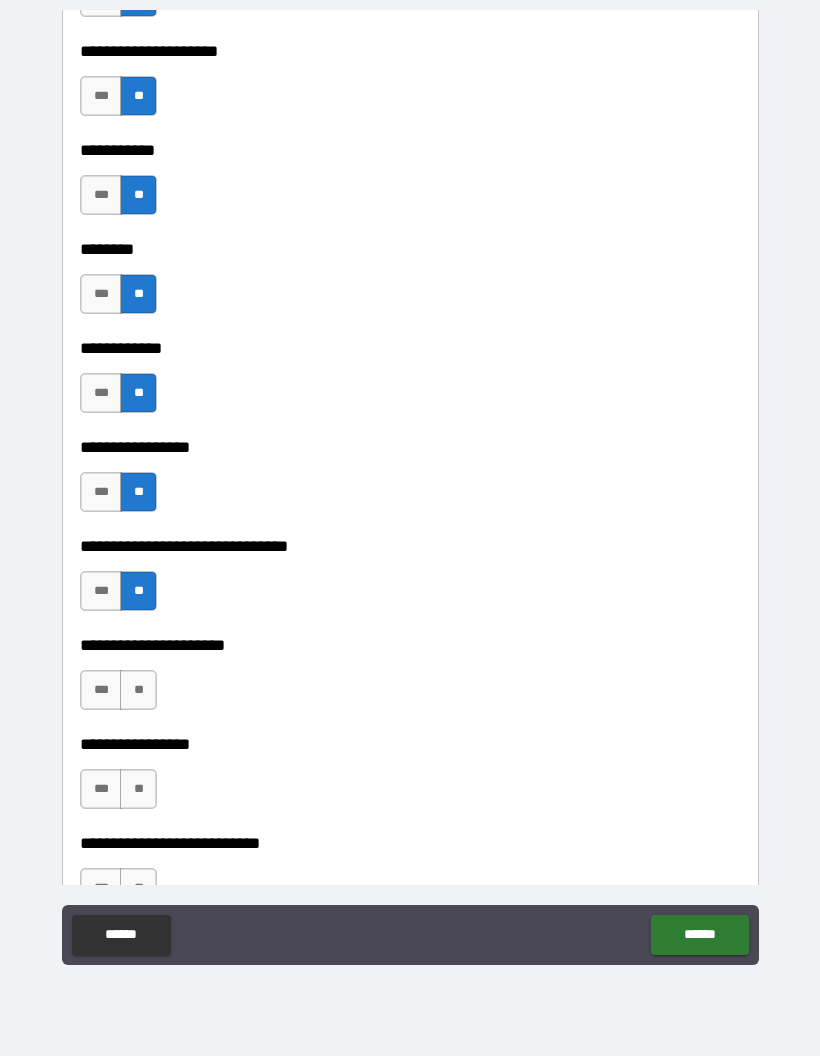 click on "**" at bounding box center [138, 690] 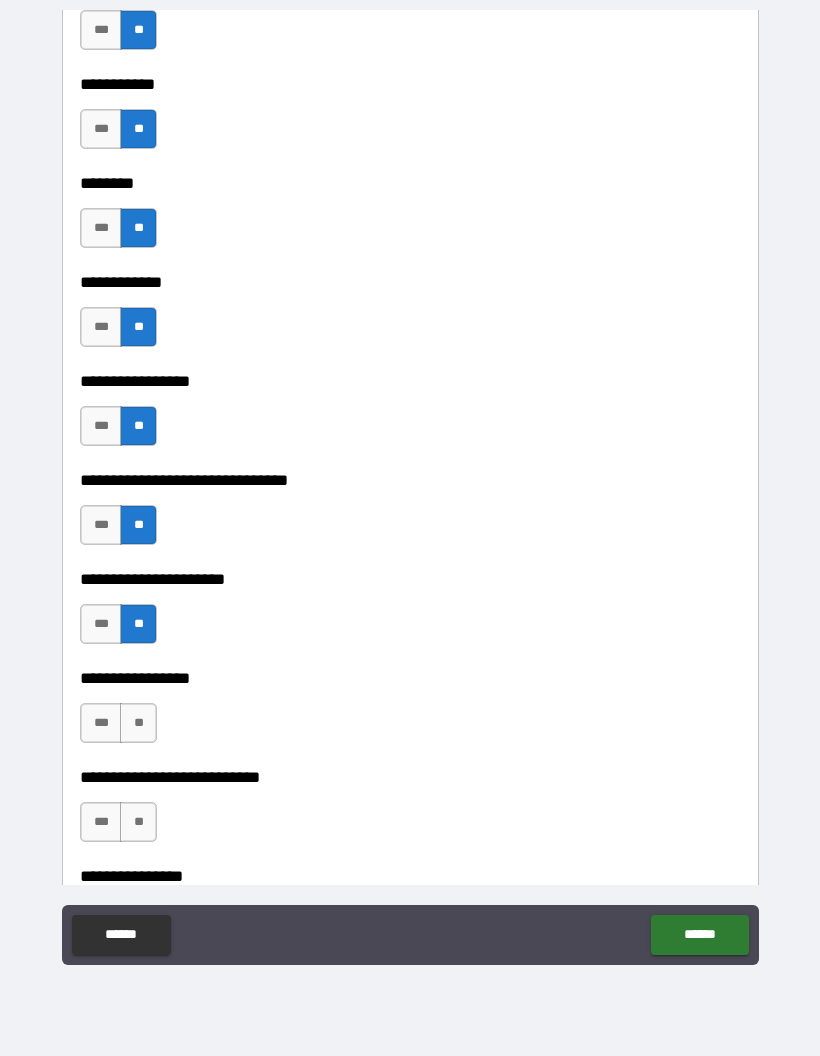 click on "**" at bounding box center (138, 723) 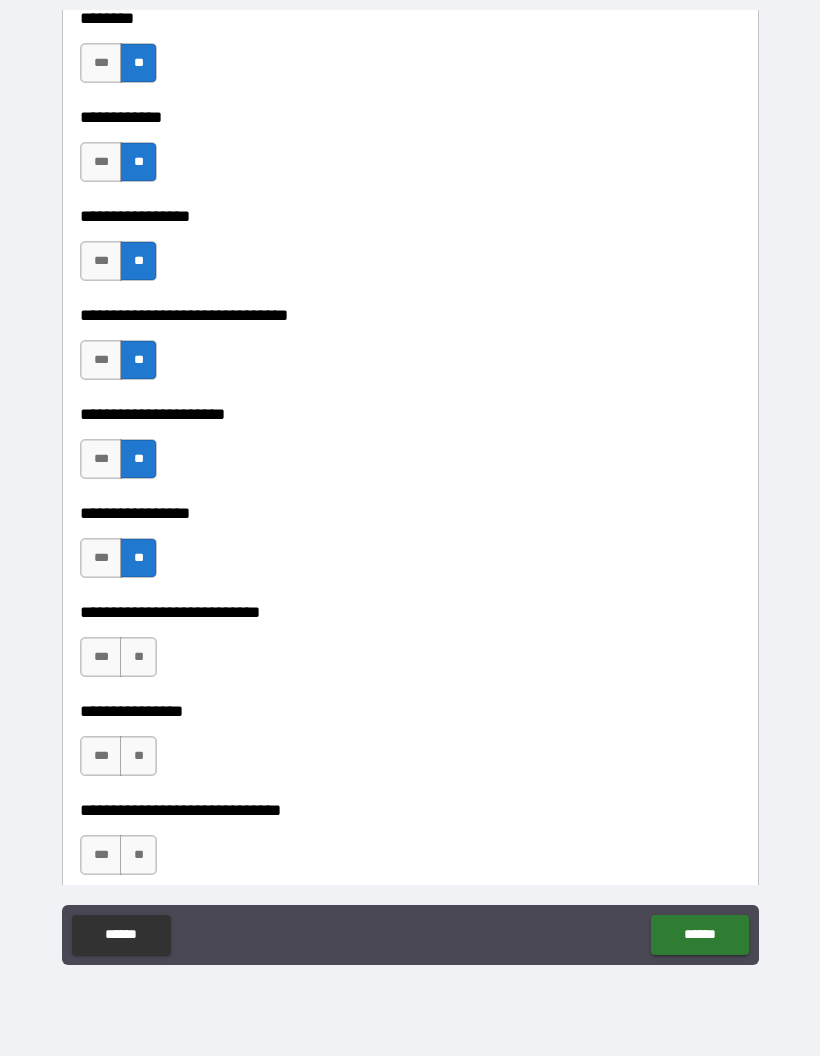 click on "***" at bounding box center [101, 657] 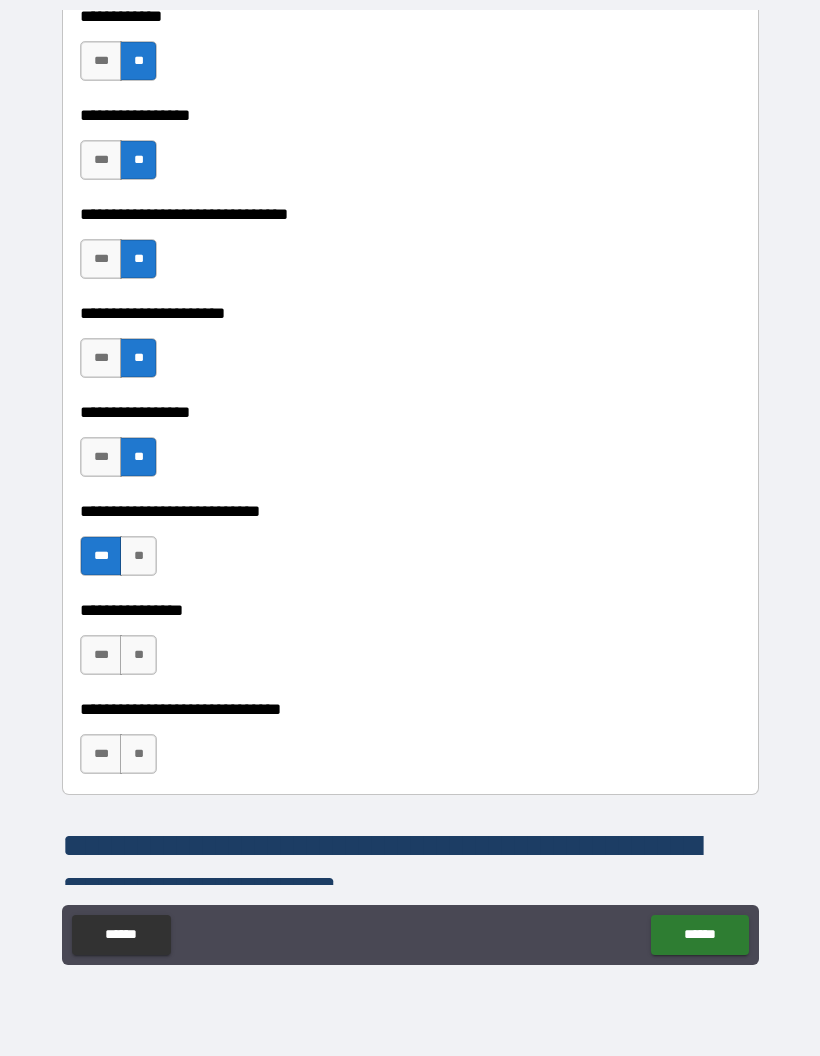scroll, scrollTop: 8053, scrollLeft: 0, axis: vertical 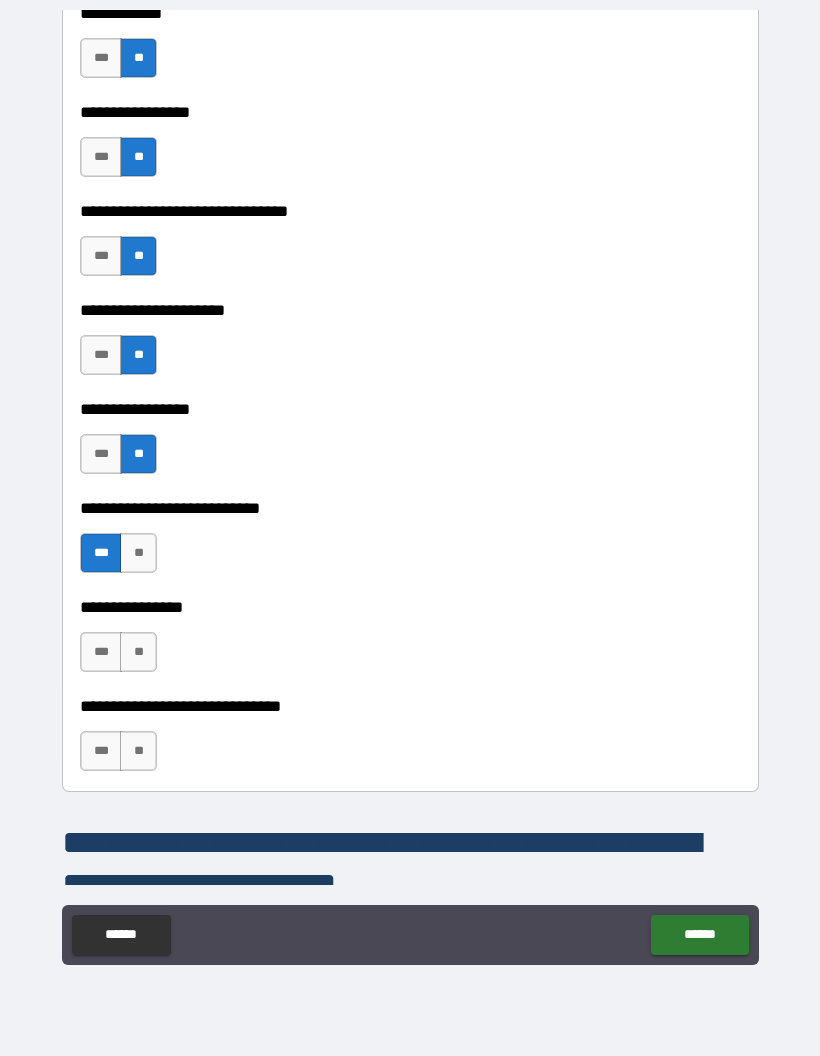 click on "**" at bounding box center (138, 652) 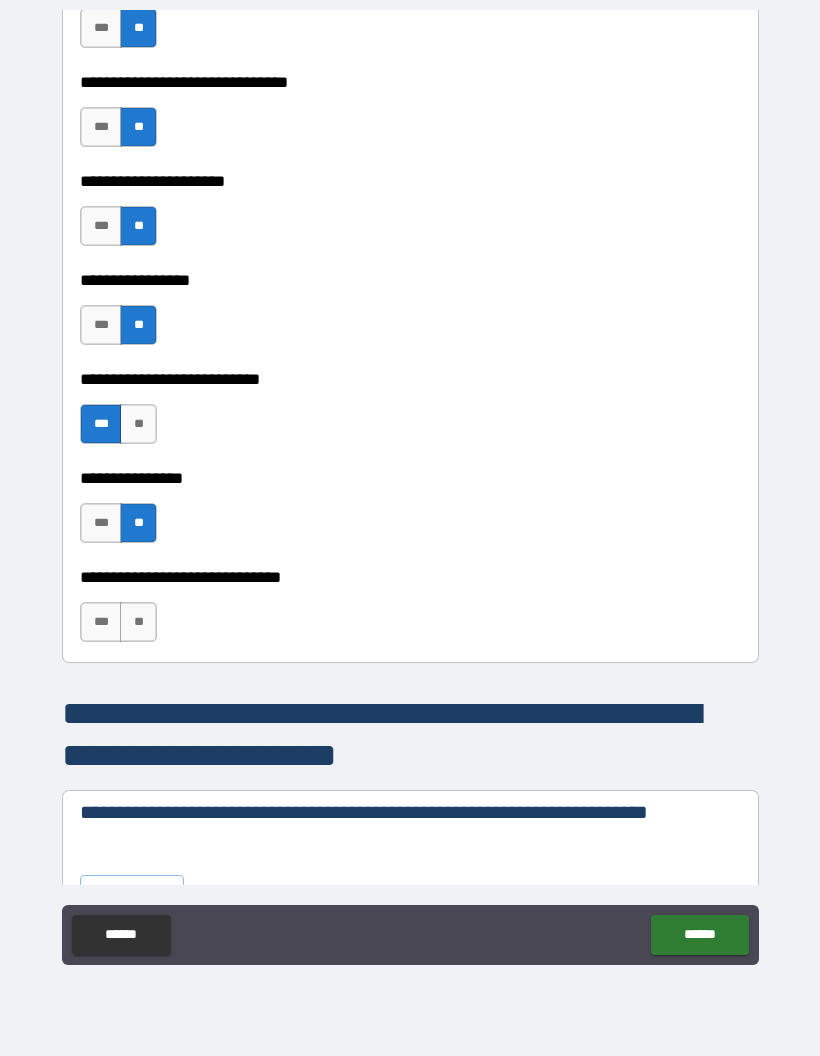 scroll, scrollTop: 8187, scrollLeft: 0, axis: vertical 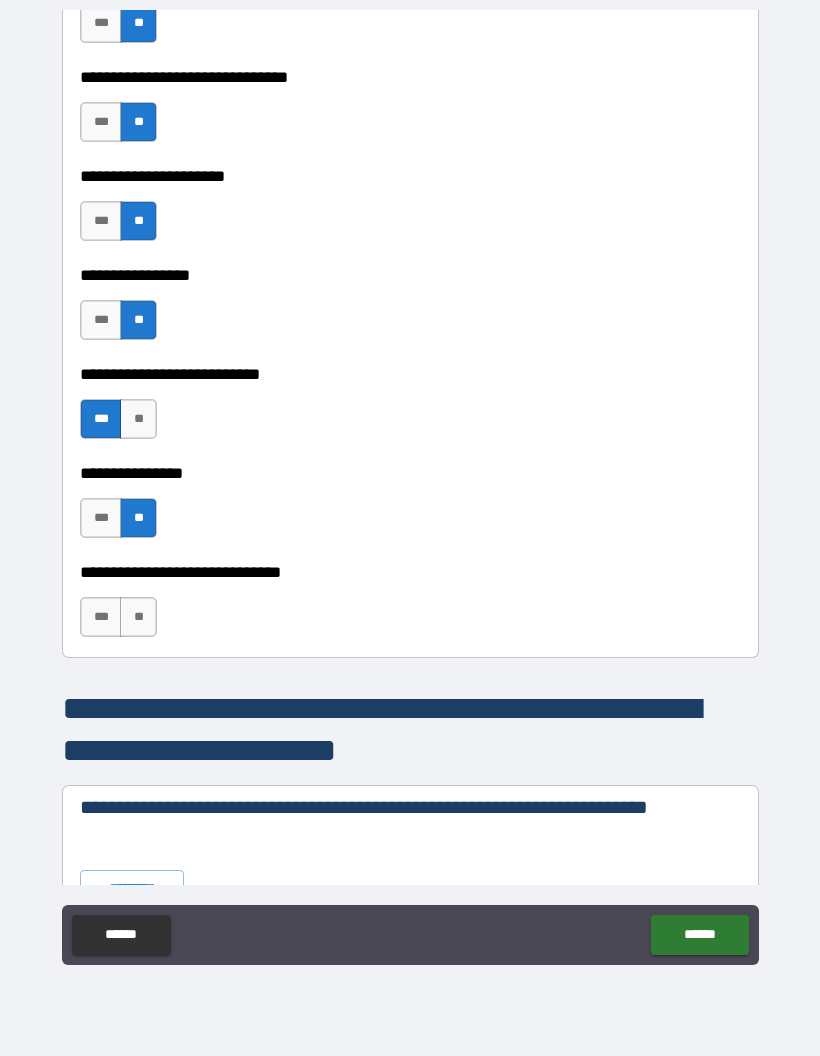 click on "**" at bounding box center (138, 617) 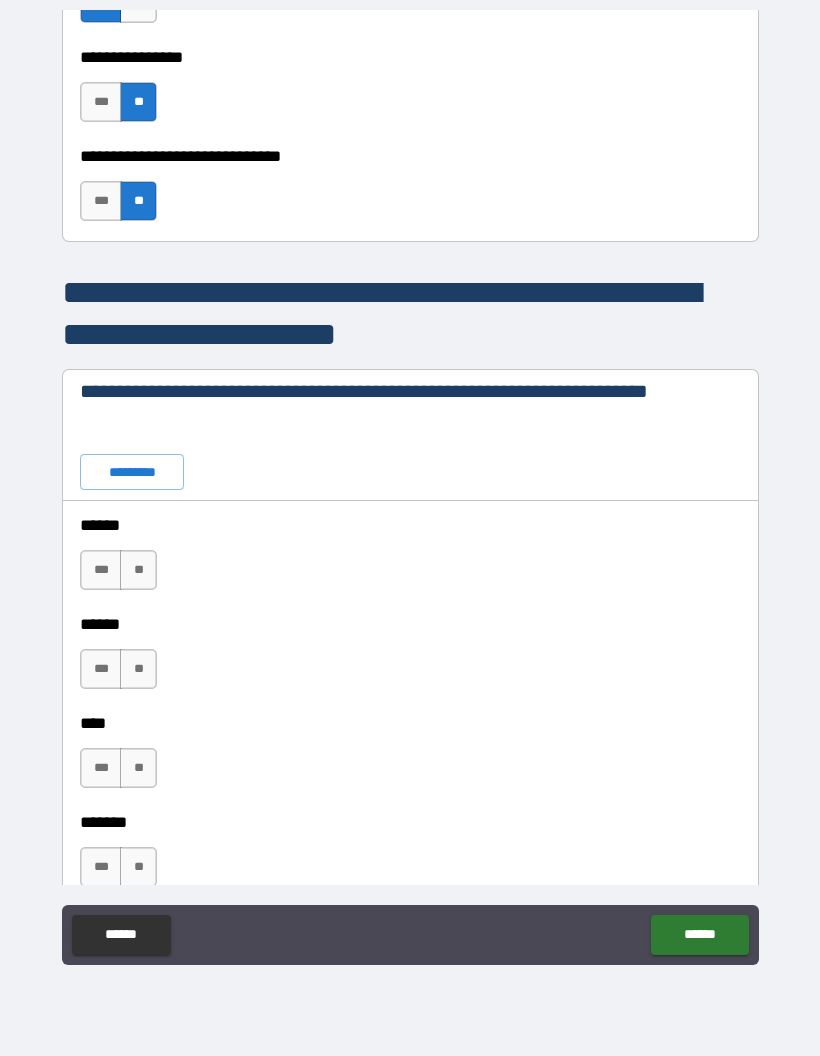 scroll, scrollTop: 8602, scrollLeft: 0, axis: vertical 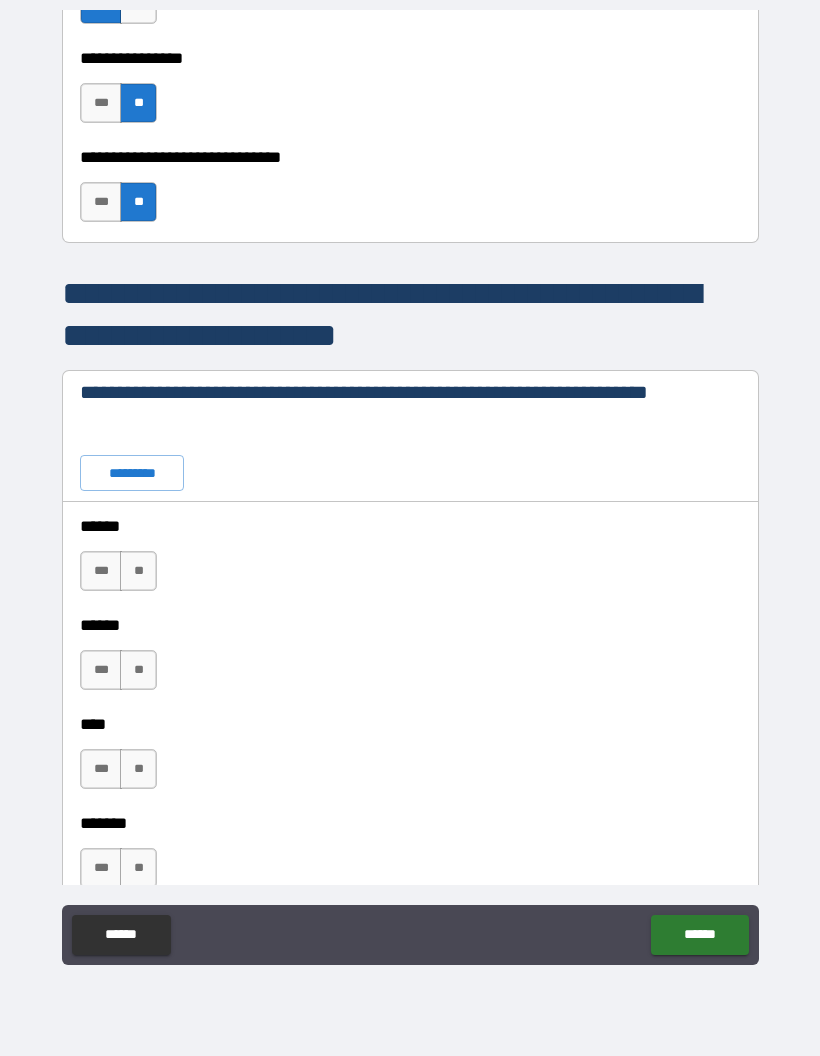 click on "*********" at bounding box center (132, 473) 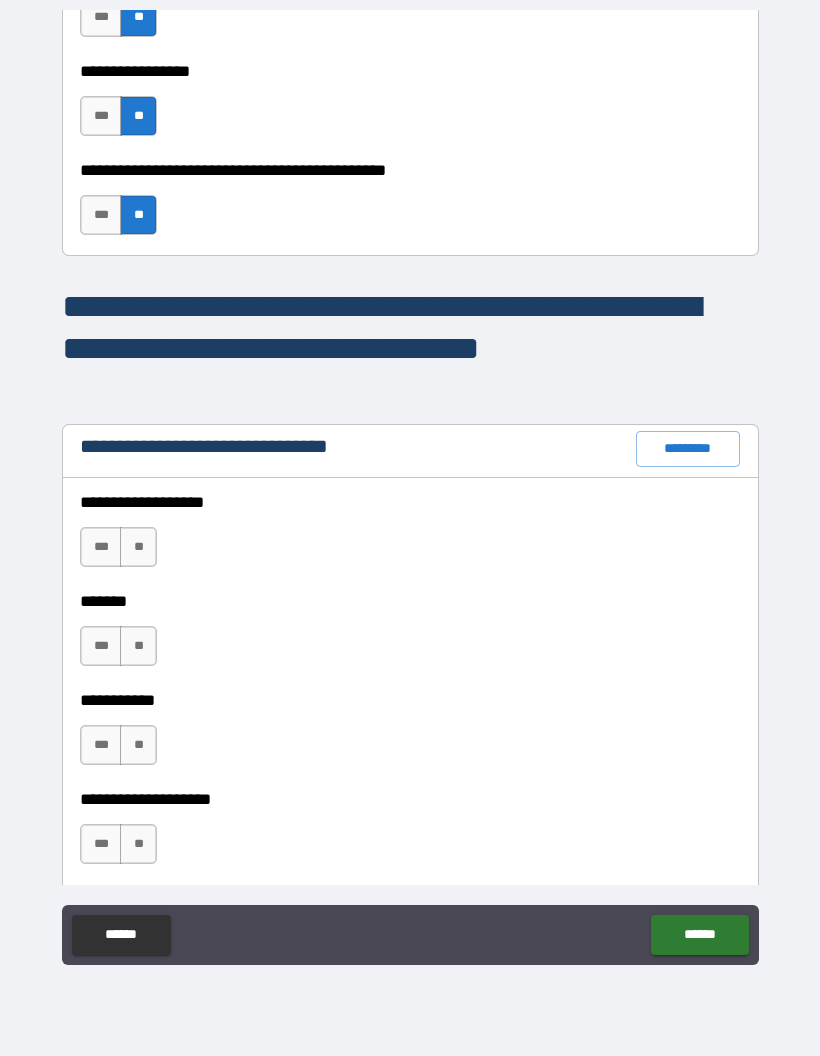 scroll, scrollTop: 9858, scrollLeft: 0, axis: vertical 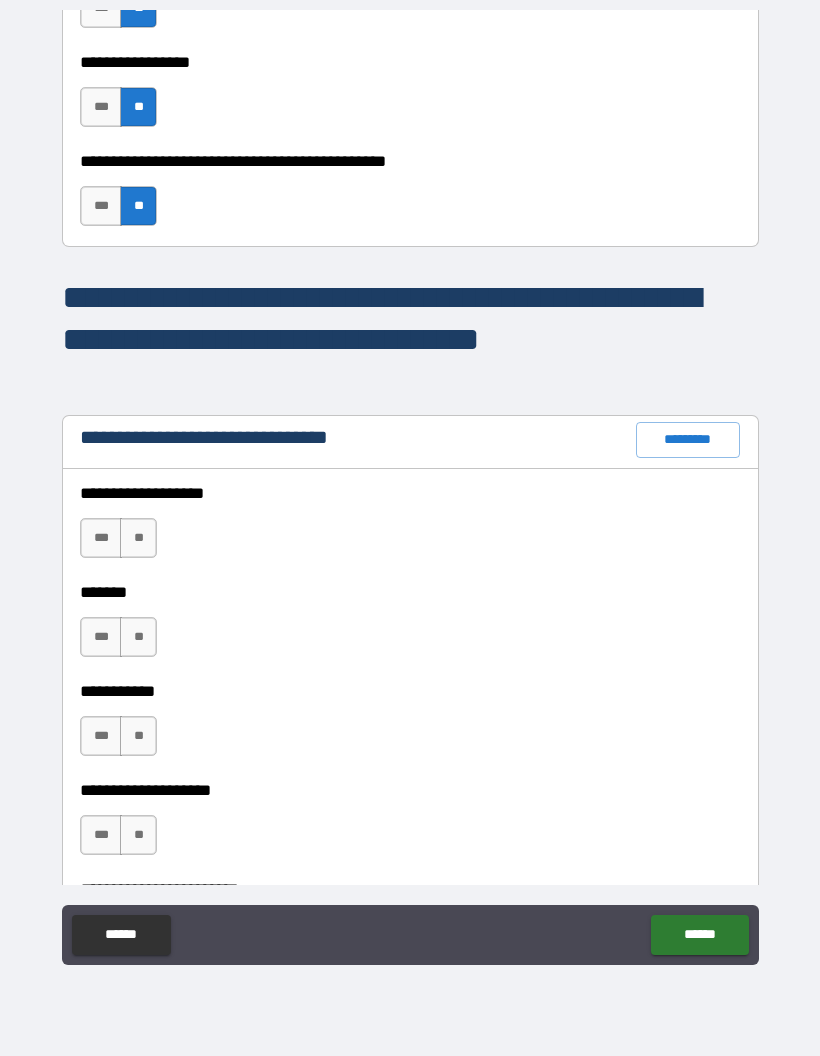 click on "**" at bounding box center (138, 538) 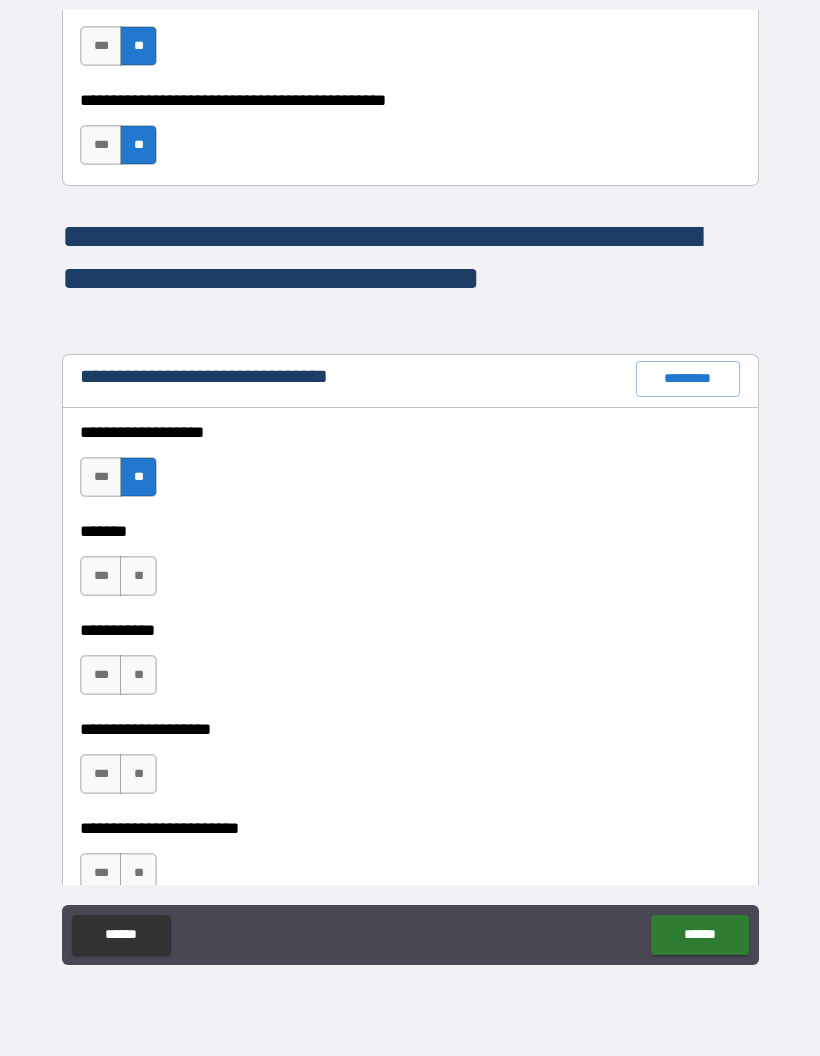 click on "***" at bounding box center (101, 576) 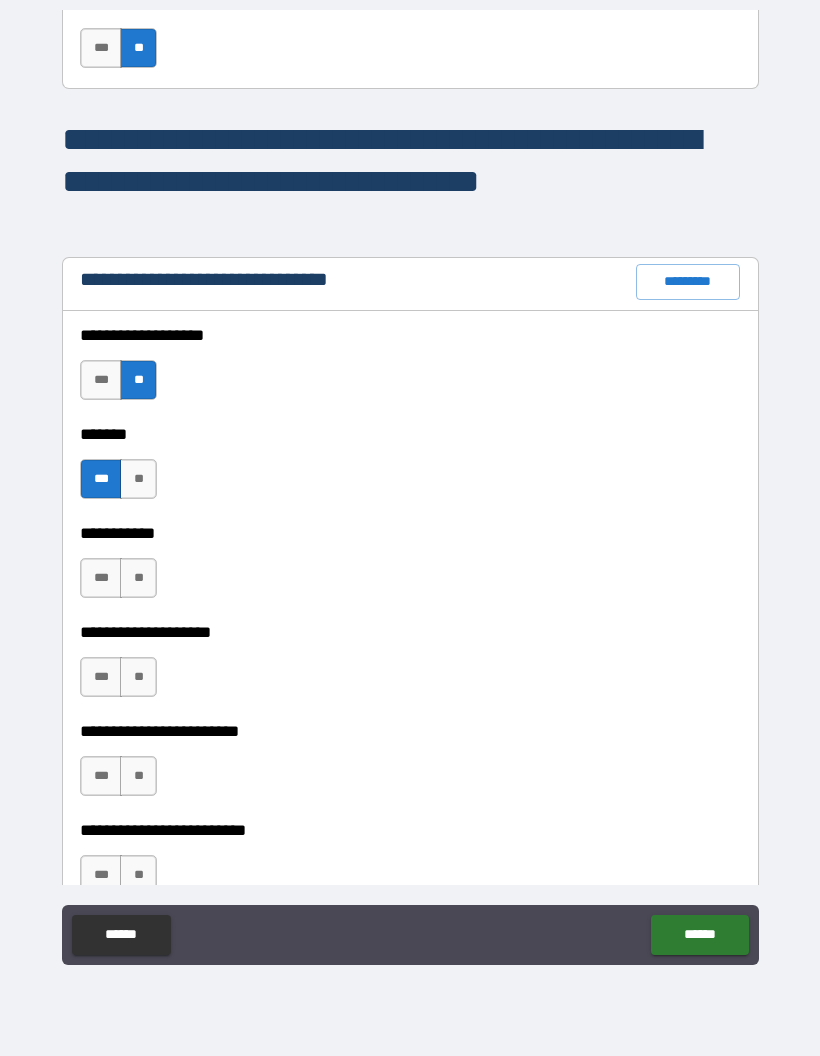 scroll, scrollTop: 10020, scrollLeft: 0, axis: vertical 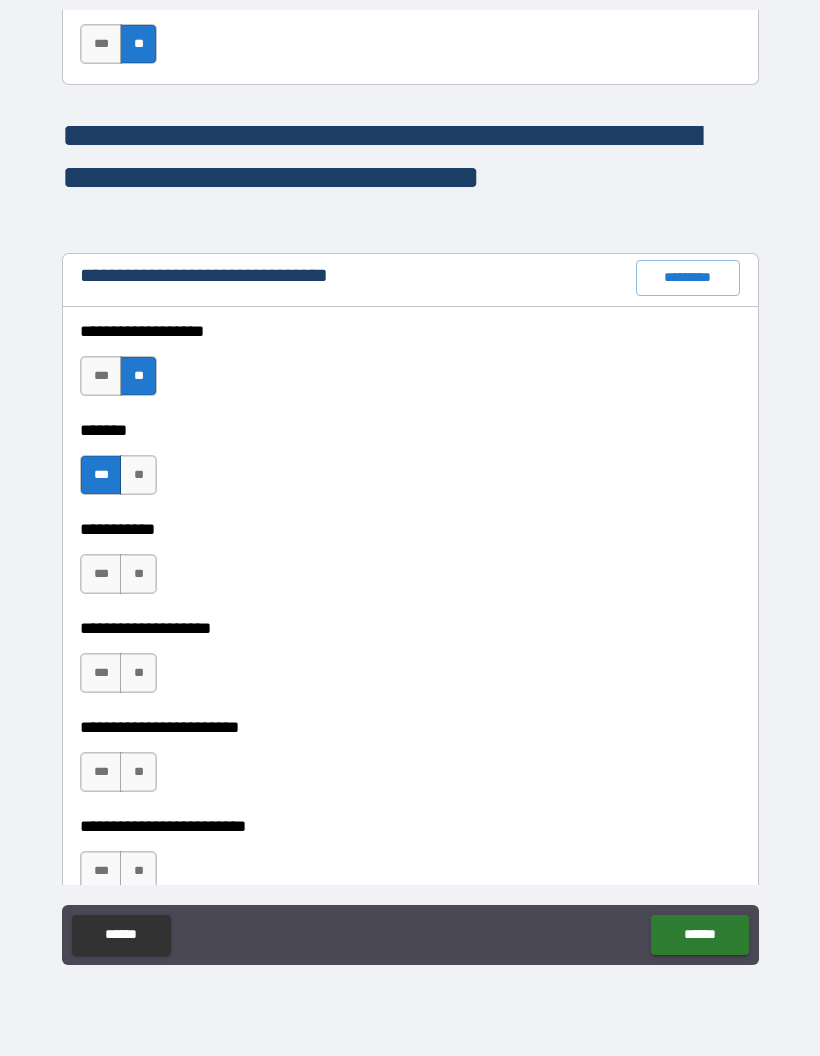 click on "**" at bounding box center (138, 574) 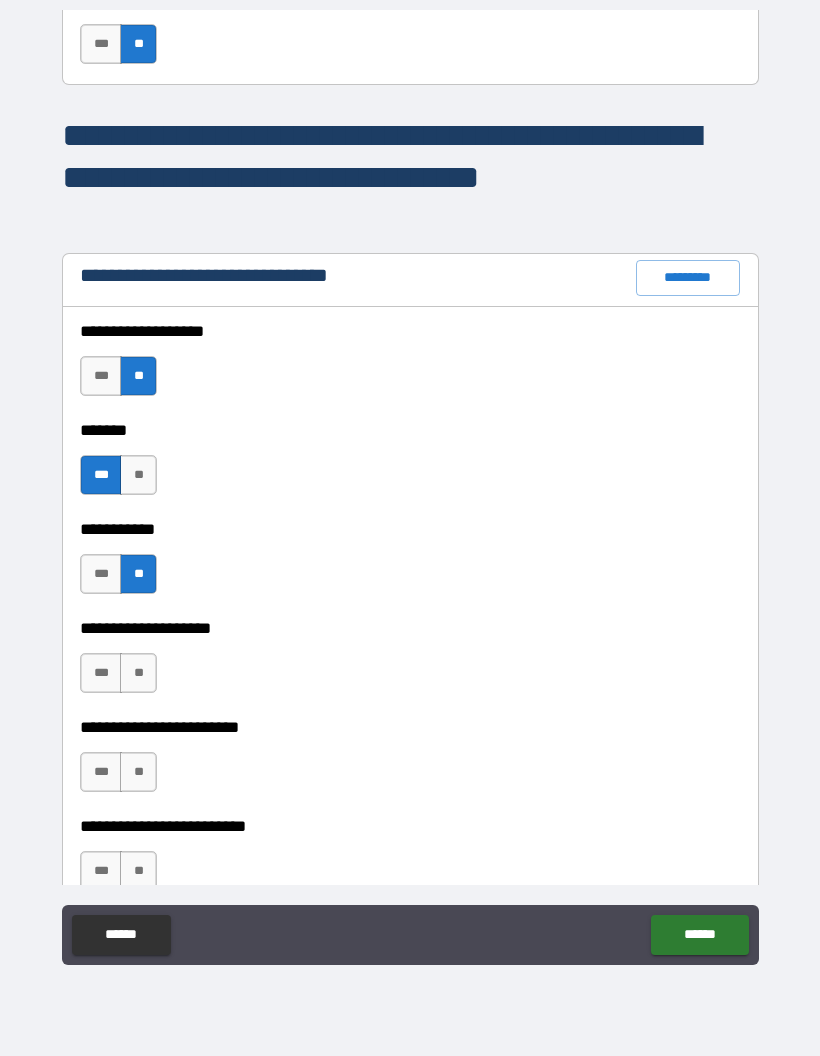click on "***" at bounding box center (101, 574) 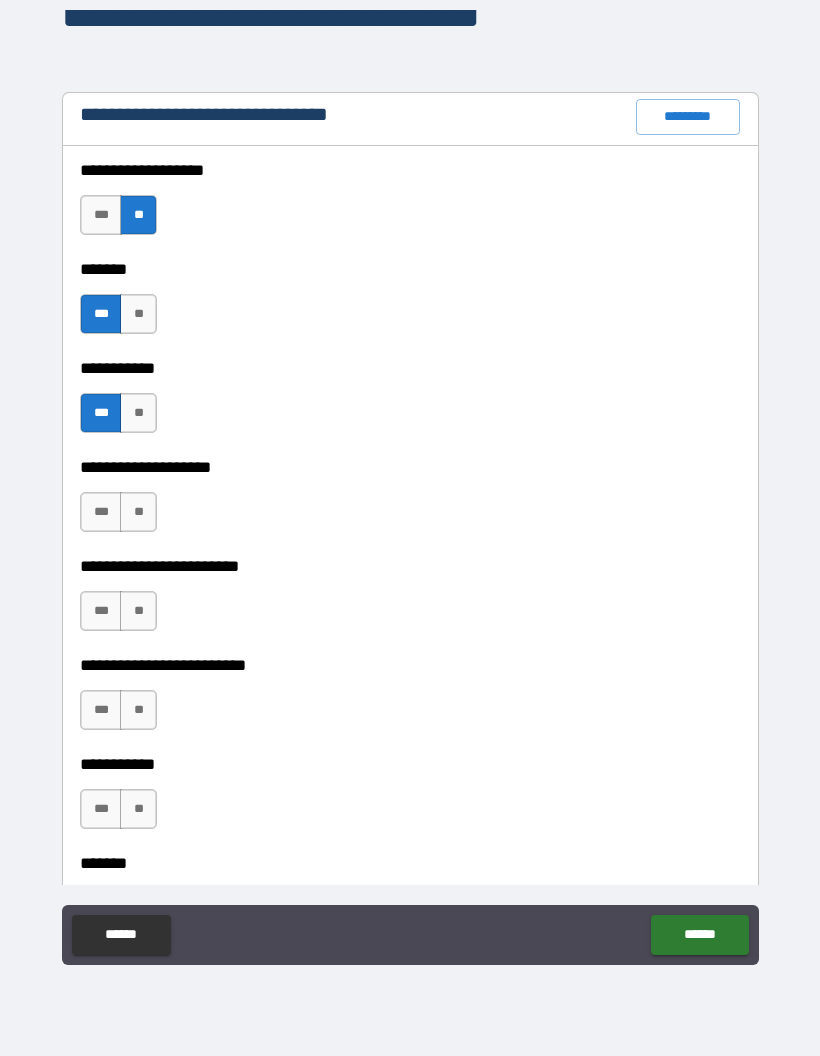 scroll, scrollTop: 10183, scrollLeft: 0, axis: vertical 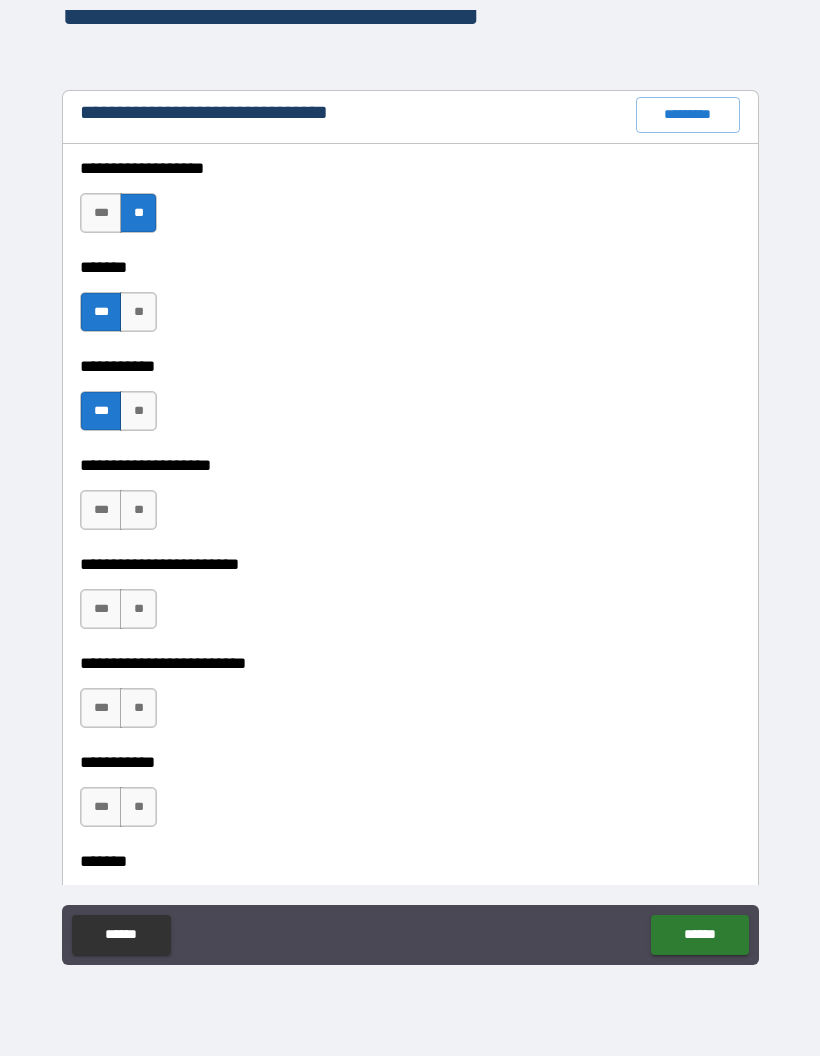 click on "**" at bounding box center [138, 510] 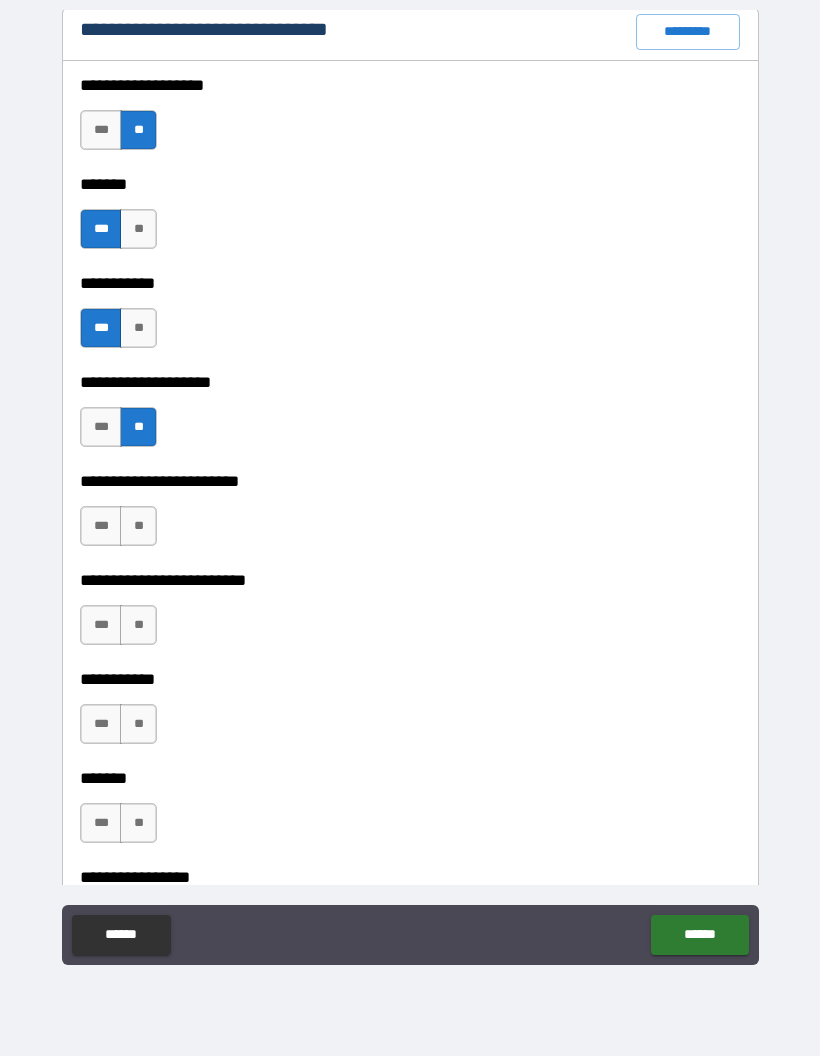 scroll, scrollTop: 10268, scrollLeft: 0, axis: vertical 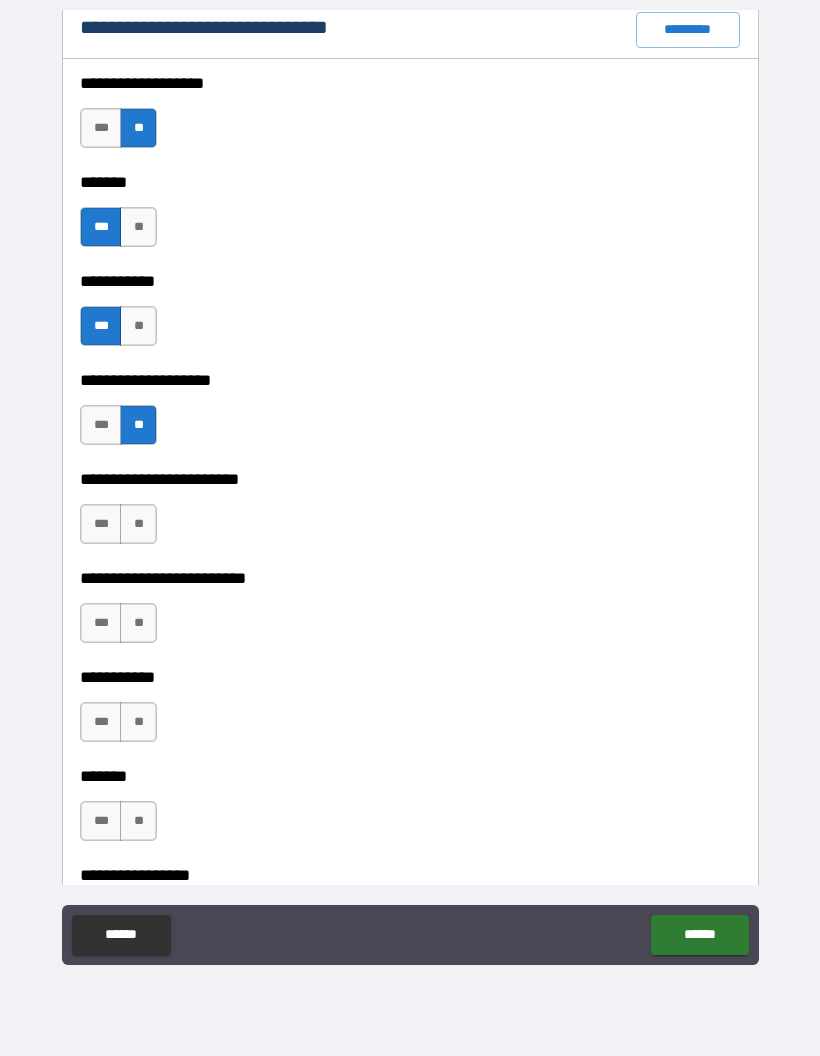 click on "**" at bounding box center (138, 524) 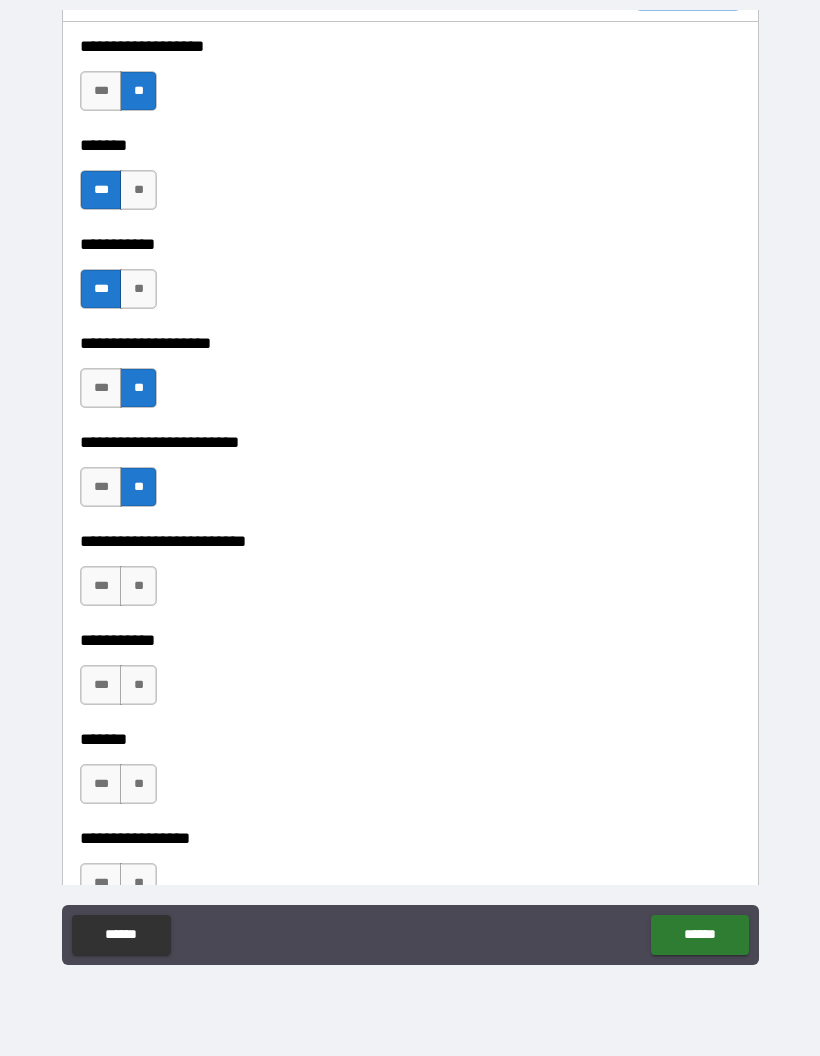scroll, scrollTop: 10311, scrollLeft: 0, axis: vertical 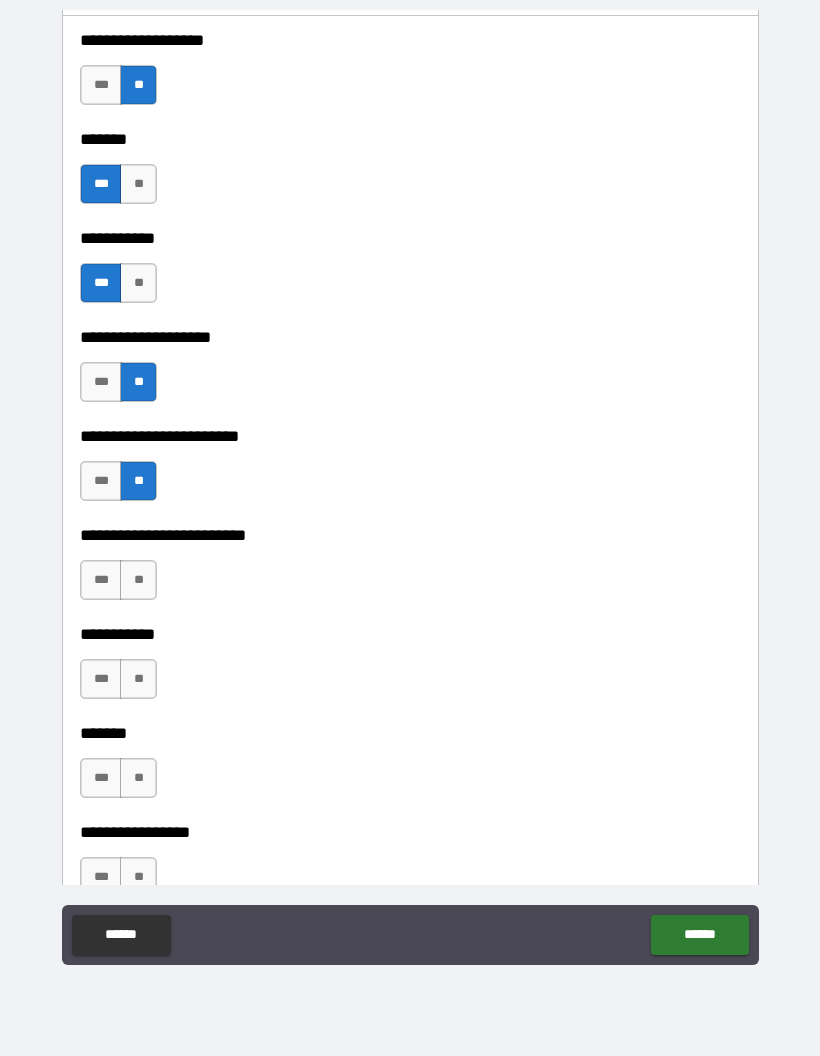 click on "**" at bounding box center (138, 580) 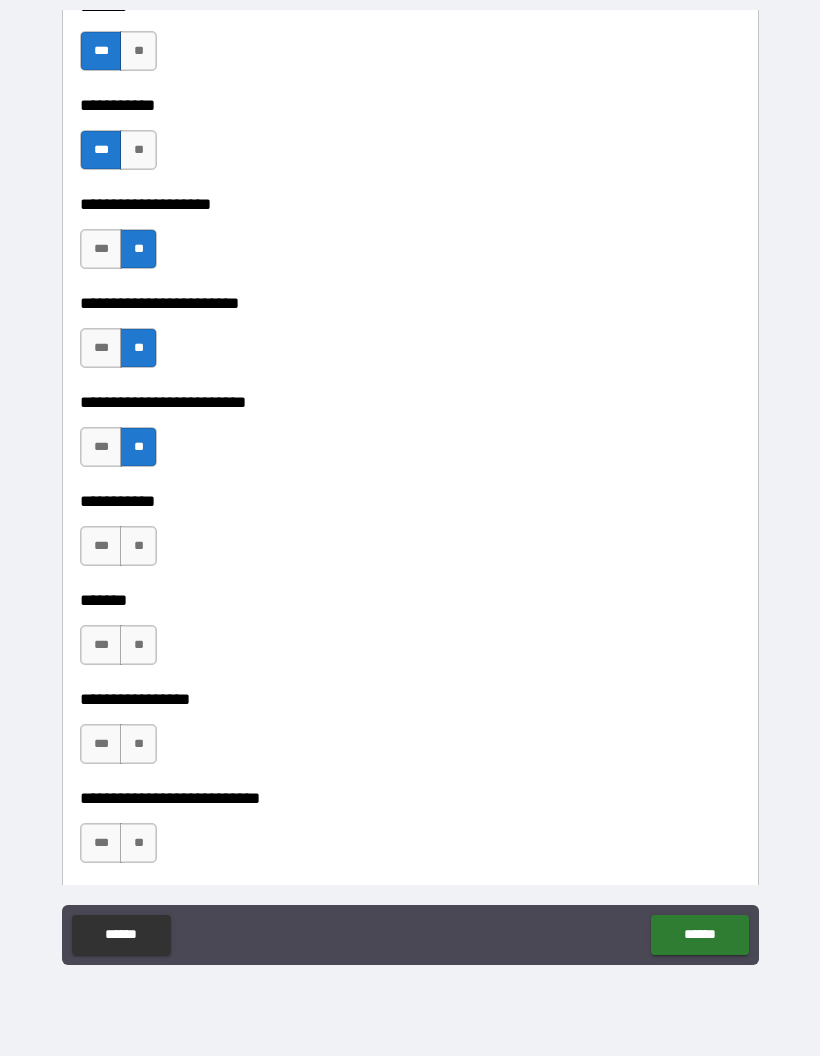 click on "**" at bounding box center [138, 546] 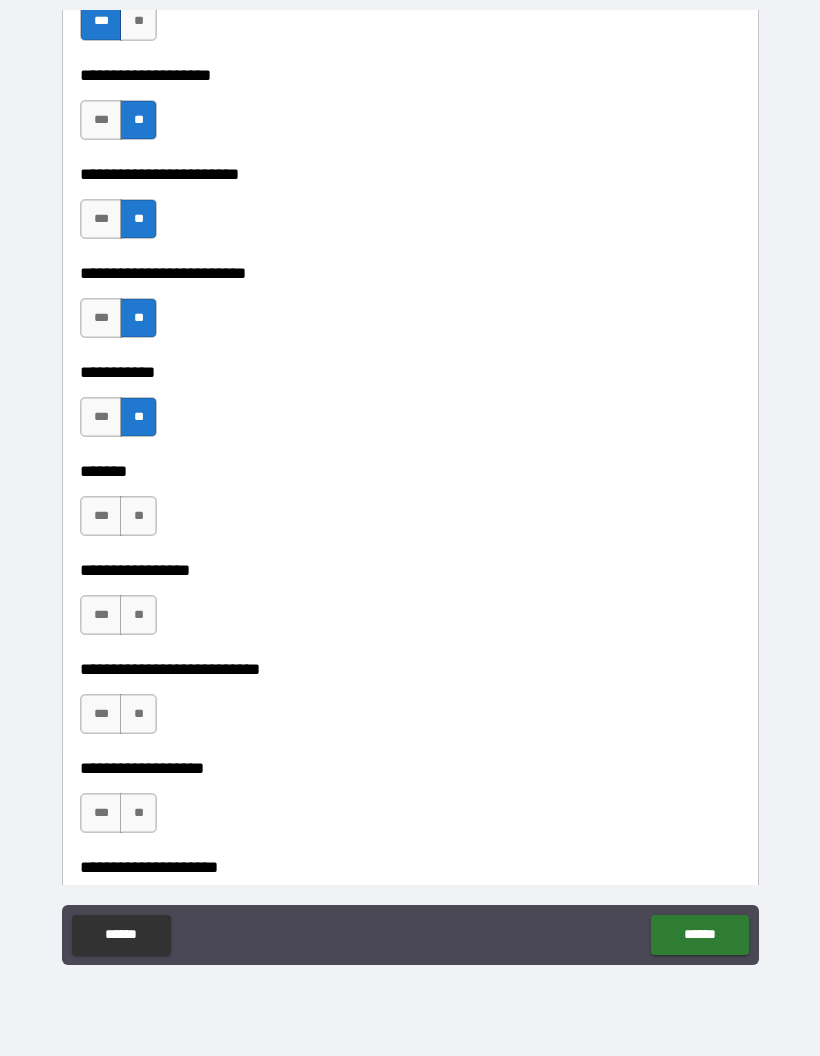 scroll, scrollTop: 10576, scrollLeft: 0, axis: vertical 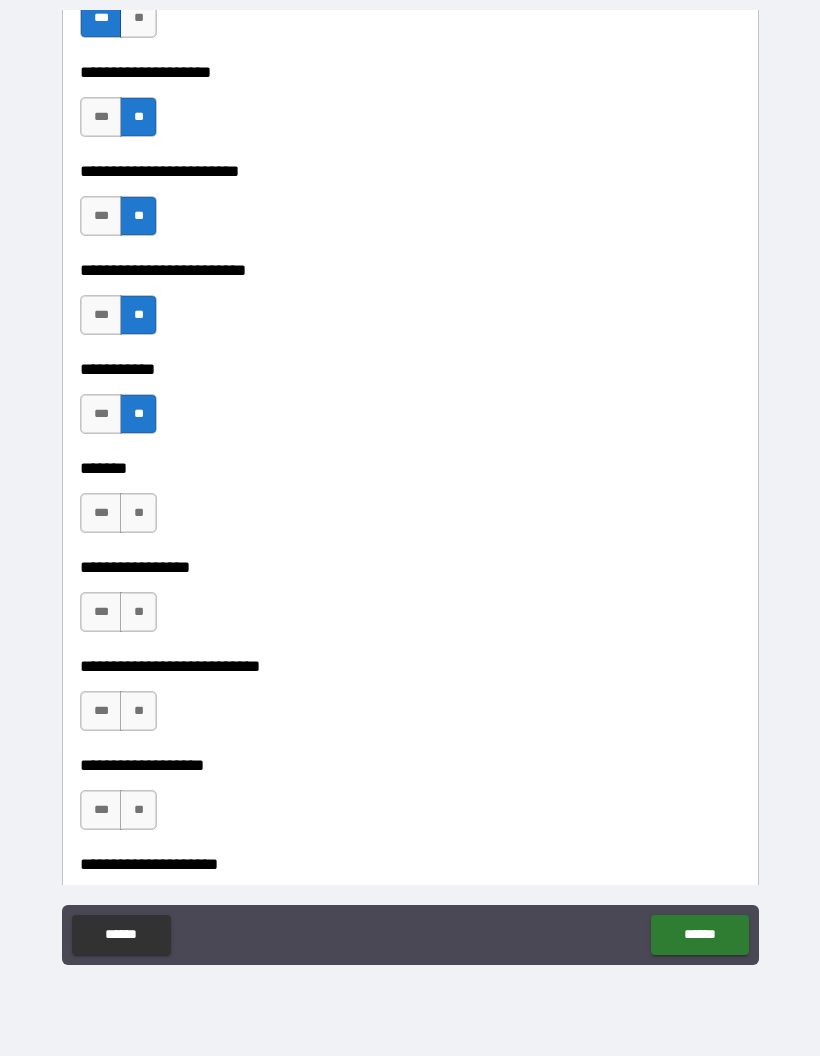 click on "**" at bounding box center (138, 513) 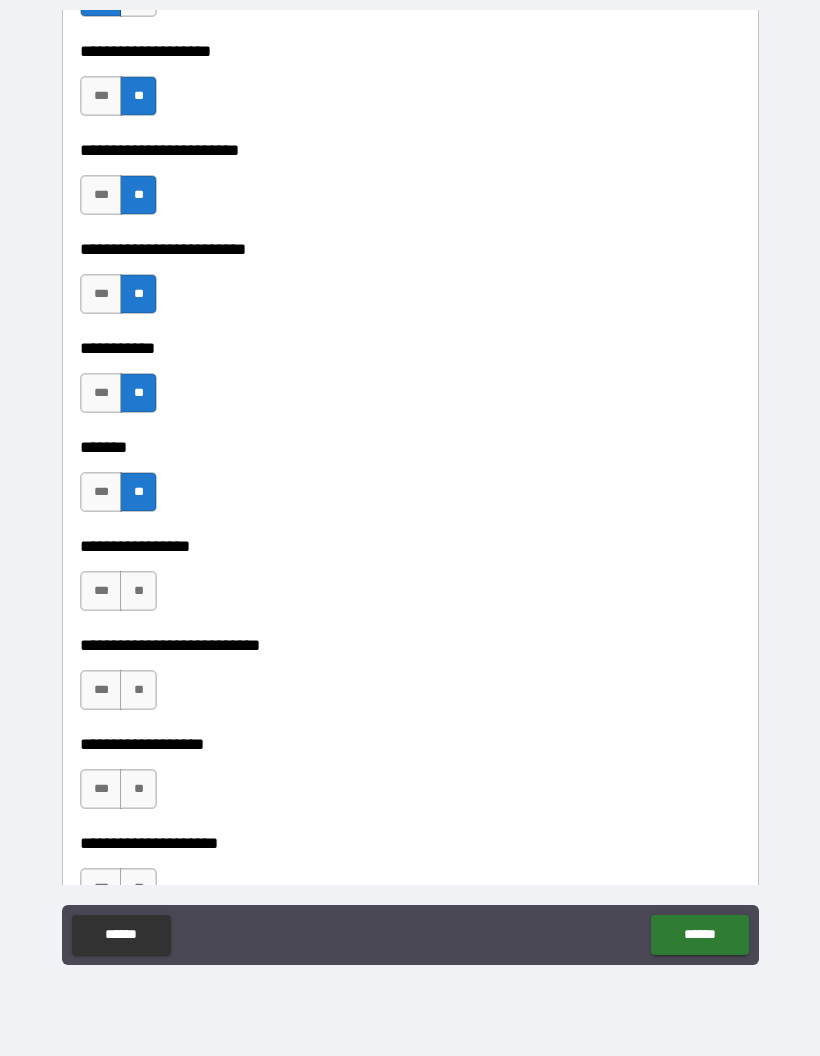 scroll, scrollTop: 10614, scrollLeft: 0, axis: vertical 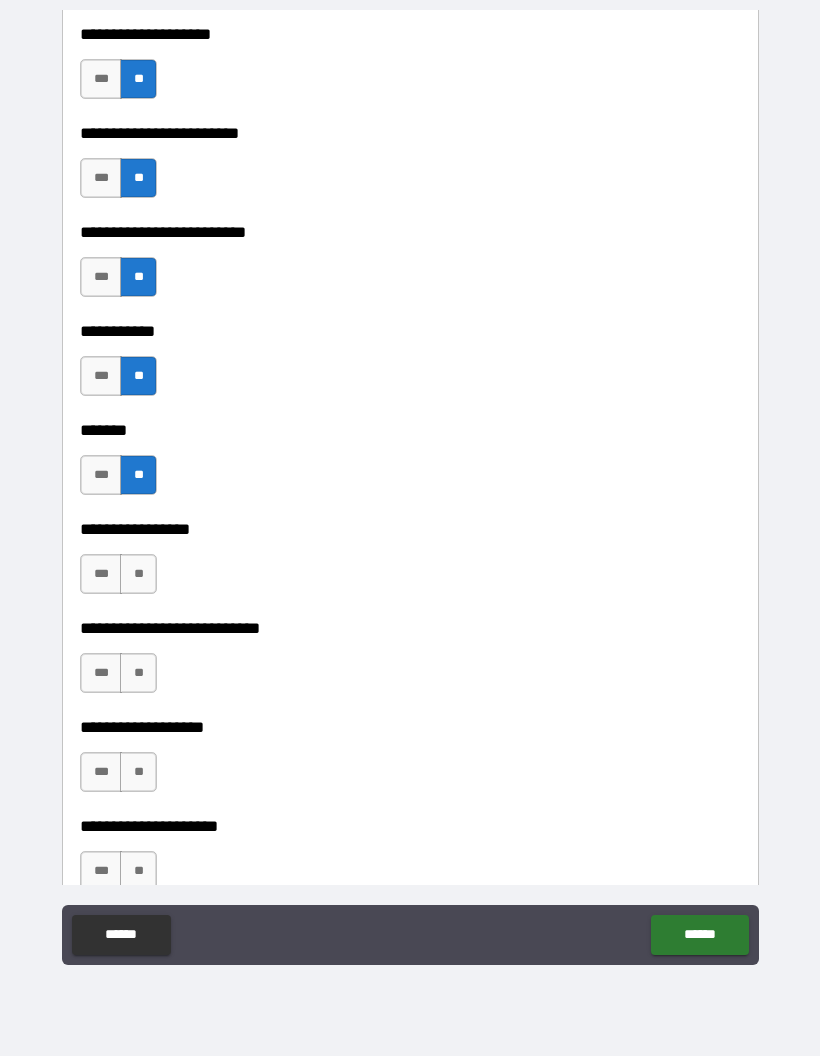 click on "**" at bounding box center [138, 574] 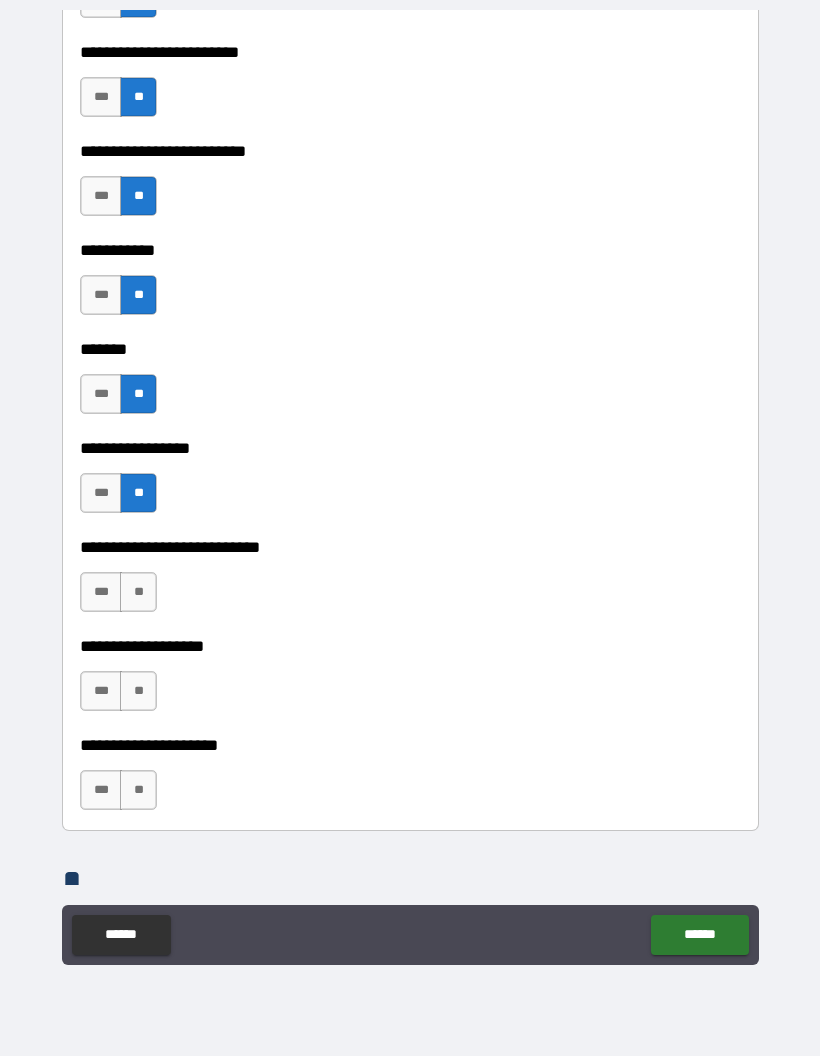 scroll, scrollTop: 10697, scrollLeft: 0, axis: vertical 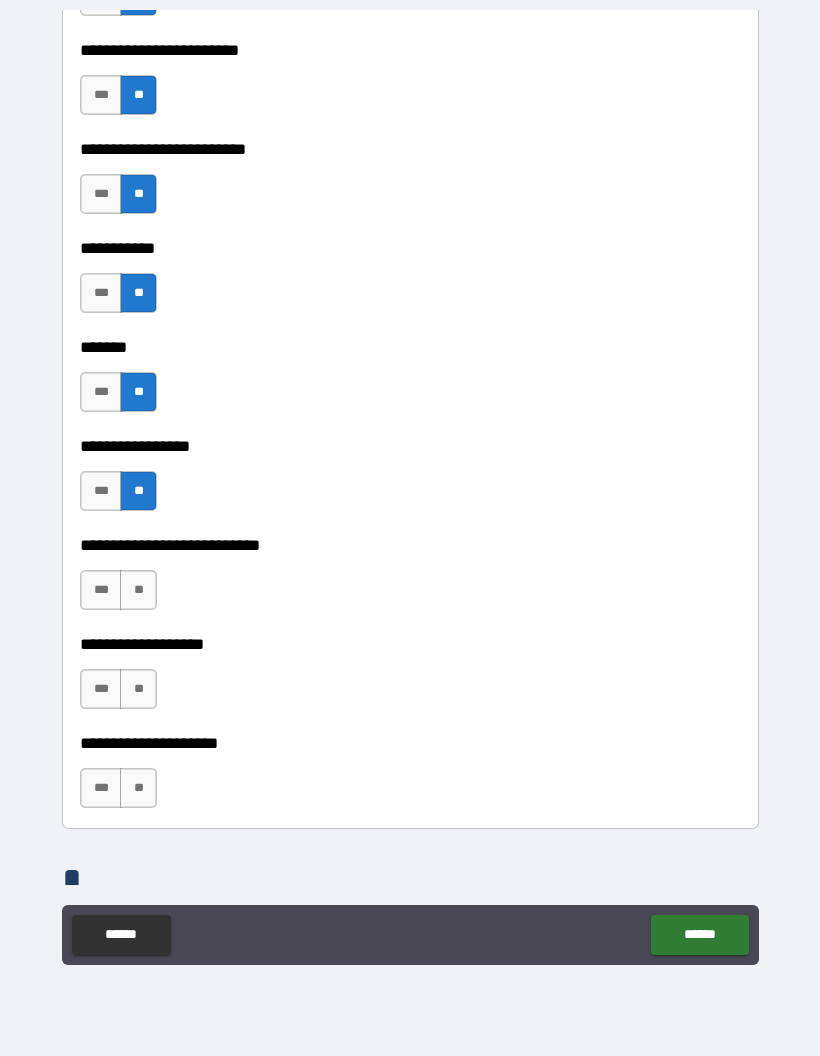 click on "***" at bounding box center [101, 590] 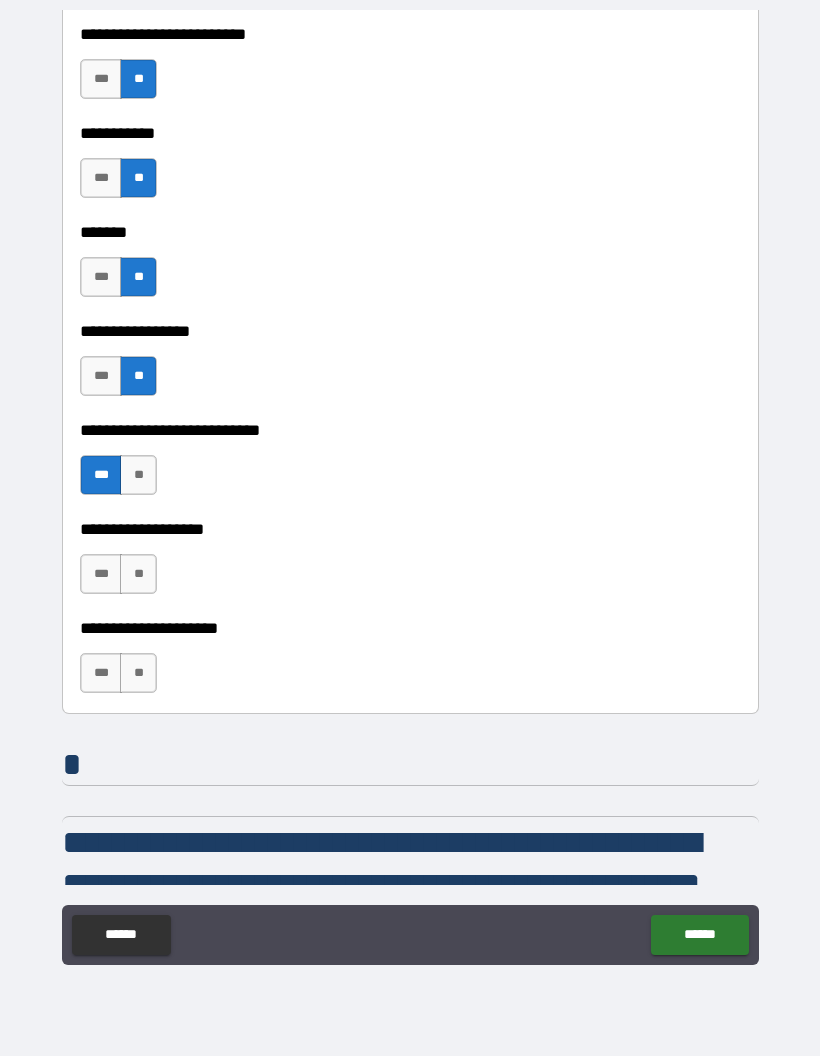 scroll, scrollTop: 10816, scrollLeft: 0, axis: vertical 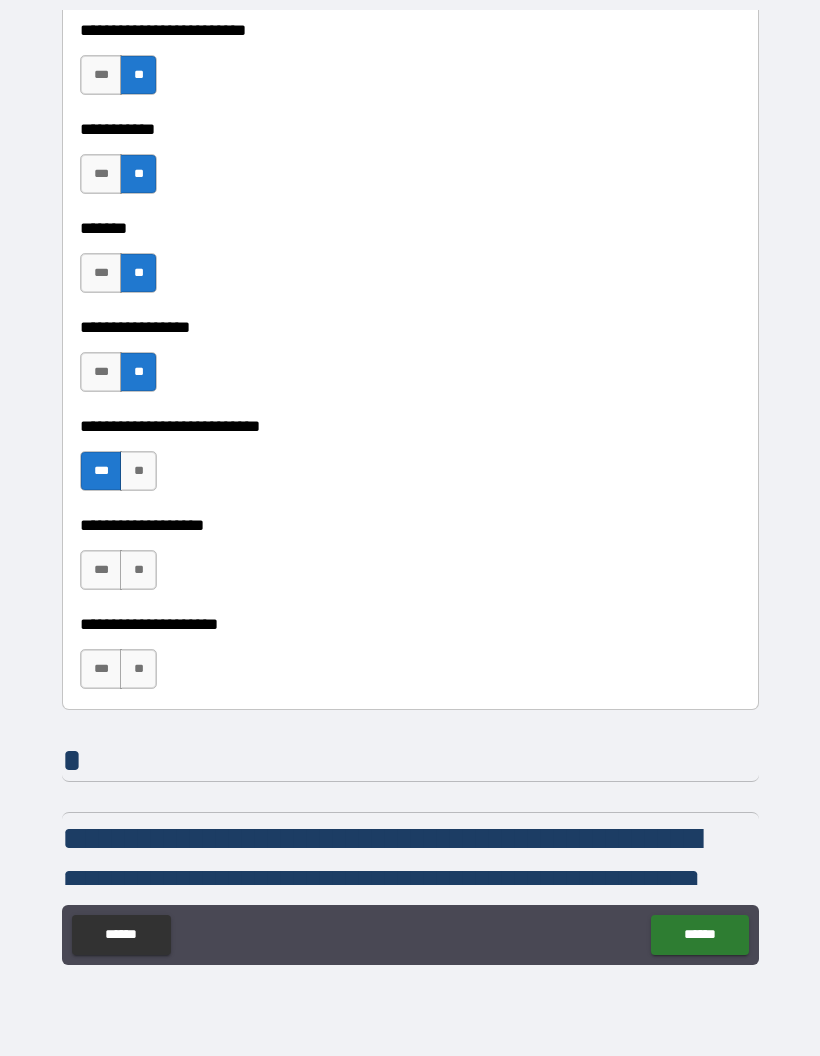 click on "**" at bounding box center (138, 570) 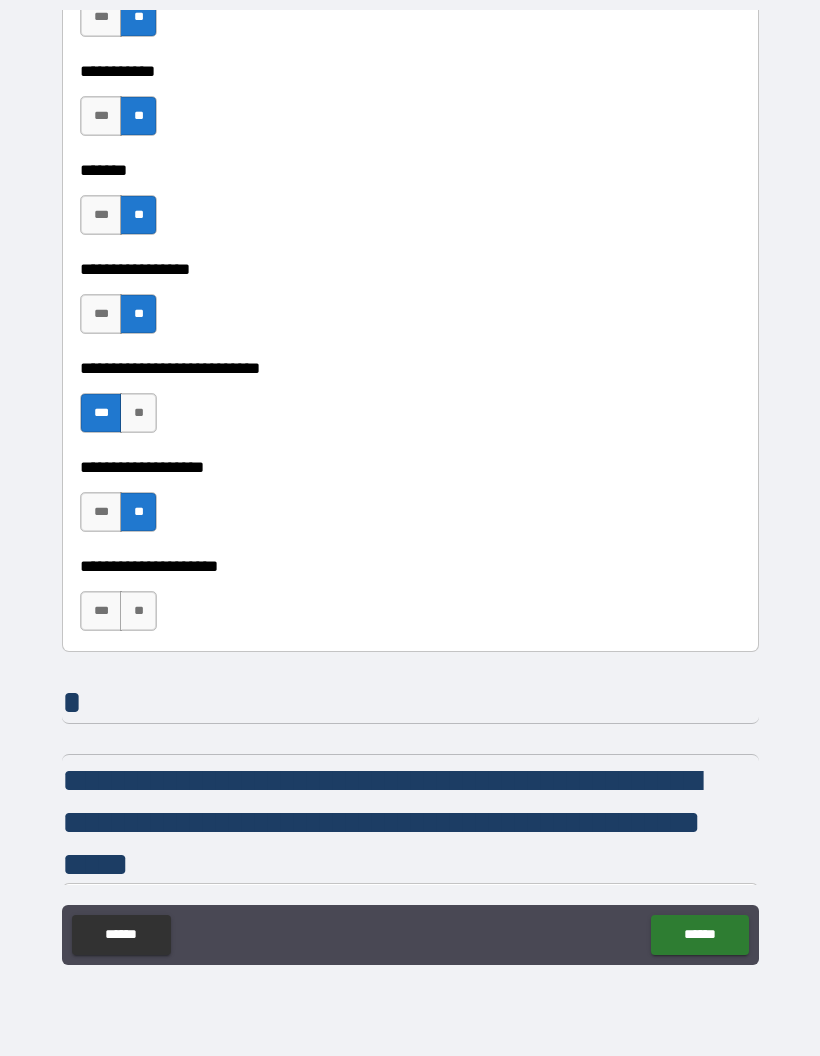 click on "**" at bounding box center [138, 611] 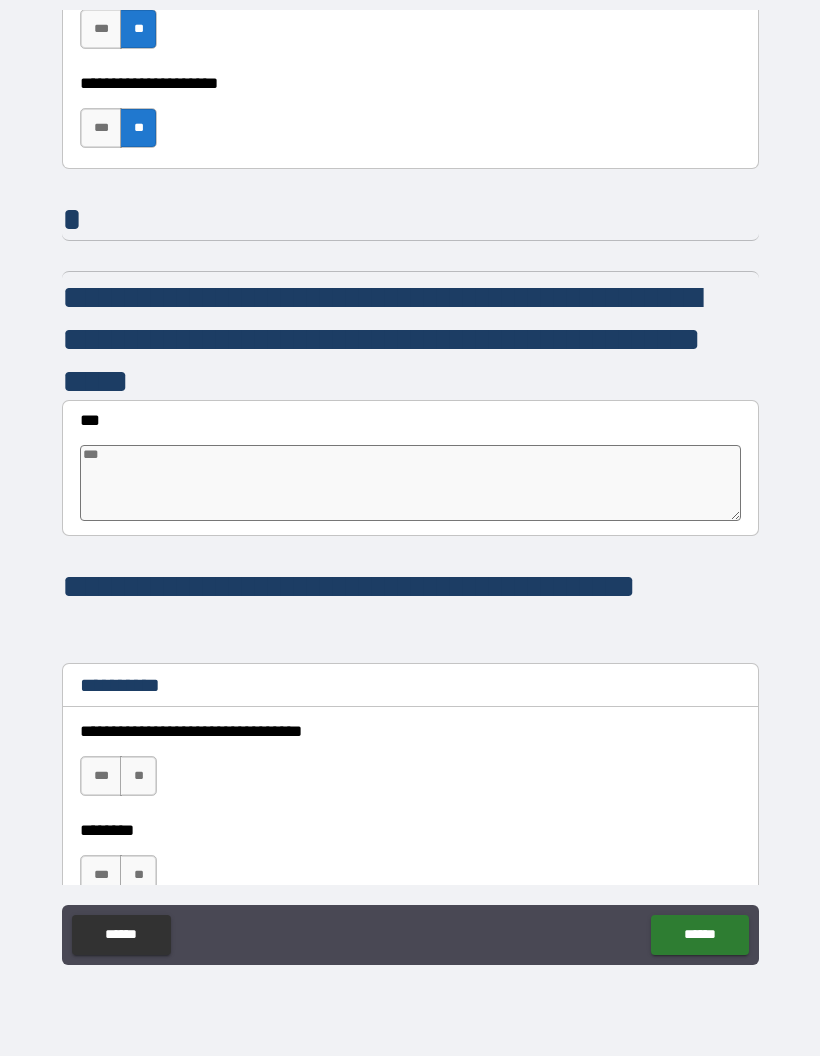 scroll, scrollTop: 11358, scrollLeft: 0, axis: vertical 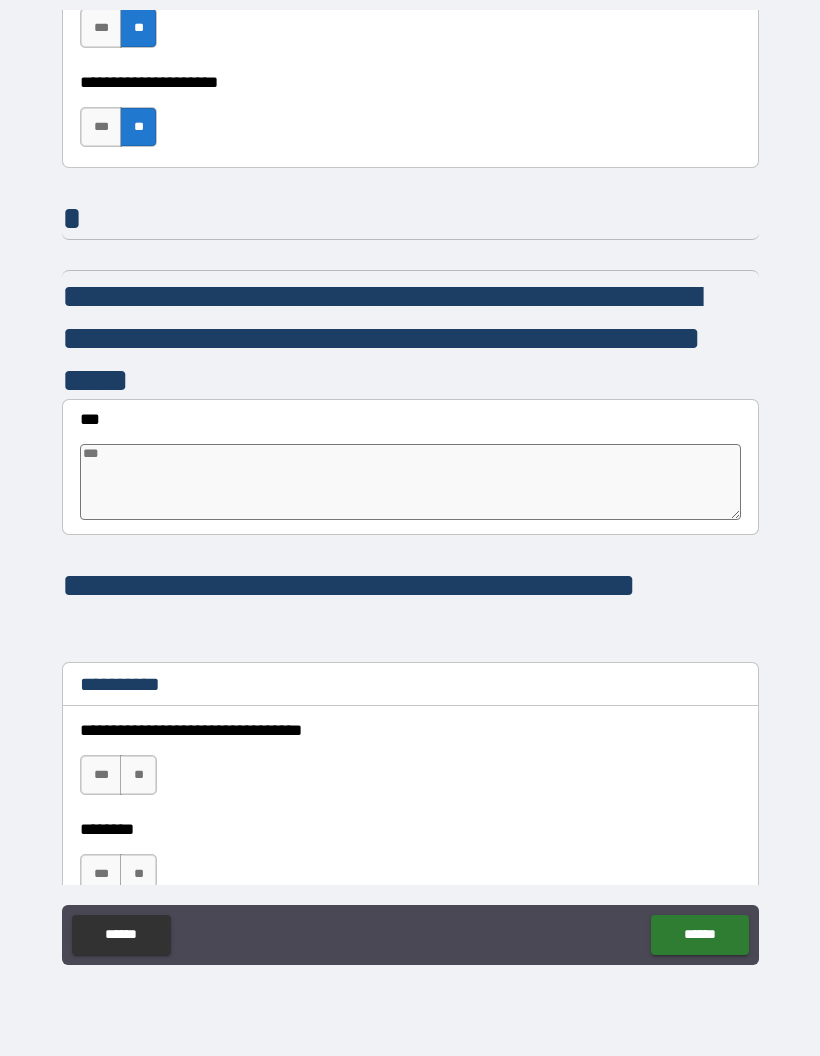 click at bounding box center (410, 482) 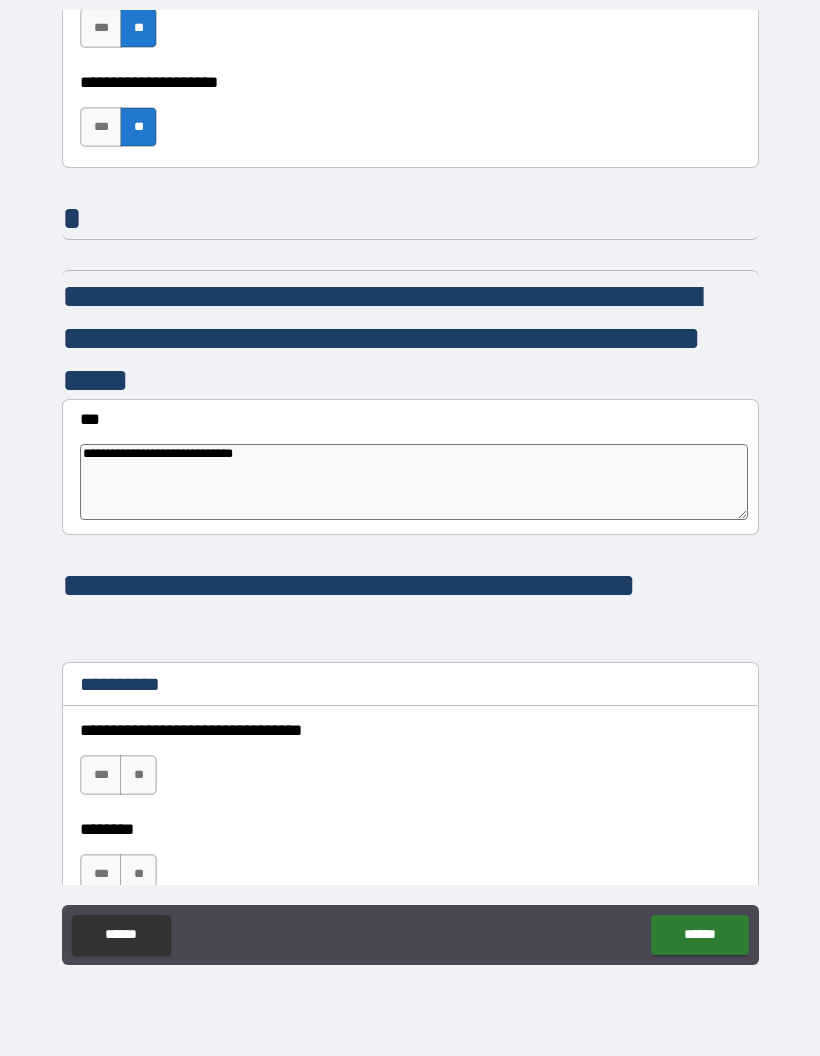 click on "**********" at bounding box center (414, 482) 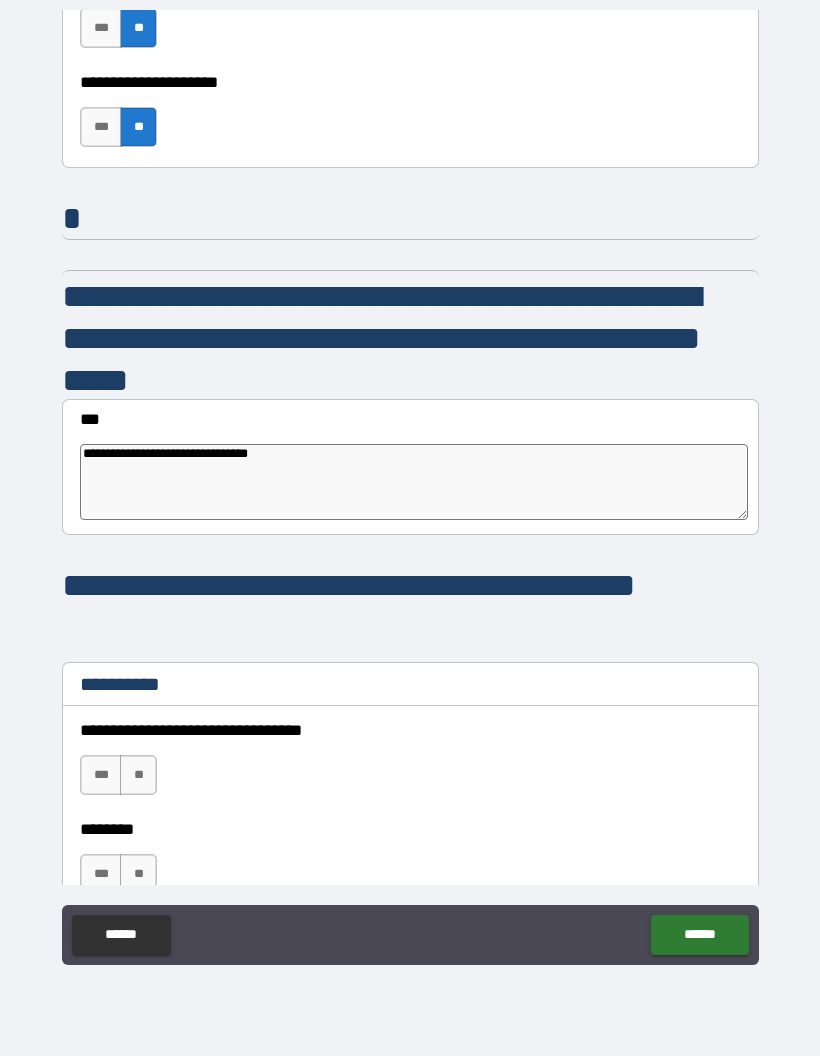 click on "**********" at bounding box center (414, 482) 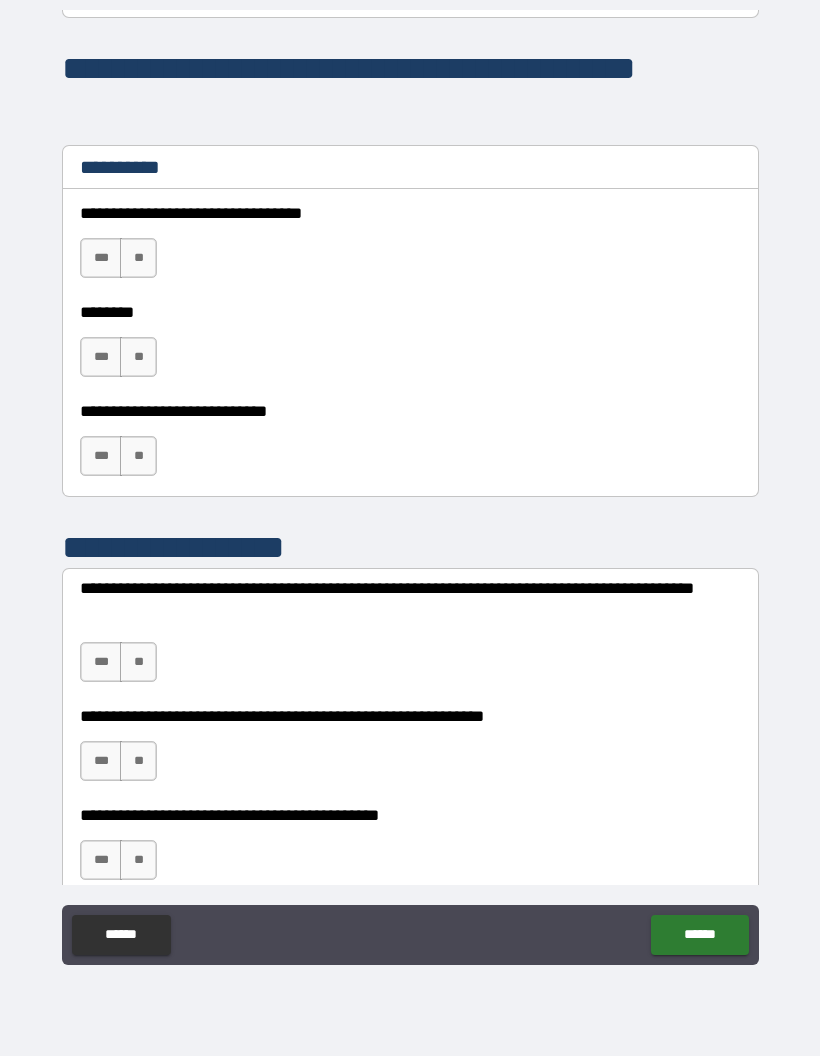 scroll, scrollTop: 11889, scrollLeft: 0, axis: vertical 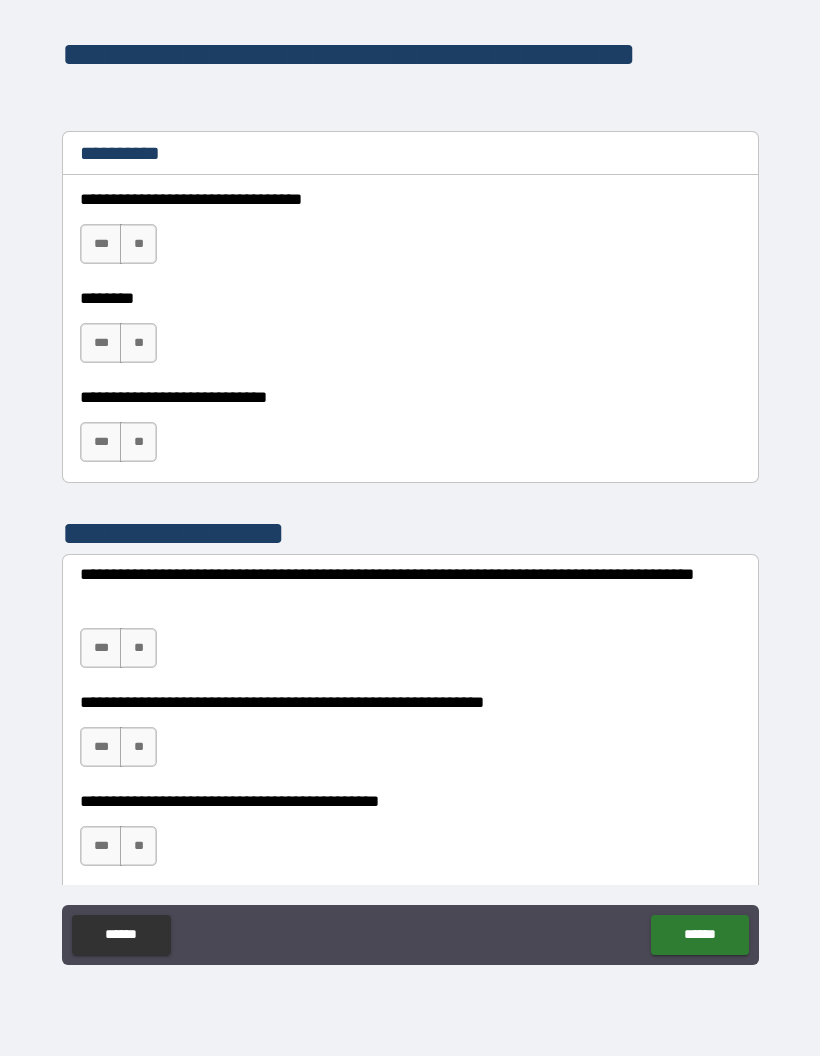 click on "**" at bounding box center (138, 244) 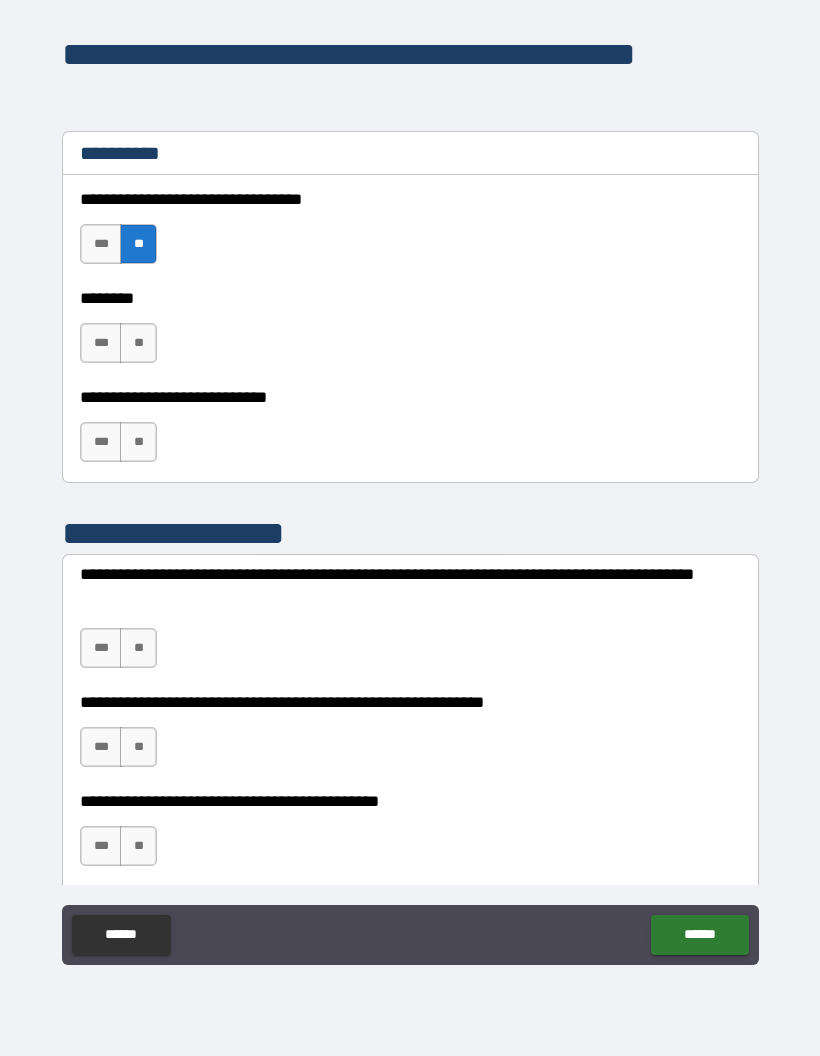 click on "**" at bounding box center [138, 343] 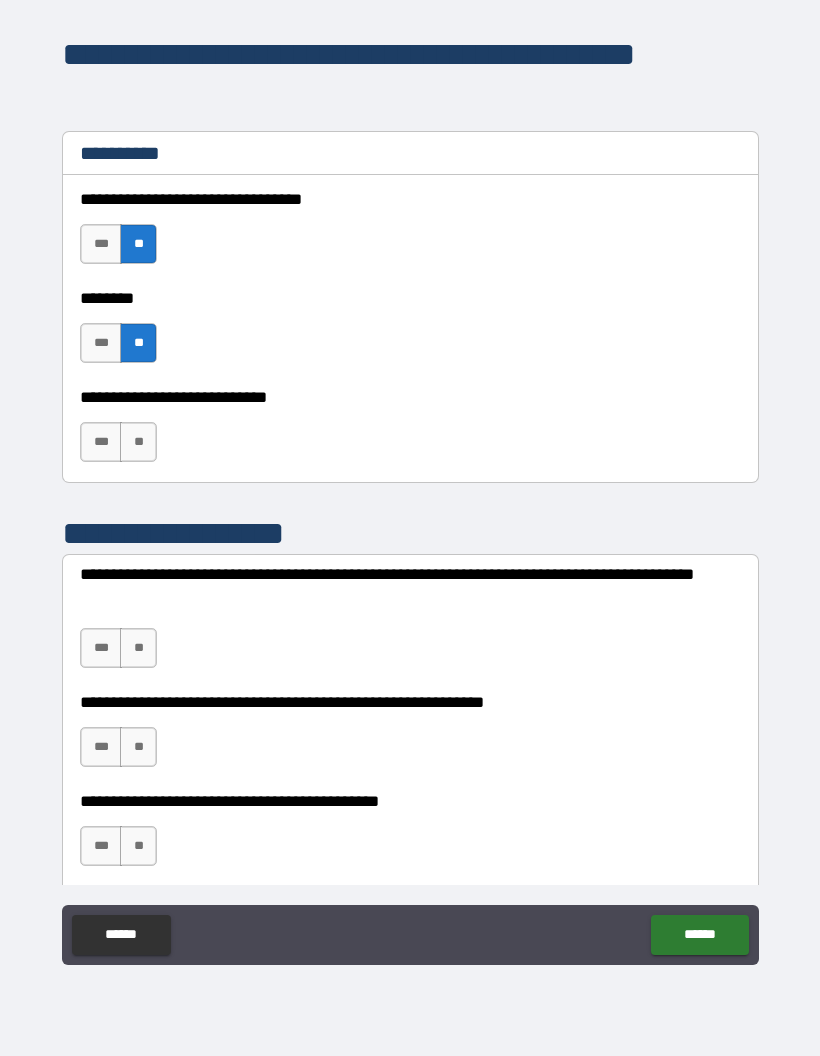 click on "**" at bounding box center (138, 442) 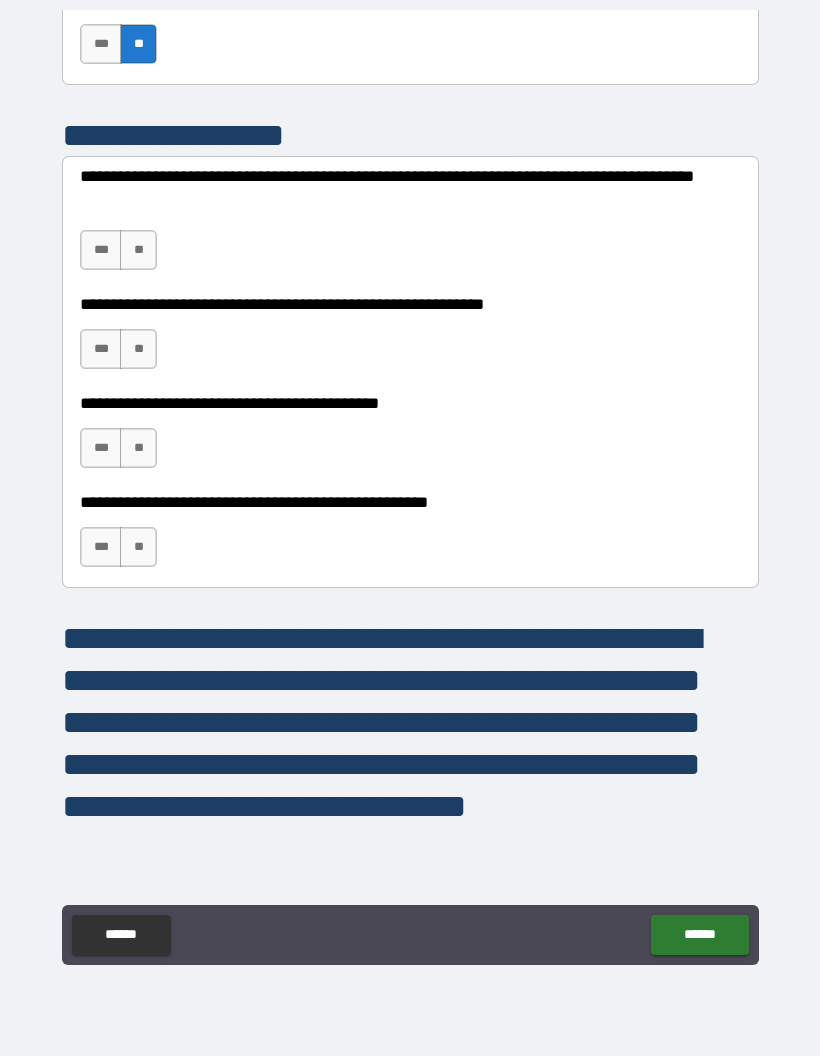 scroll, scrollTop: 12288, scrollLeft: 0, axis: vertical 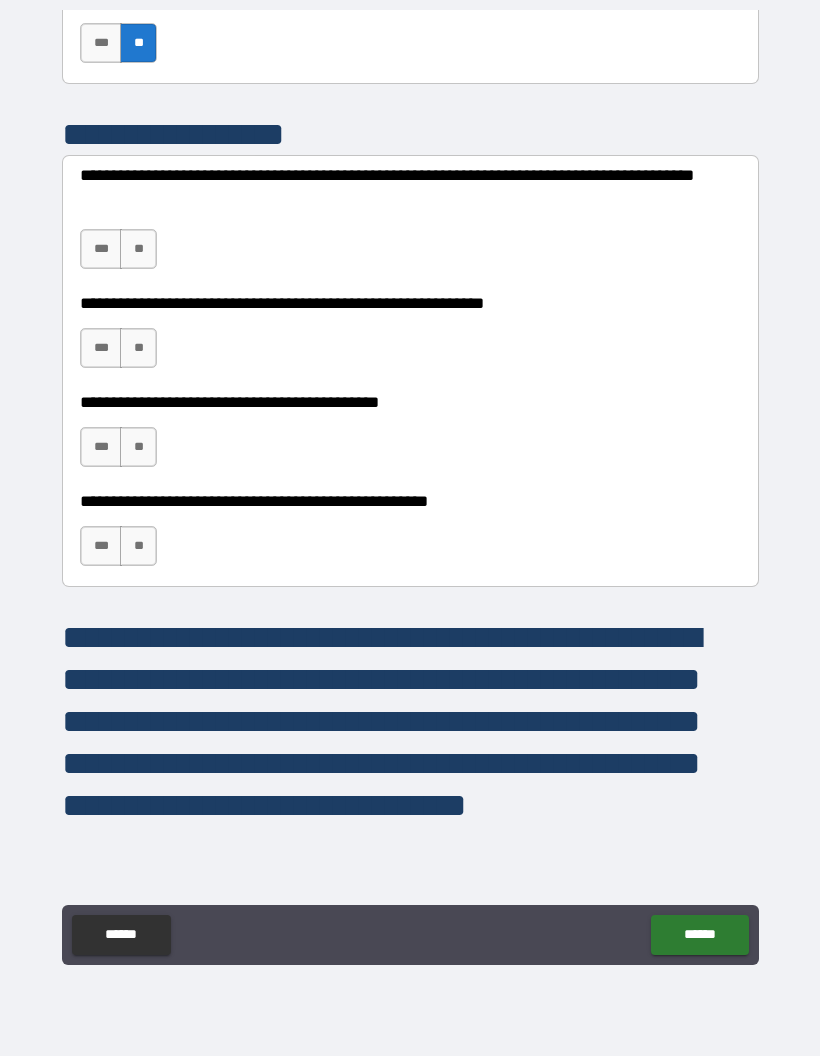 click on "***" at bounding box center [101, 249] 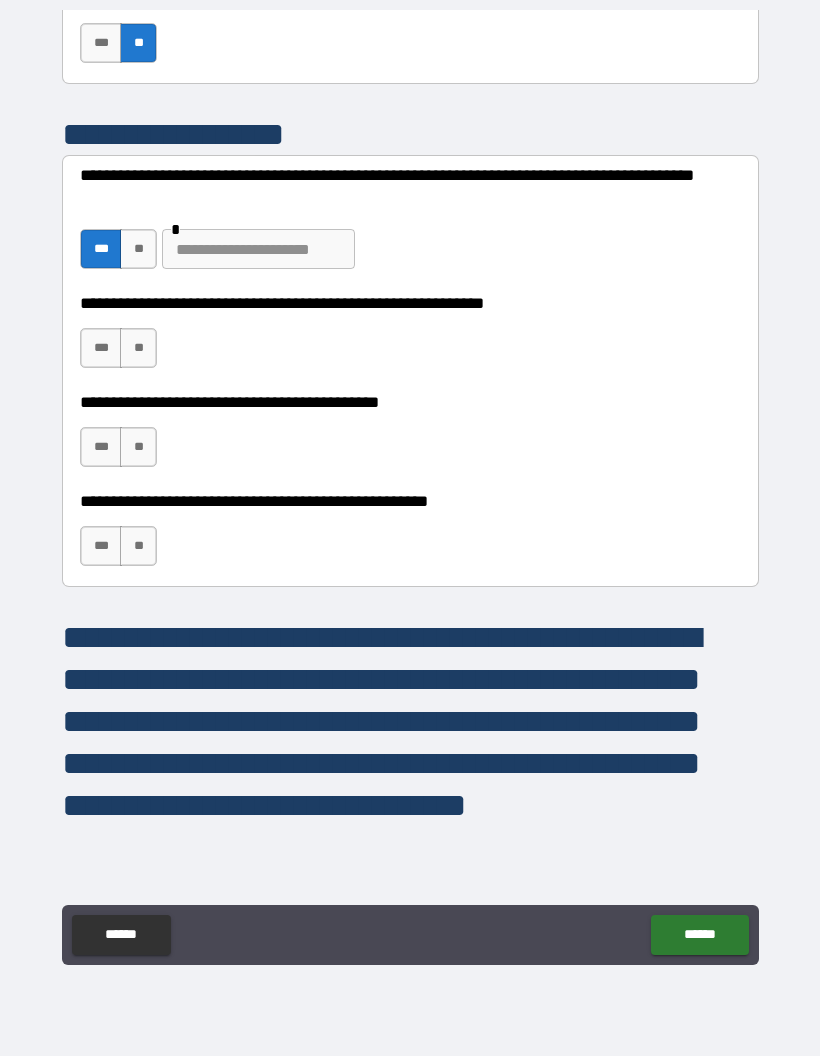 click at bounding box center (258, 249) 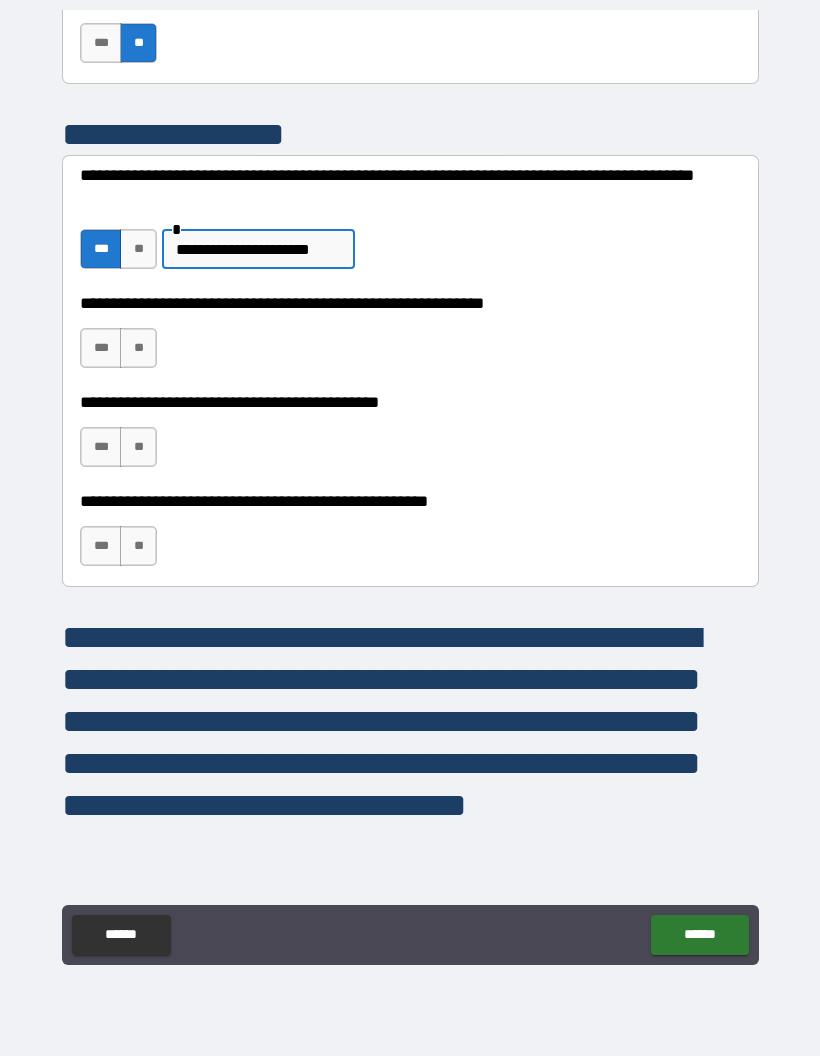 click on "**" at bounding box center (138, 348) 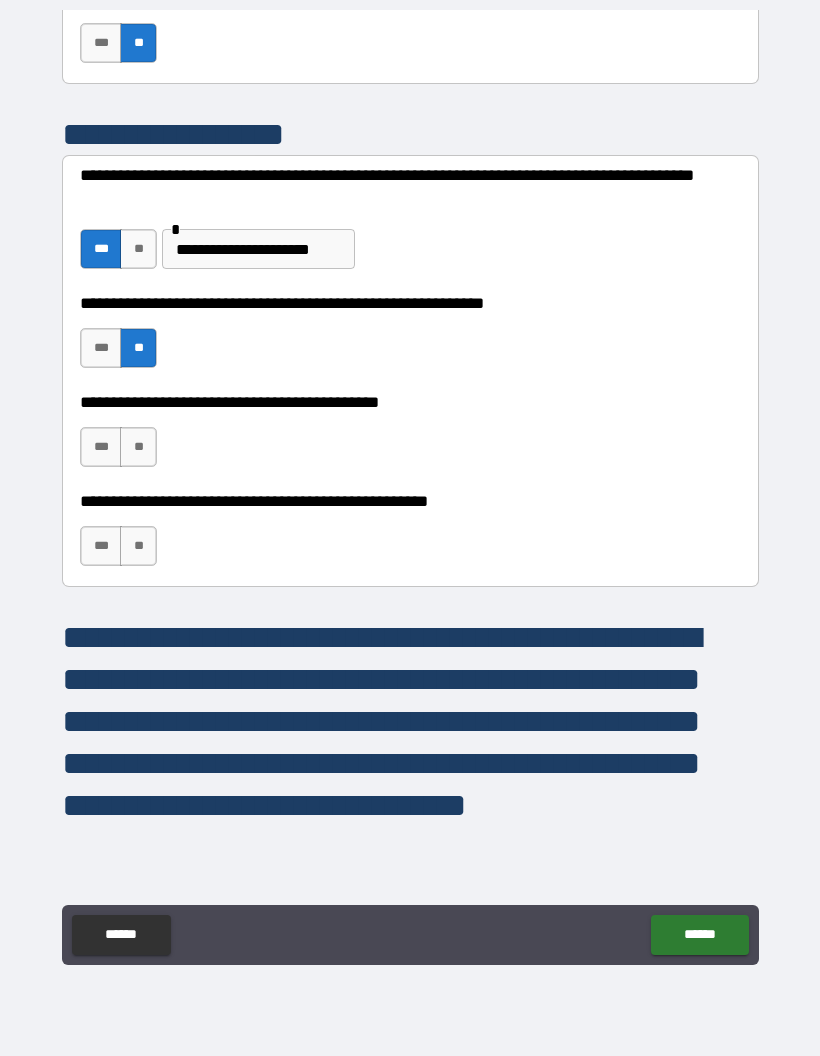 click on "**" at bounding box center (138, 447) 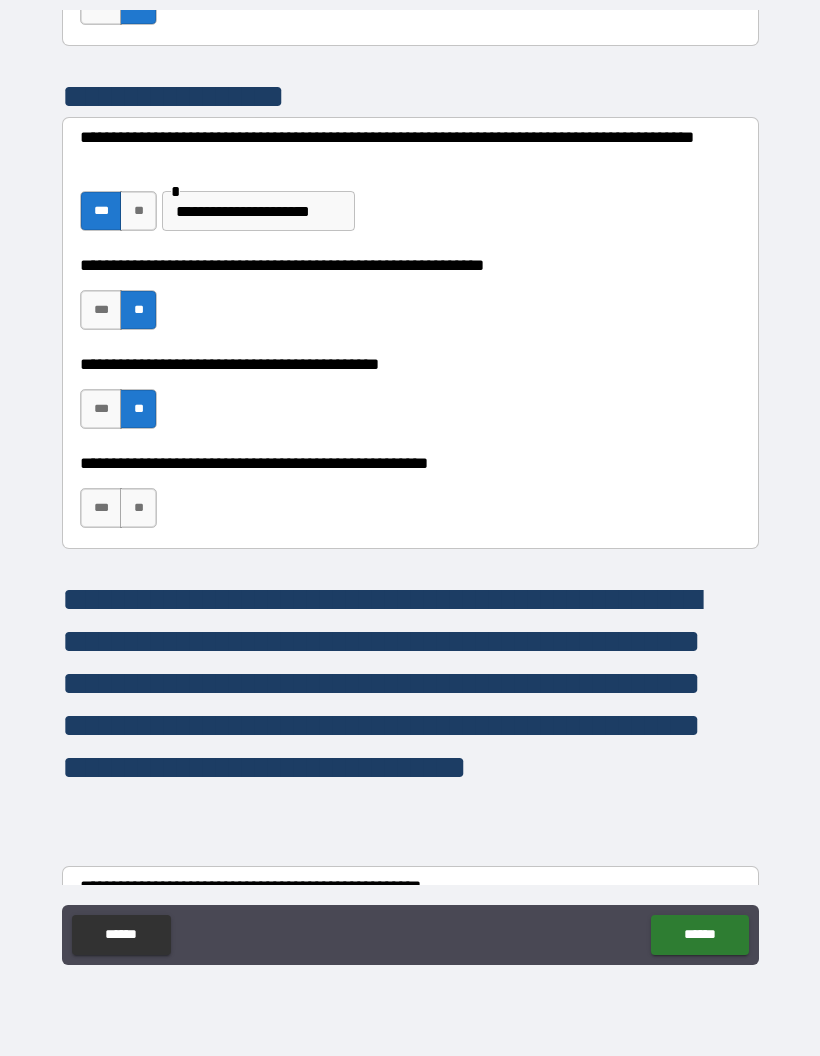 scroll, scrollTop: 12342, scrollLeft: 0, axis: vertical 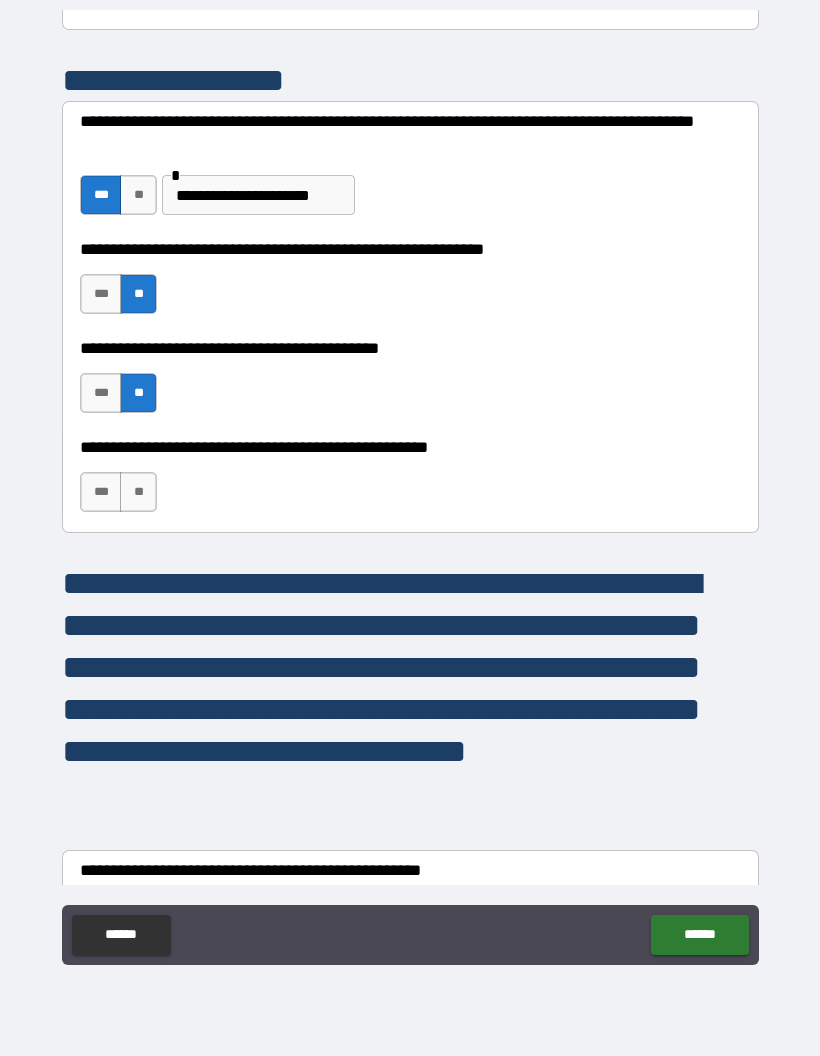 click on "**" at bounding box center [138, 492] 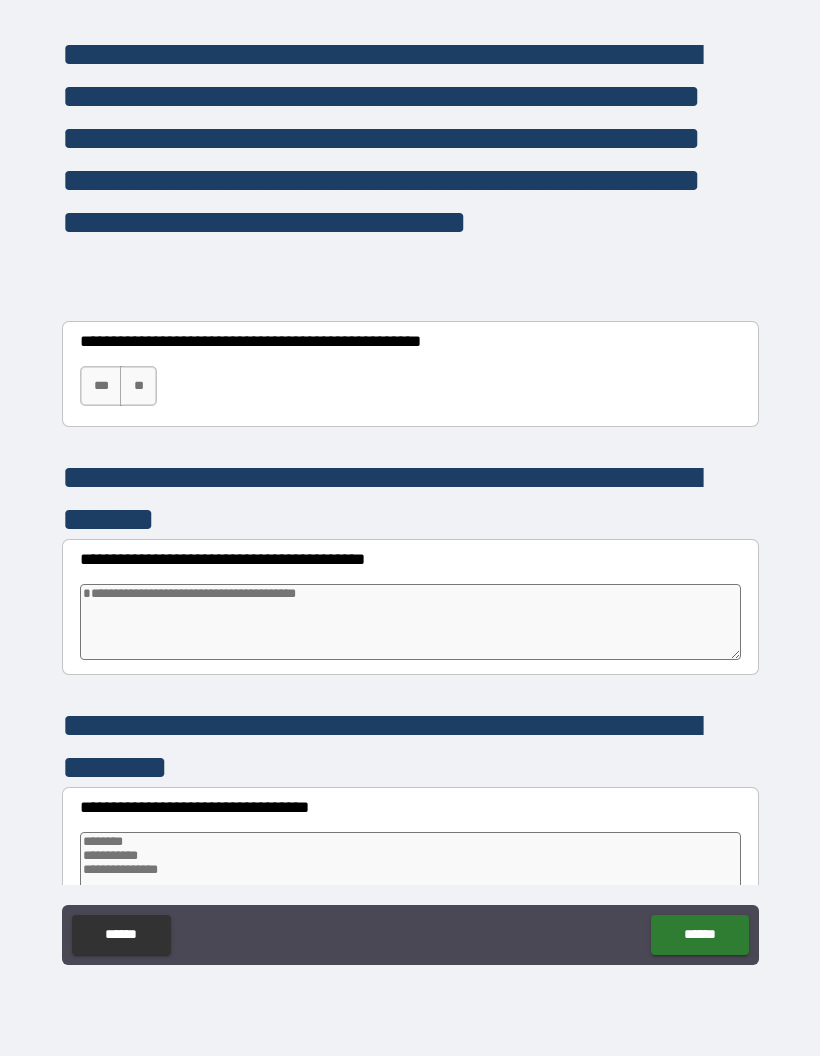 scroll, scrollTop: 12872, scrollLeft: 0, axis: vertical 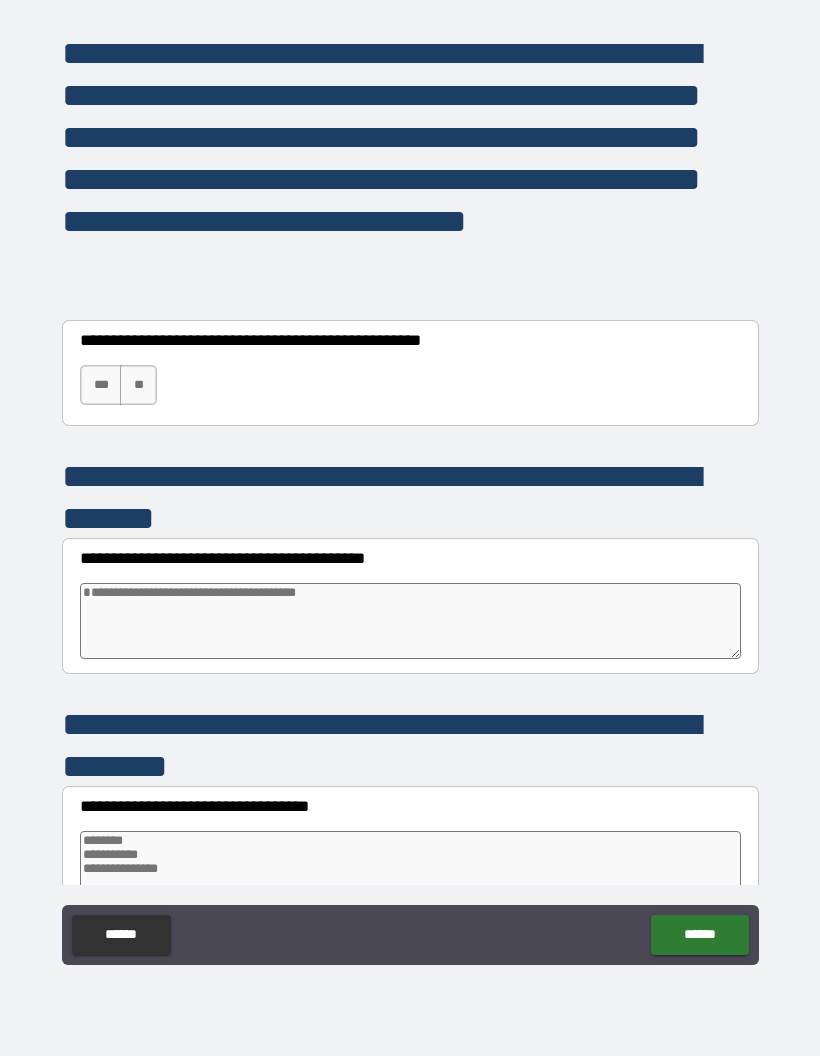 click on "***" at bounding box center (101, 385) 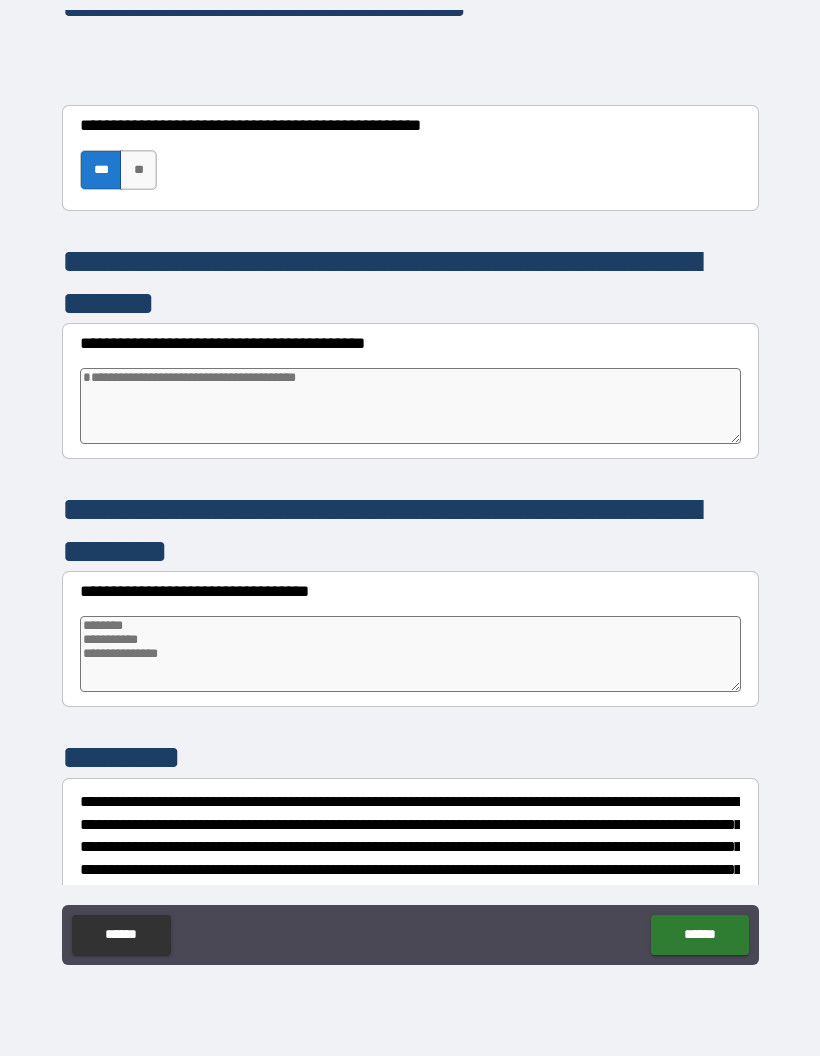 scroll, scrollTop: 13097, scrollLeft: 0, axis: vertical 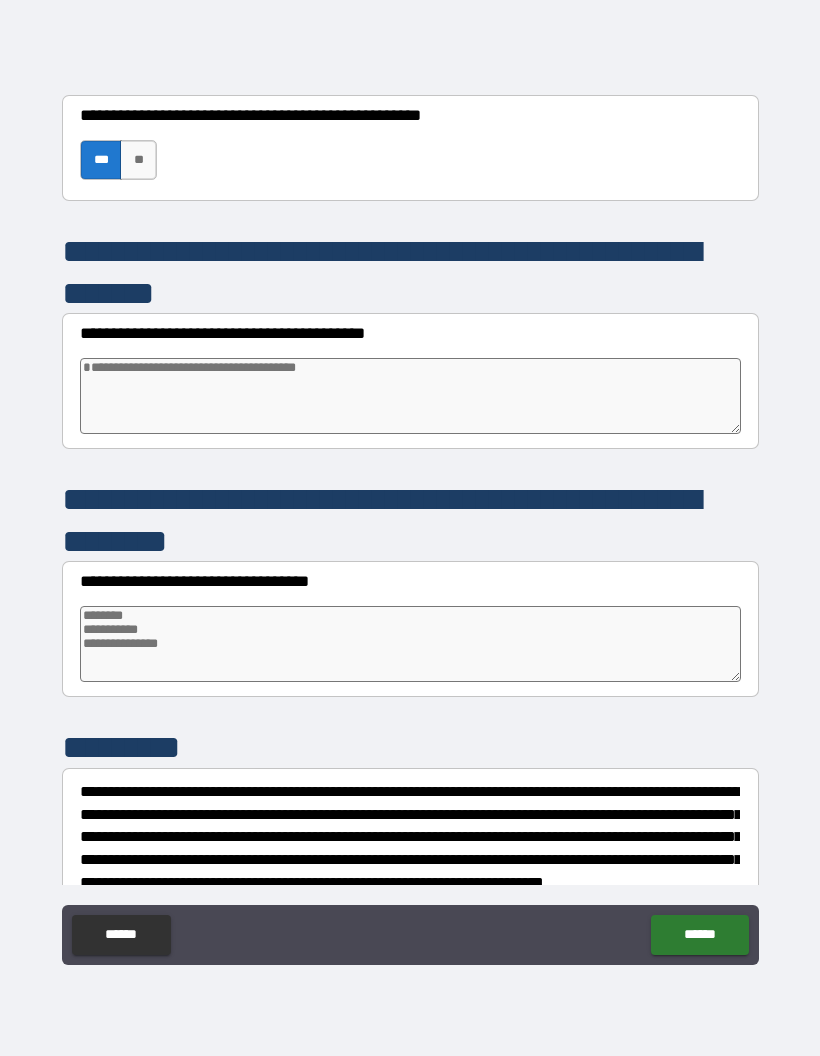 click at bounding box center [410, 396] 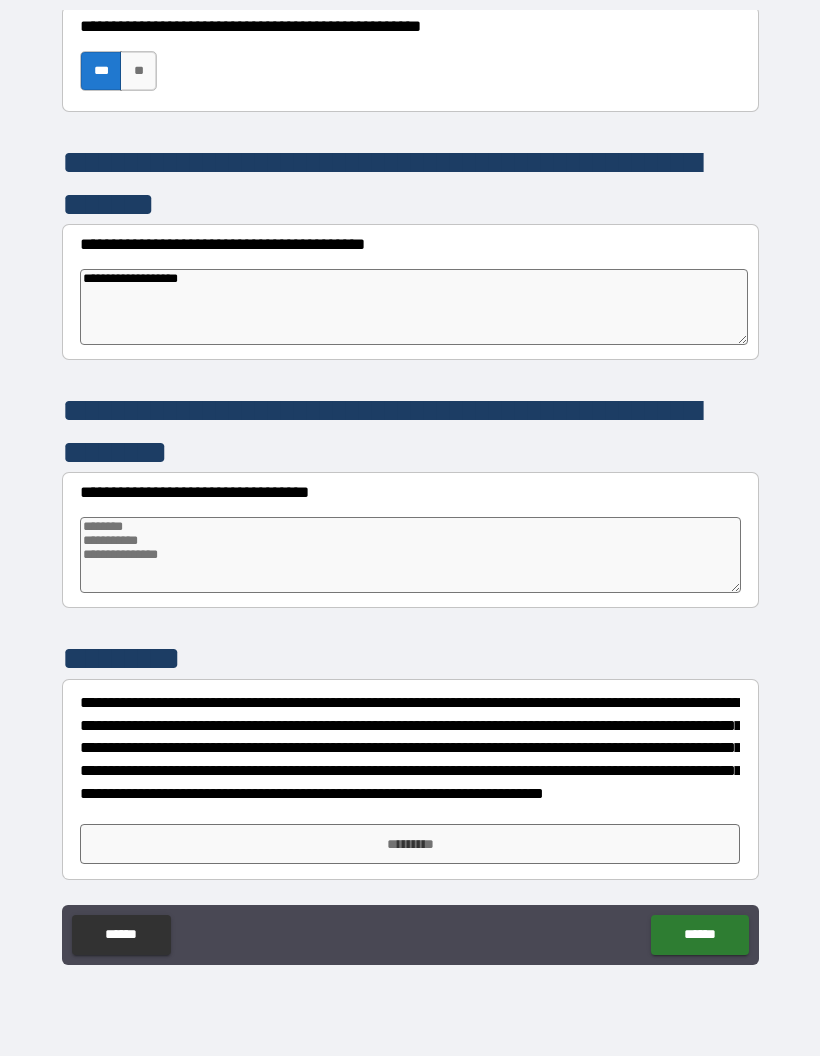 scroll, scrollTop: 13186, scrollLeft: 0, axis: vertical 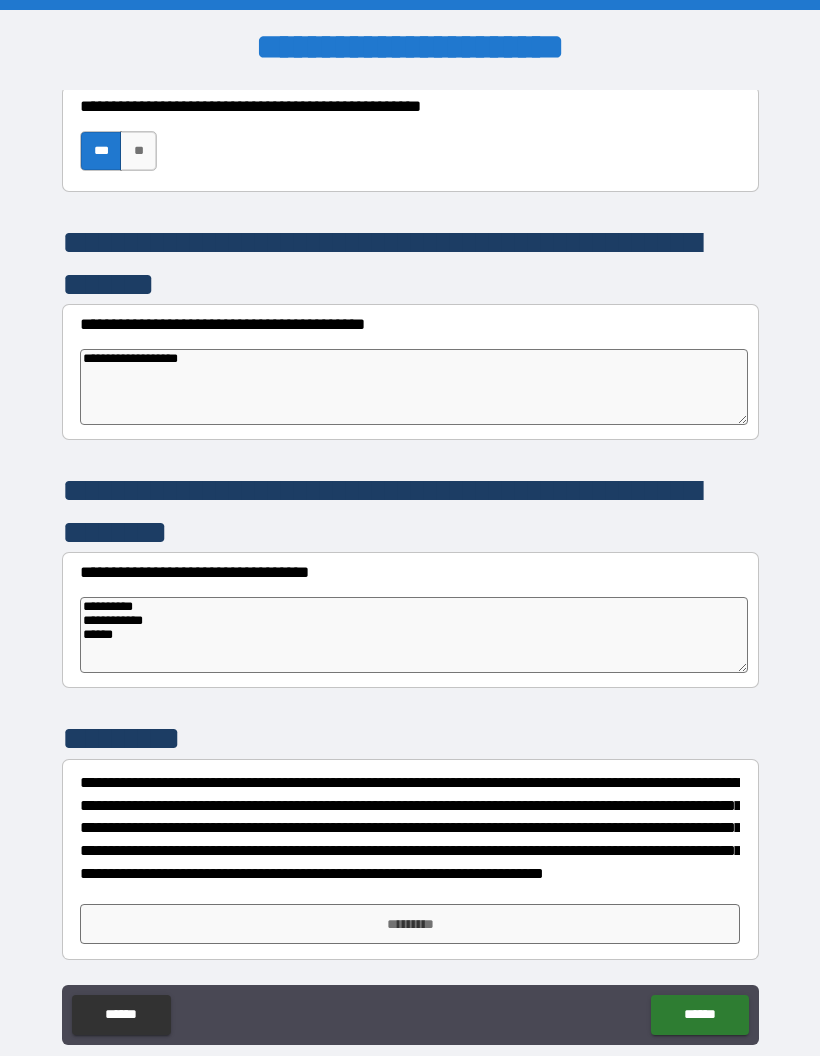 click on "**********" at bounding box center (414, 387) 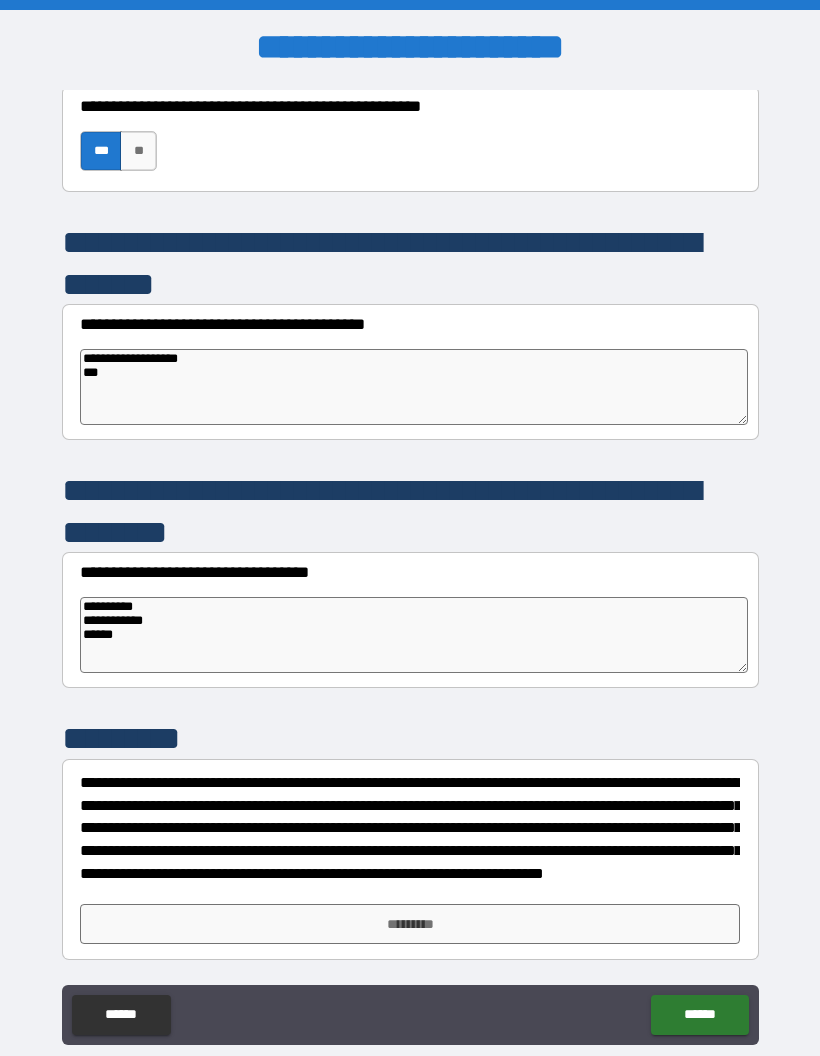 click on "**********" at bounding box center [414, 387] 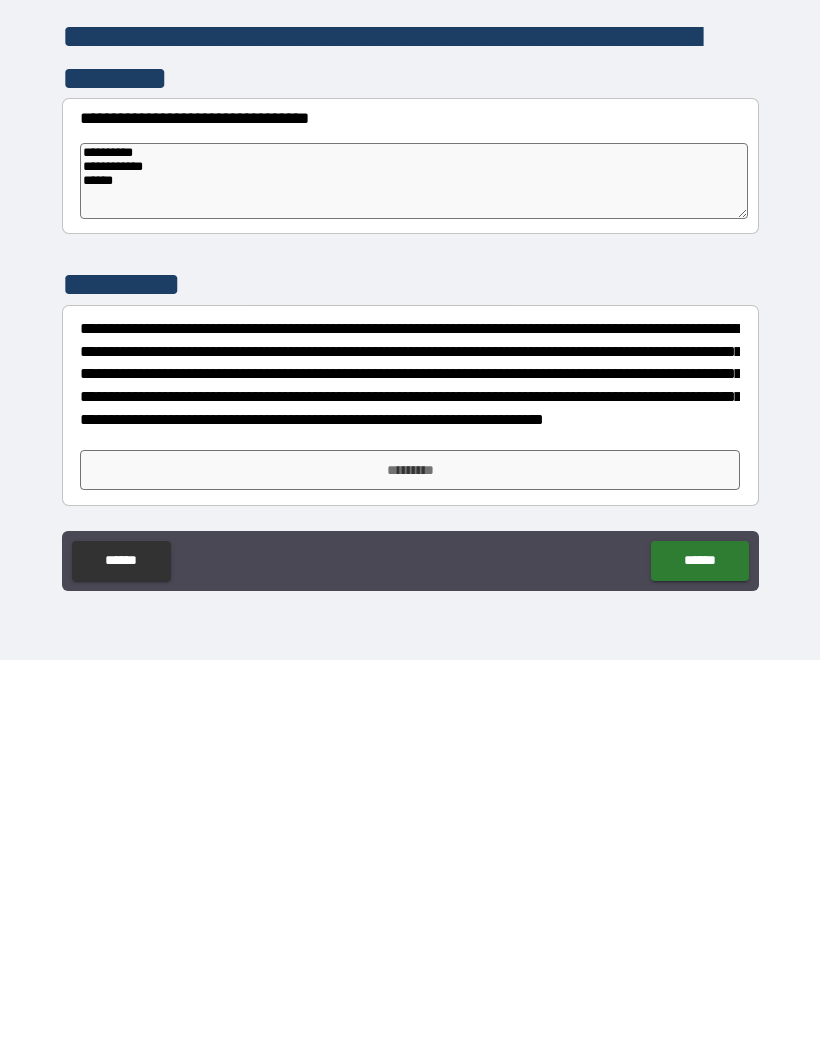 scroll, scrollTop: 60, scrollLeft: 0, axis: vertical 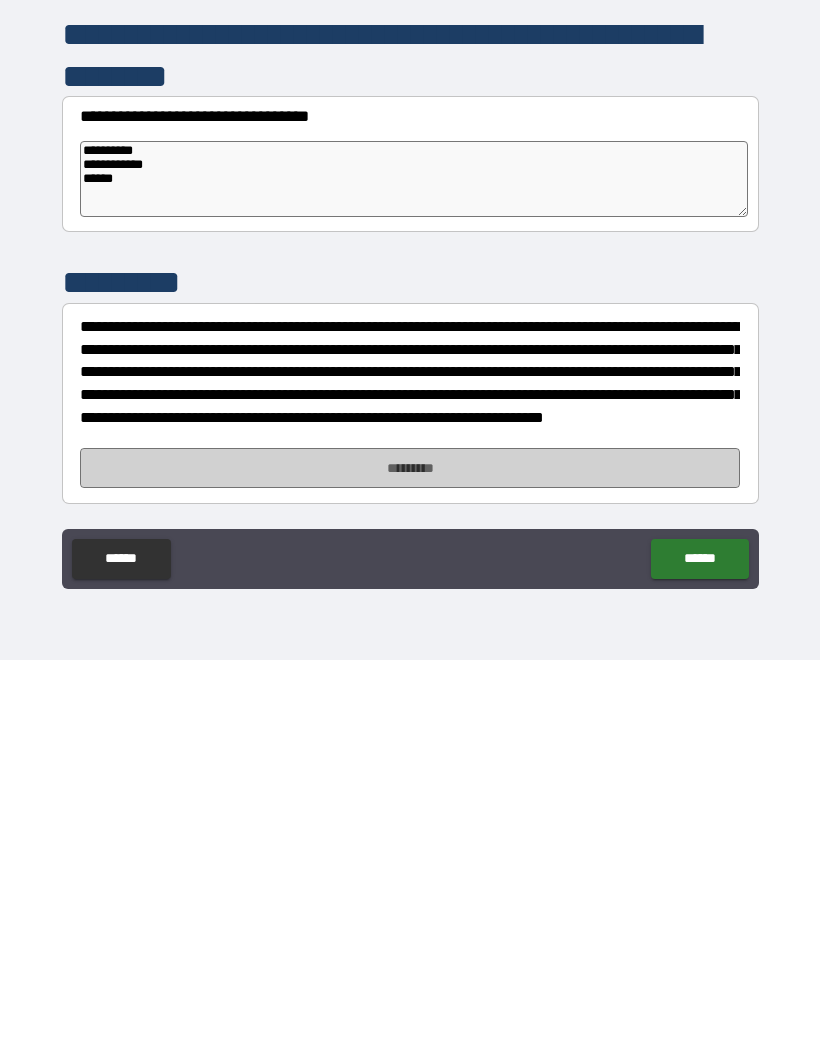 click on "*********" at bounding box center (410, 864) 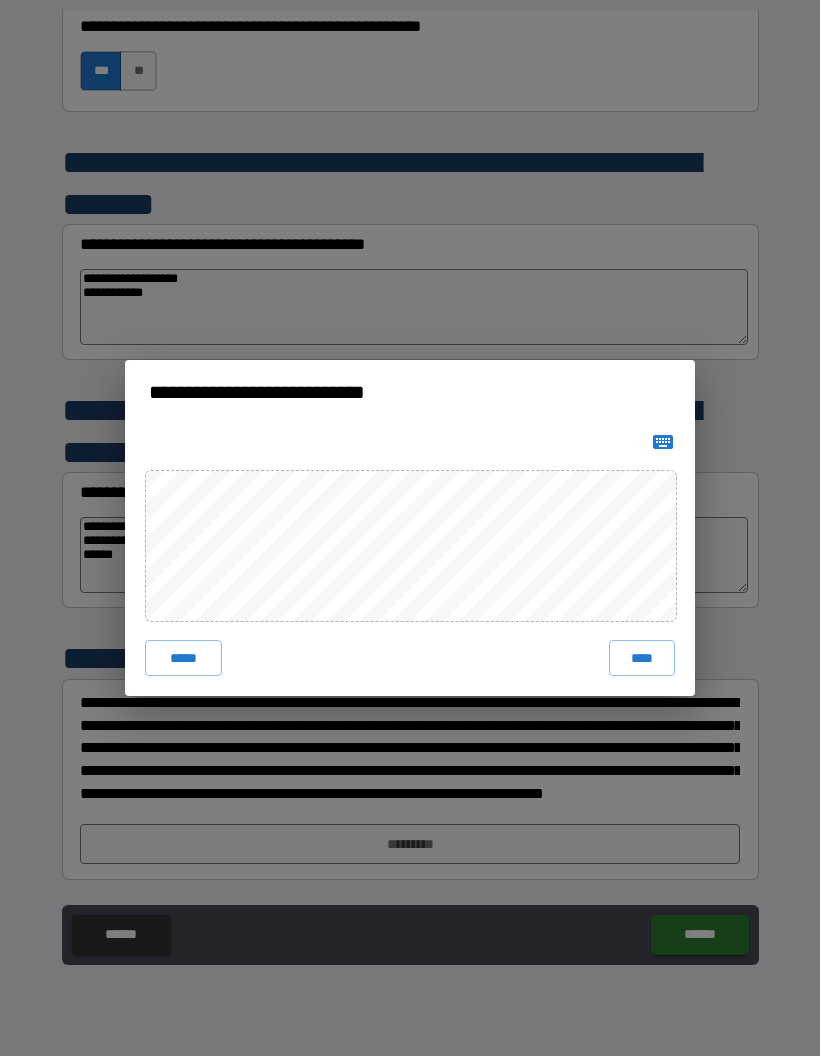 click 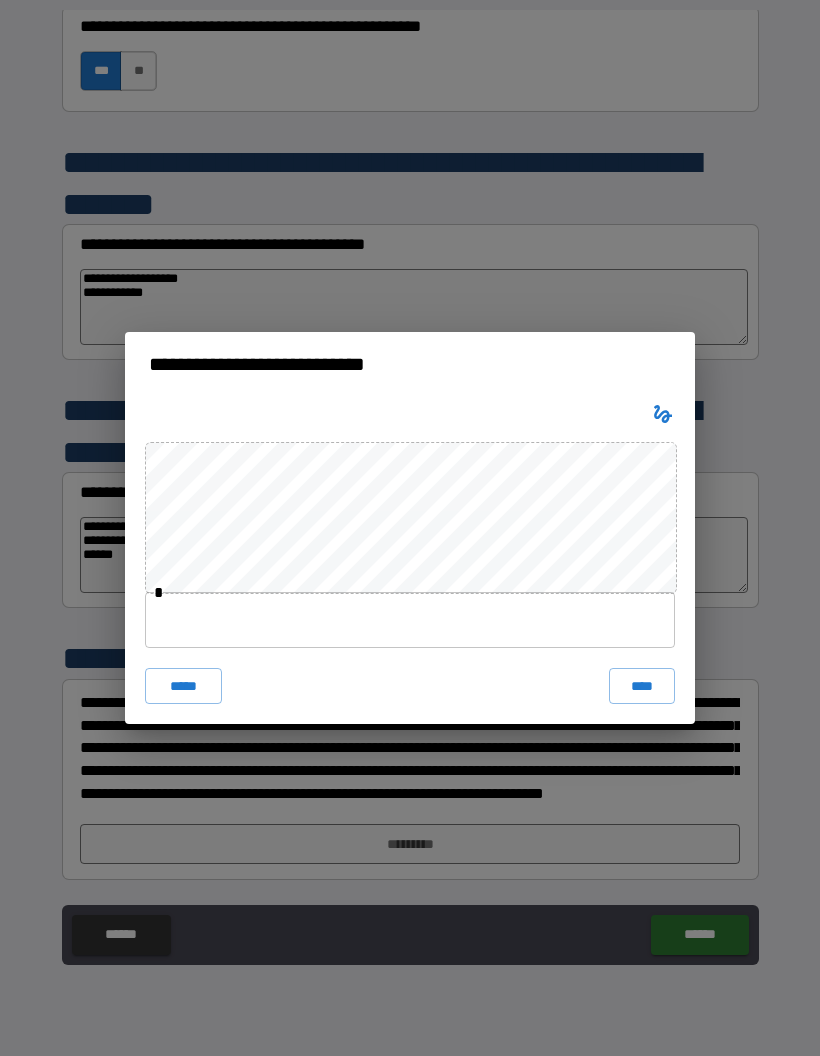click at bounding box center (410, 620) 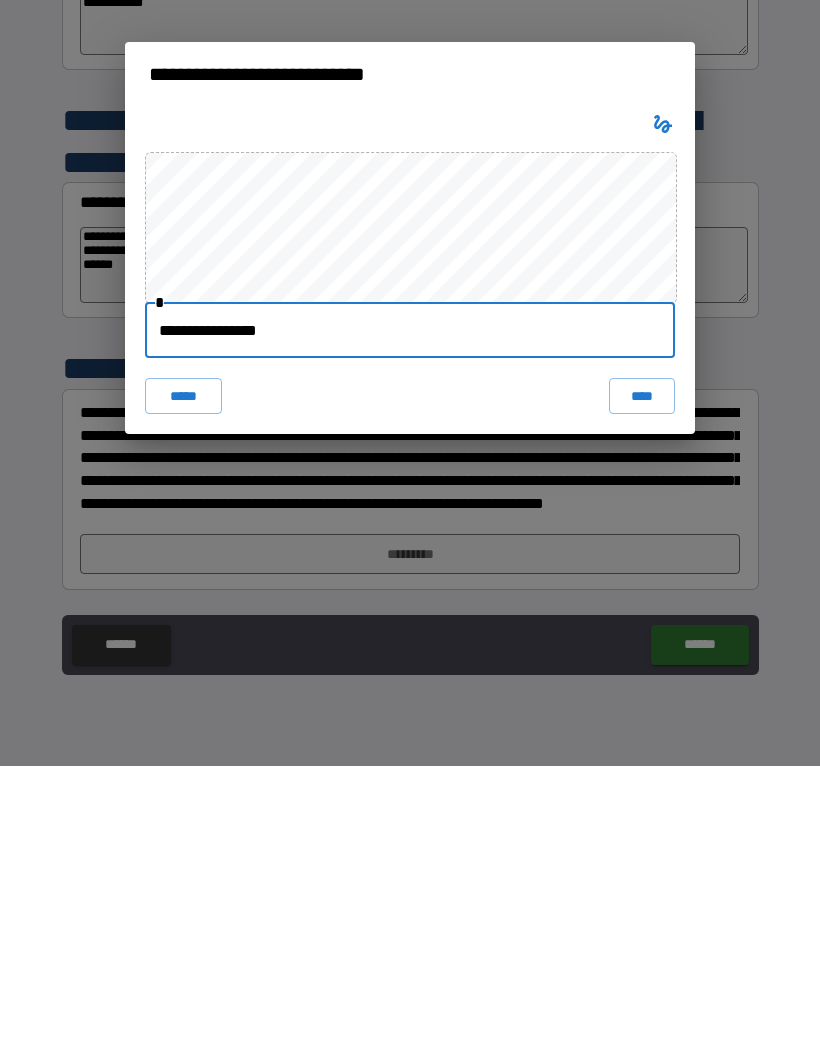 click on "****" at bounding box center (642, 686) 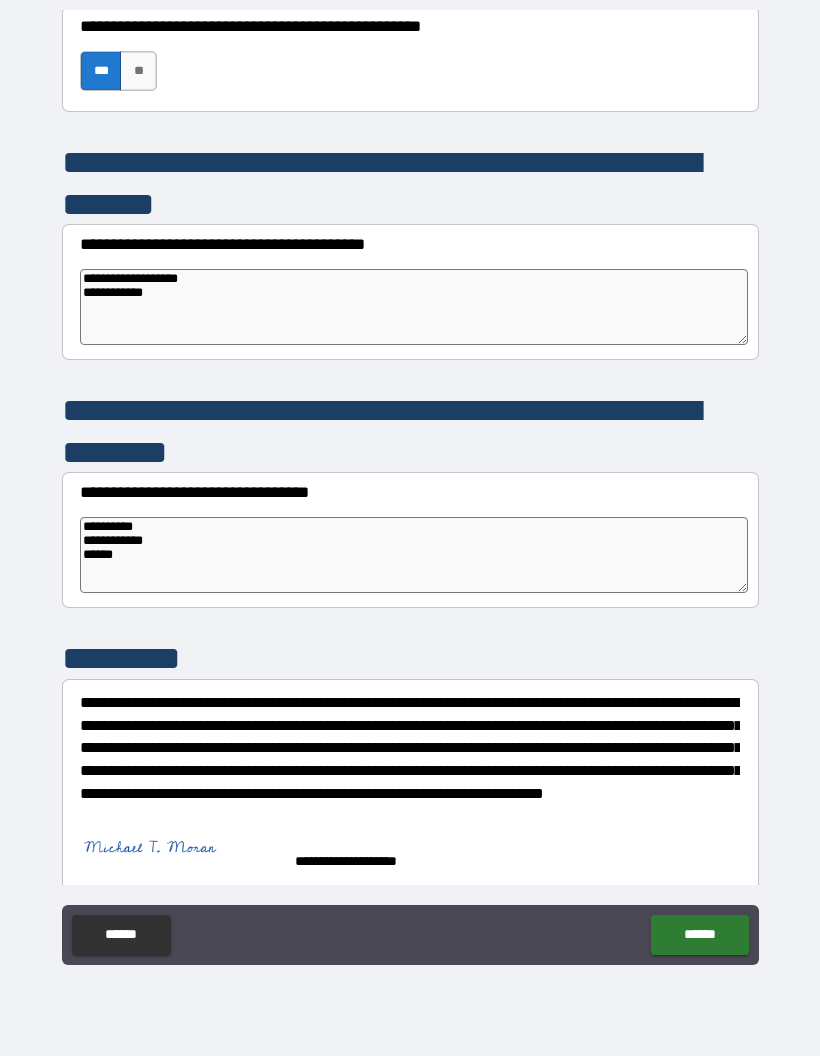scroll, scrollTop: 13176, scrollLeft: 0, axis: vertical 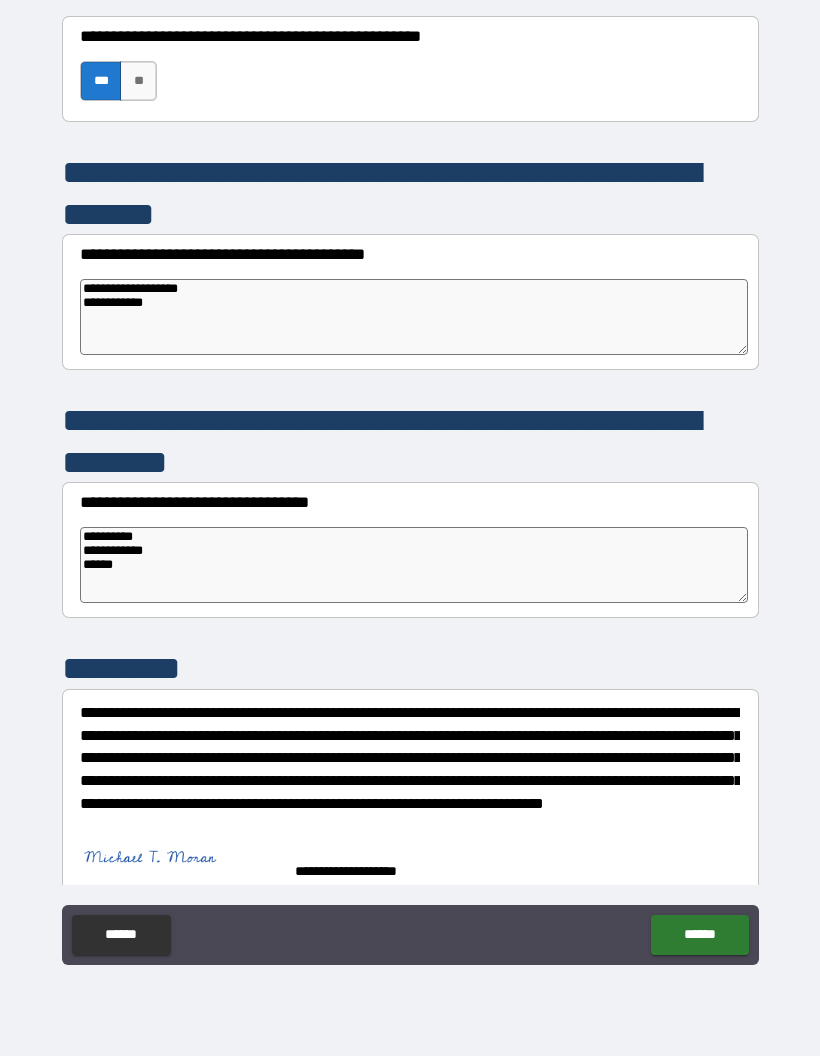 click on "******" at bounding box center [699, 935] 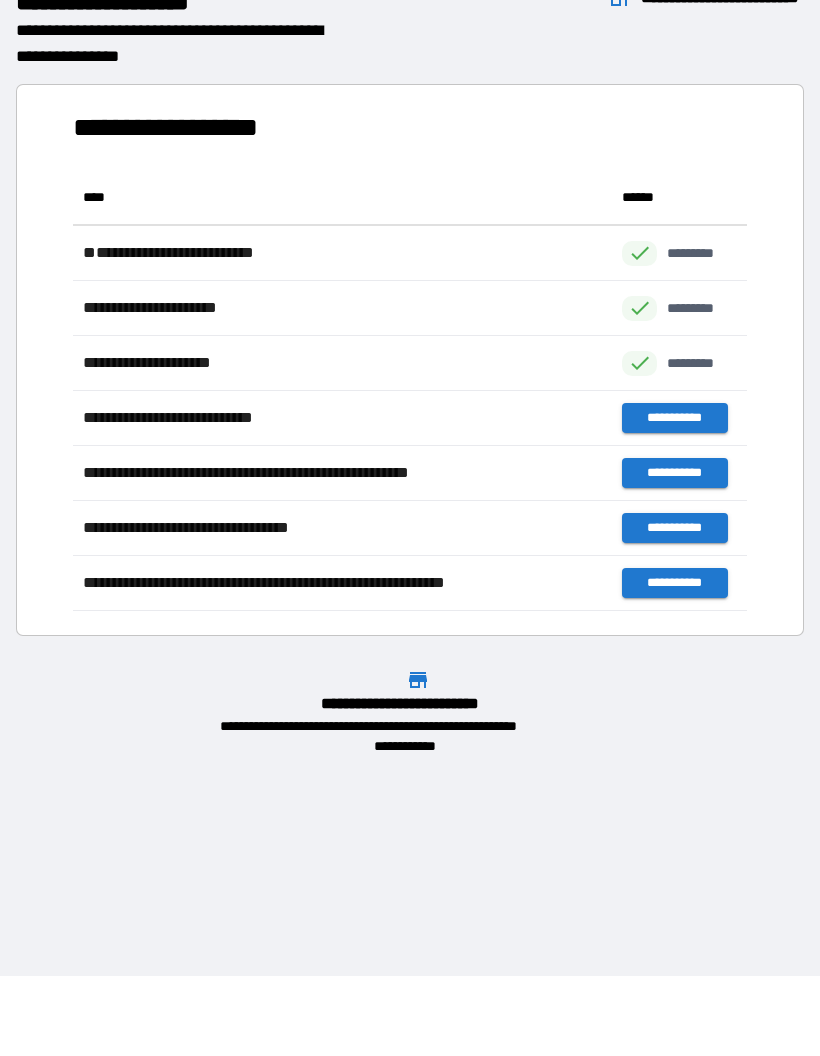 scroll, scrollTop: 1, scrollLeft: 1, axis: both 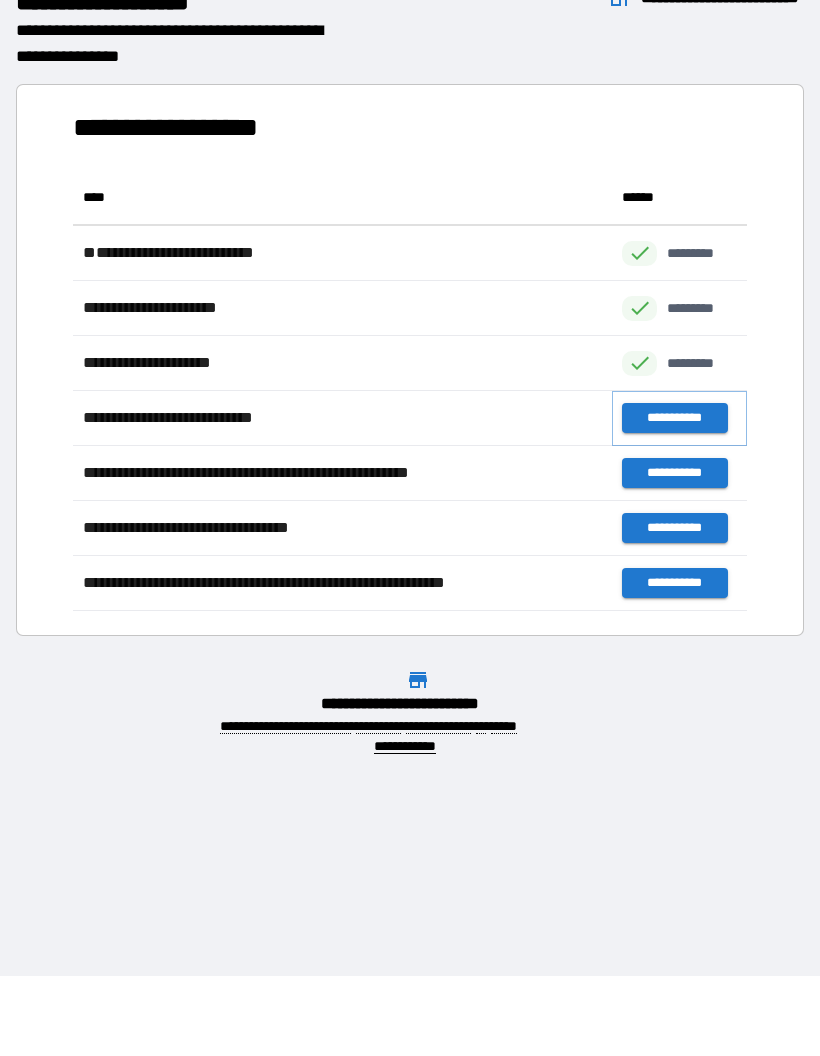 click on "**********" at bounding box center [674, 418] 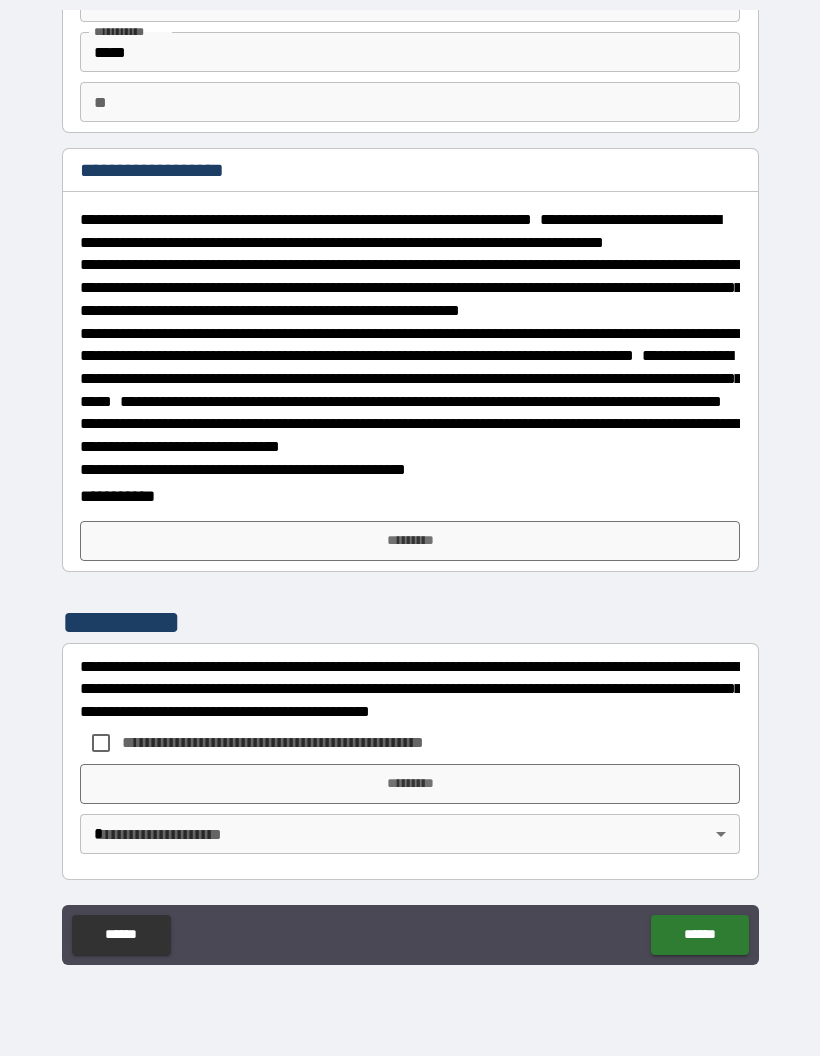 scroll, scrollTop: 178, scrollLeft: 0, axis: vertical 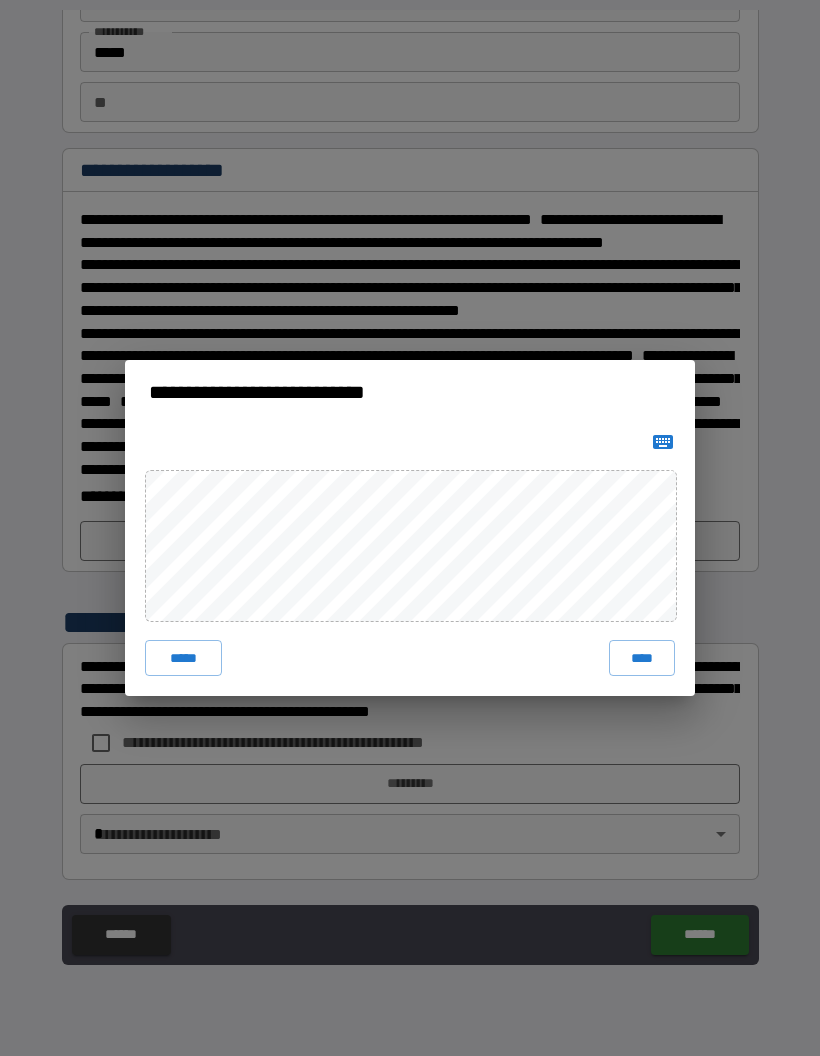 click on "****" at bounding box center [642, 658] 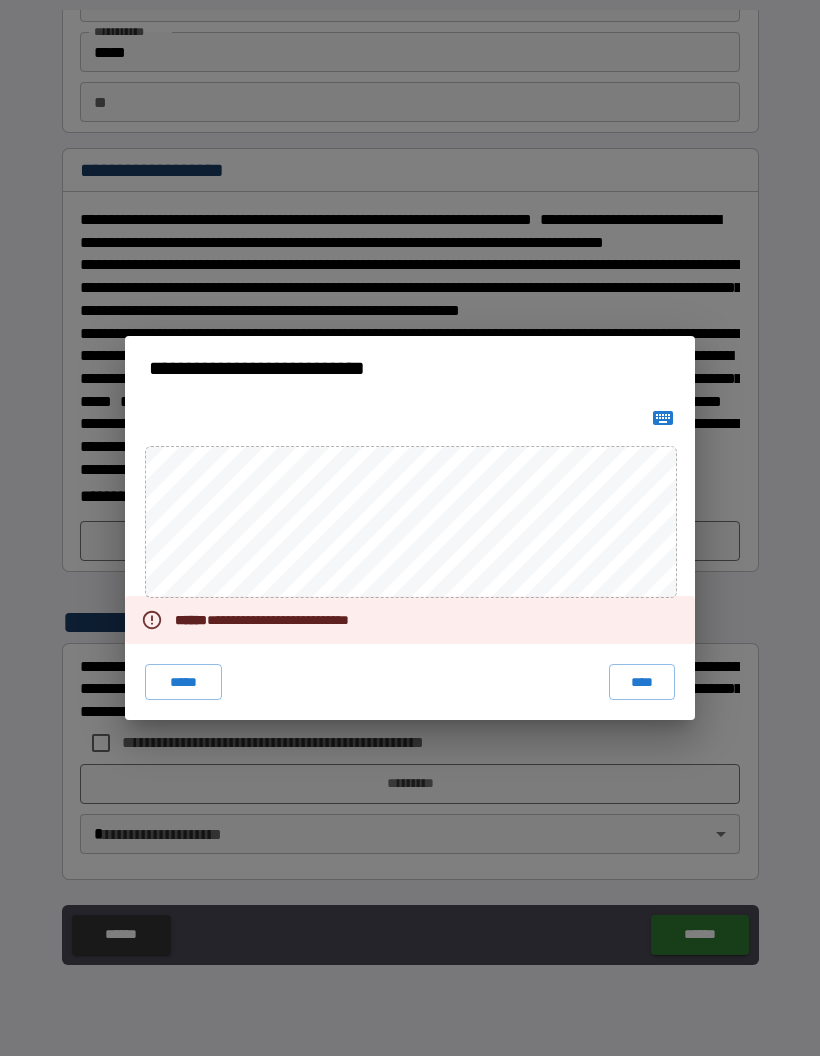 click 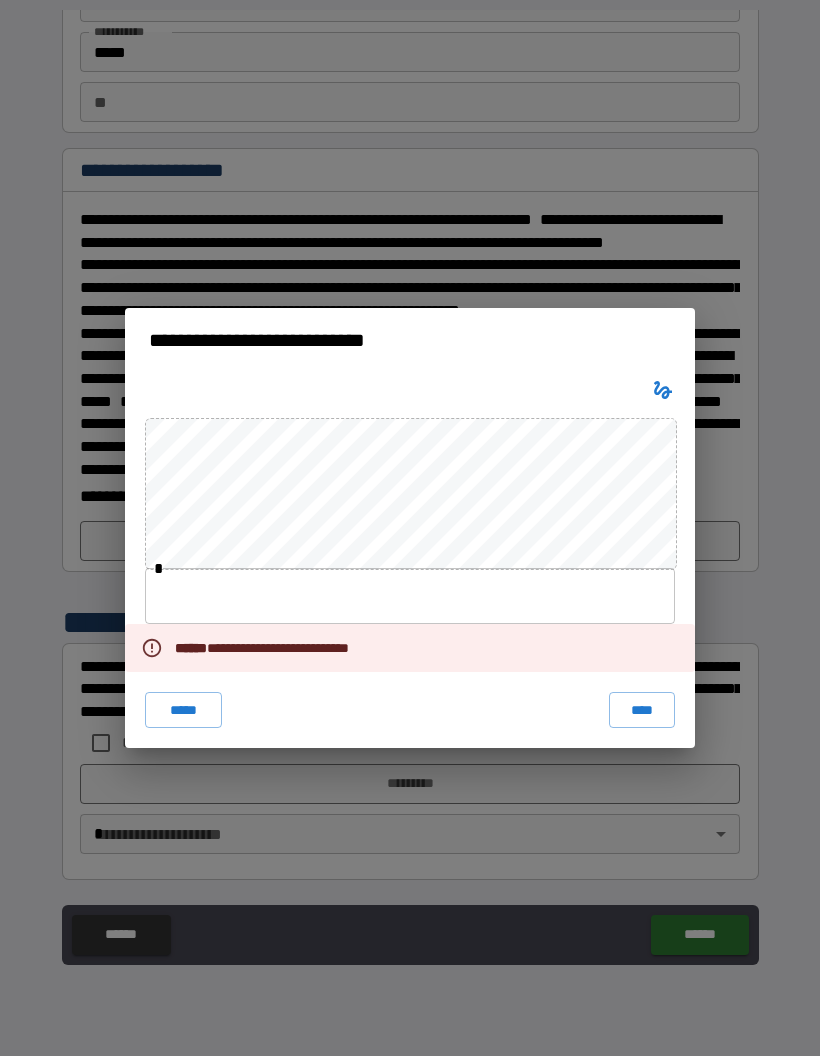 click on "****" at bounding box center (642, 710) 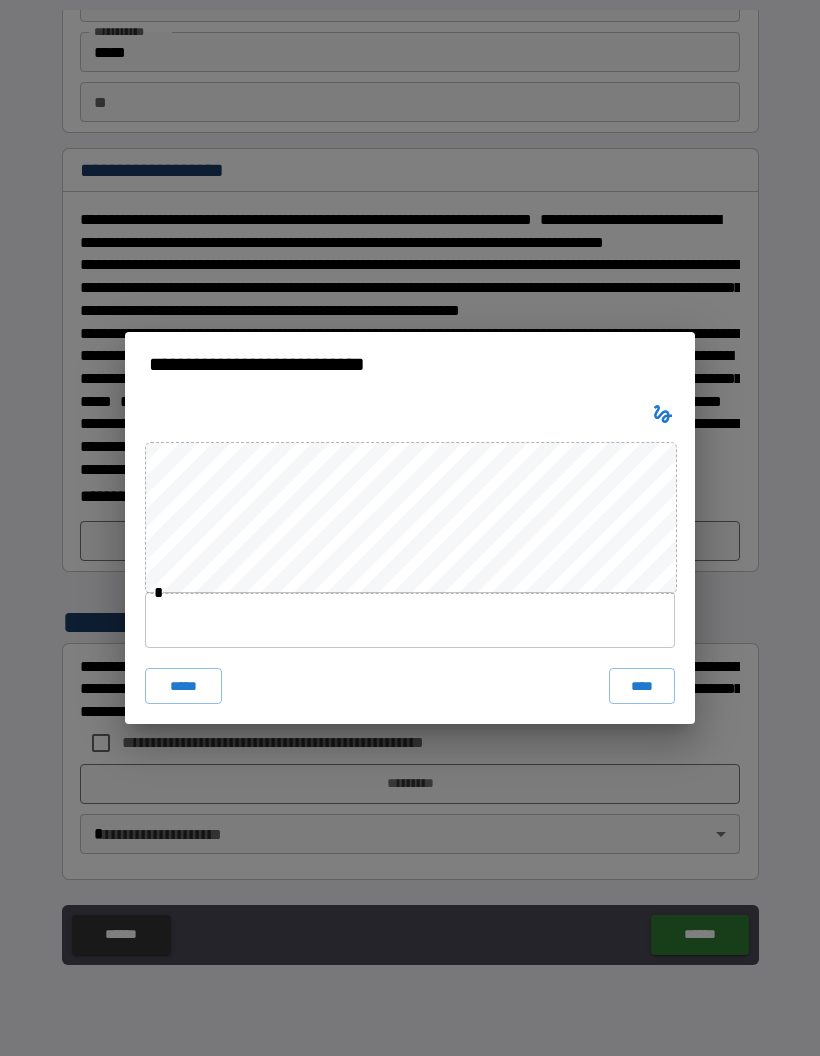 click 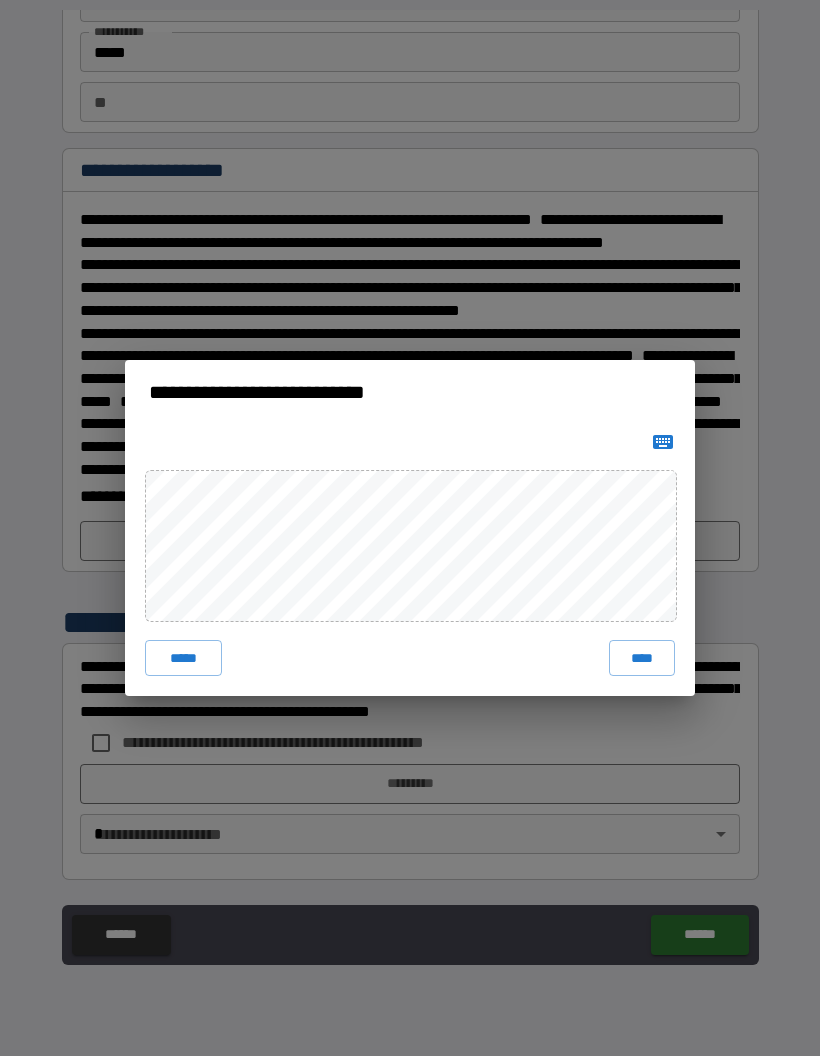click 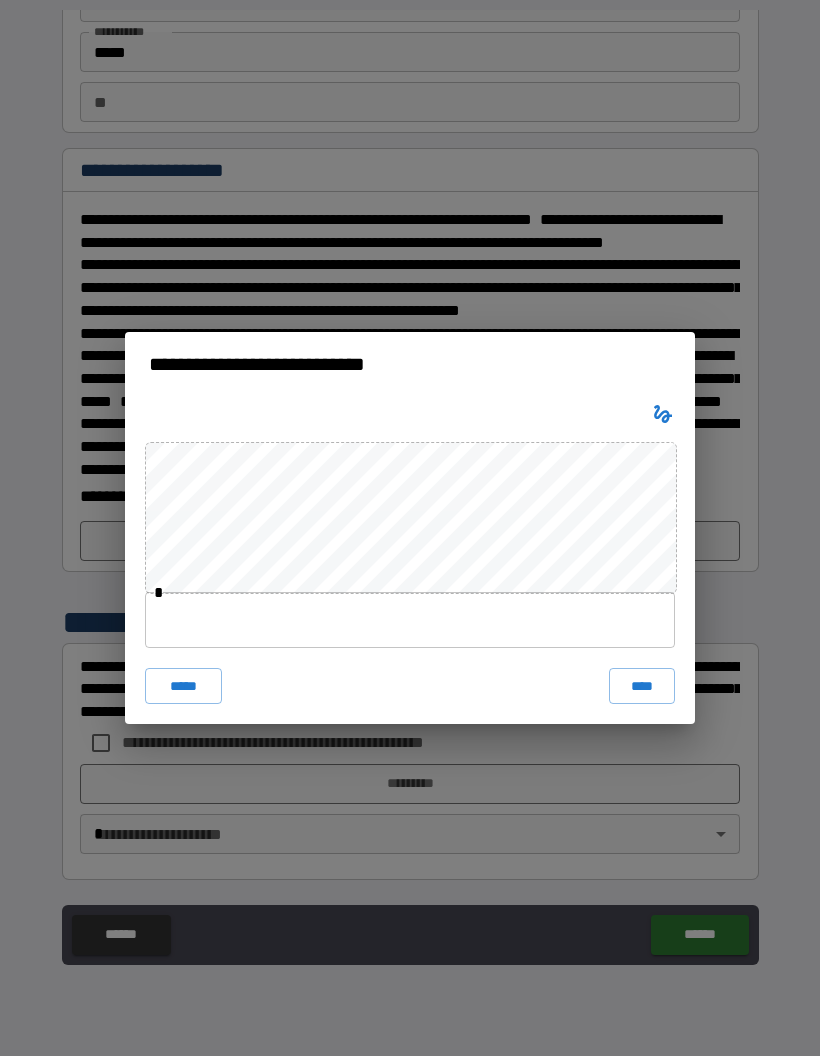 click at bounding box center (410, 620) 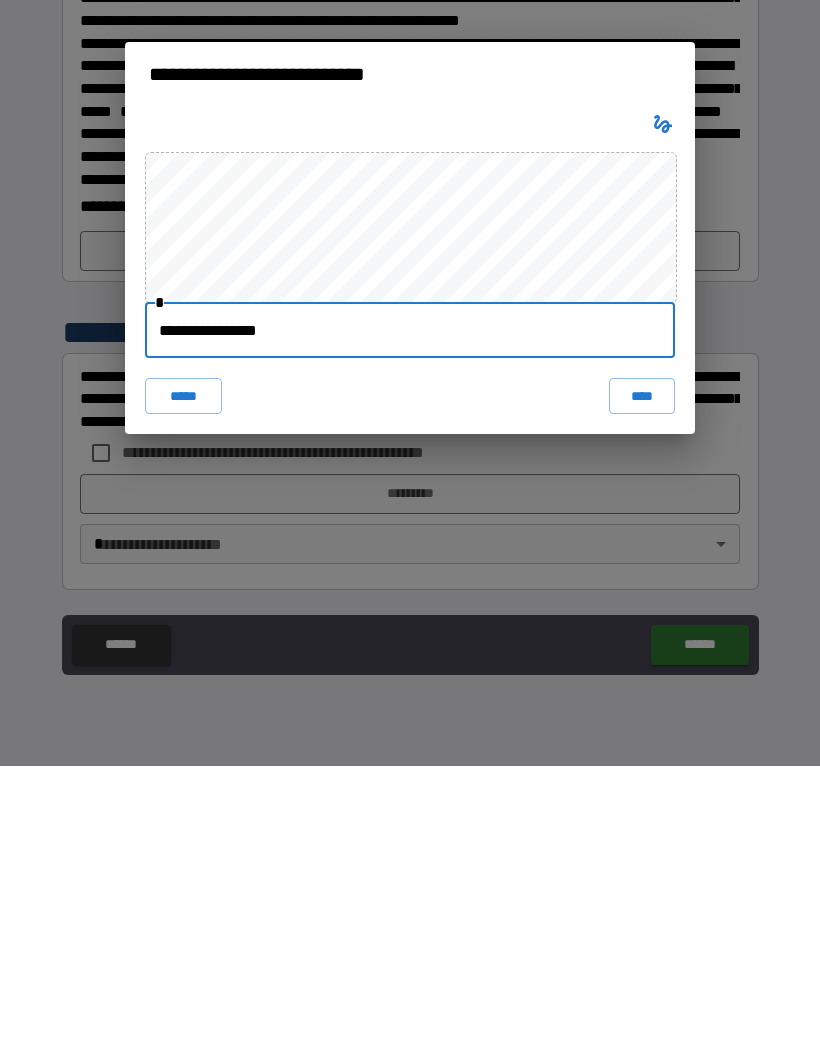 click on "****" at bounding box center (642, 686) 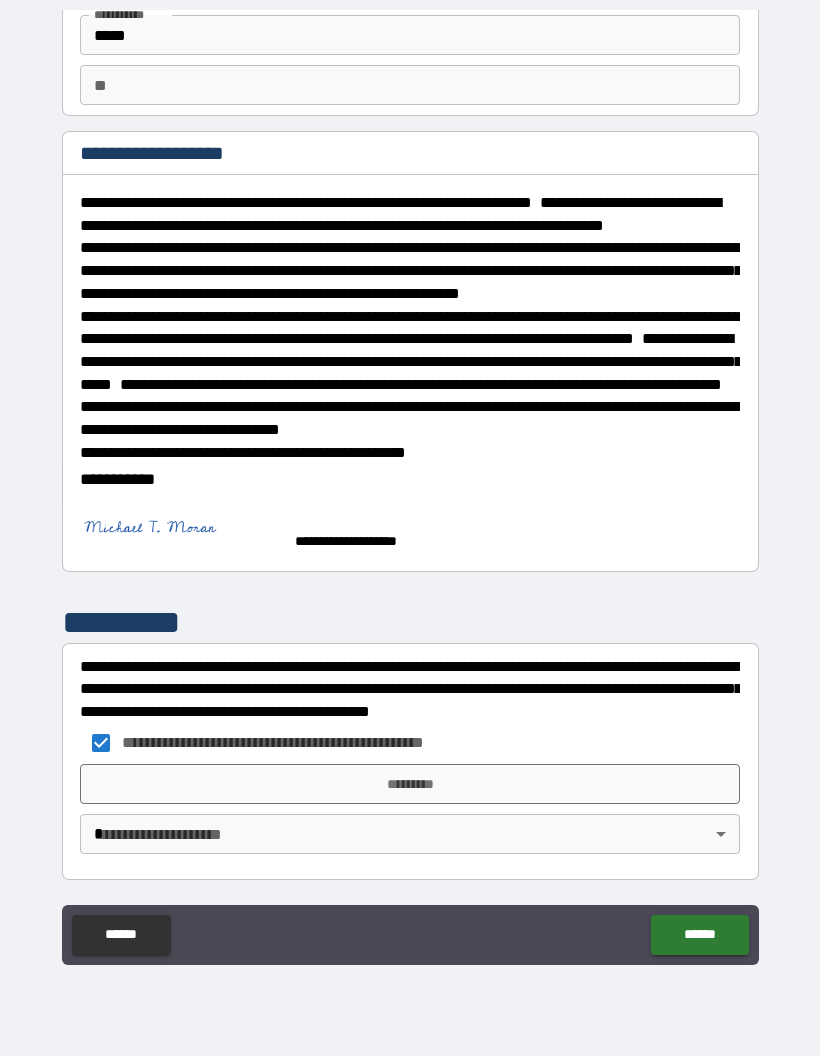 click on "*********" at bounding box center [410, 784] 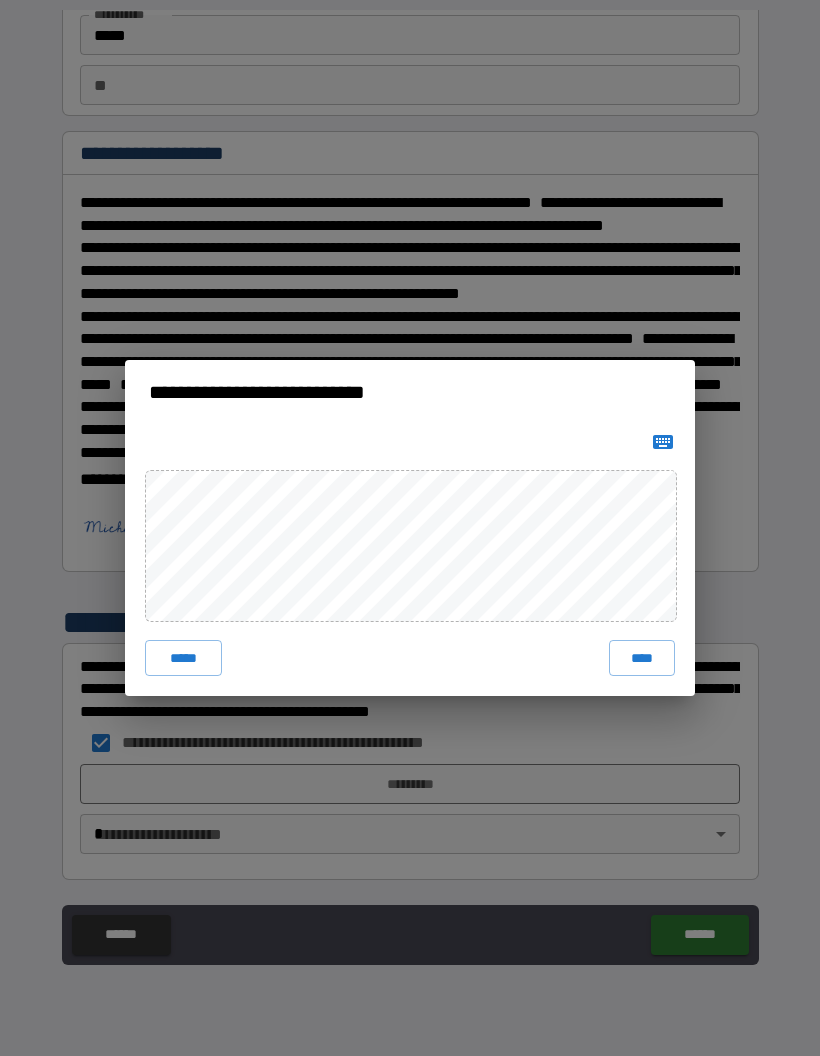 click 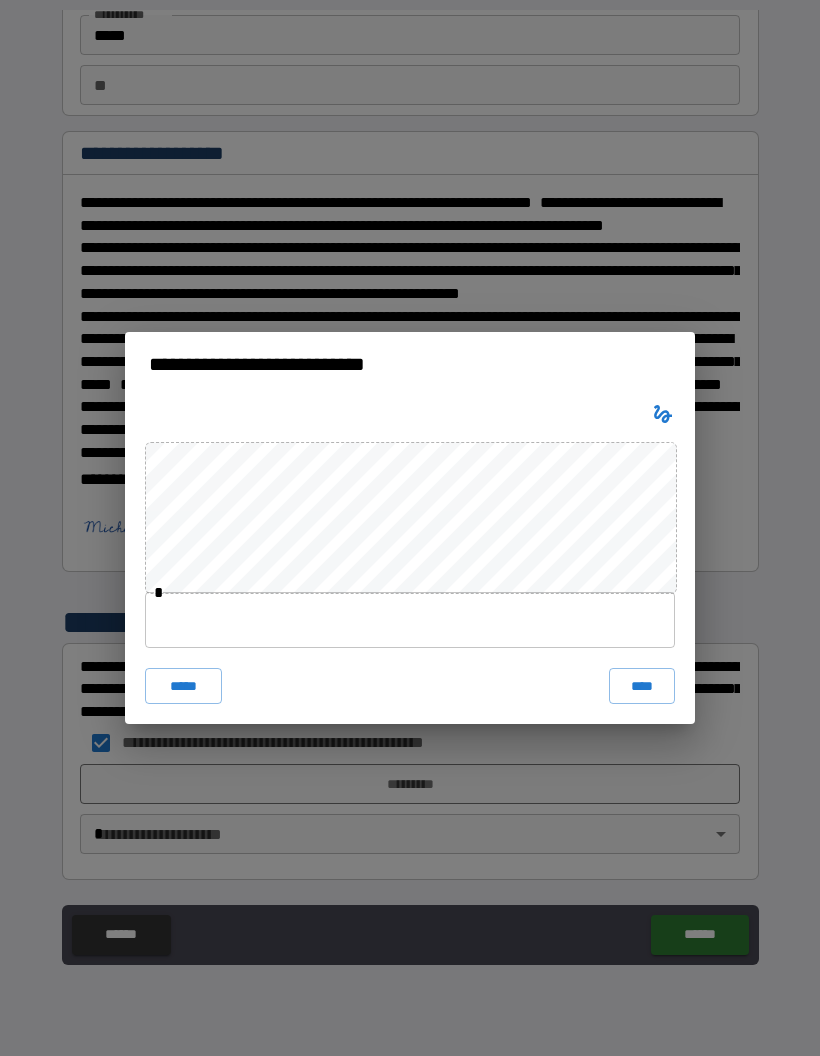 click at bounding box center [410, 620] 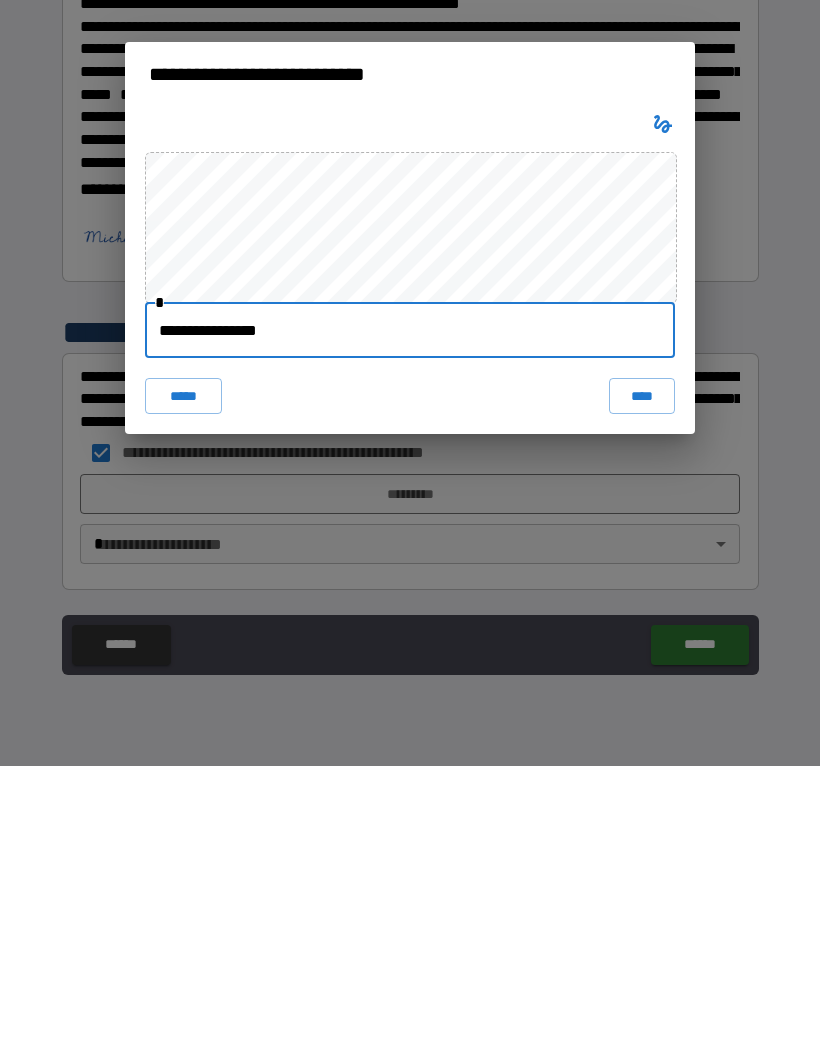 click on "****" at bounding box center (642, 686) 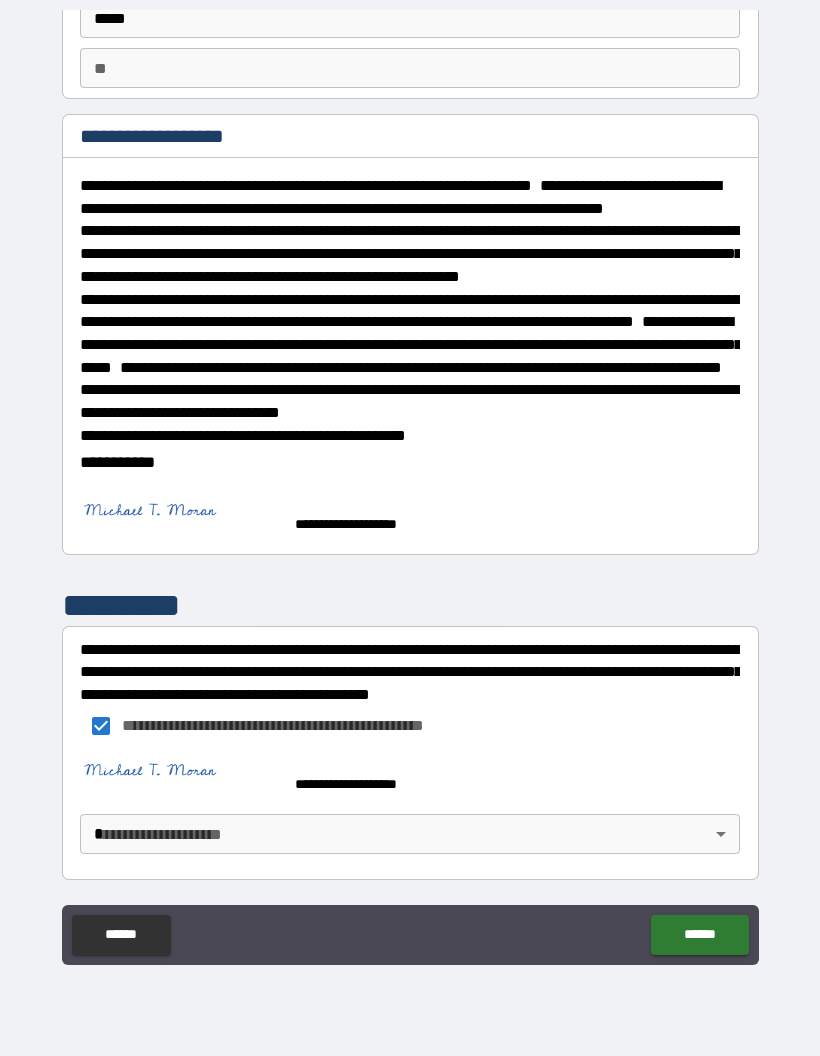 click on "**********" at bounding box center (410, 488) 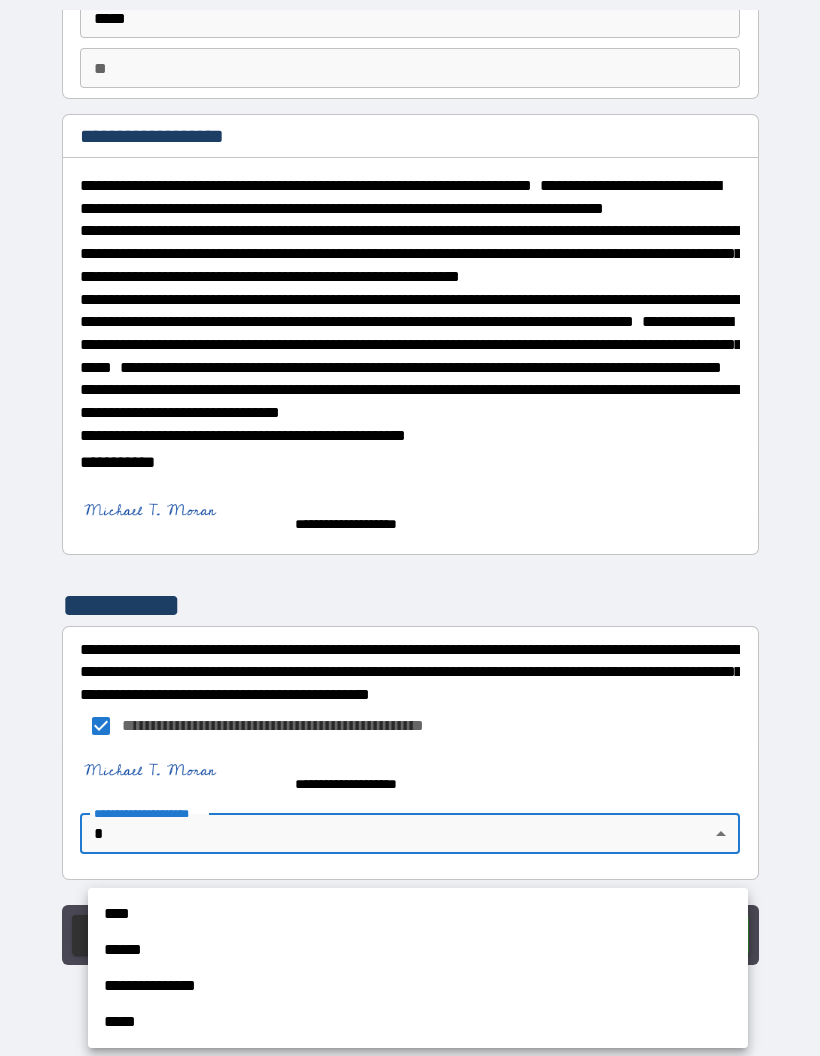 click on "****" at bounding box center [418, 914] 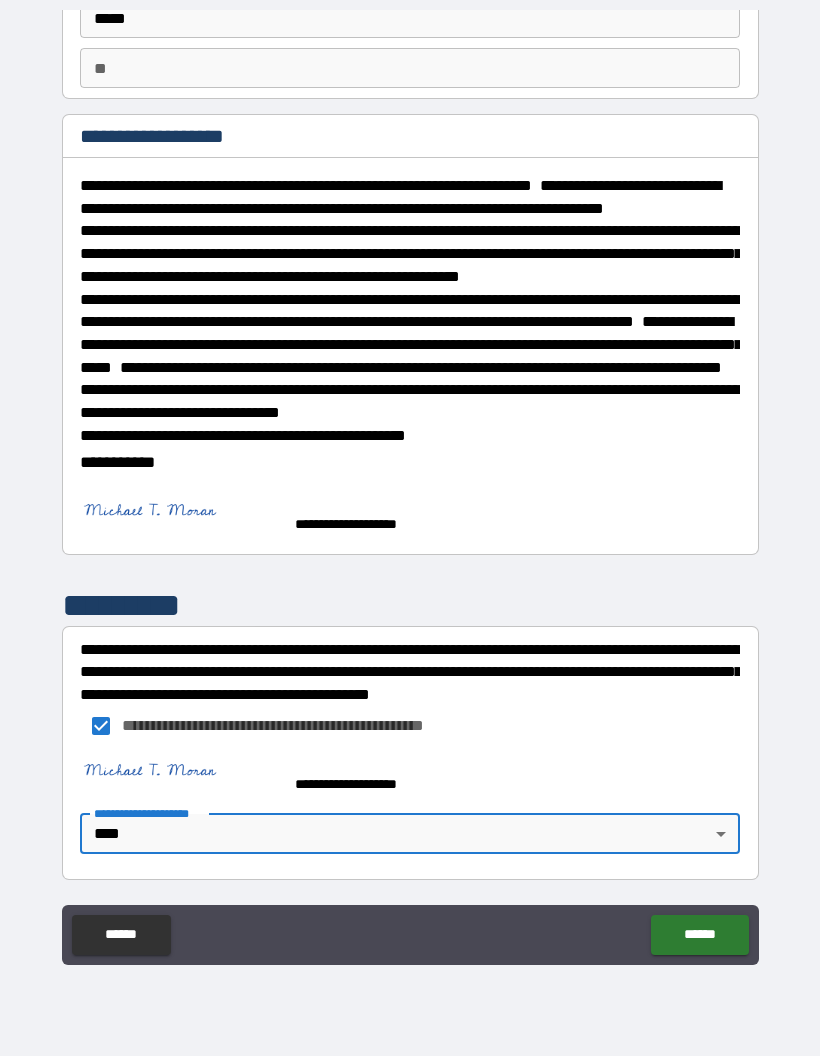 click on "******" at bounding box center [699, 935] 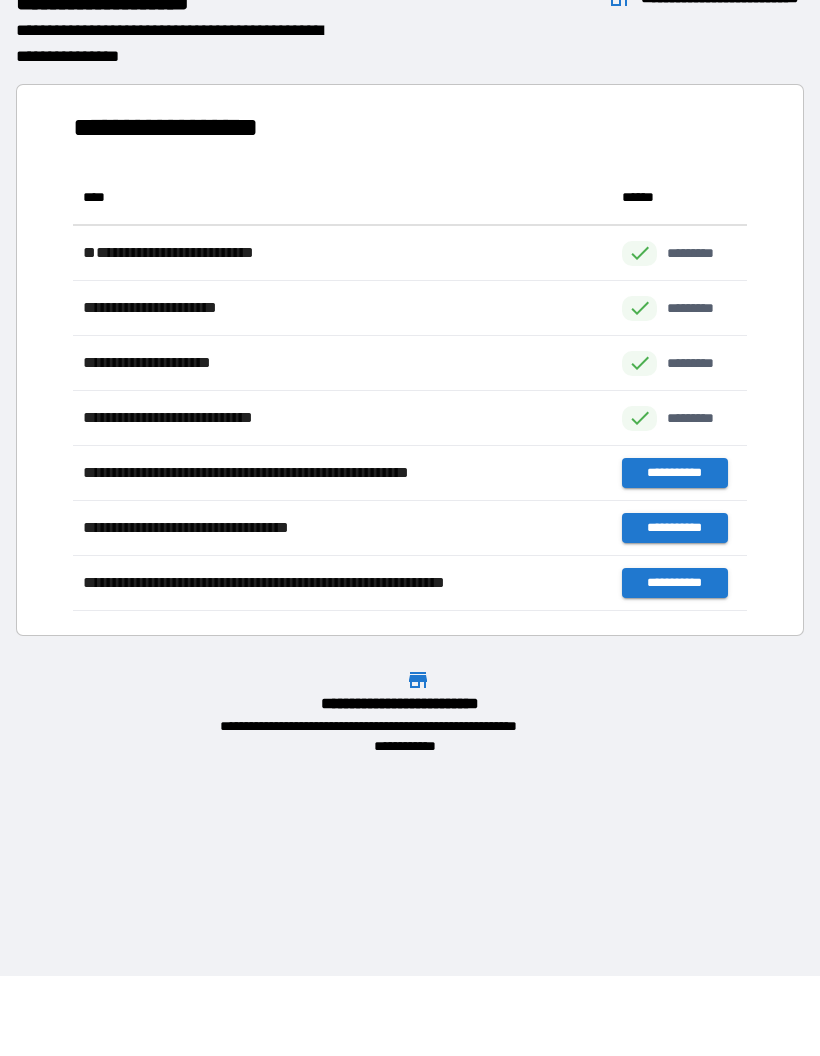 scroll, scrollTop: 1, scrollLeft: 1, axis: both 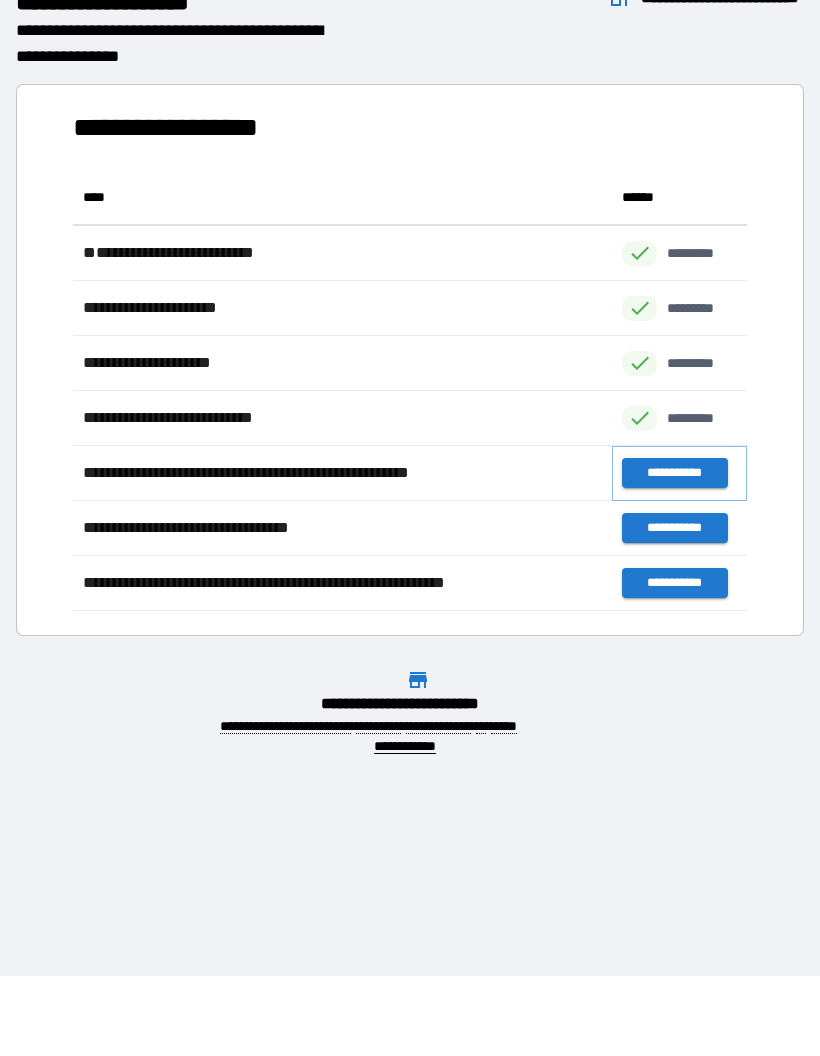 click on "**********" at bounding box center (674, 473) 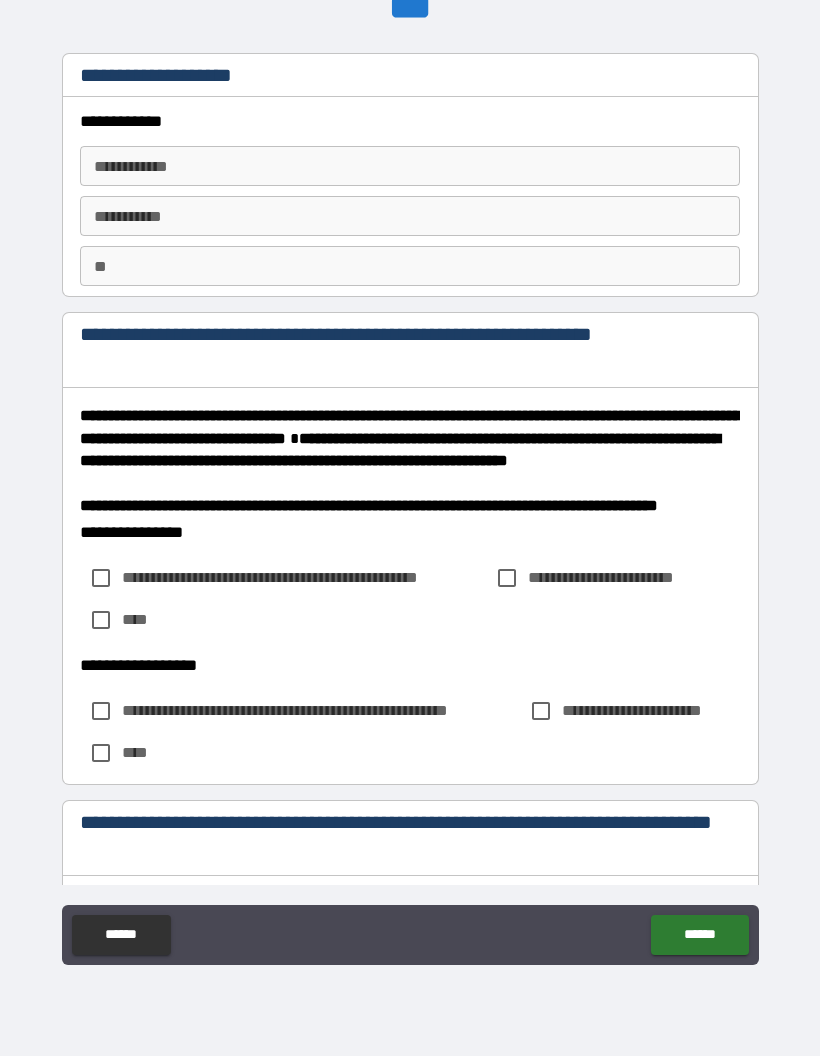 click on "**********" at bounding box center [410, 166] 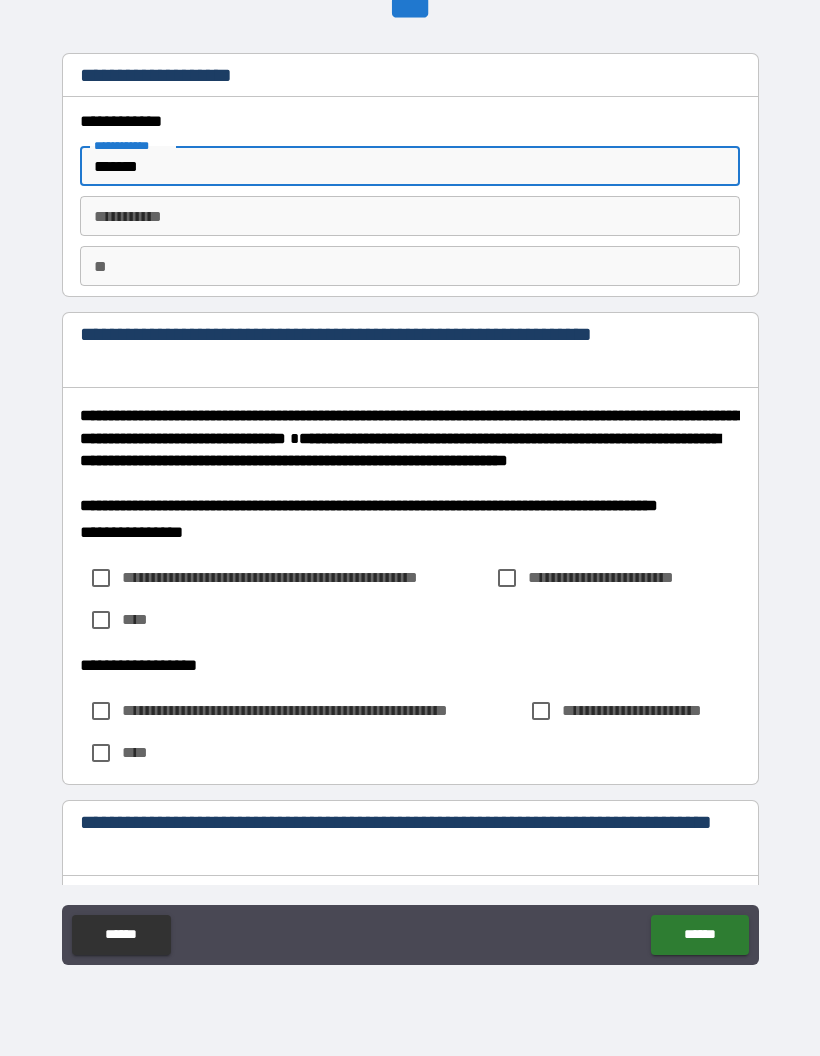 click on "*********   * *********   *" at bounding box center [410, 216] 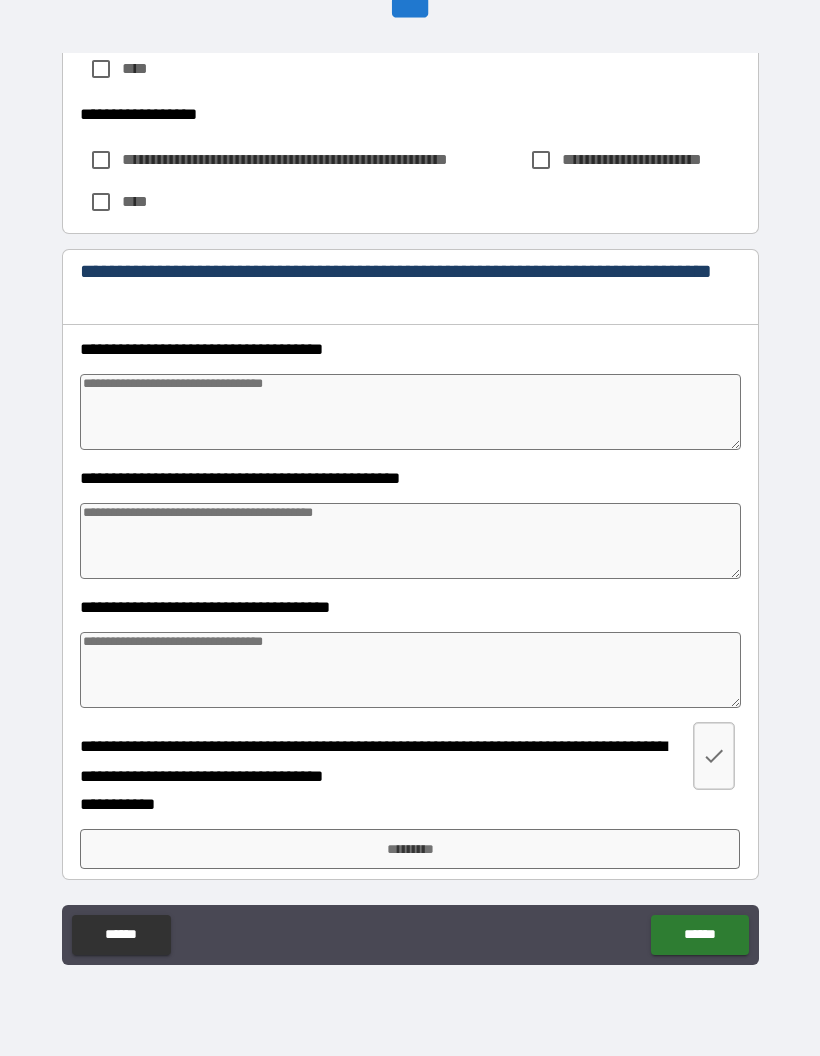 scroll, scrollTop: 564, scrollLeft: 0, axis: vertical 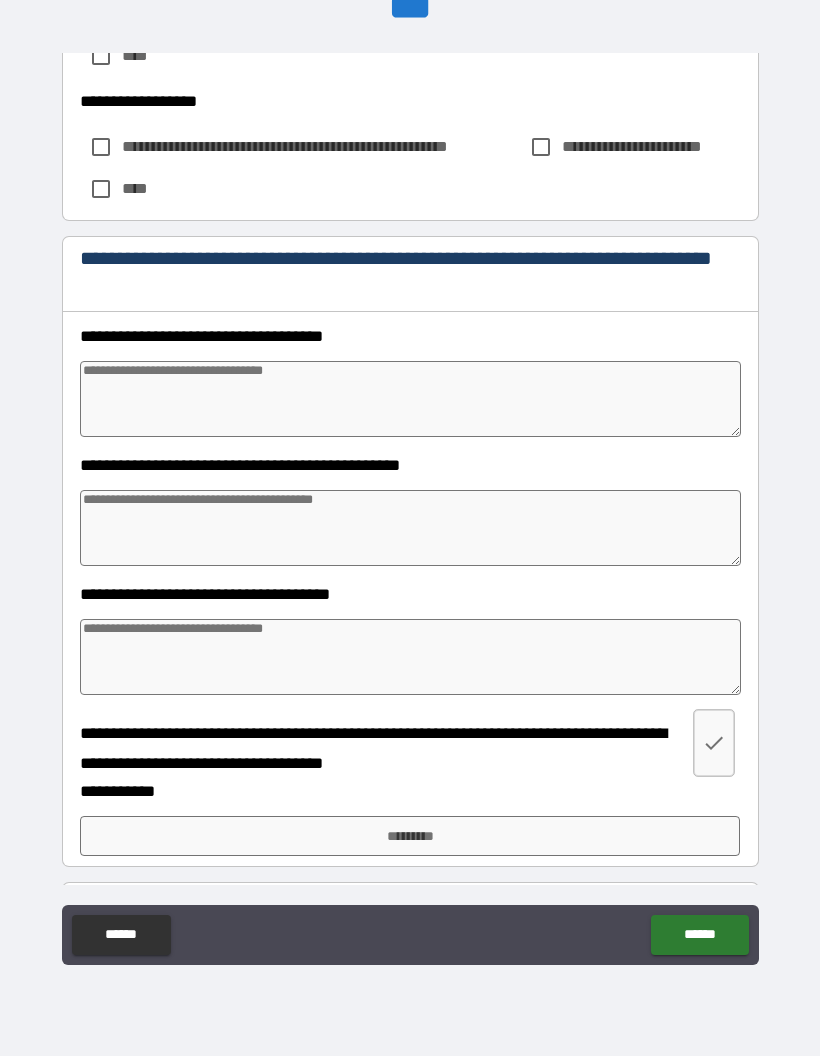 click at bounding box center (410, 399) 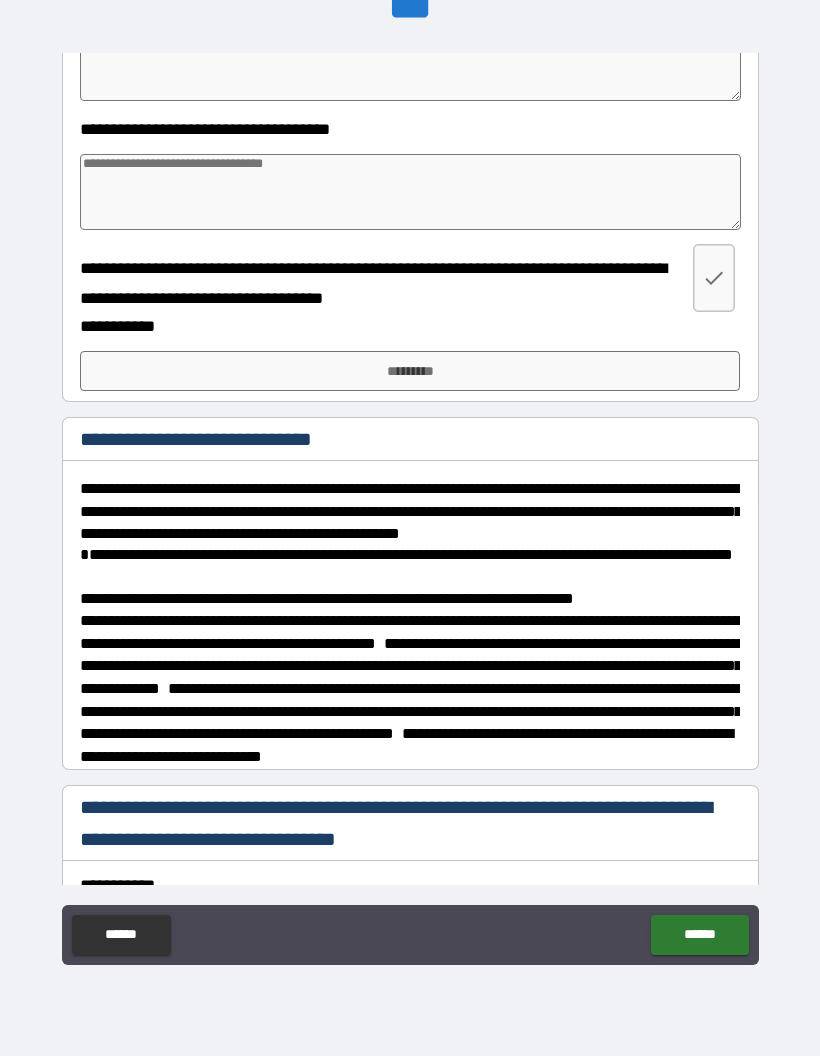 scroll, scrollTop: 1032, scrollLeft: 0, axis: vertical 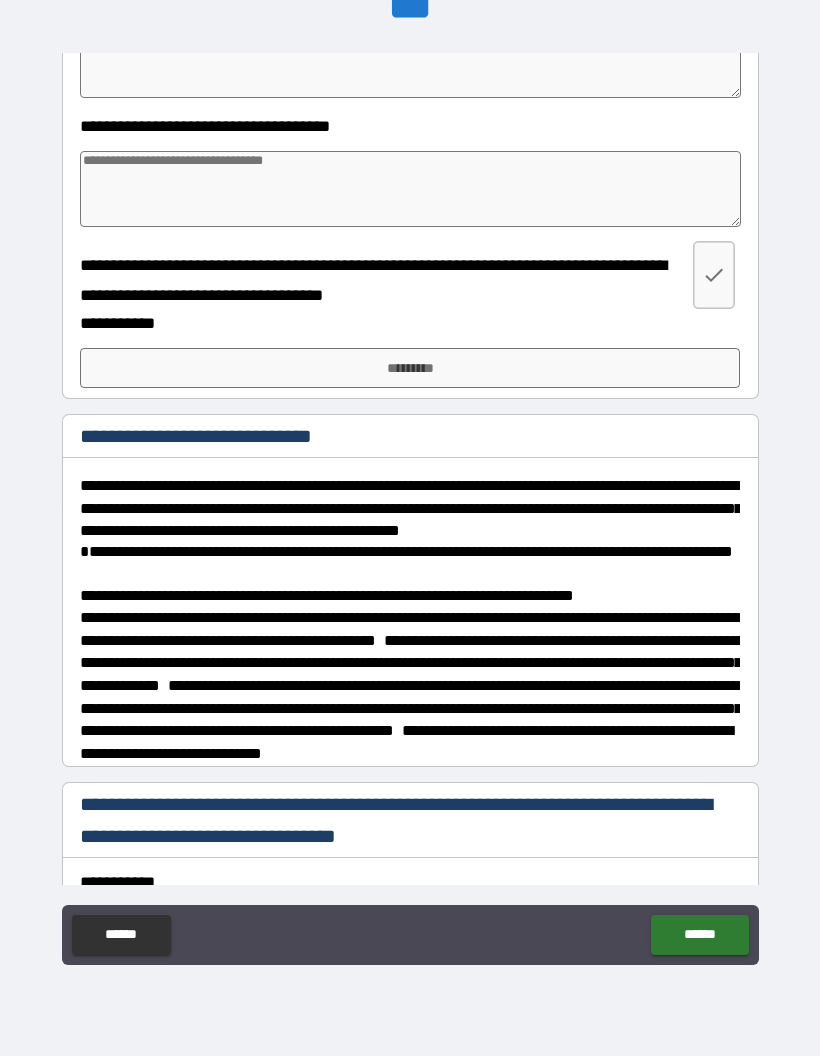 click on "*********" at bounding box center [410, 368] 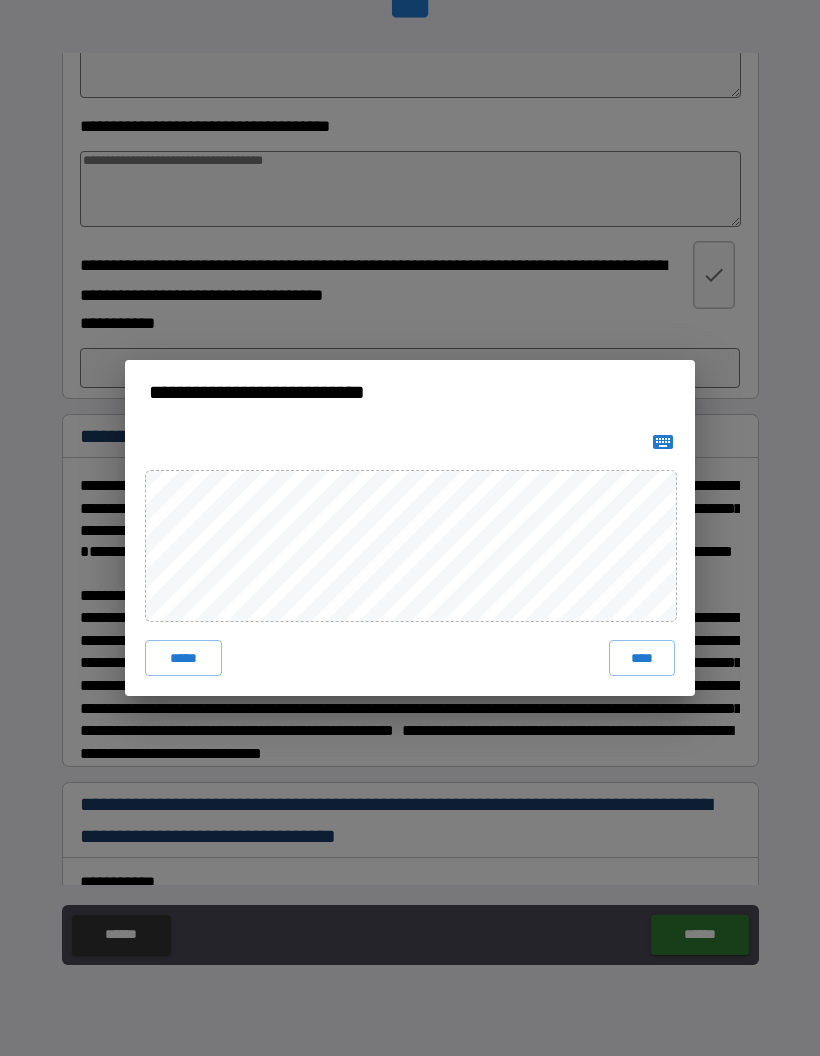 click 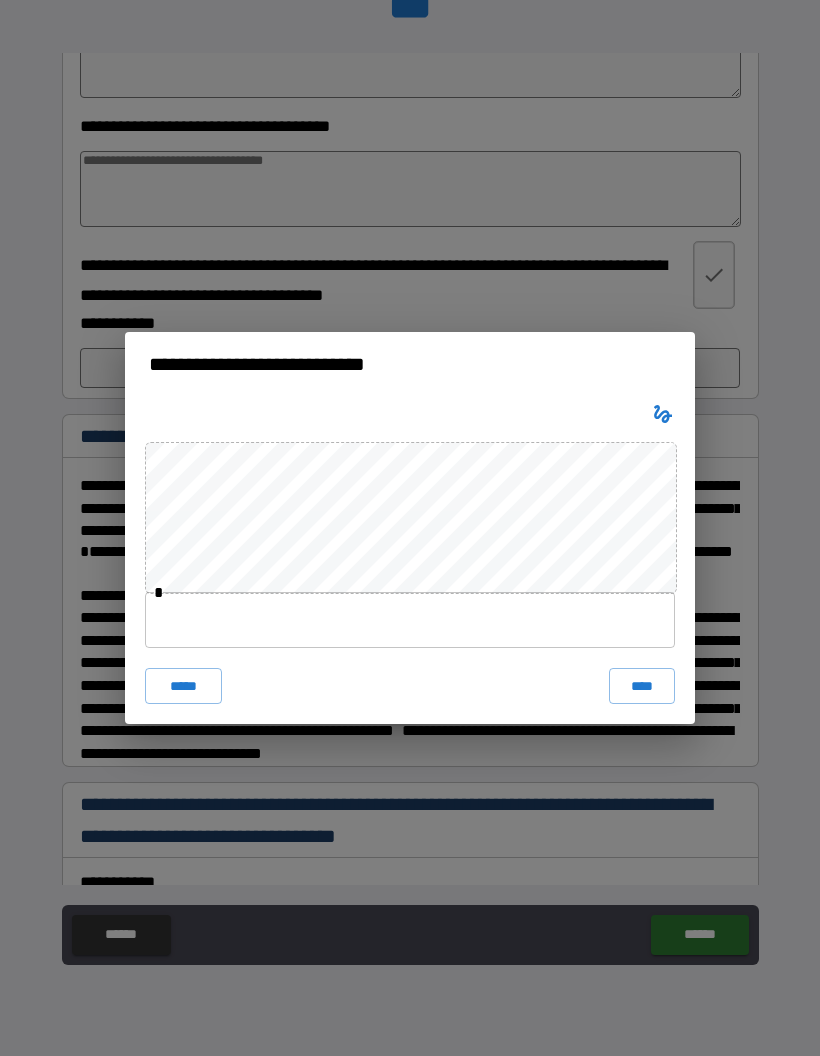 click at bounding box center (410, 620) 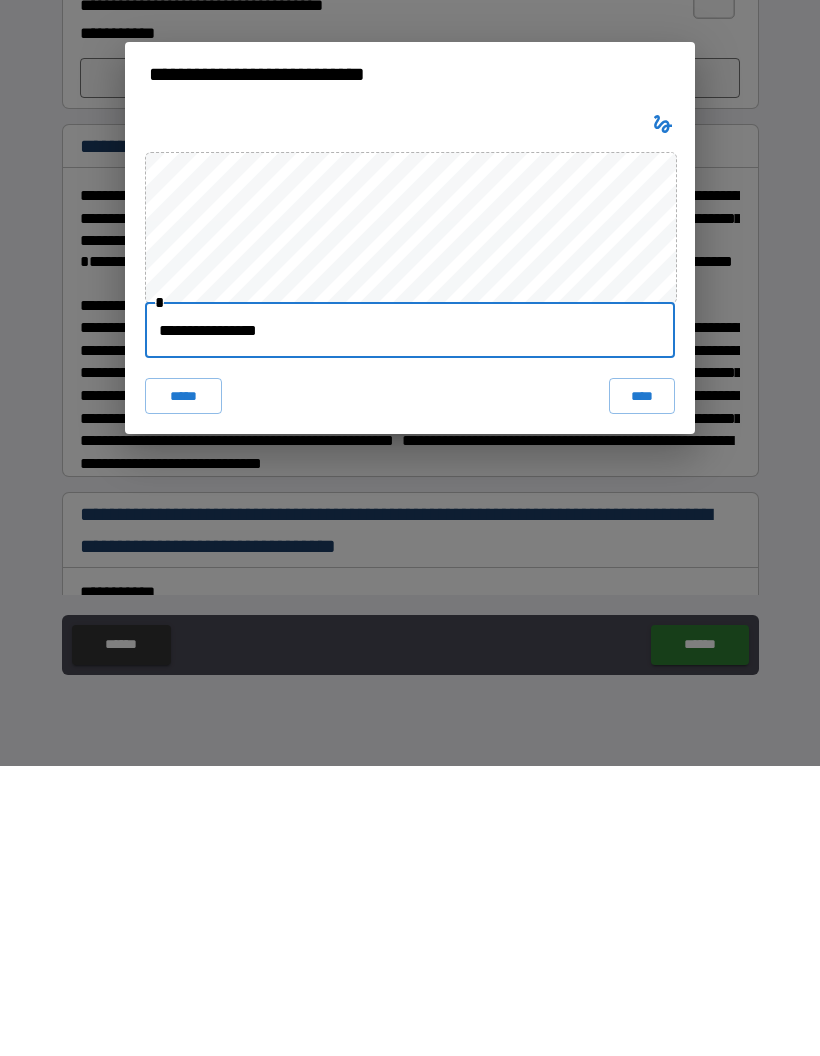 click on "****" at bounding box center (642, 686) 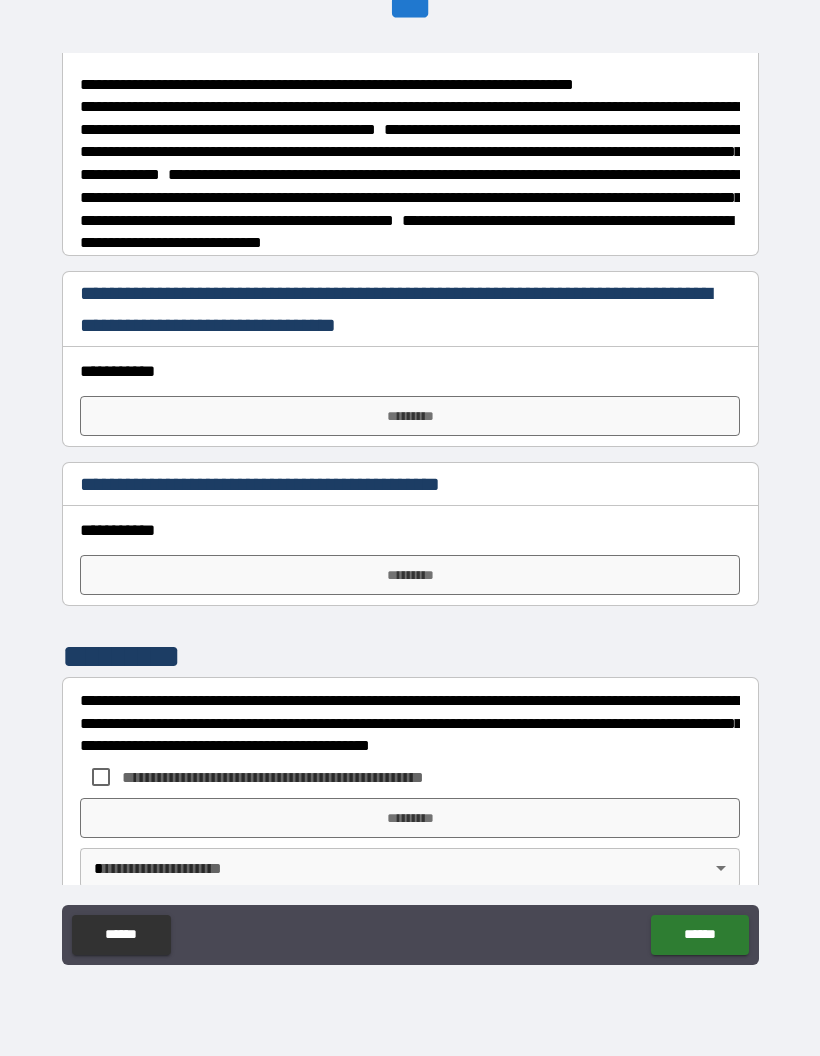 scroll, scrollTop: 1563, scrollLeft: 0, axis: vertical 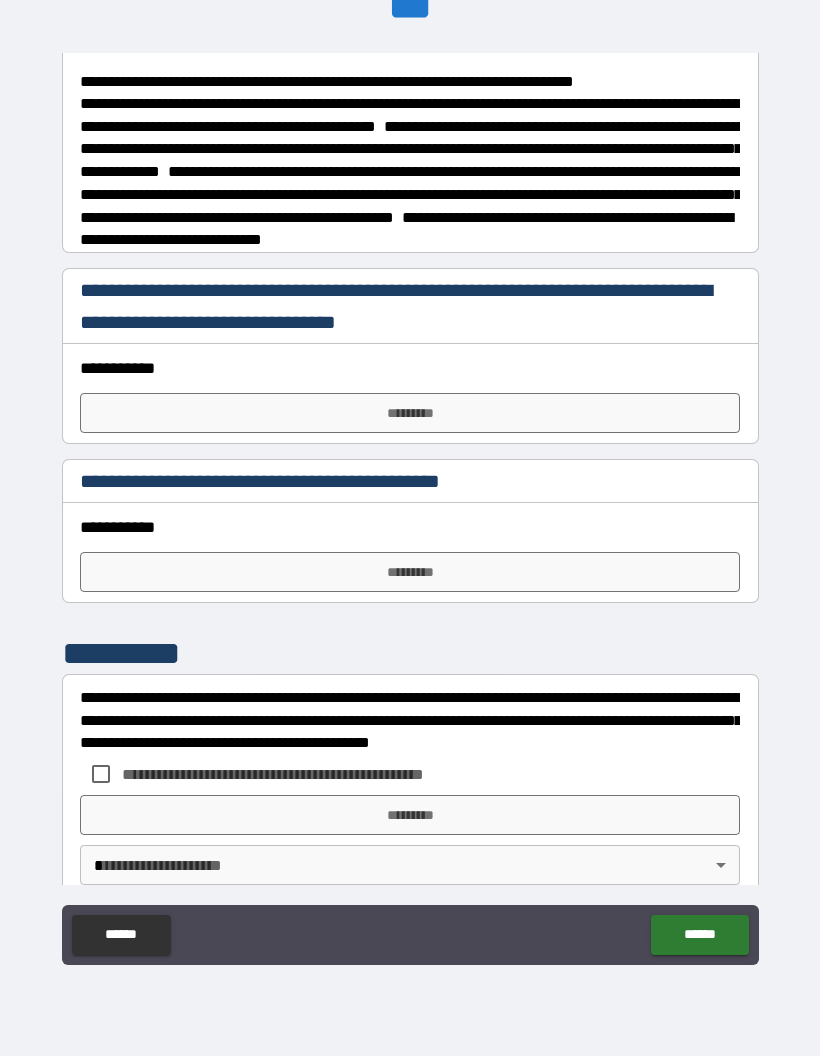 click on "*********" at bounding box center [410, 413] 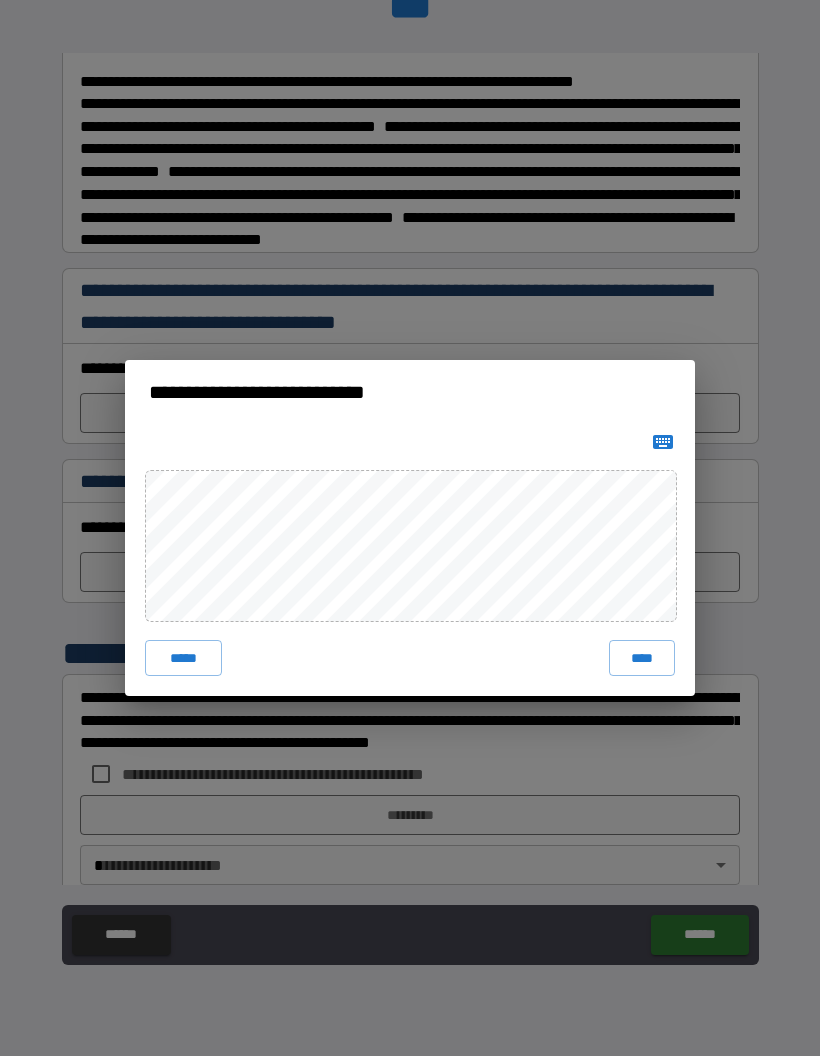 click on "*****" at bounding box center (183, 658) 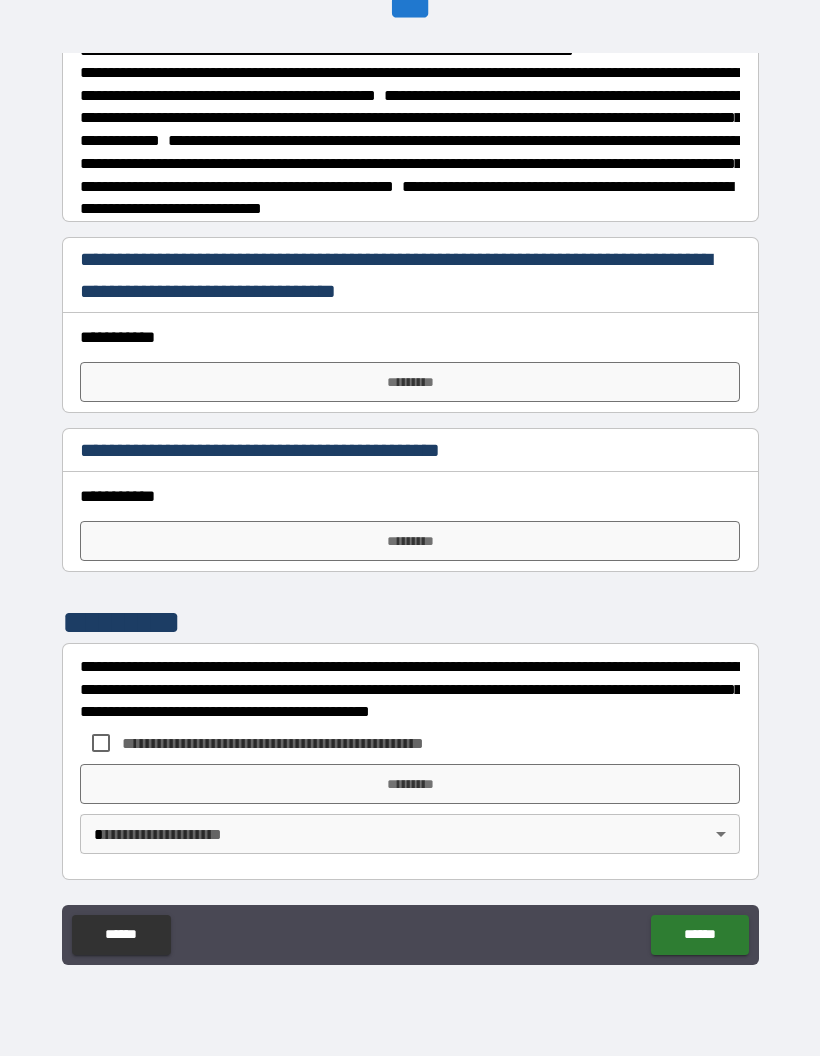 scroll, scrollTop: 1652, scrollLeft: 0, axis: vertical 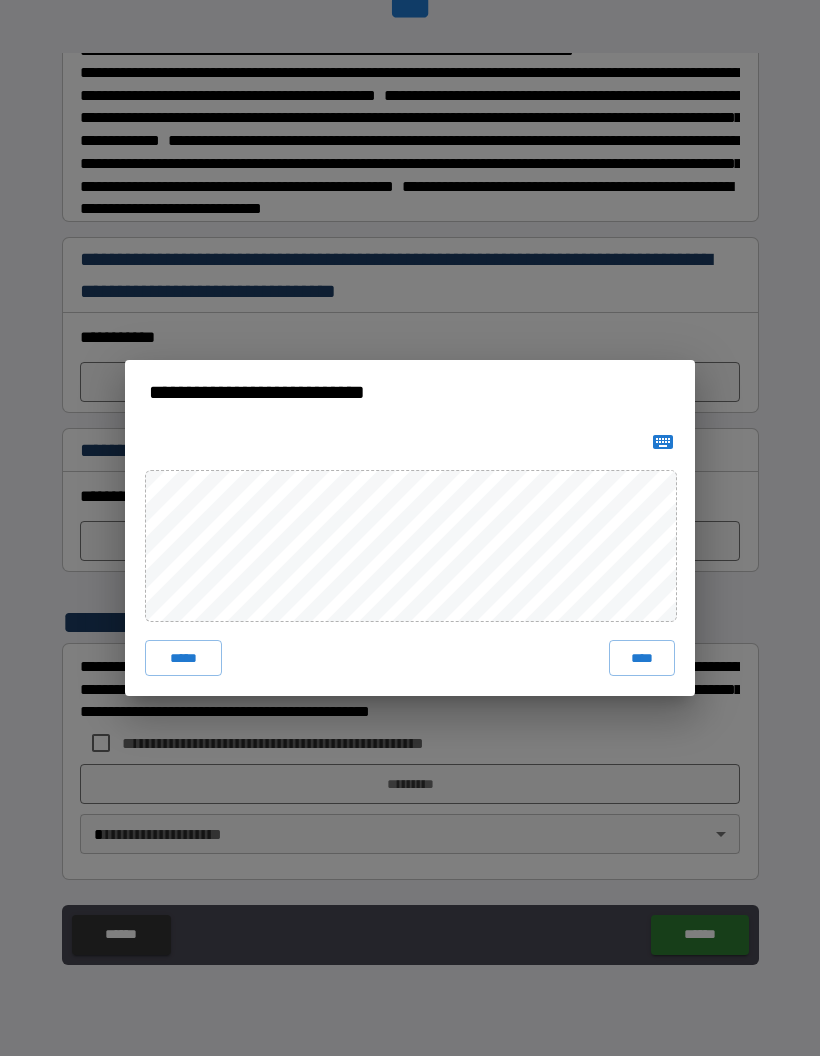 click 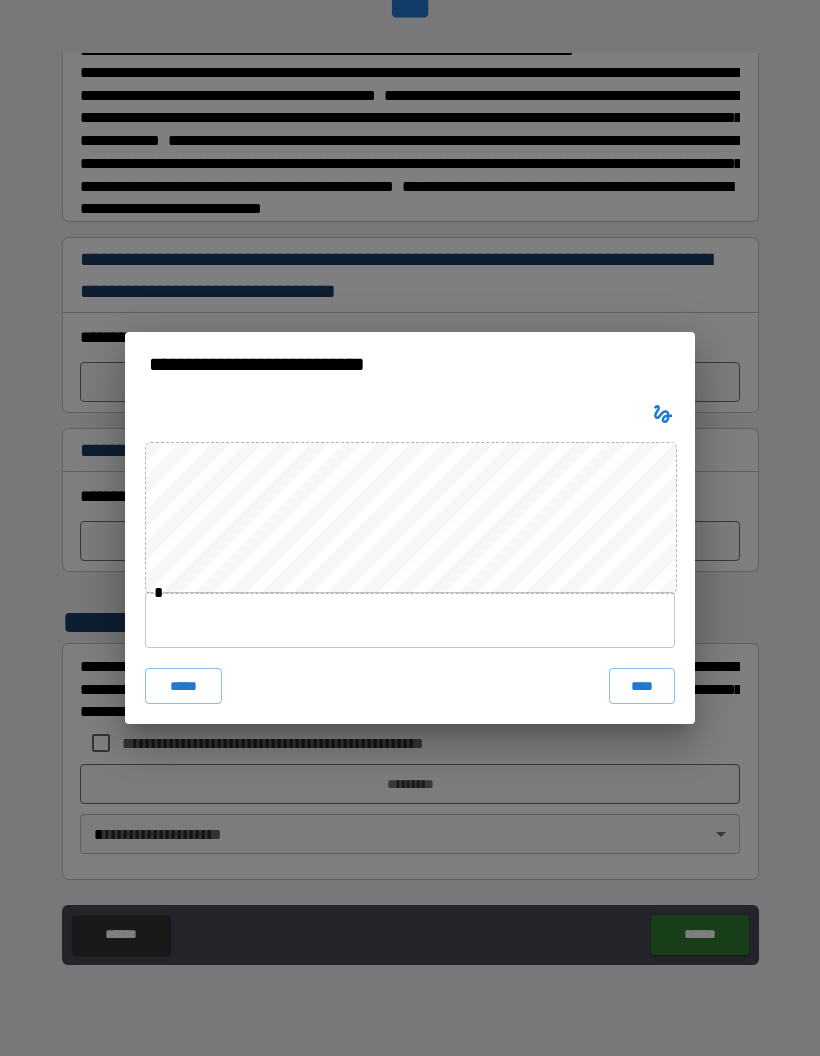 click at bounding box center (410, 620) 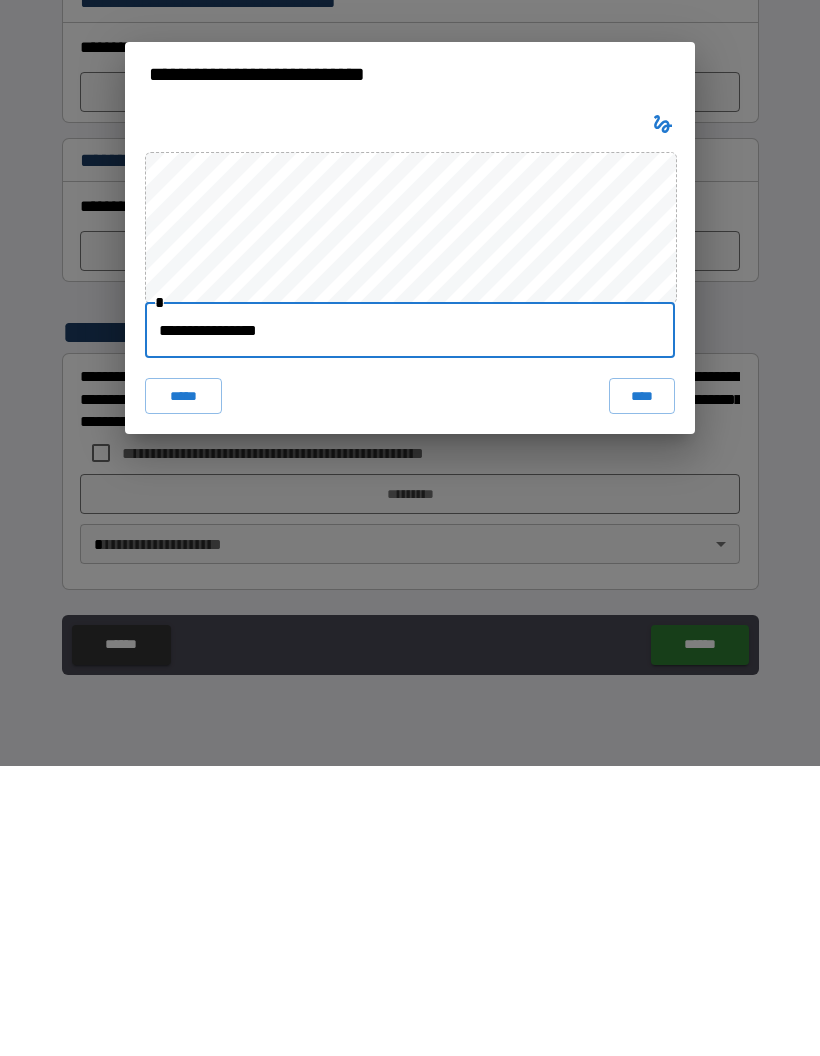 click on "****" at bounding box center [642, 686] 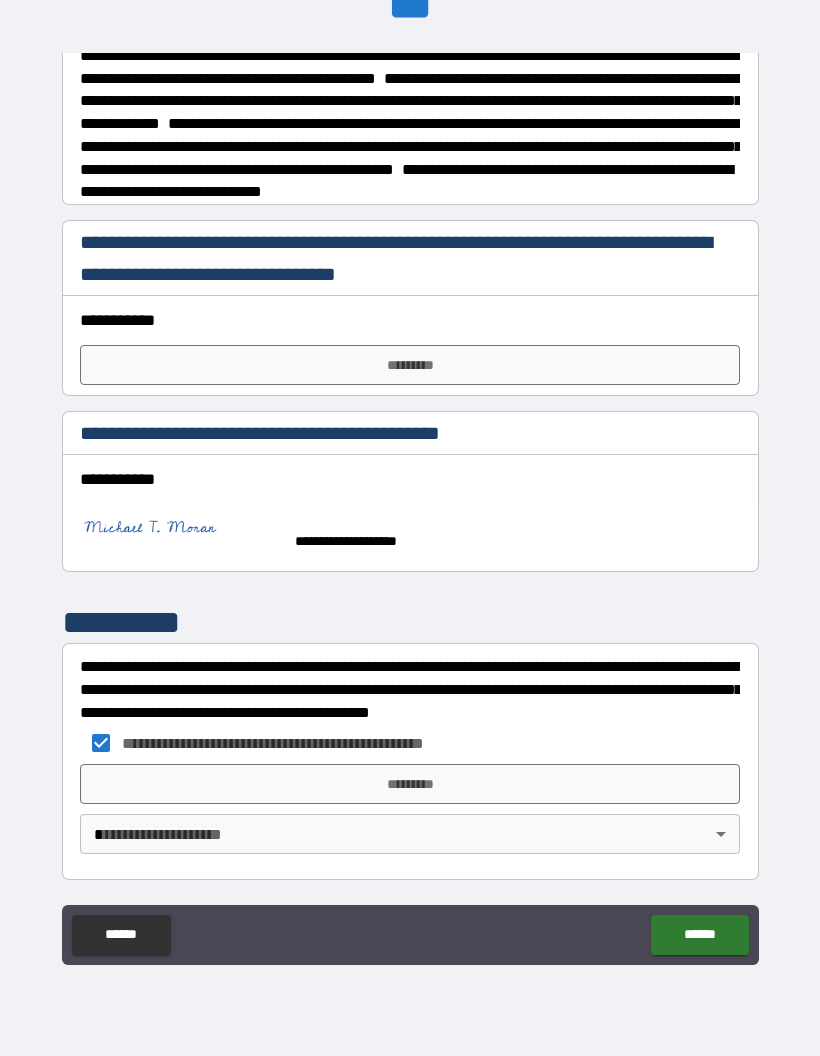 click on "*********" at bounding box center (410, 784) 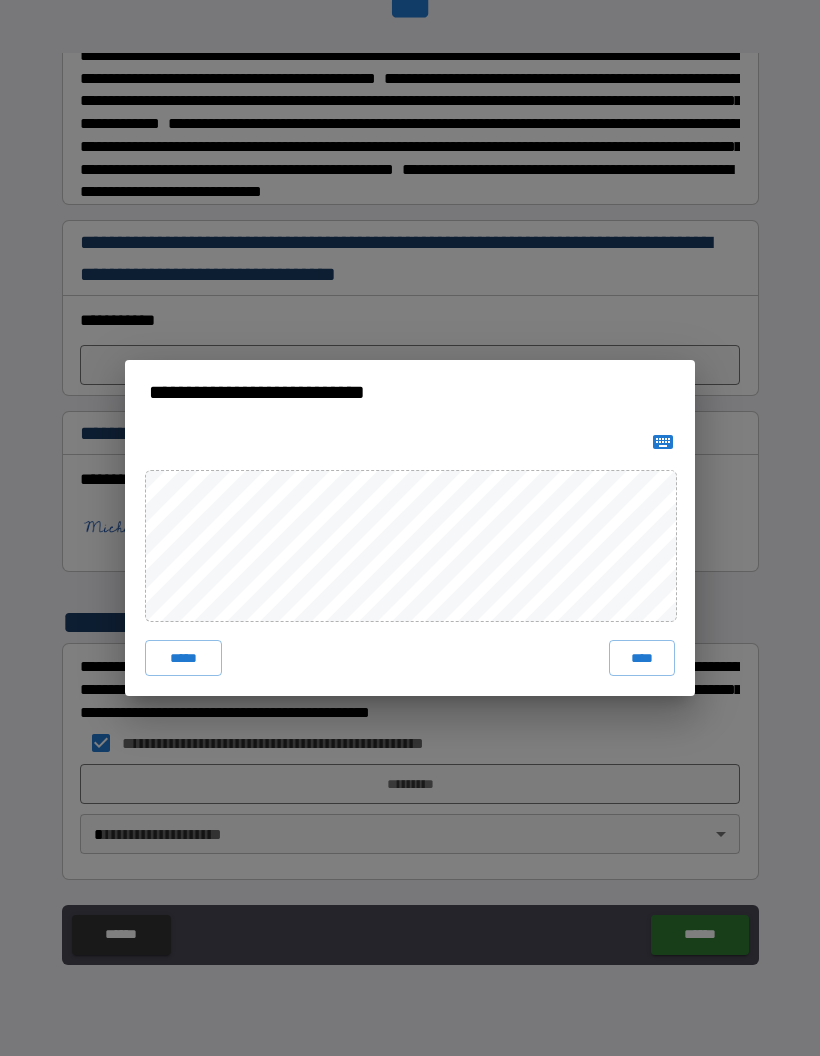 click 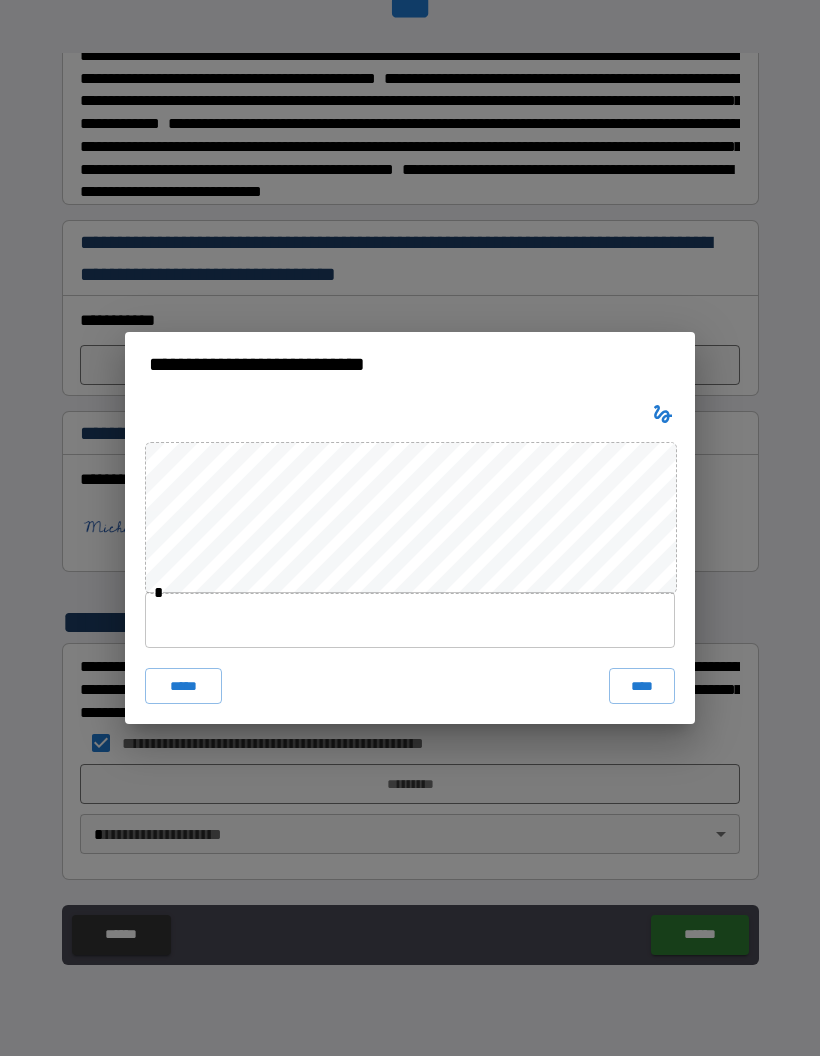 click at bounding box center (410, 620) 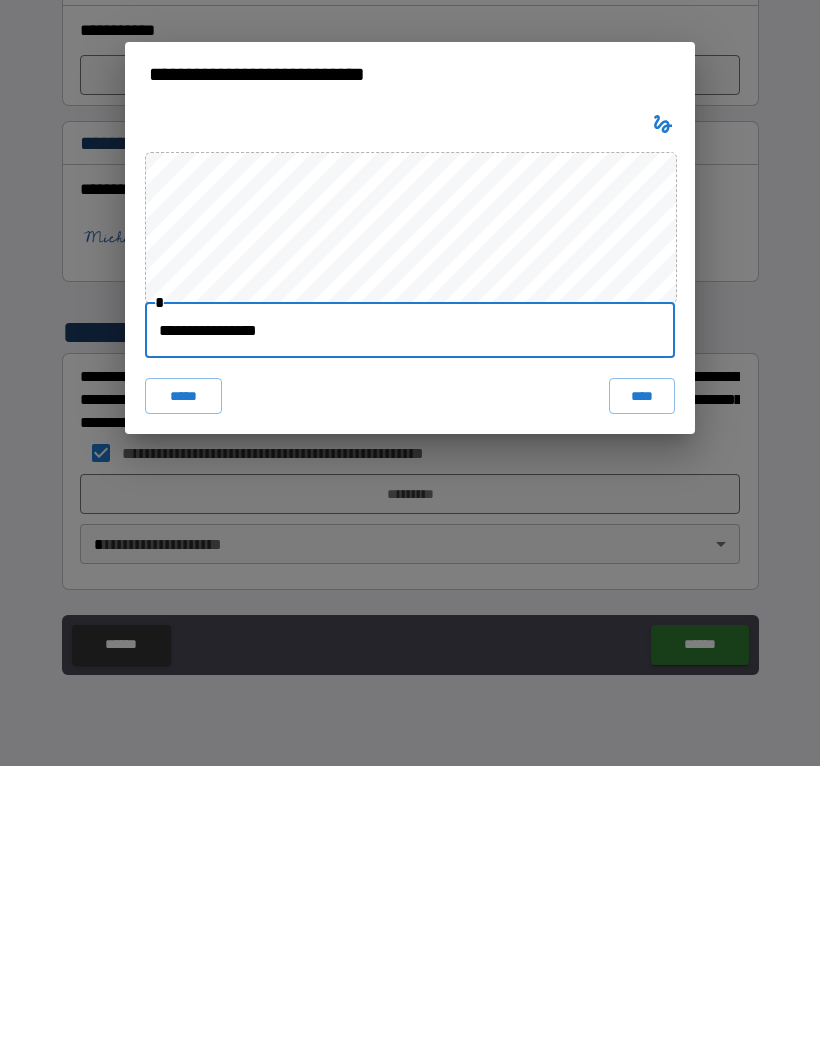 click on "****" at bounding box center (642, 686) 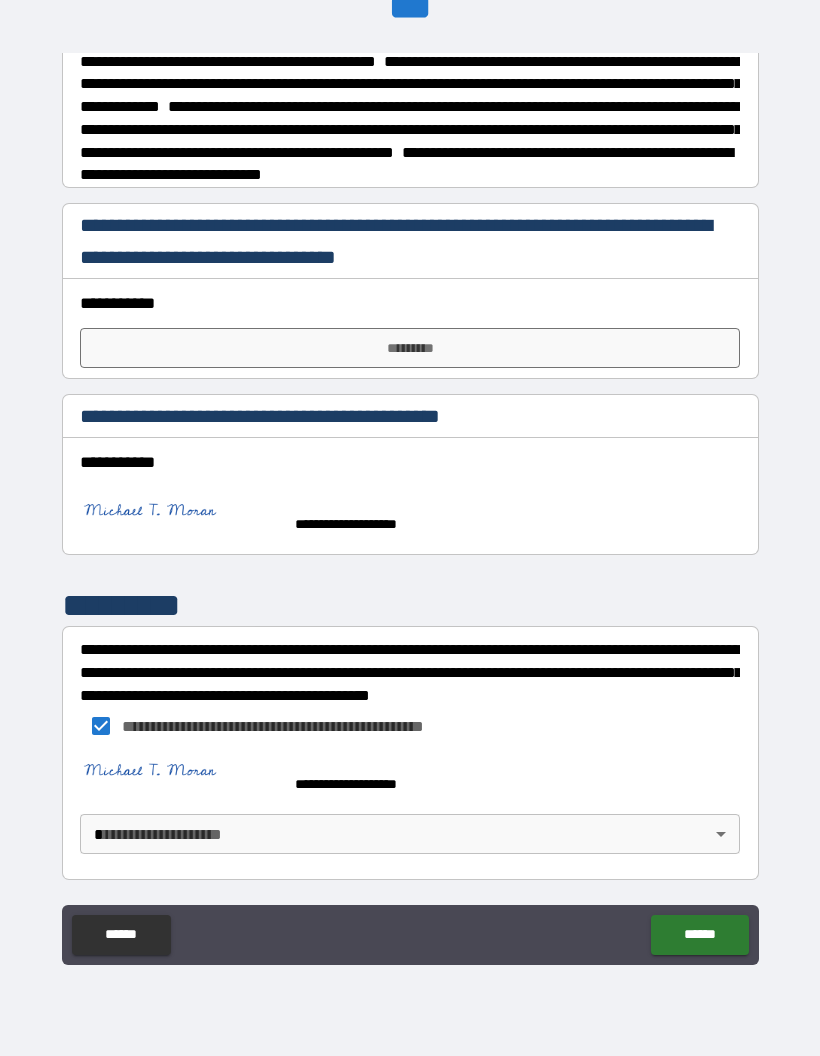 scroll, scrollTop: 1686, scrollLeft: 0, axis: vertical 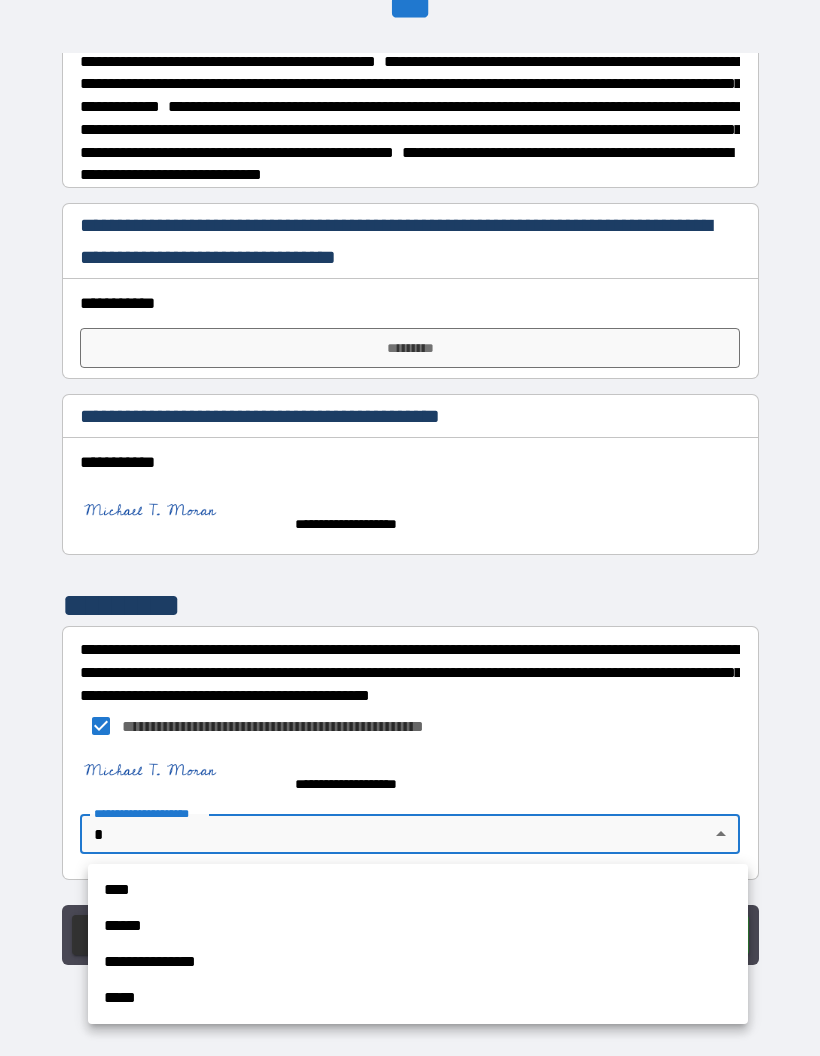 click on "****" at bounding box center [418, 890] 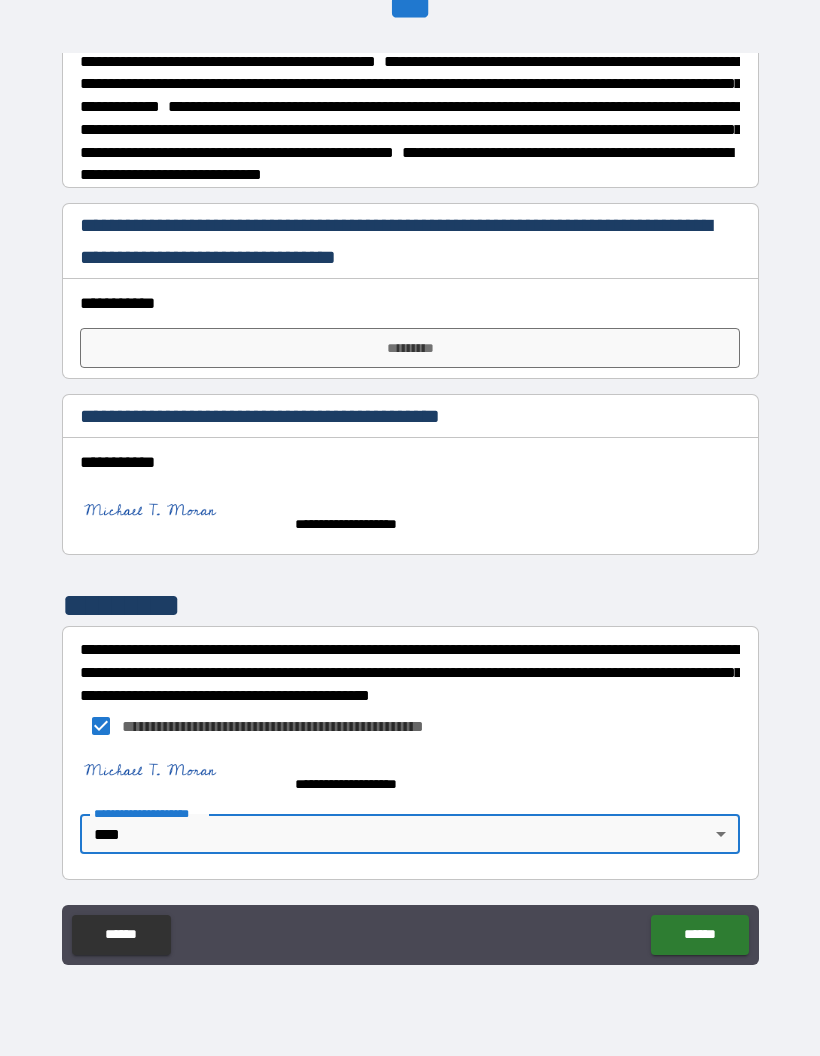 click on "******" at bounding box center [699, 935] 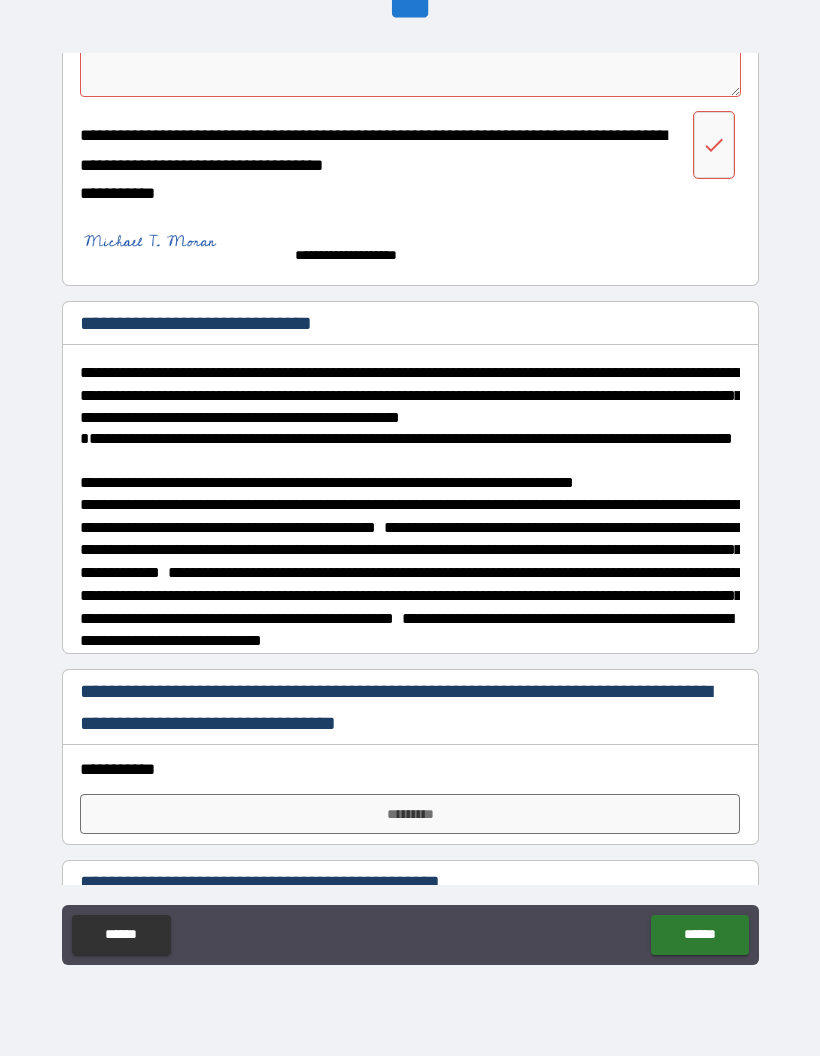 scroll, scrollTop: 1140, scrollLeft: 0, axis: vertical 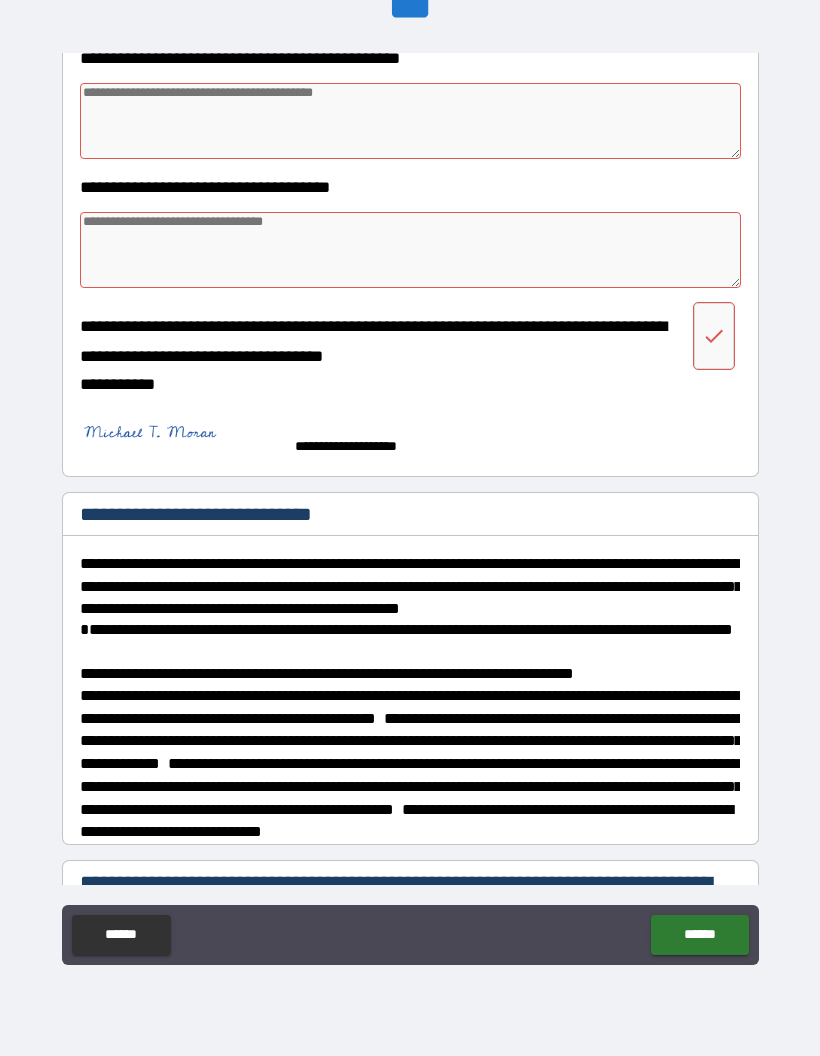 click on "**********" at bounding box center [410, 690] 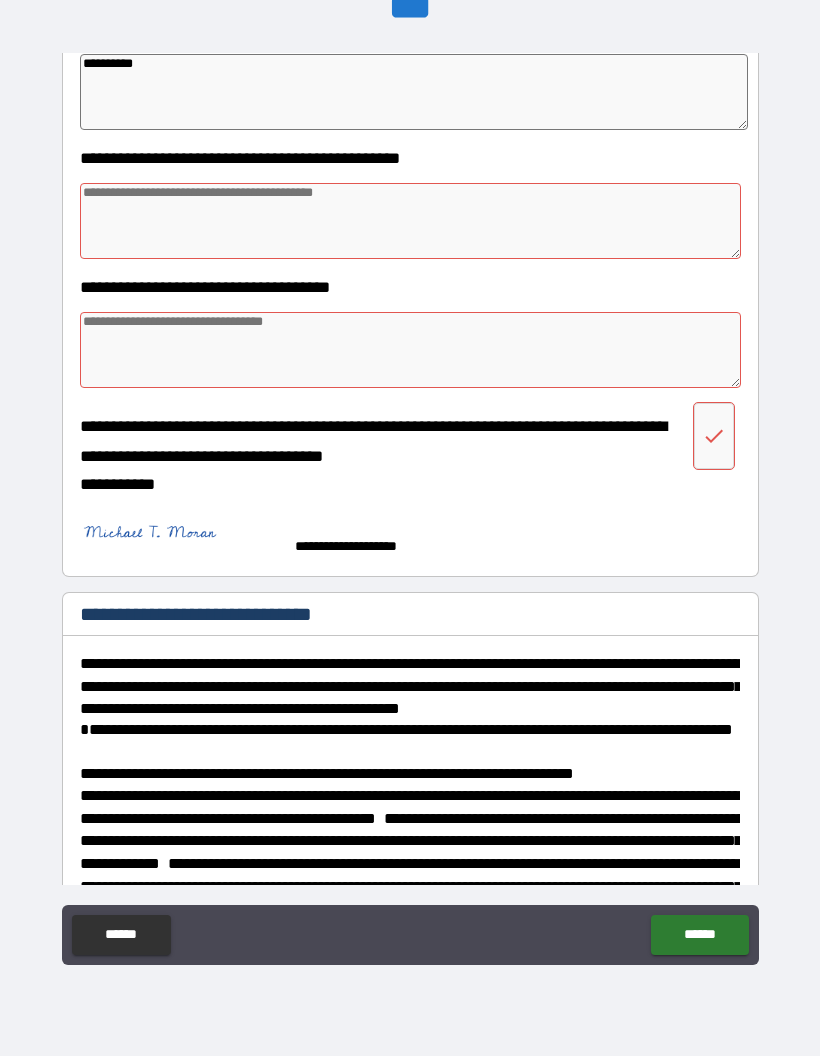 scroll, scrollTop: 872, scrollLeft: 0, axis: vertical 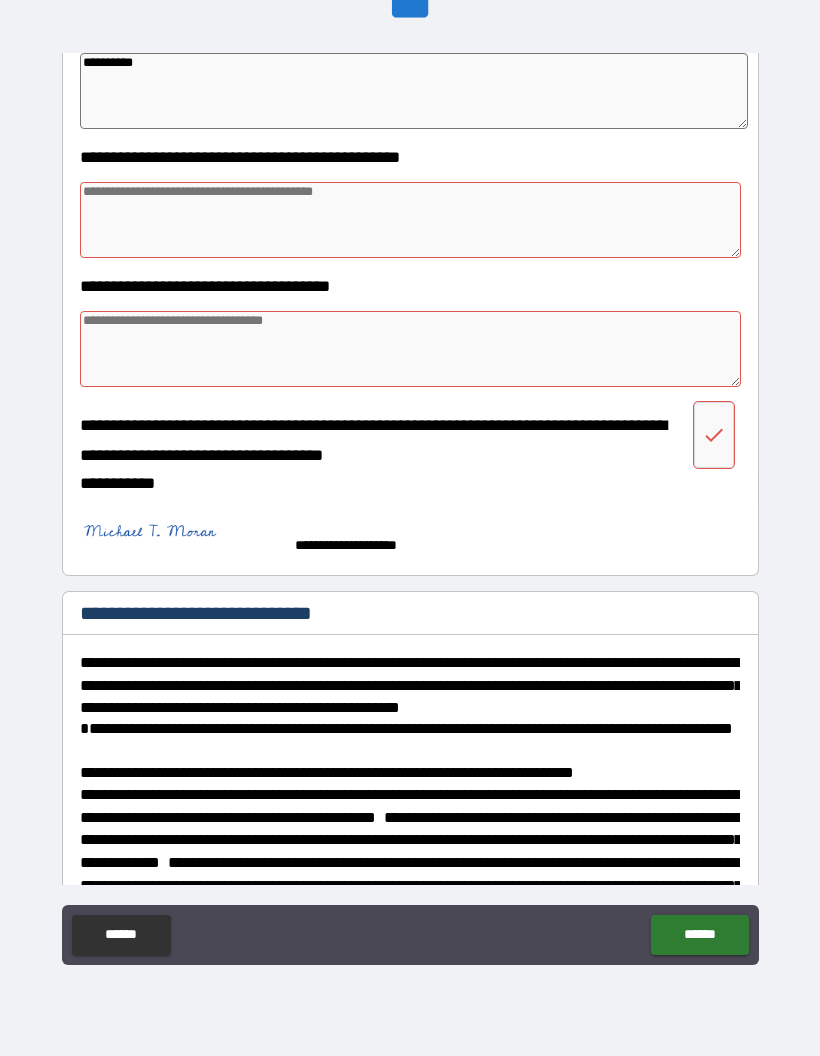 click at bounding box center (410, 349) 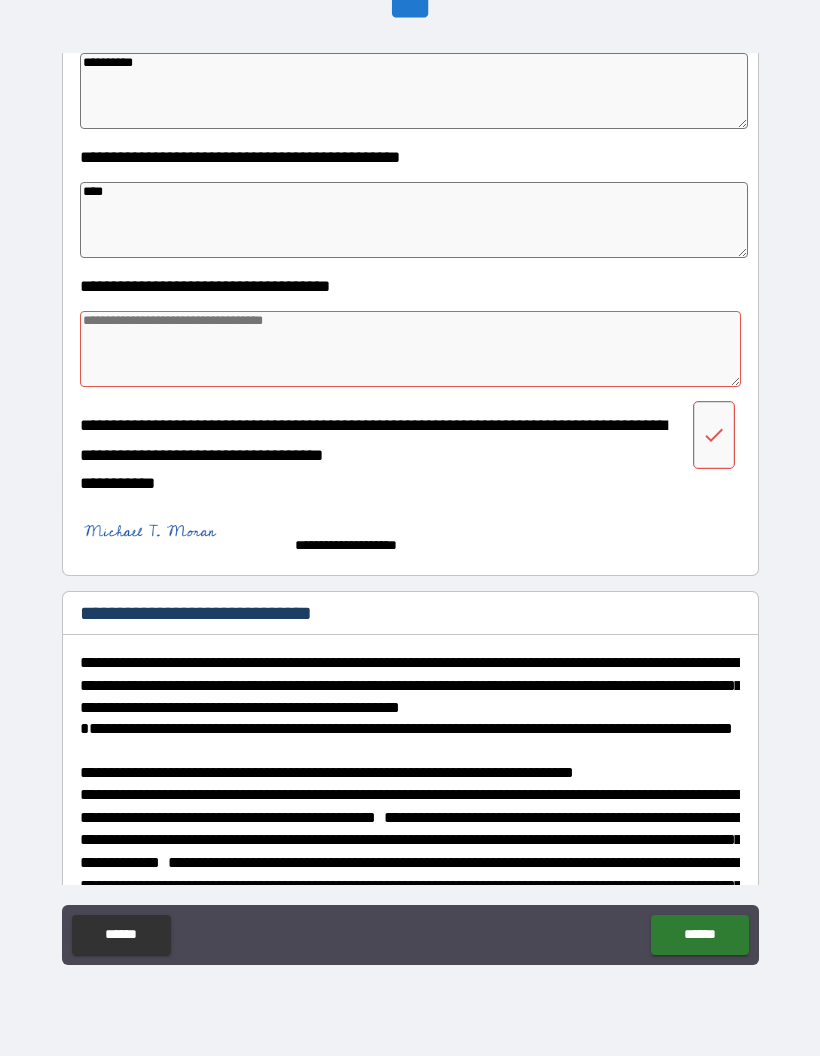 click at bounding box center [410, 349] 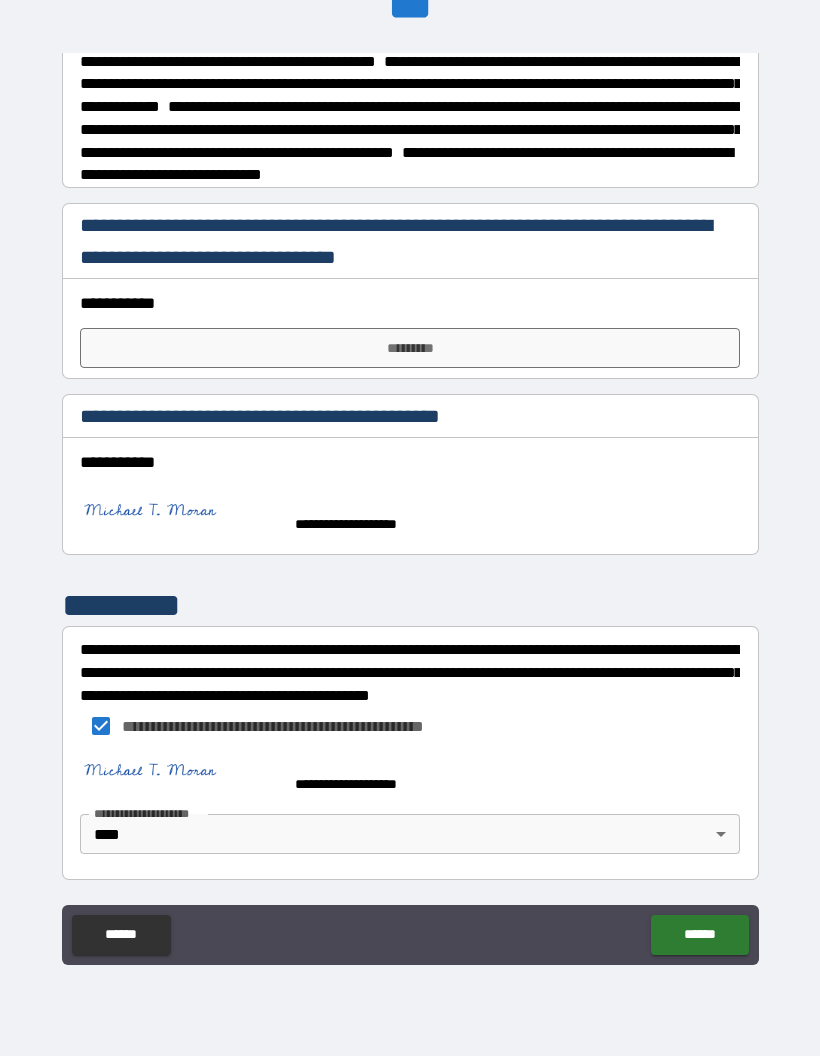 scroll, scrollTop: 1686, scrollLeft: 0, axis: vertical 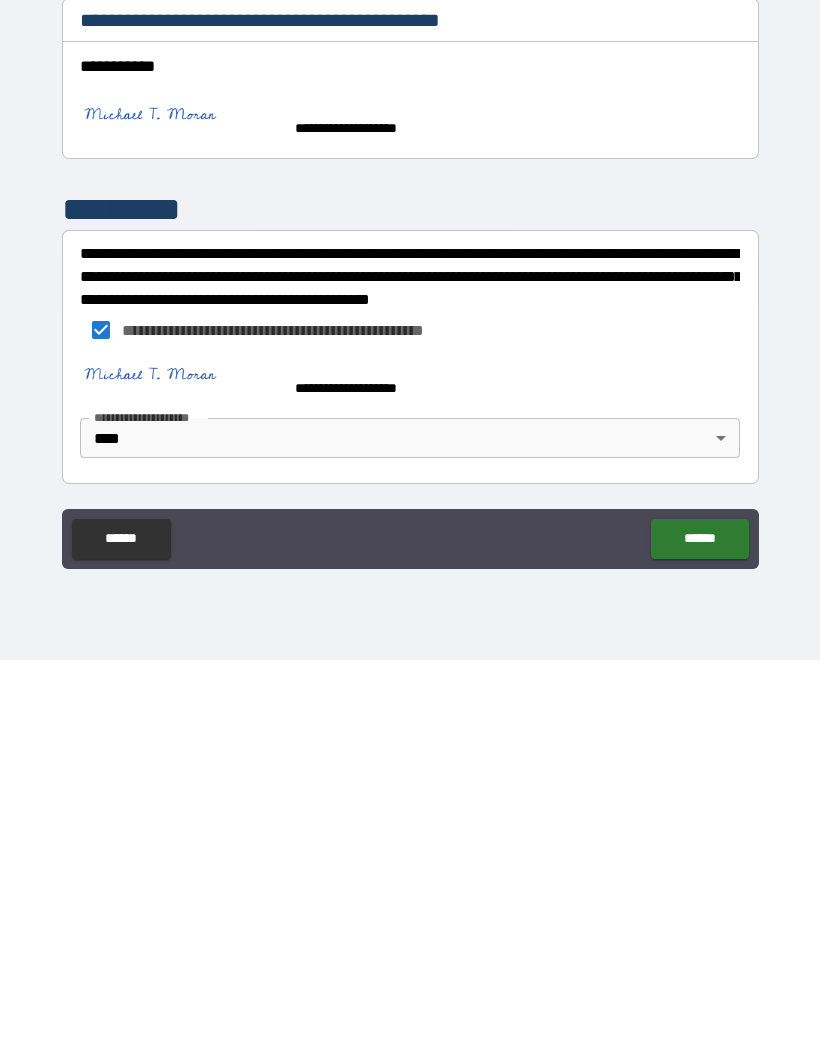 click on "******" at bounding box center [699, 935] 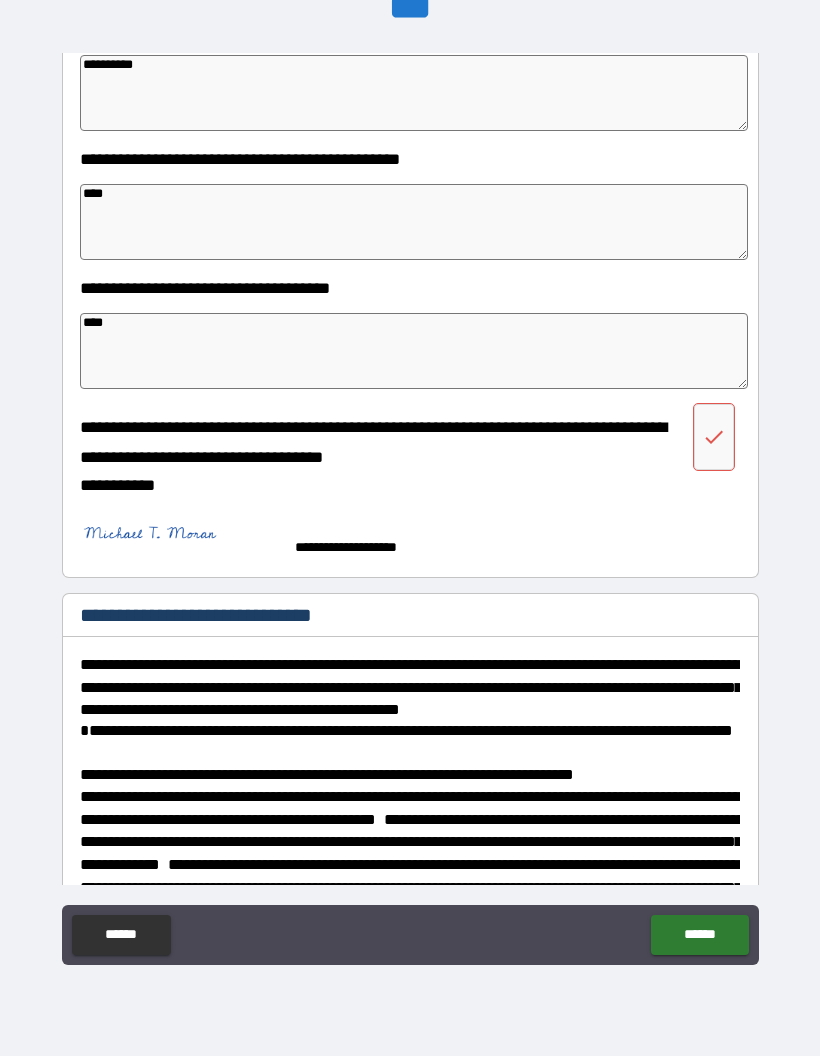 scroll, scrollTop: 873, scrollLeft: 0, axis: vertical 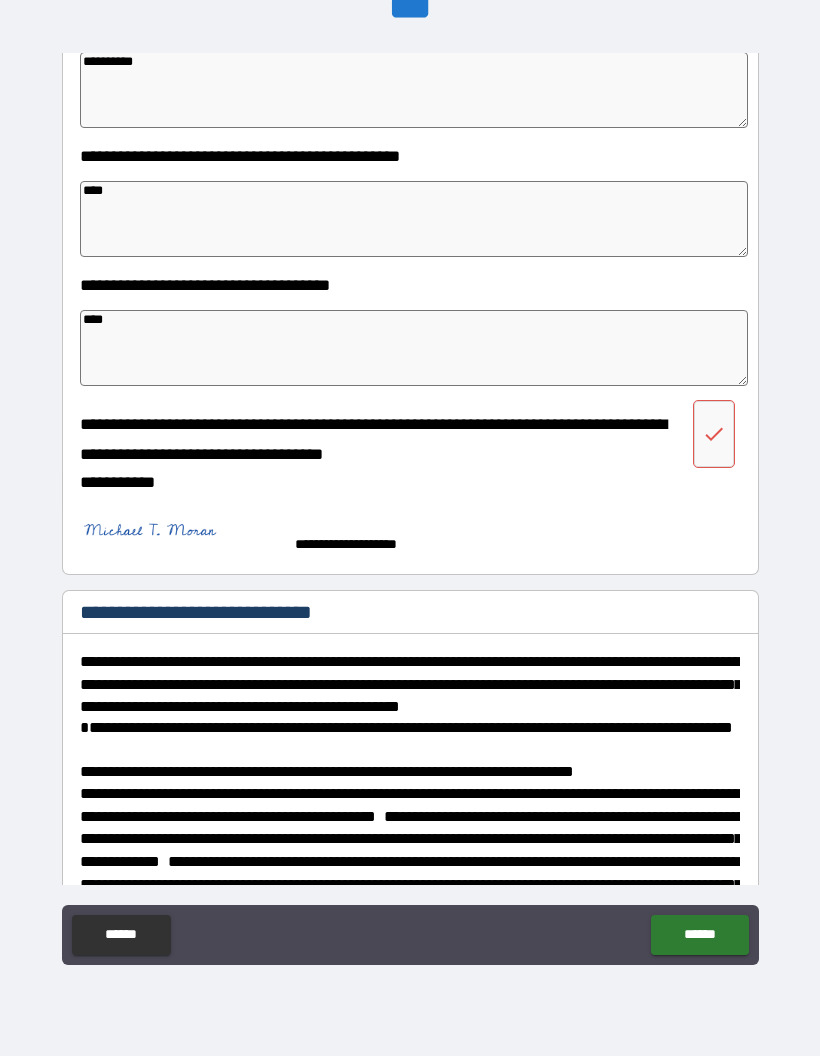 click 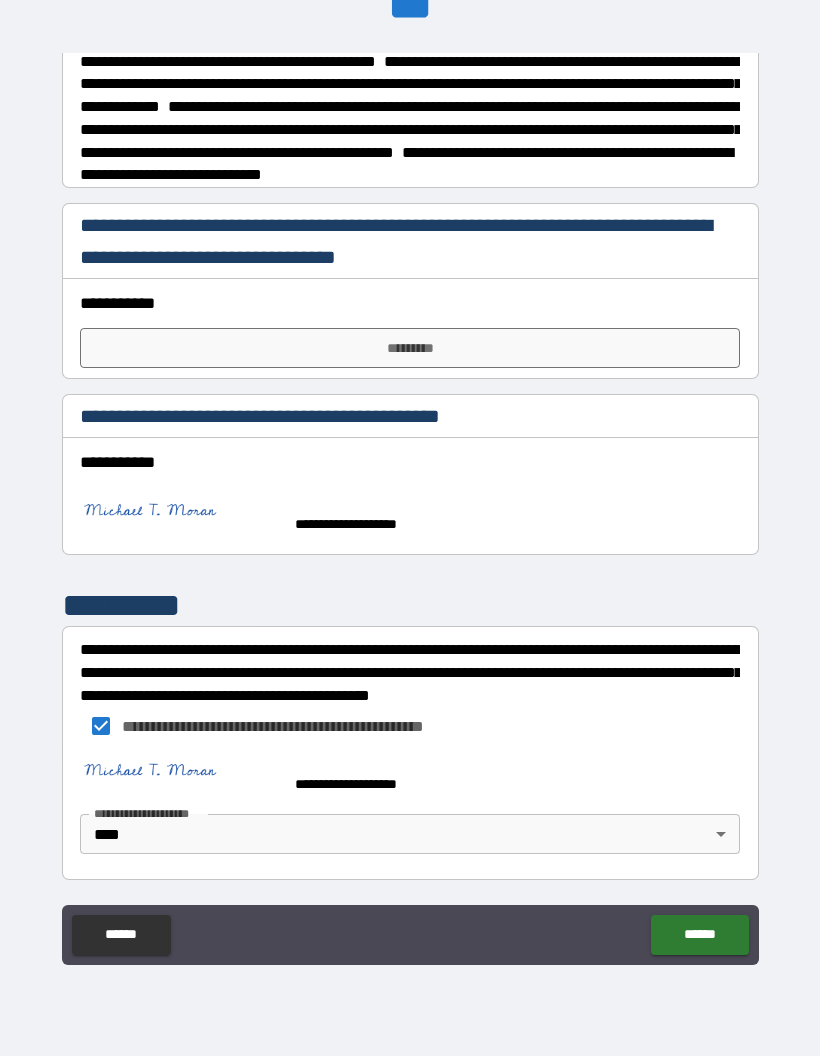 scroll, scrollTop: 1686, scrollLeft: 0, axis: vertical 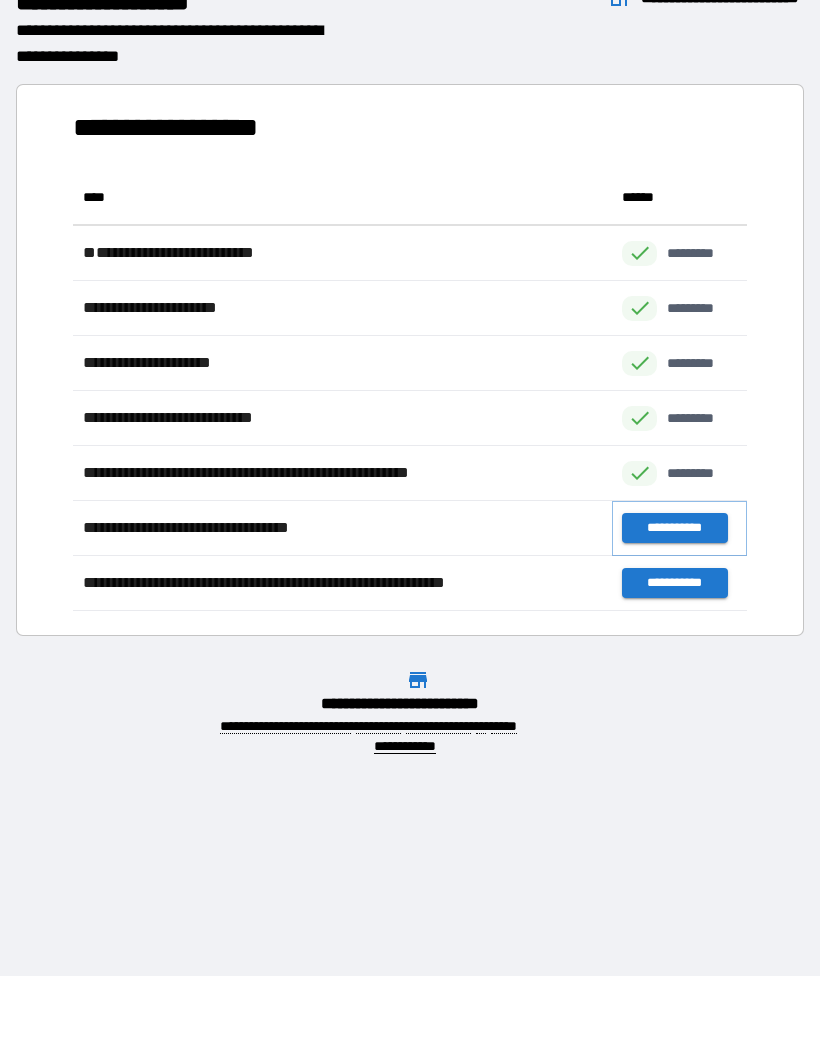 click on "**********" at bounding box center (674, 528) 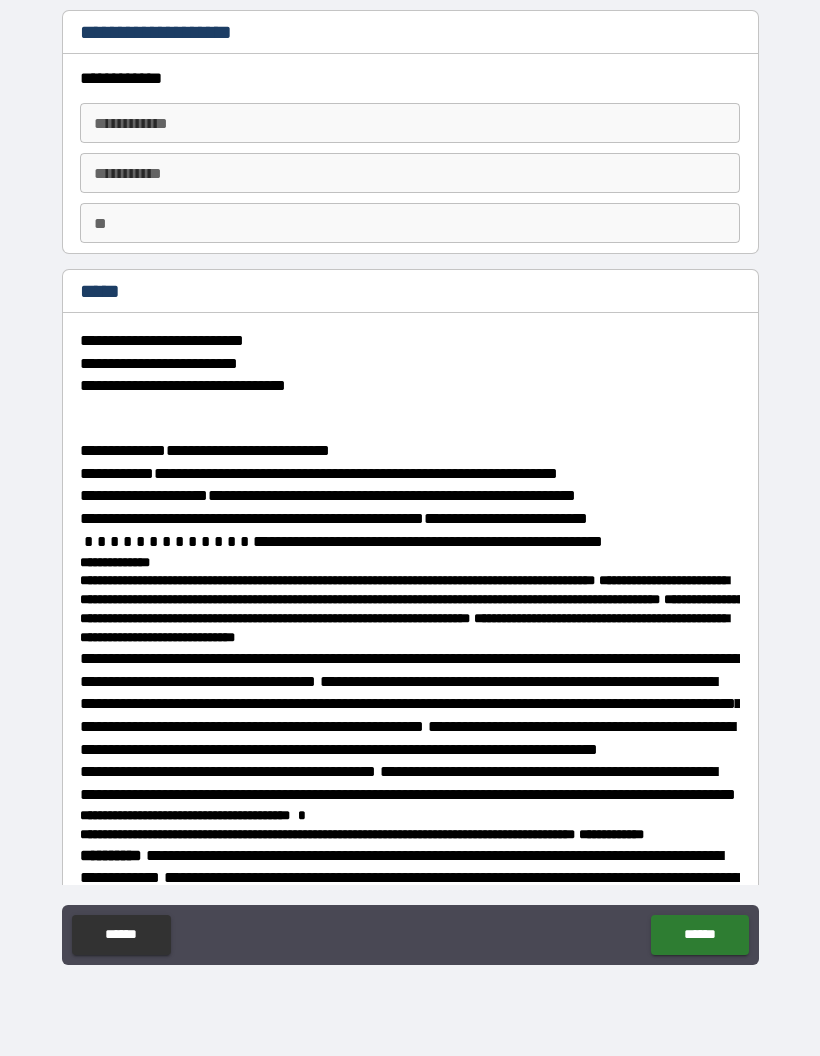 scroll, scrollTop: 0, scrollLeft: 0, axis: both 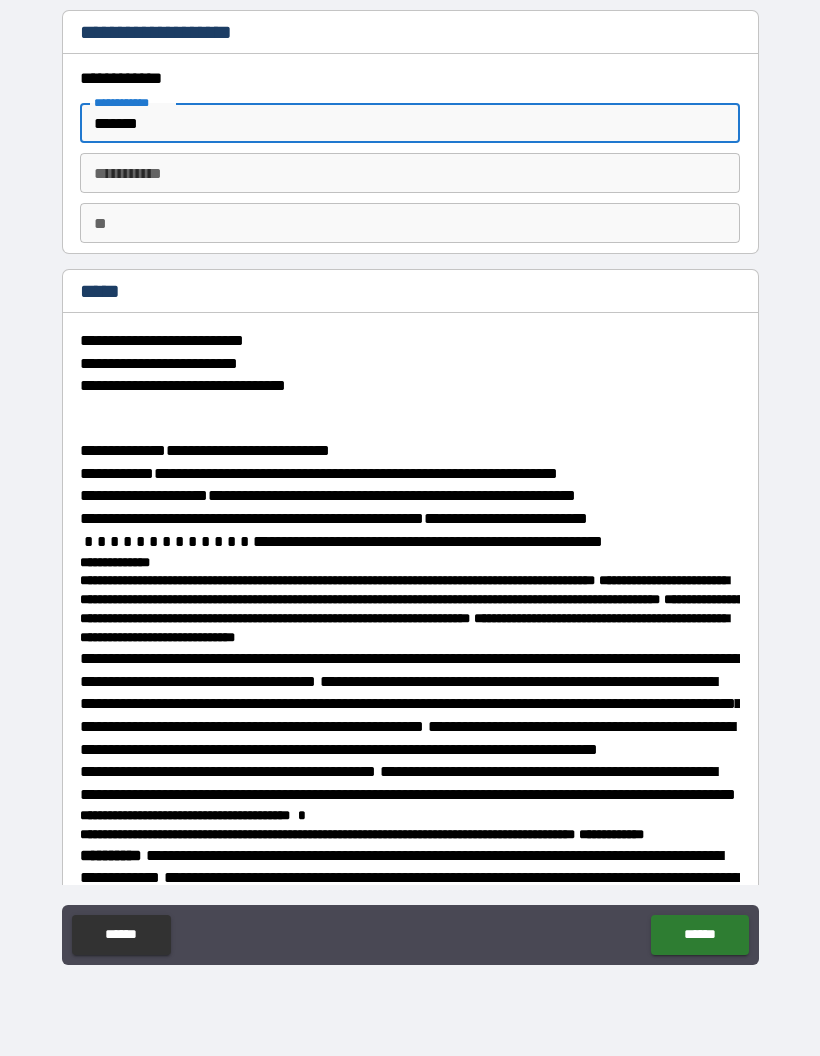 click on "*********   * *********   *" at bounding box center [410, 173] 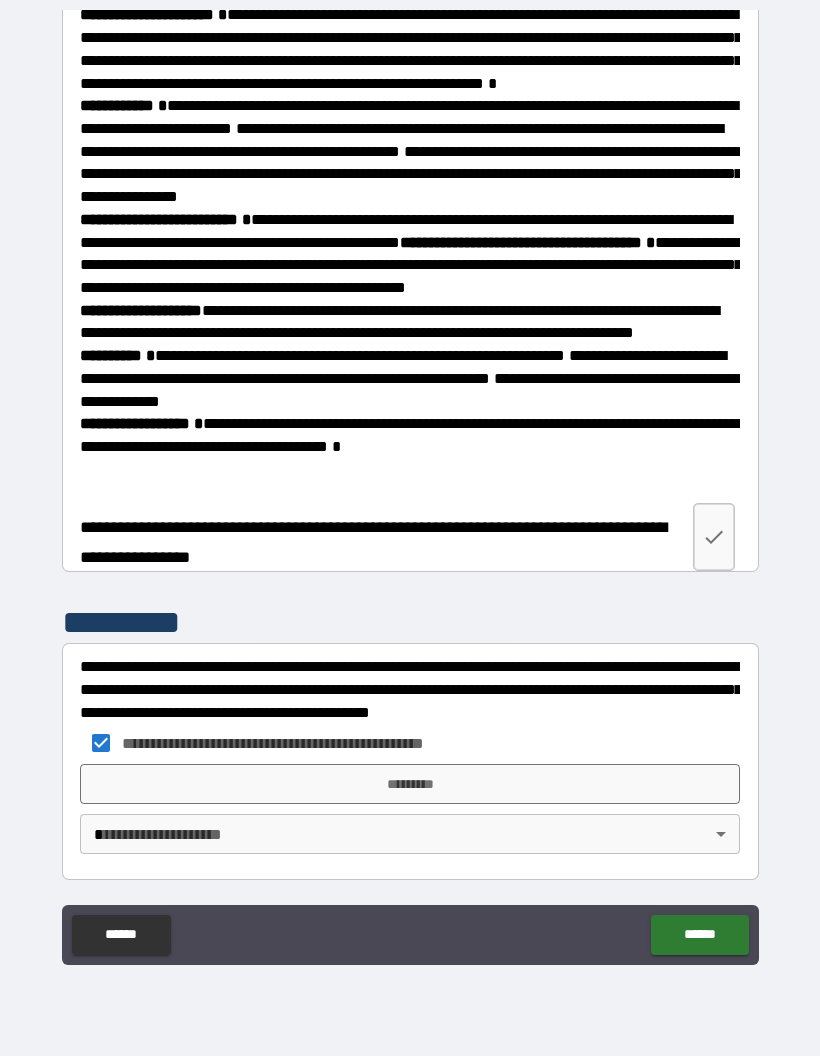 scroll, scrollTop: 2835, scrollLeft: 0, axis: vertical 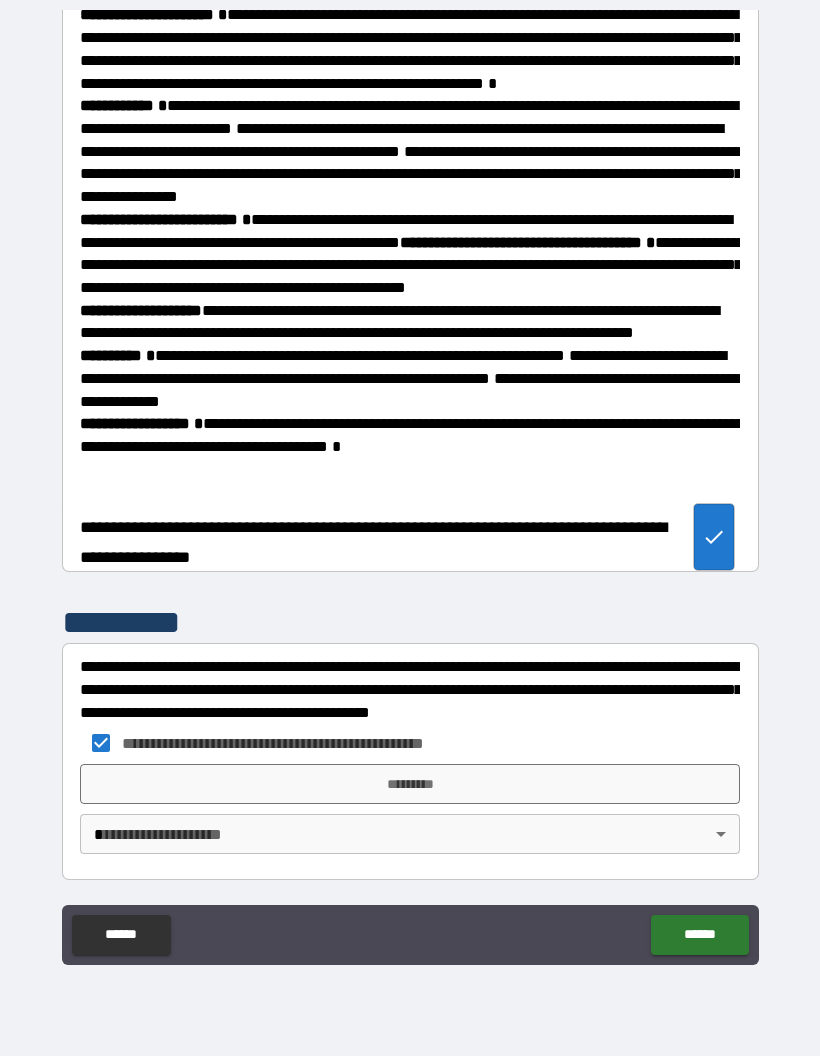 click on "*********" at bounding box center [410, 784] 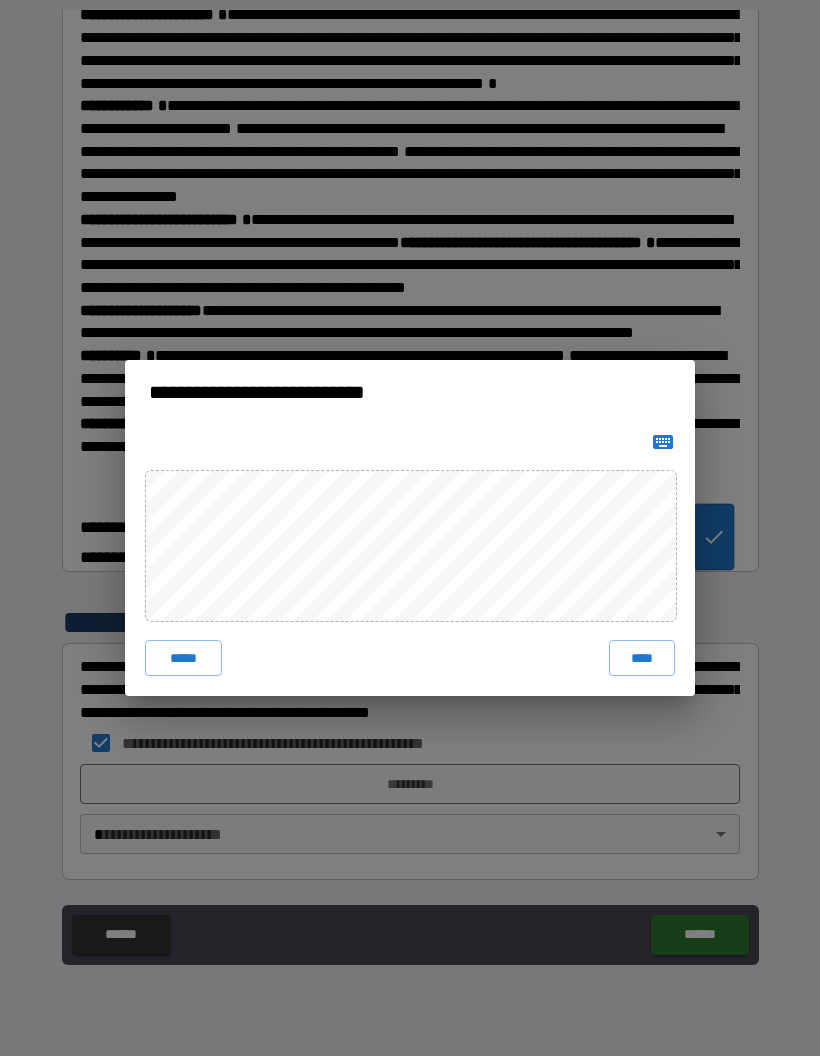 click at bounding box center (663, 442) 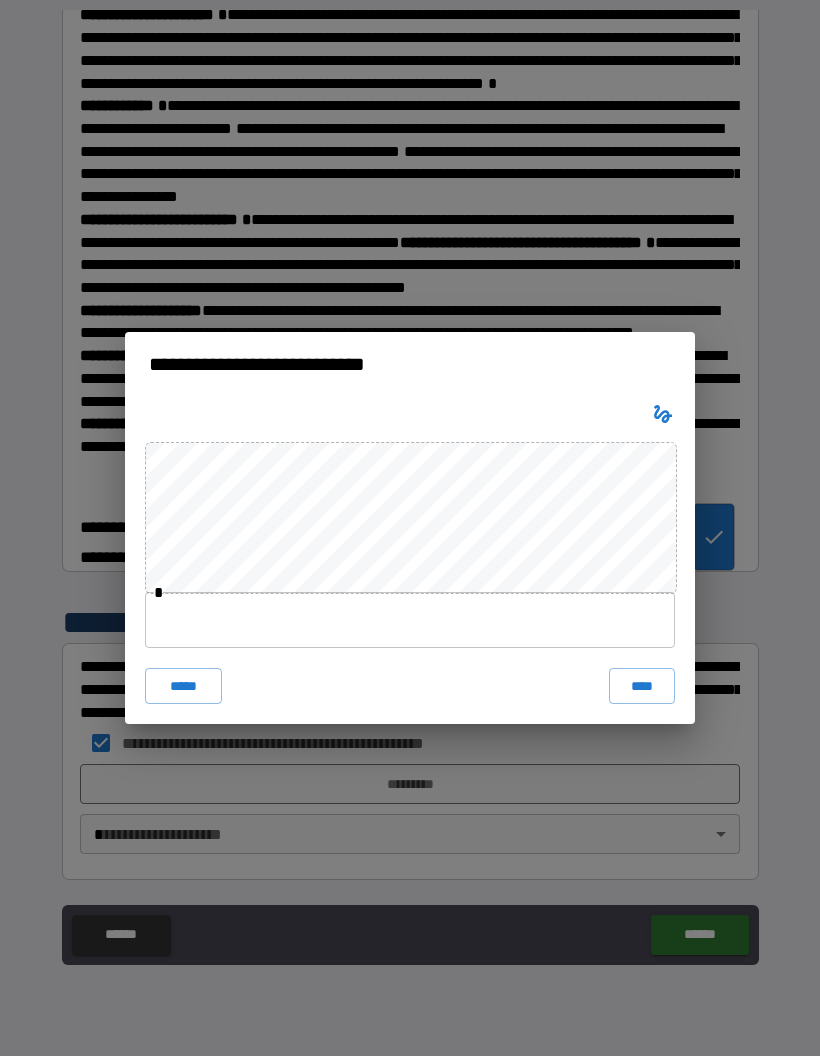 click at bounding box center (410, 620) 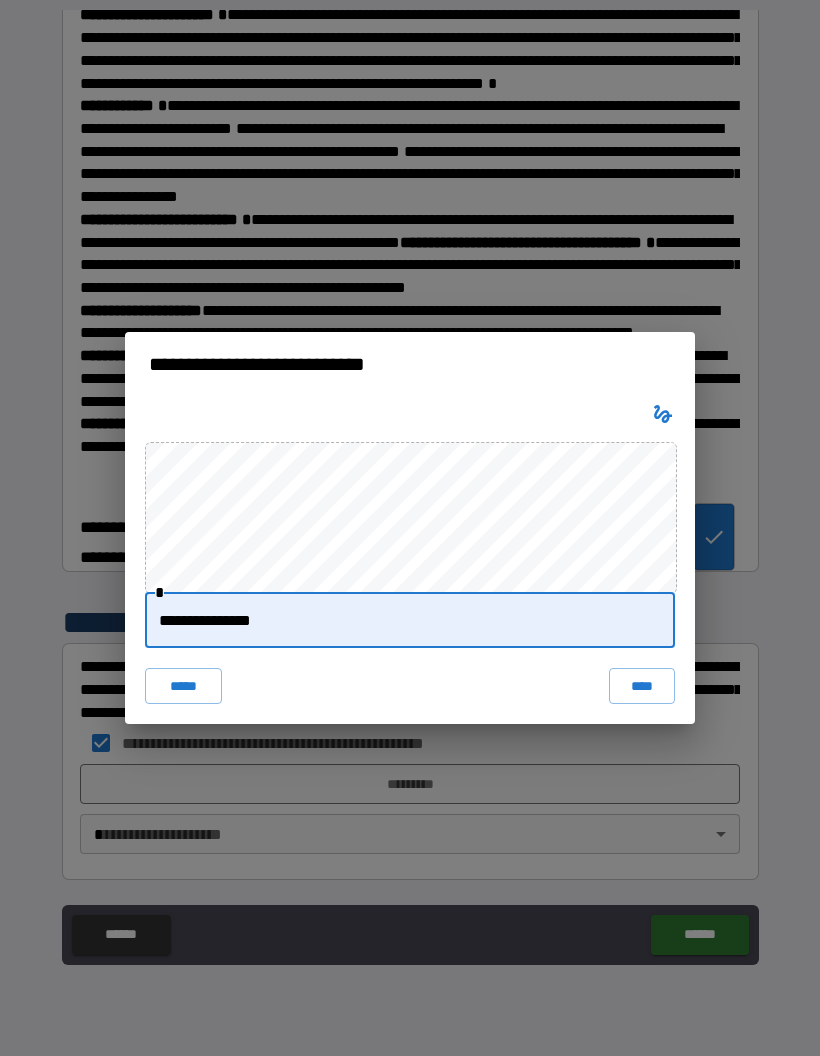 click on "**********" at bounding box center [410, 620] 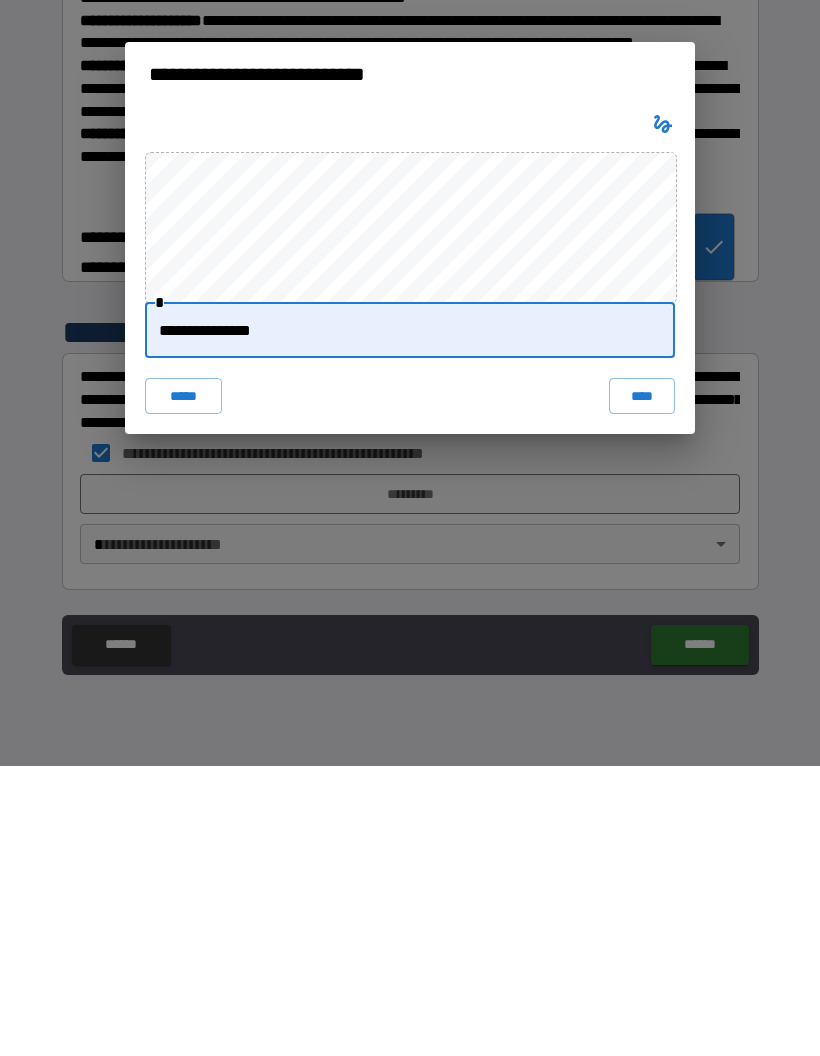 click on "**********" at bounding box center [410, 620] 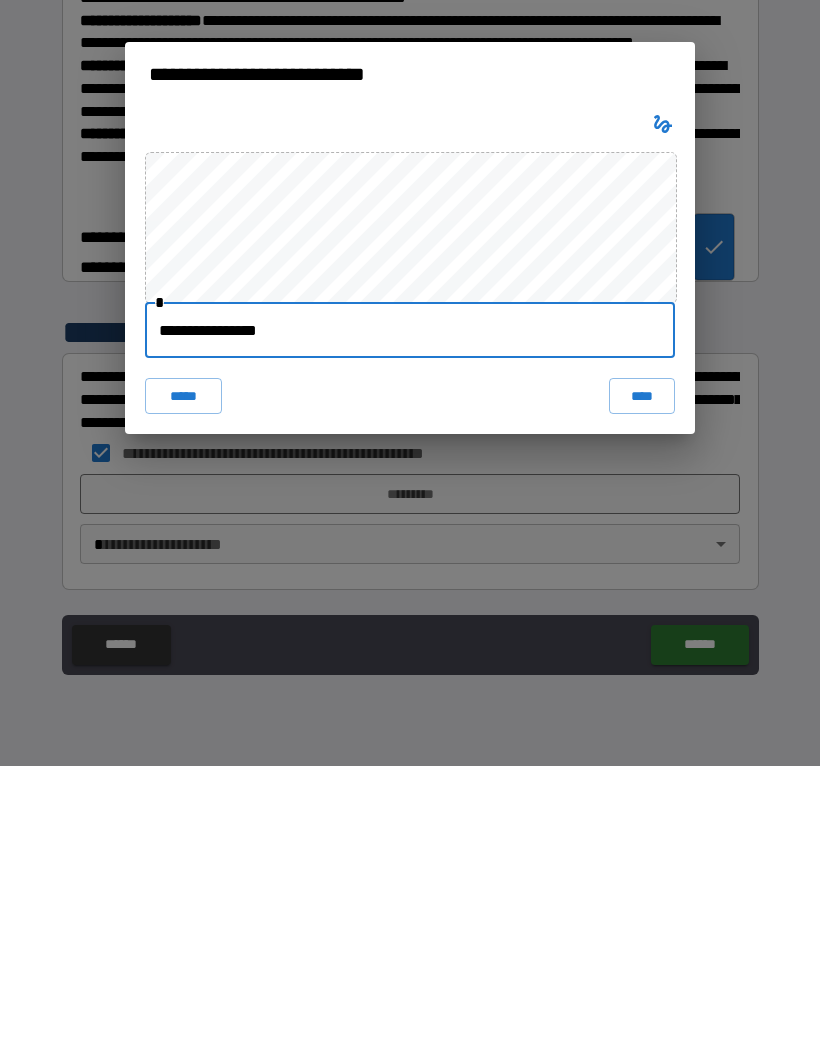 click on "****" at bounding box center [642, 686] 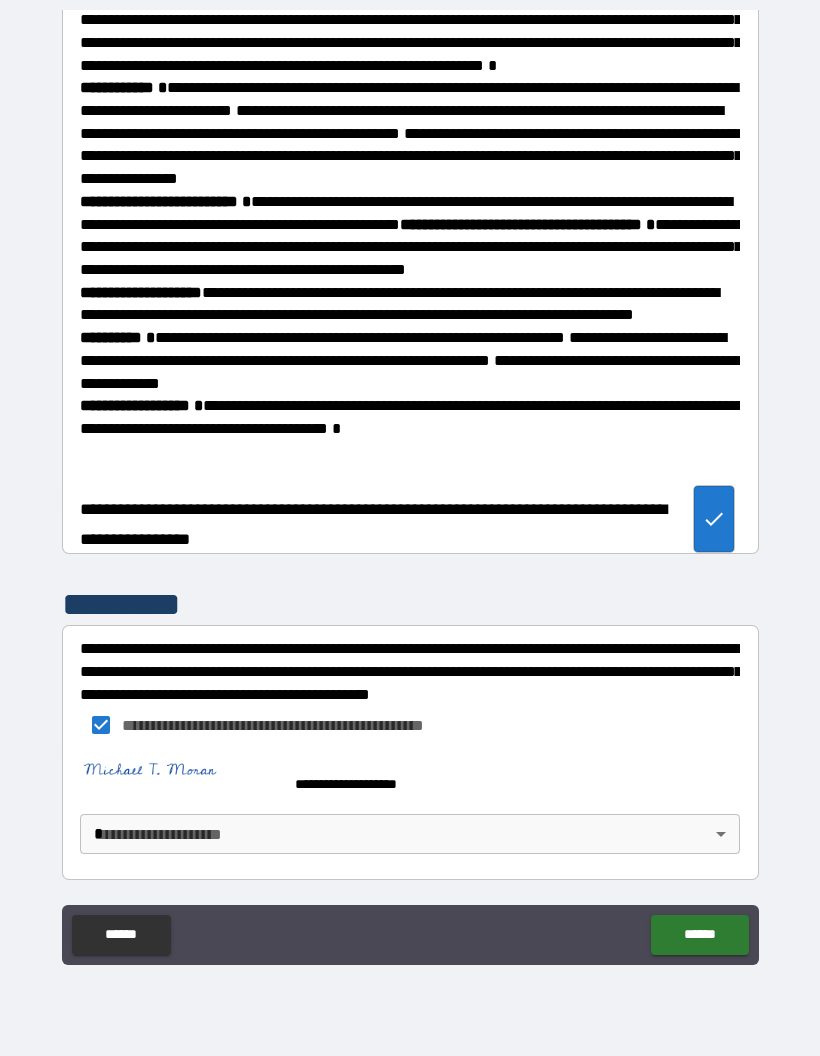 click on "**********" at bounding box center [410, 488] 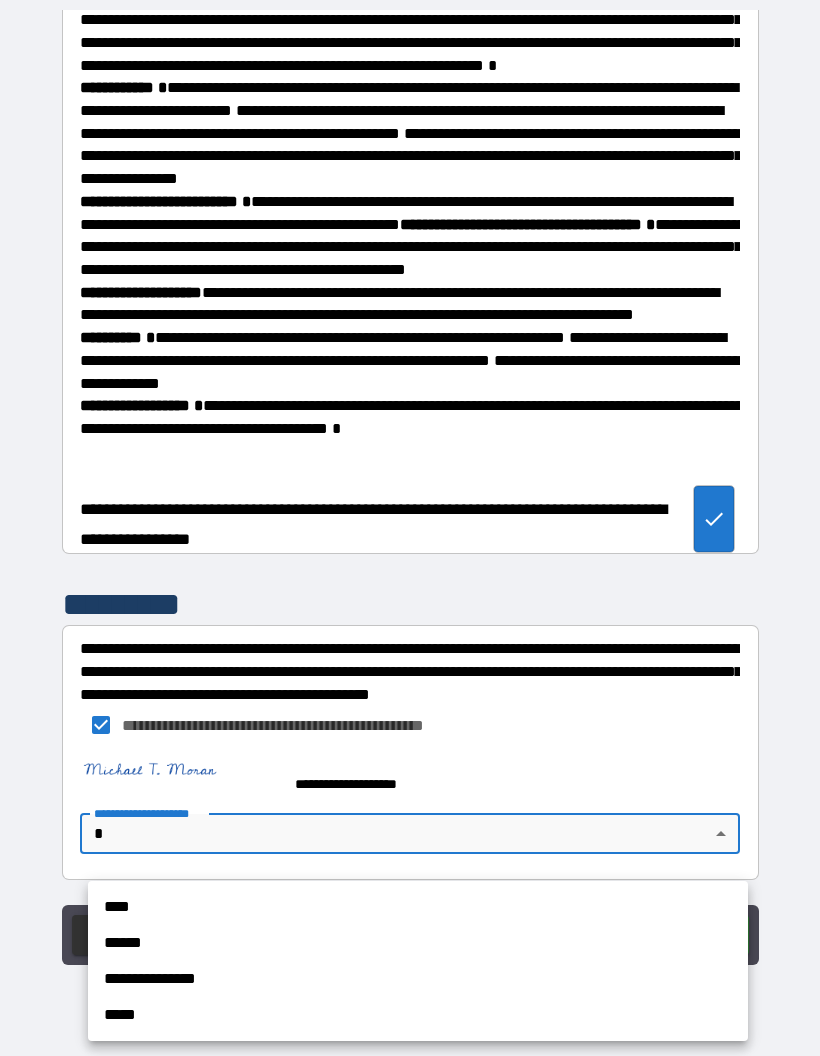 click on "****" at bounding box center (418, 907) 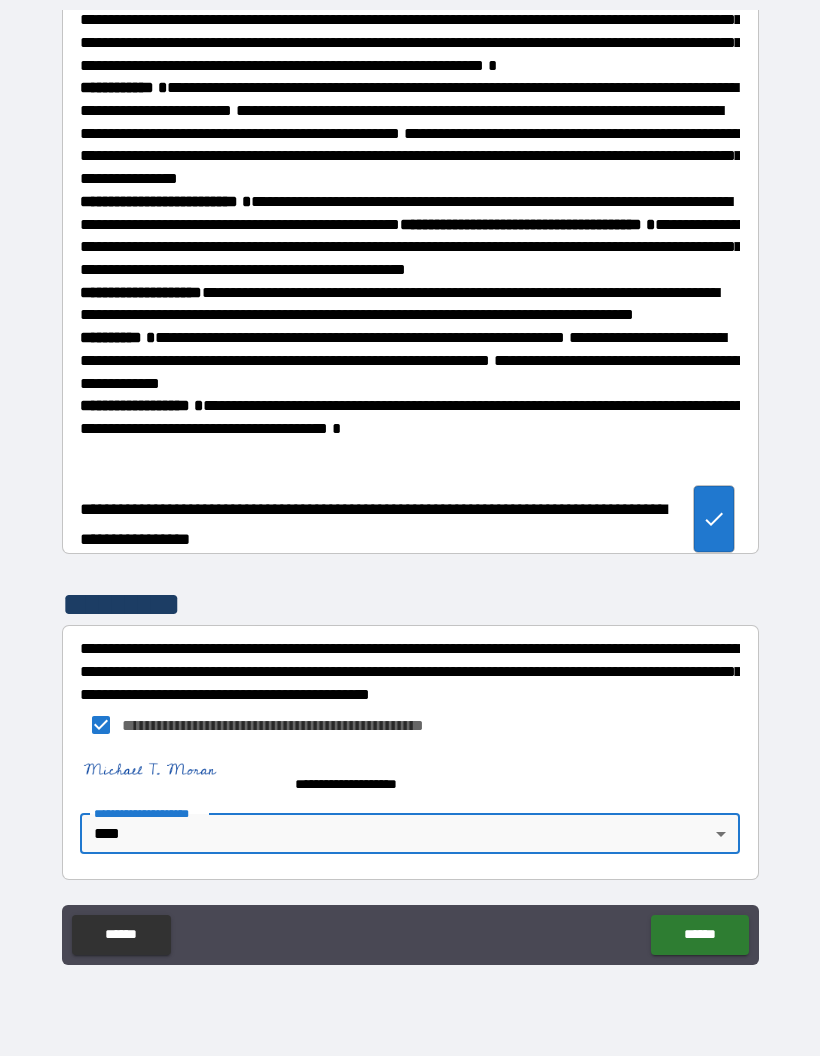click on "******" at bounding box center (699, 935) 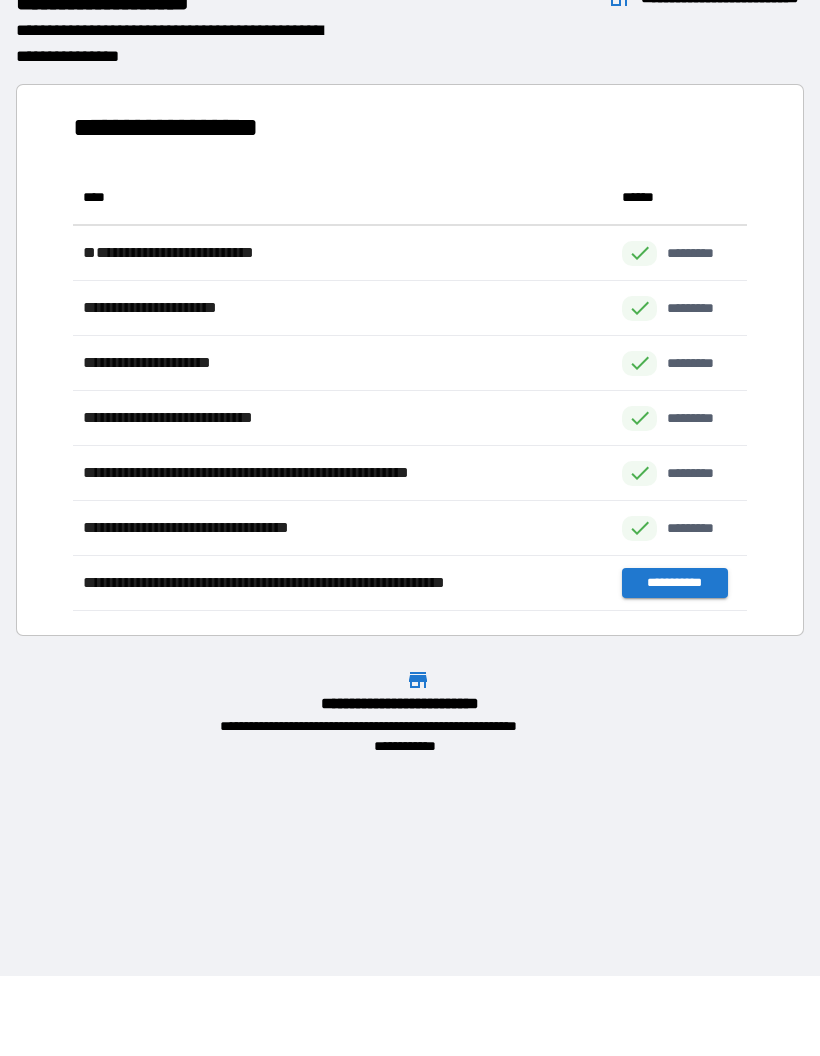 scroll, scrollTop: 1, scrollLeft: 1, axis: both 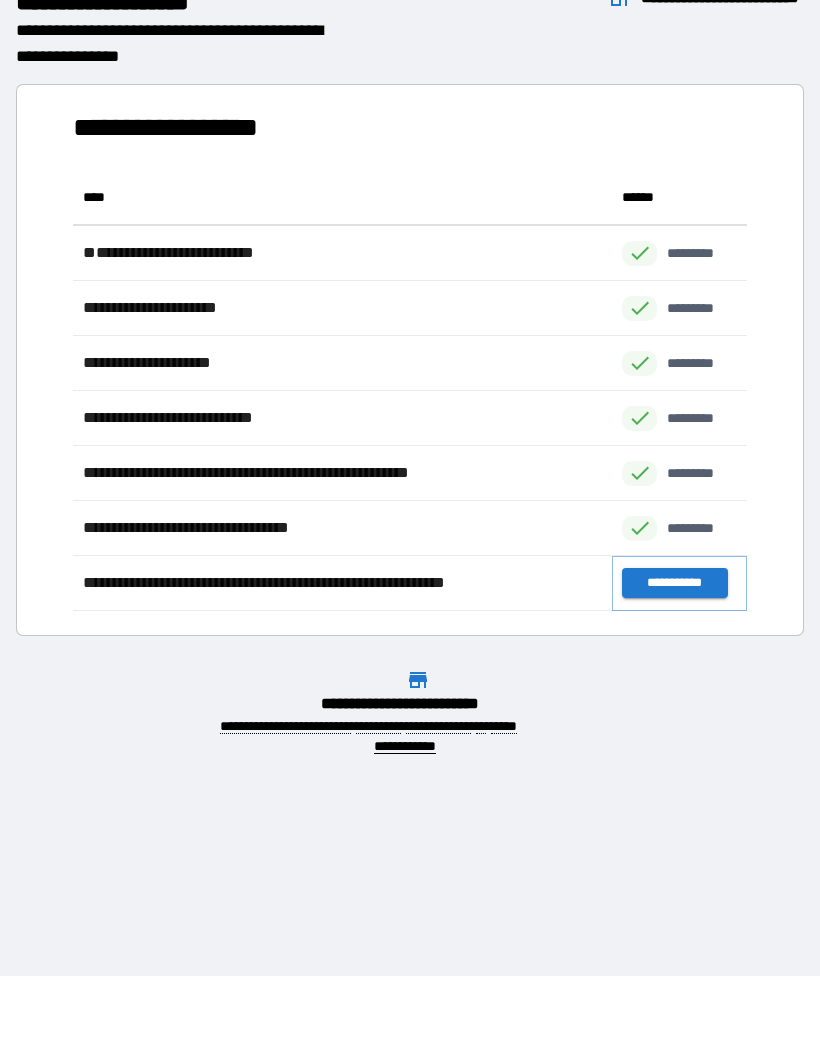 click on "**********" at bounding box center (674, 583) 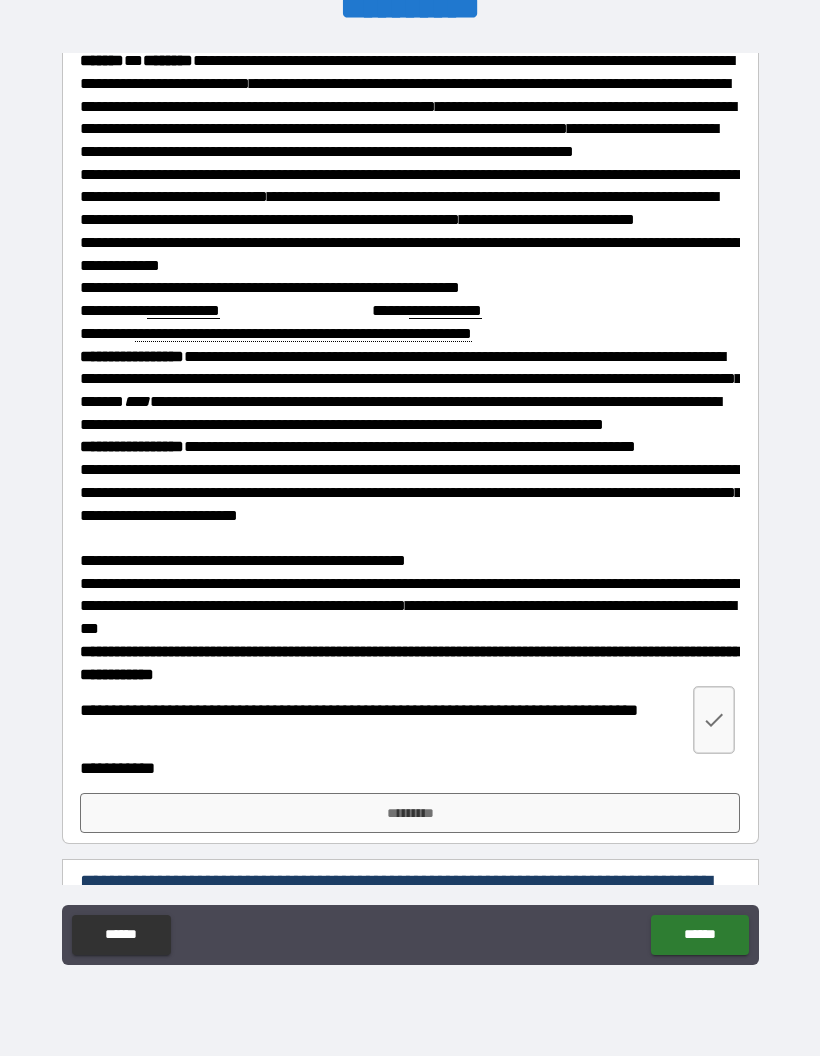 scroll, scrollTop: 363, scrollLeft: 0, axis: vertical 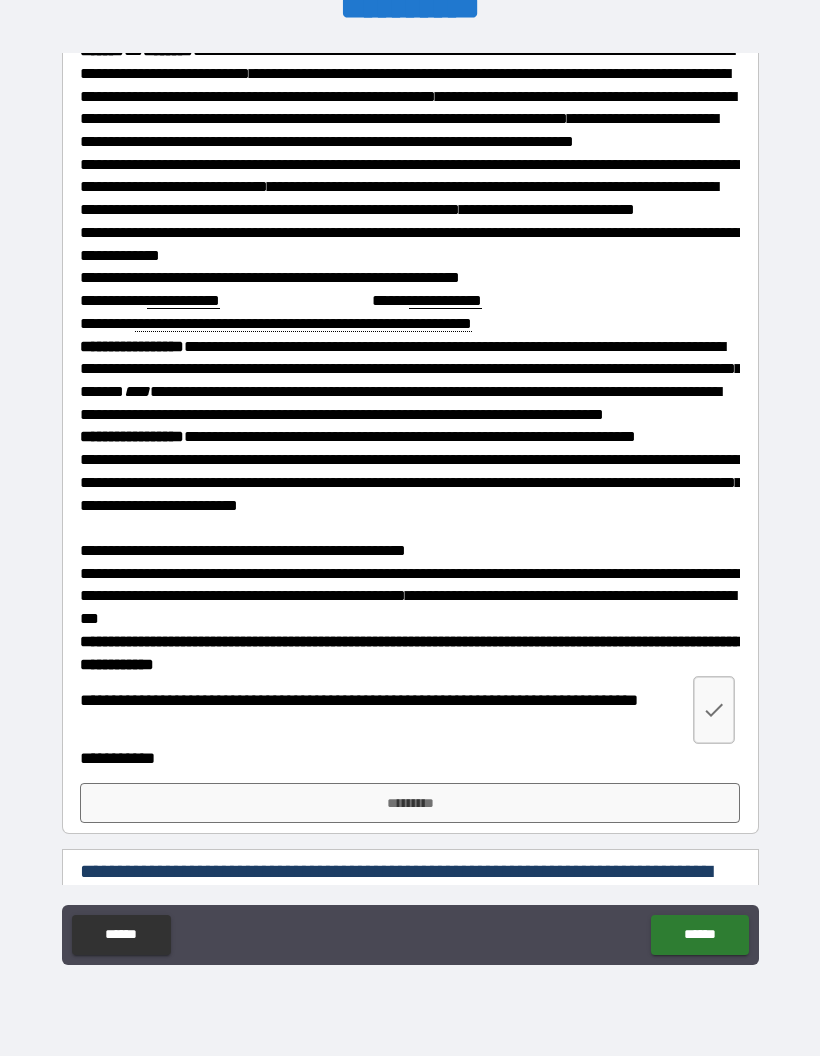 click 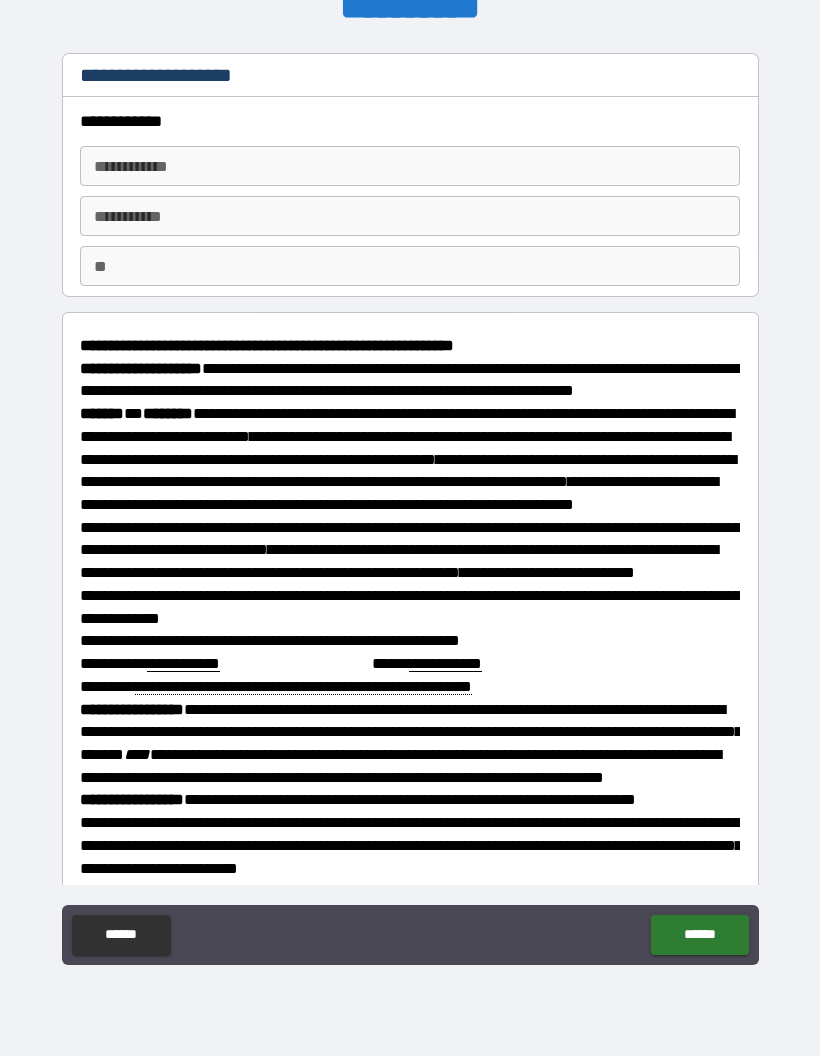 scroll, scrollTop: 0, scrollLeft: 0, axis: both 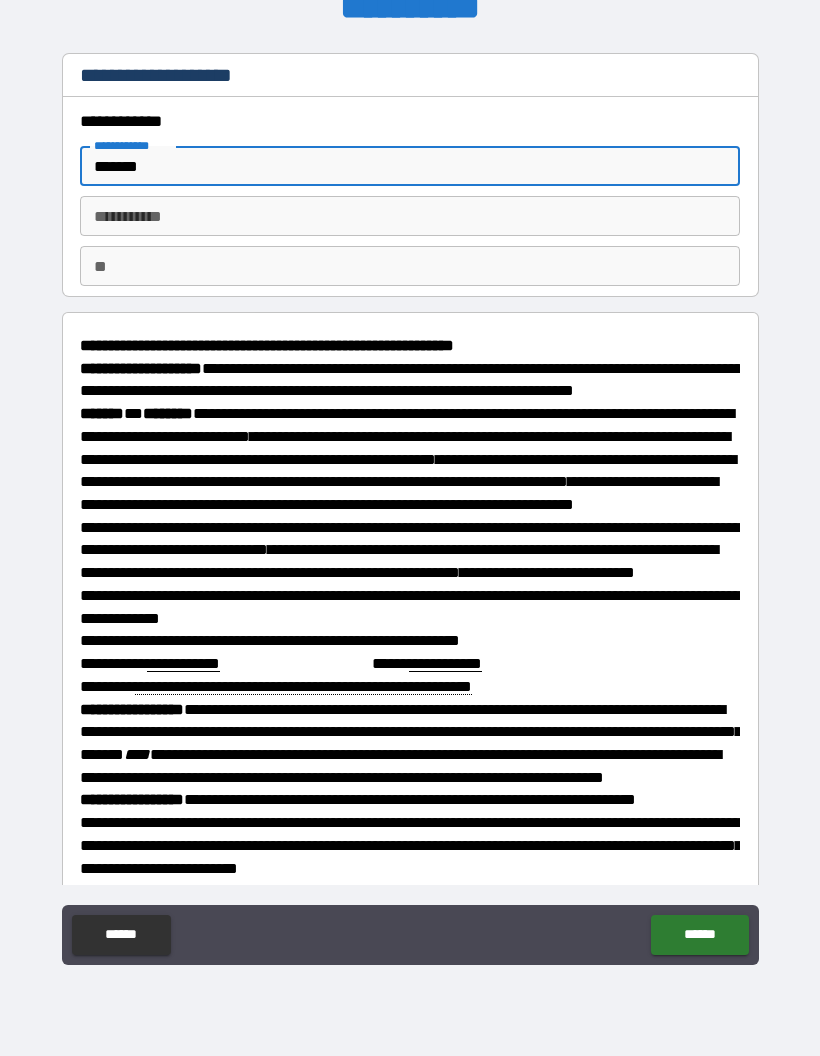 click on "*********   * *********   *" at bounding box center (410, 216) 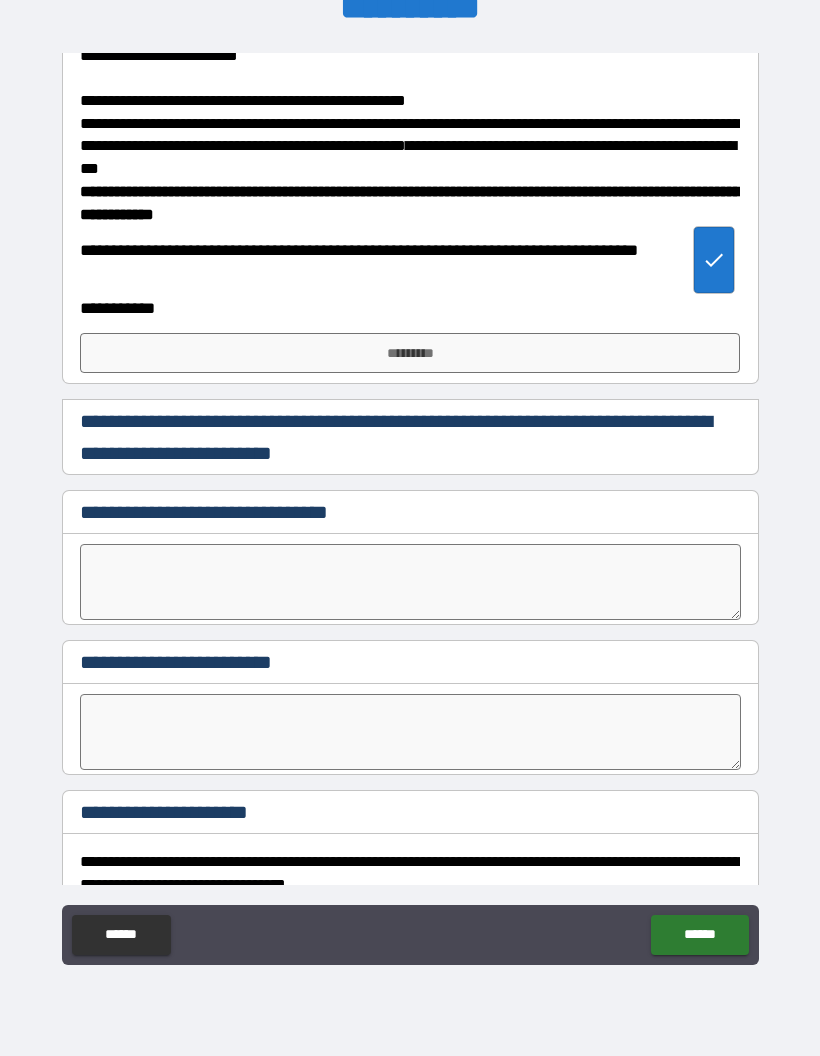 scroll, scrollTop: 811, scrollLeft: 0, axis: vertical 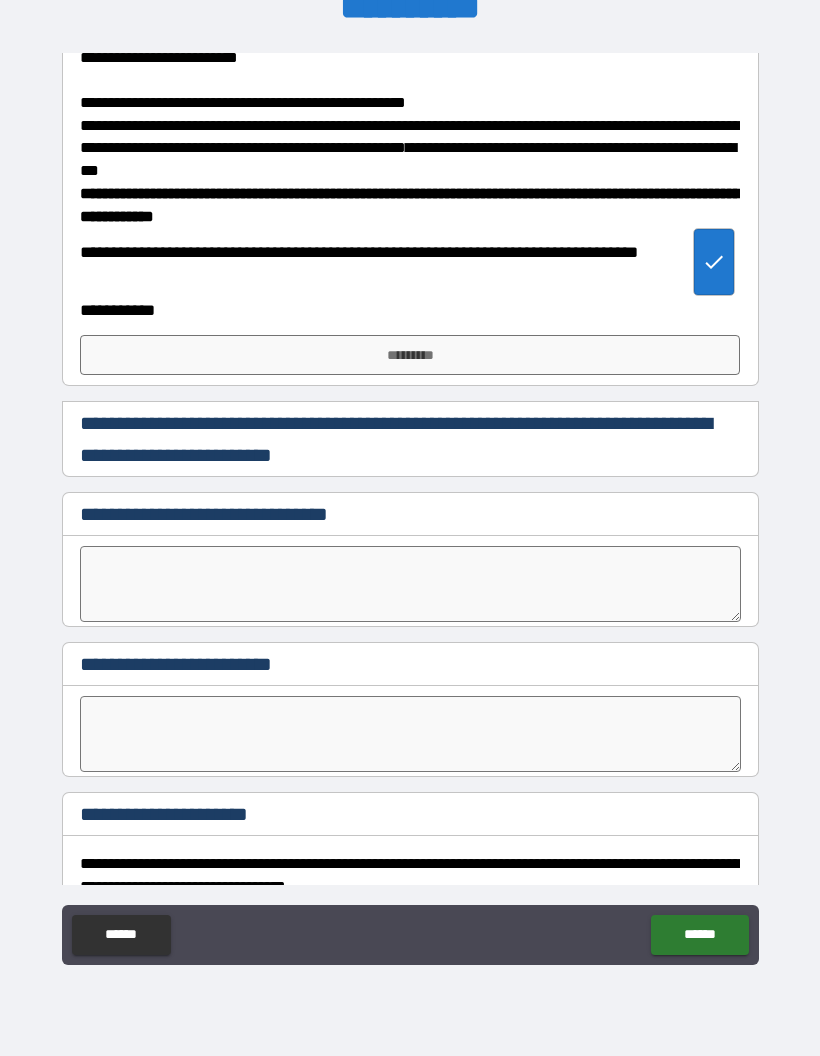 click on "*********" at bounding box center (410, 355) 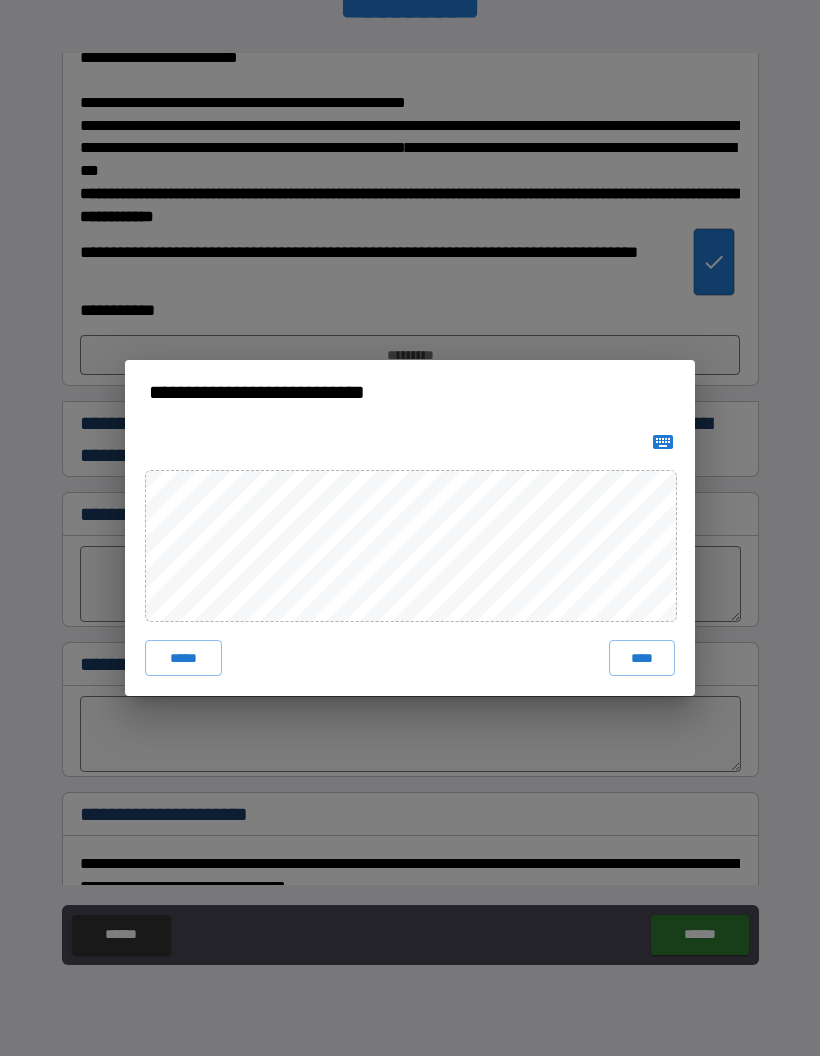 click 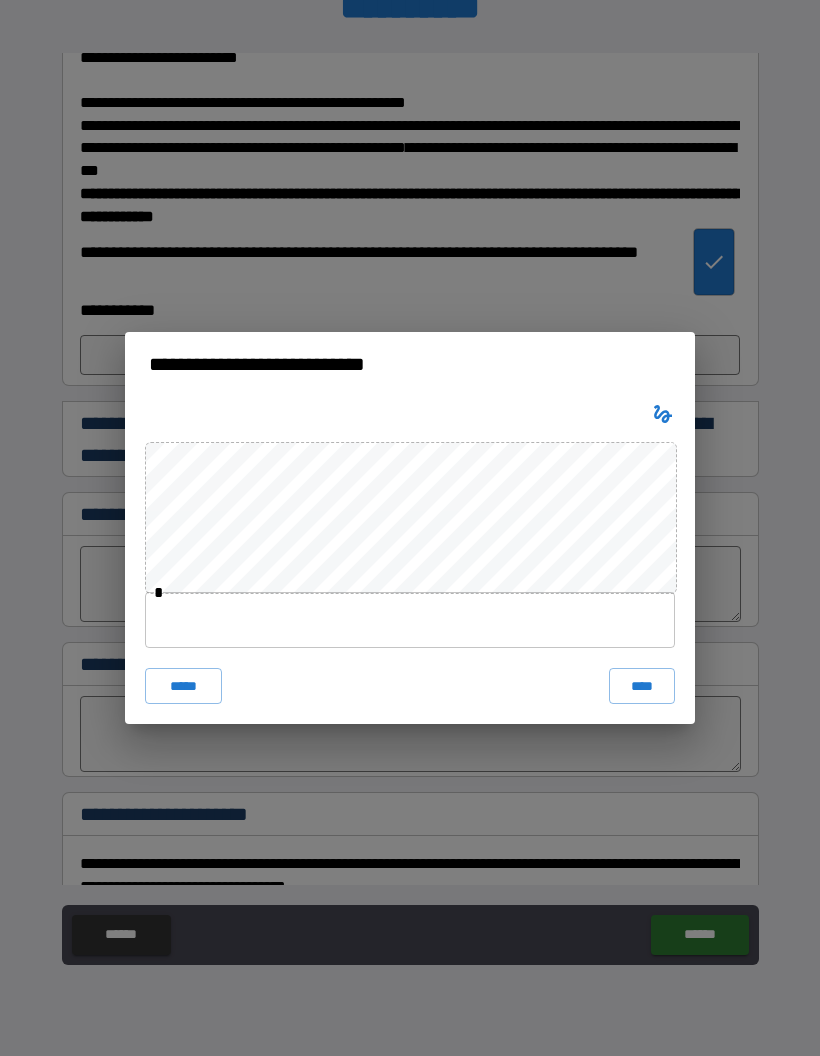 click at bounding box center (410, 620) 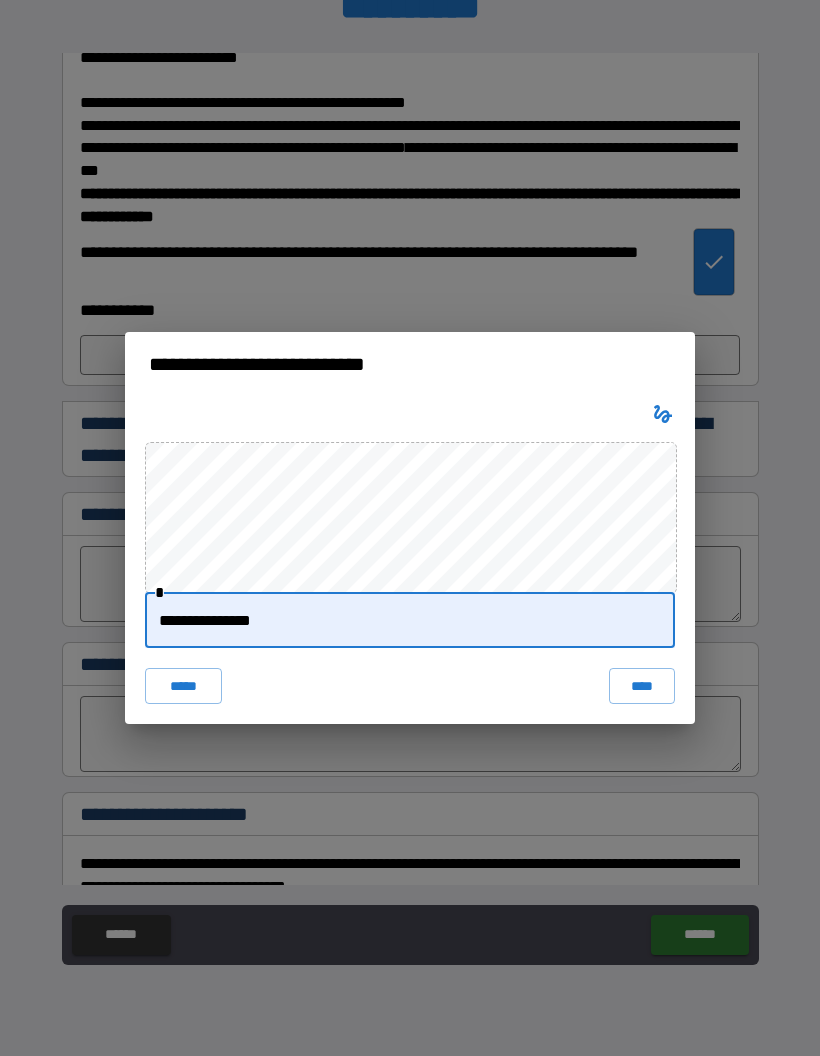 click on "**********" at bounding box center [410, 620] 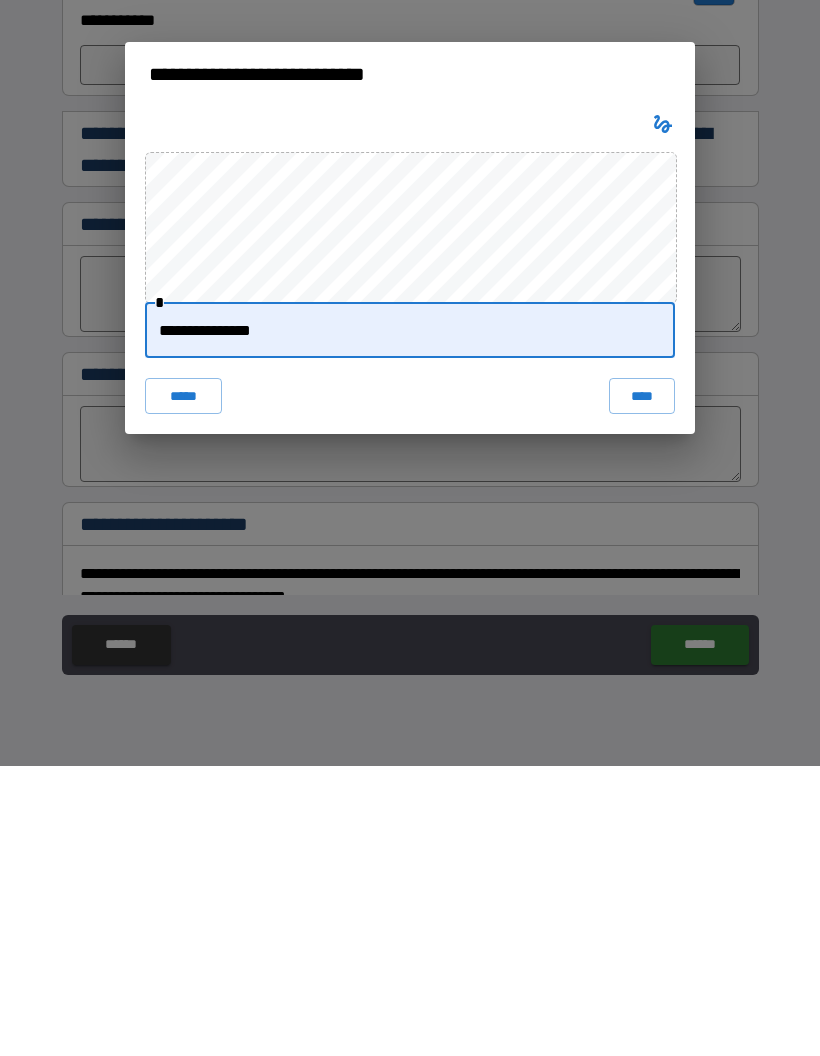 click on "**********" at bounding box center (410, 620) 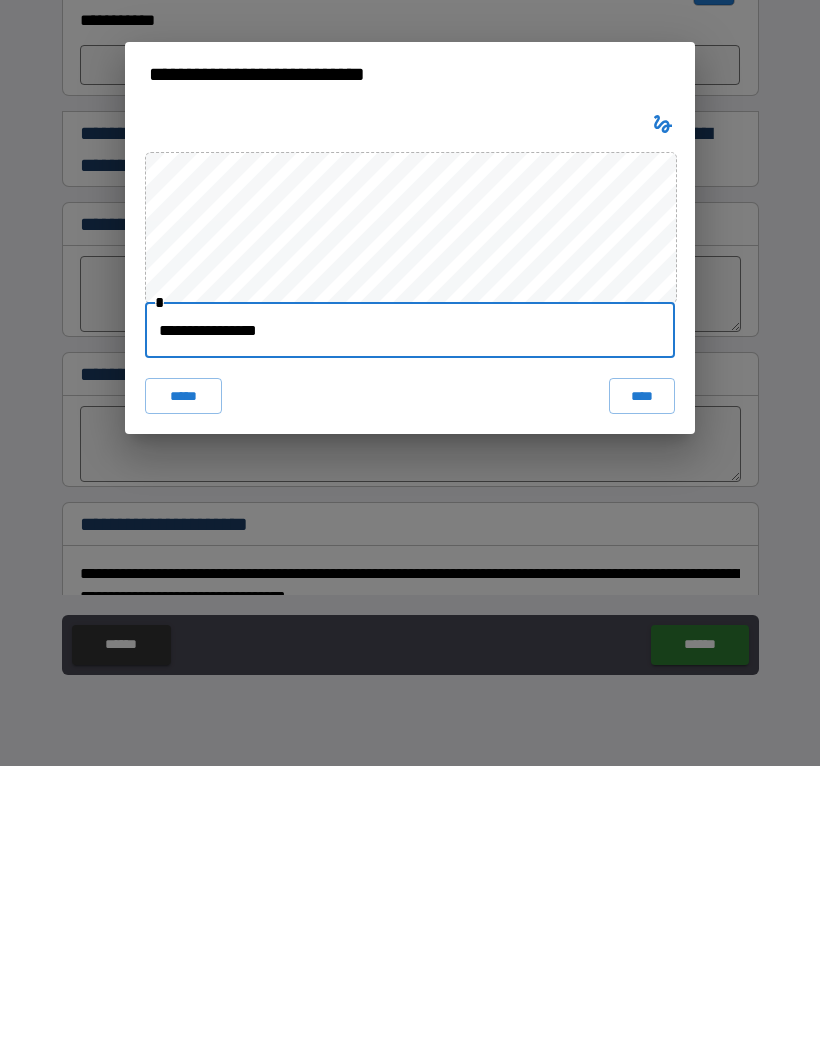 click on "****" at bounding box center [642, 686] 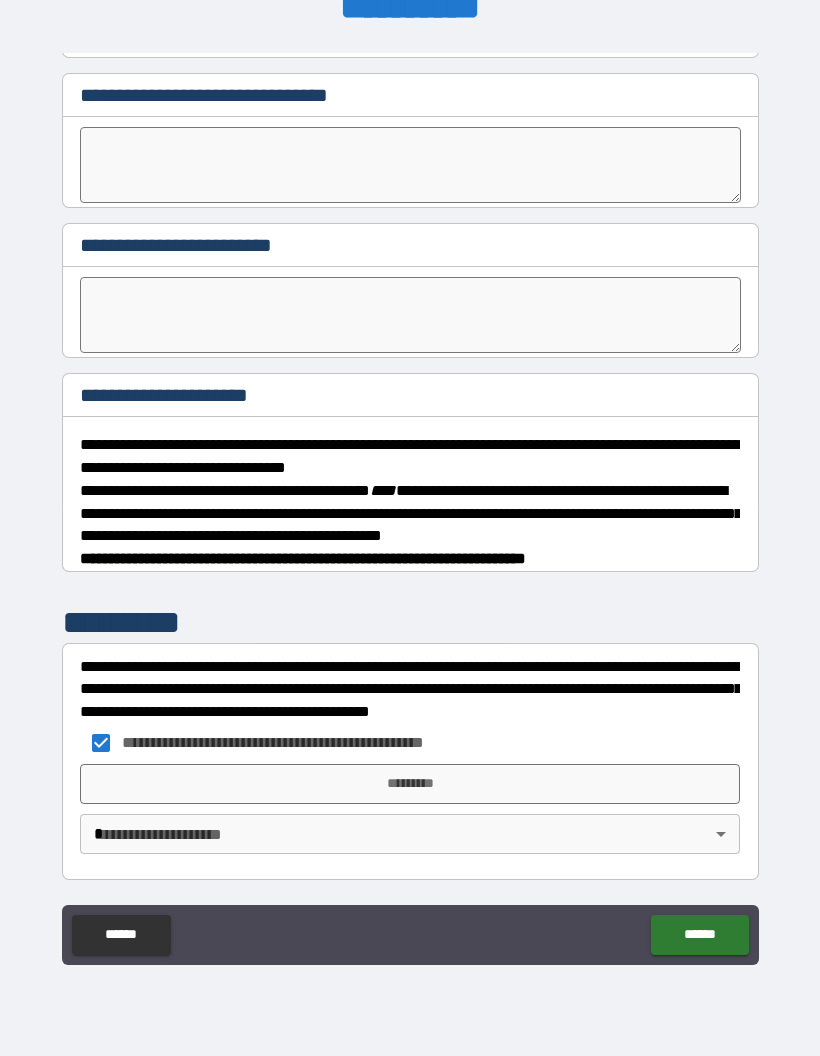 scroll, scrollTop: 1308, scrollLeft: 0, axis: vertical 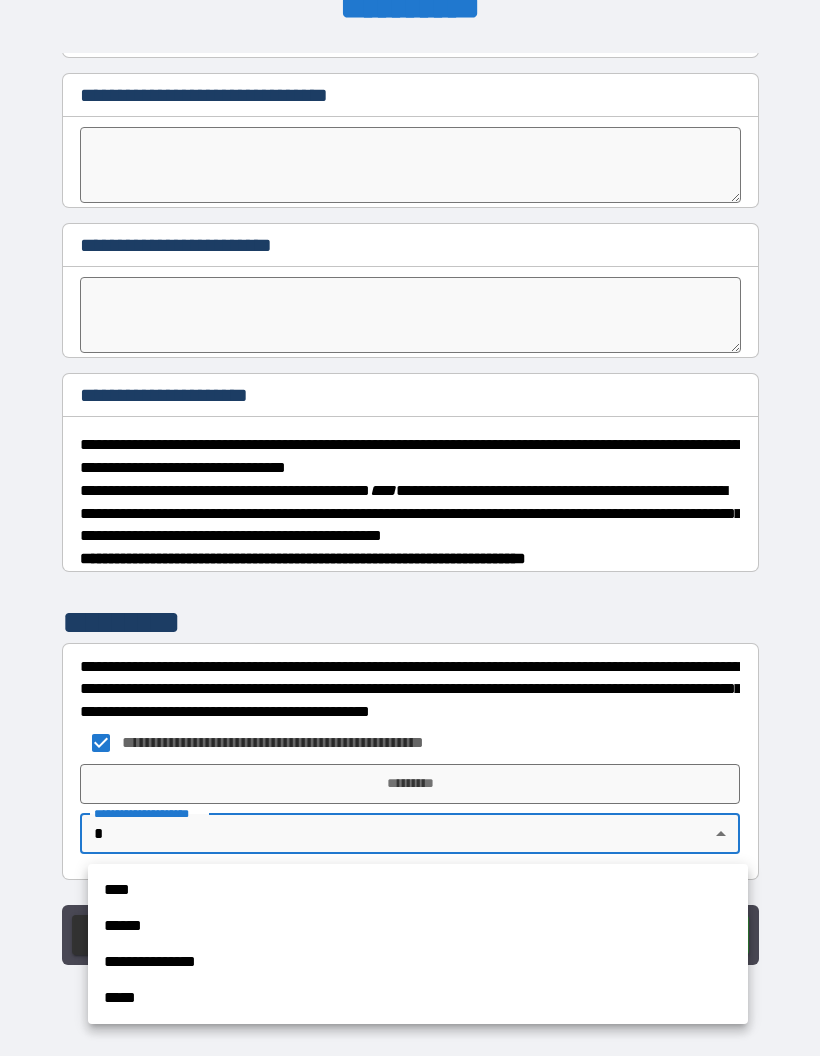 click on "****" at bounding box center [418, 890] 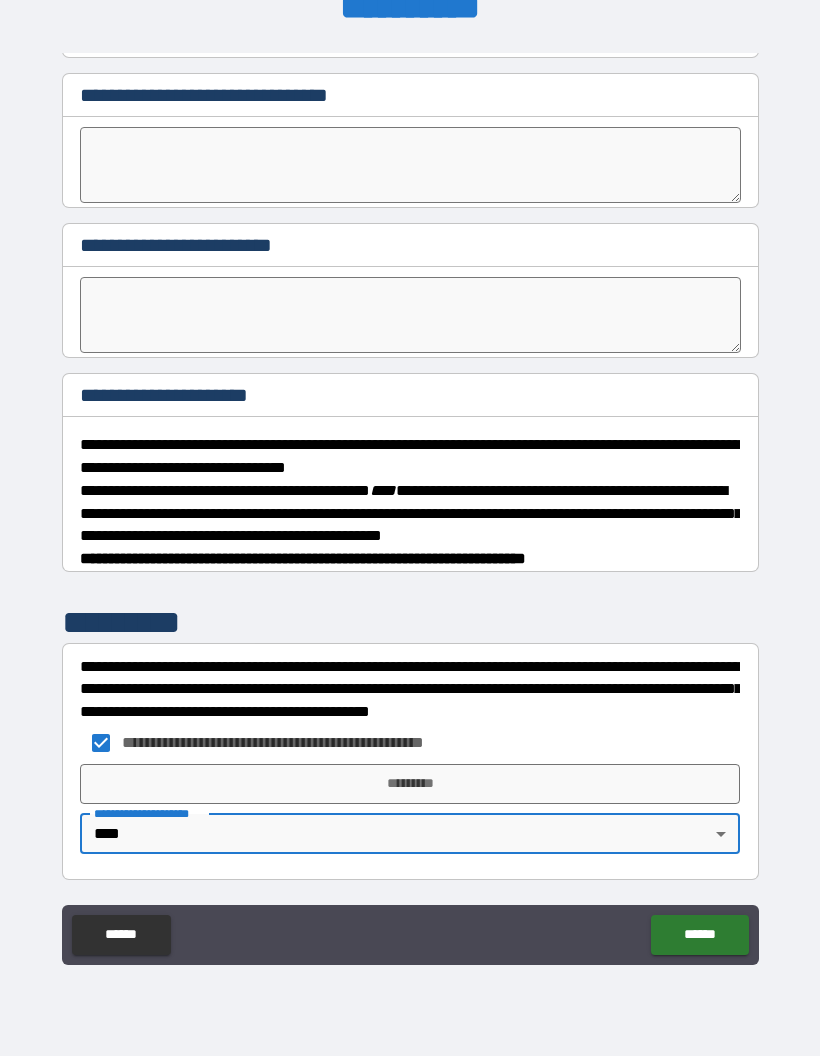 click on "*********" at bounding box center (410, 784) 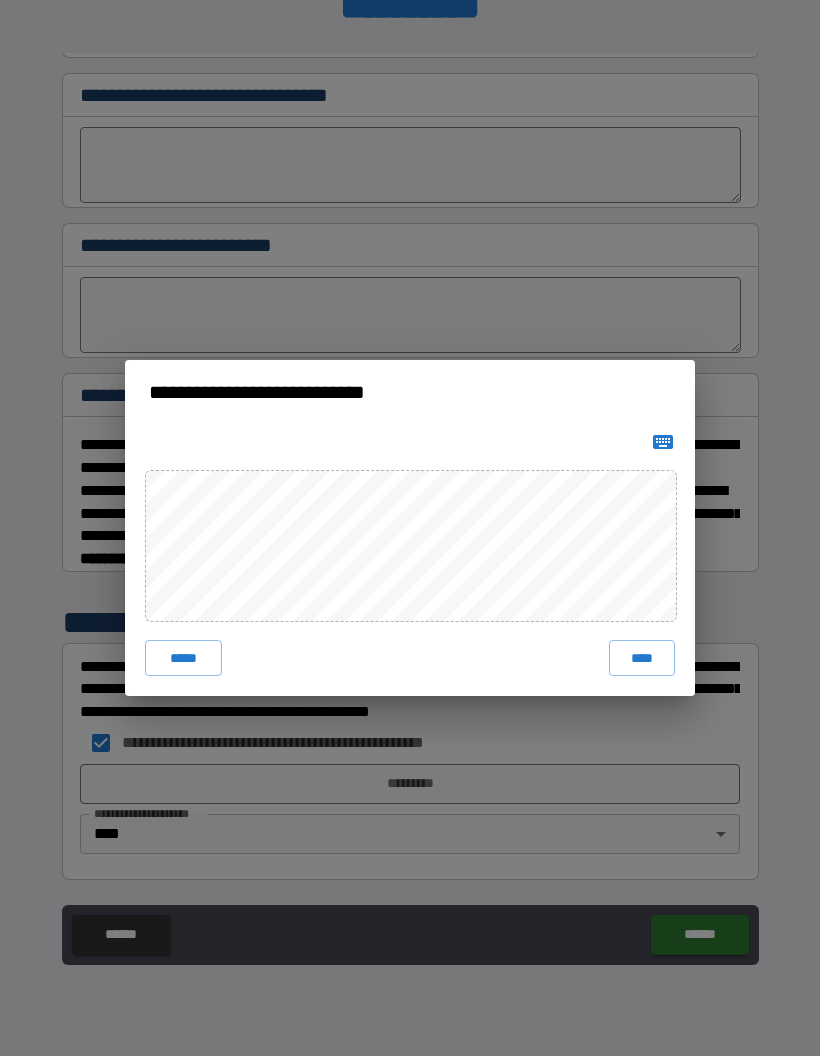 click 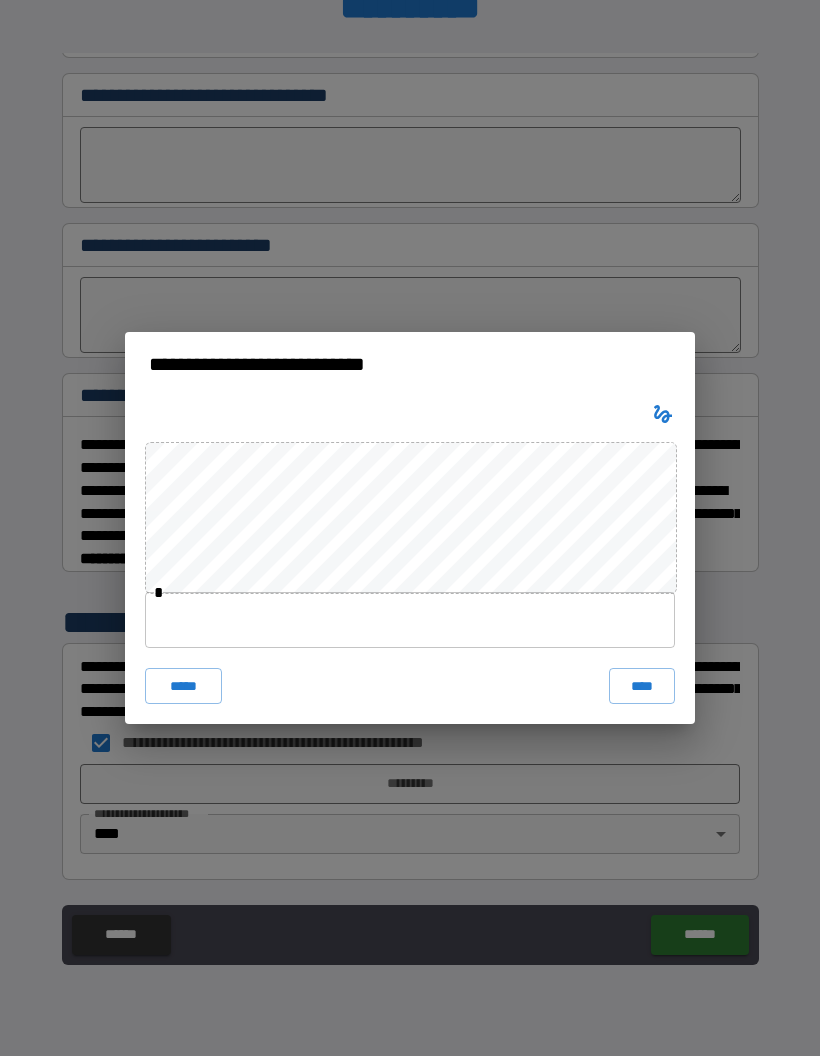 click at bounding box center [410, 620] 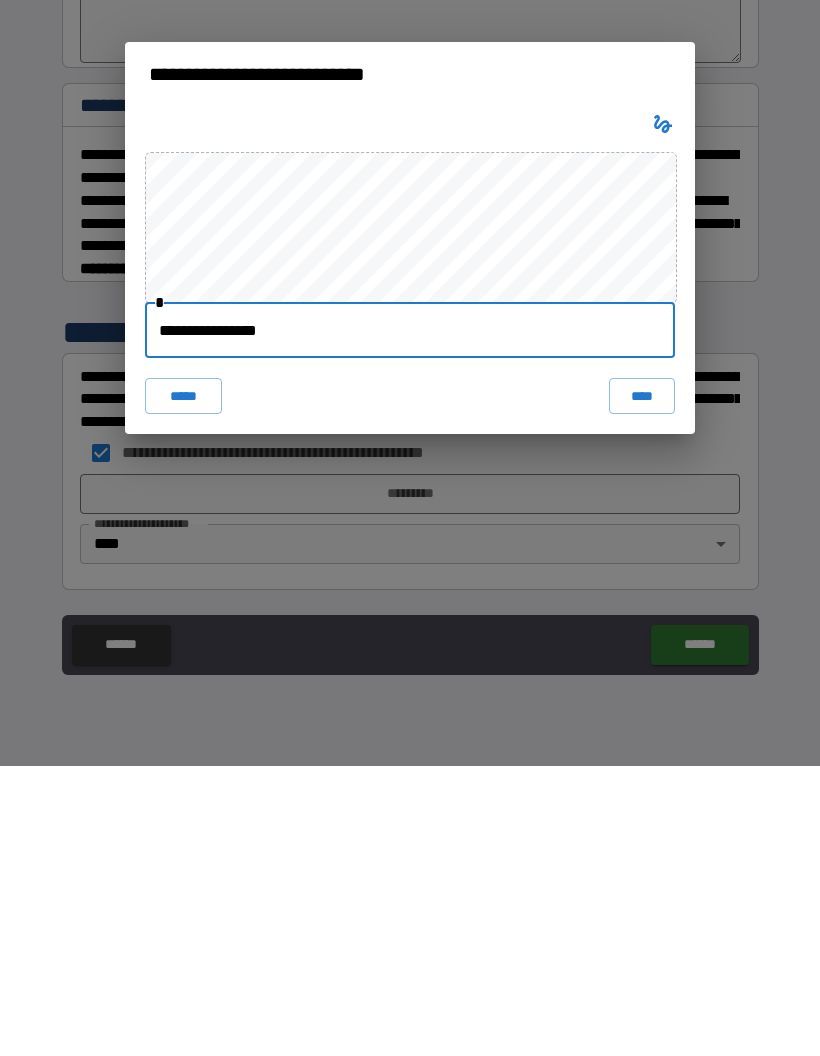 click on "****" at bounding box center (642, 686) 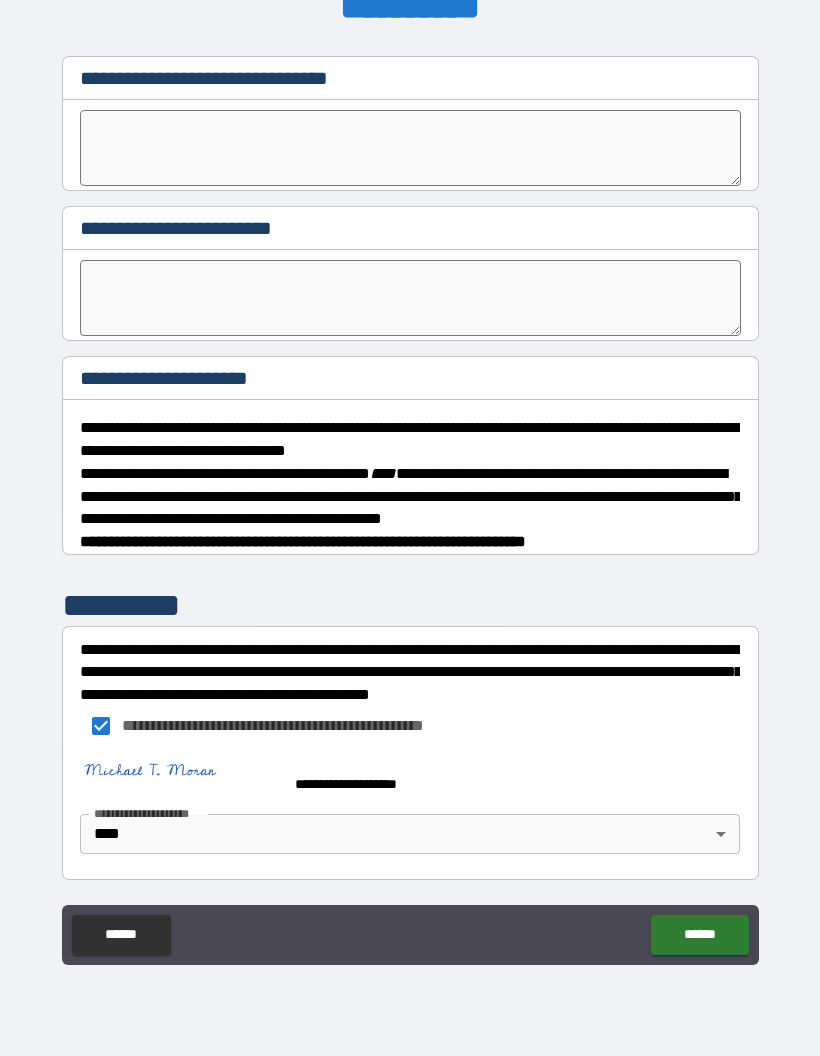 click on "******" at bounding box center [699, 935] 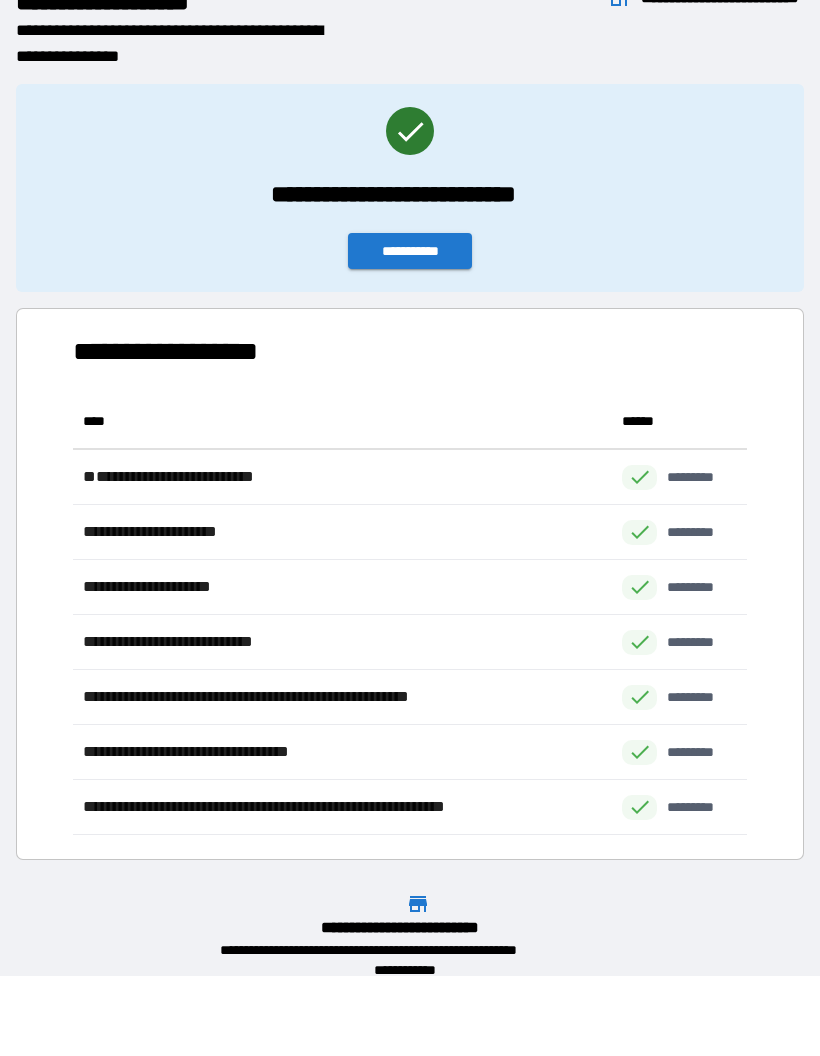 scroll, scrollTop: 1, scrollLeft: 1, axis: both 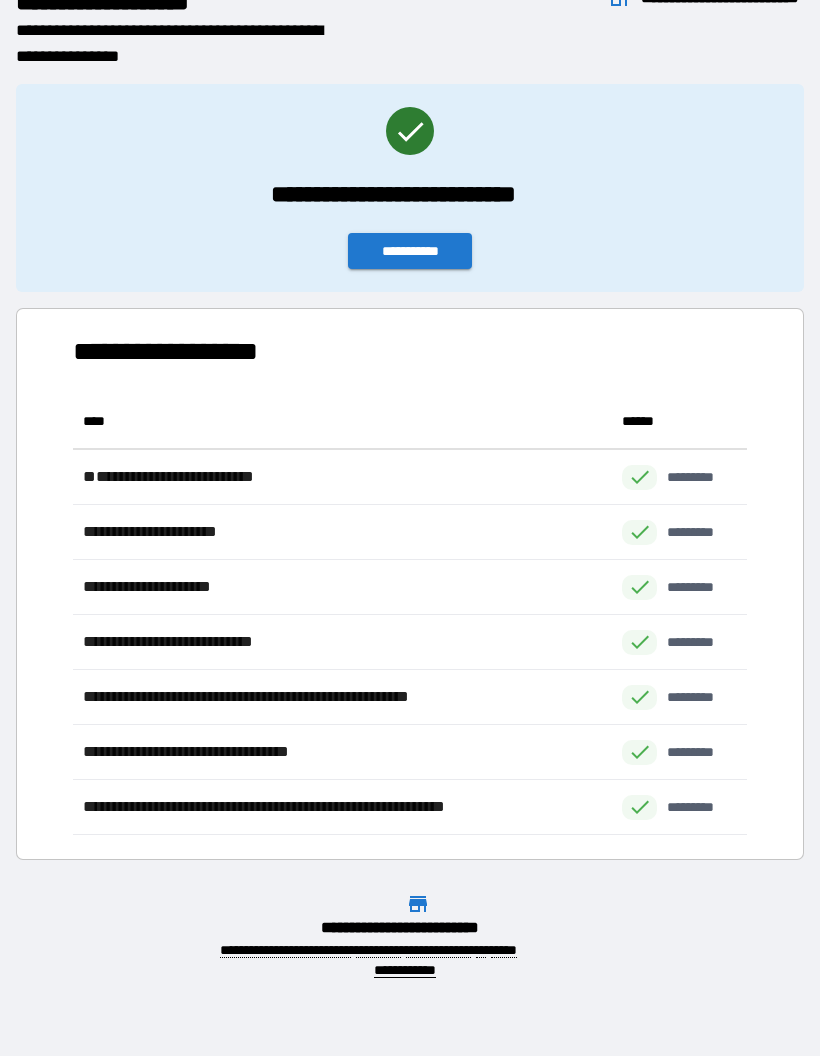 click on "**********" at bounding box center [410, 251] 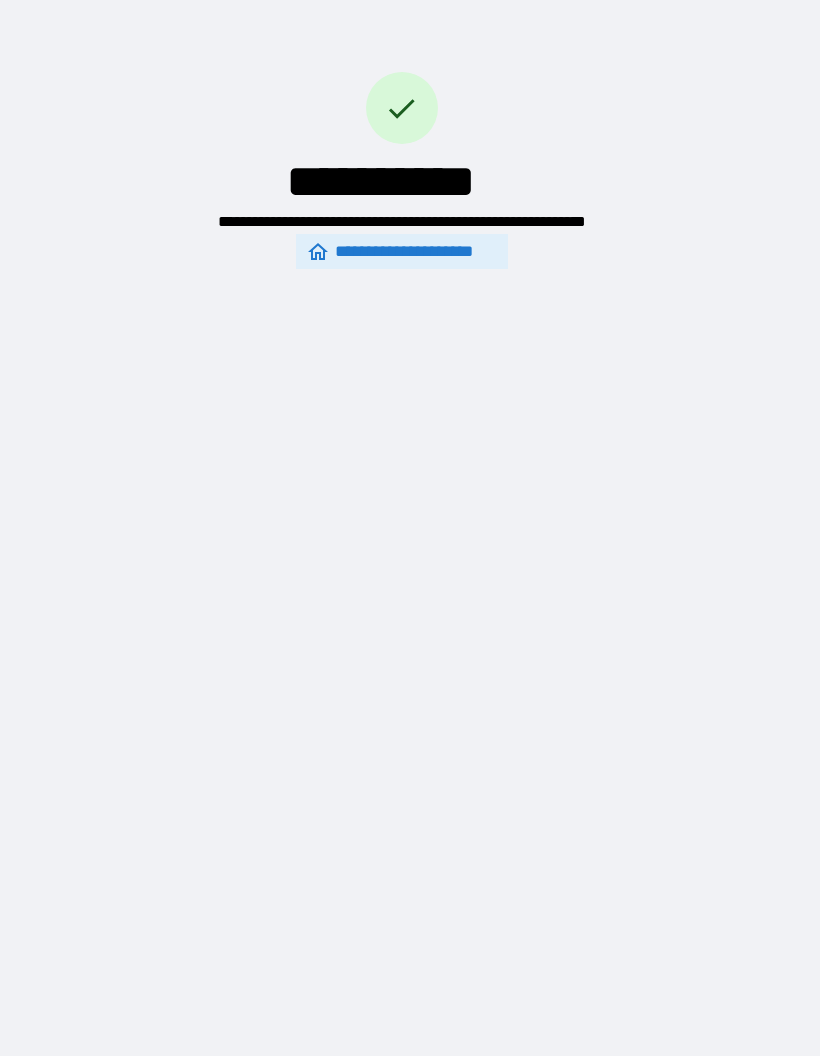 click on "**********" at bounding box center [402, 251] 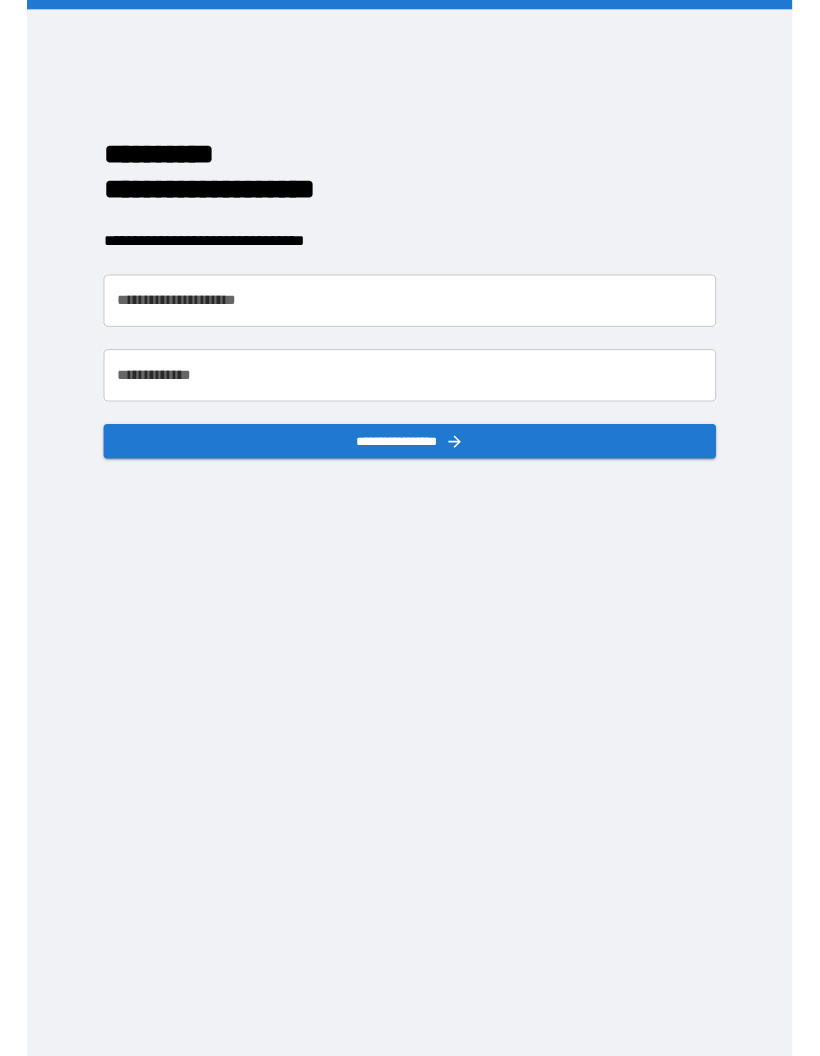 scroll, scrollTop: 0, scrollLeft: 0, axis: both 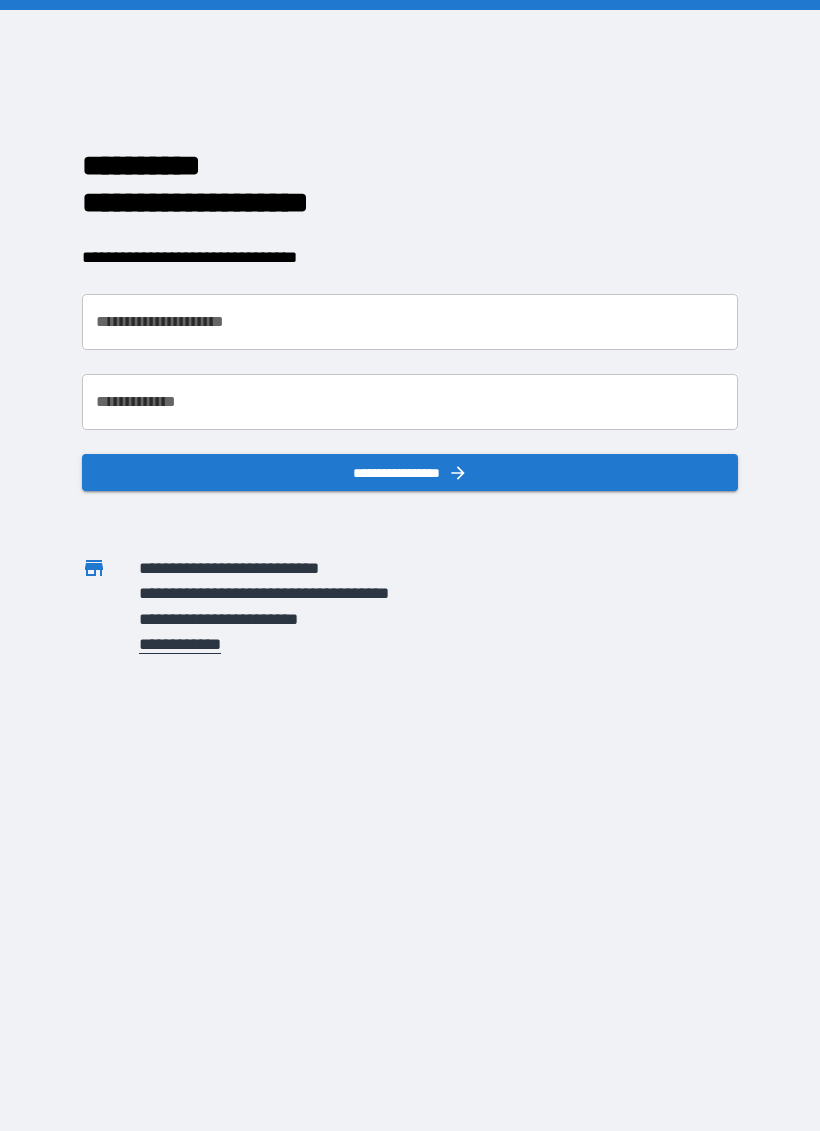 click on "**********" at bounding box center [410, 322] 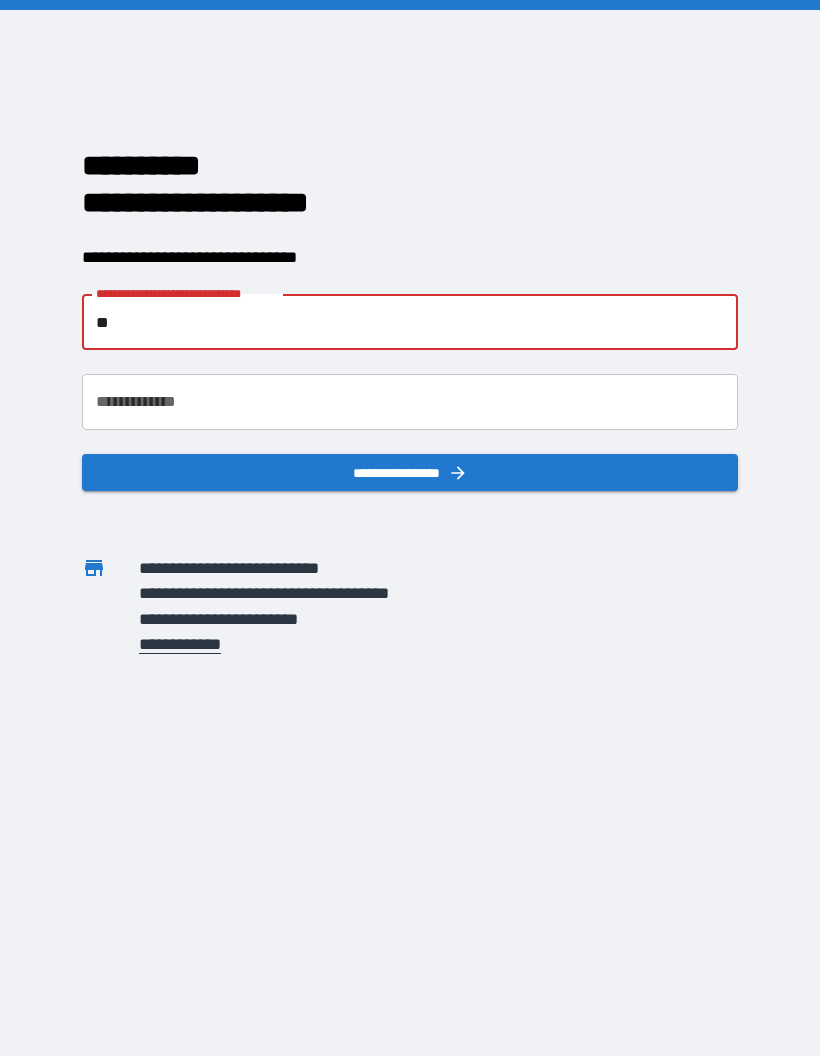 type on "**********" 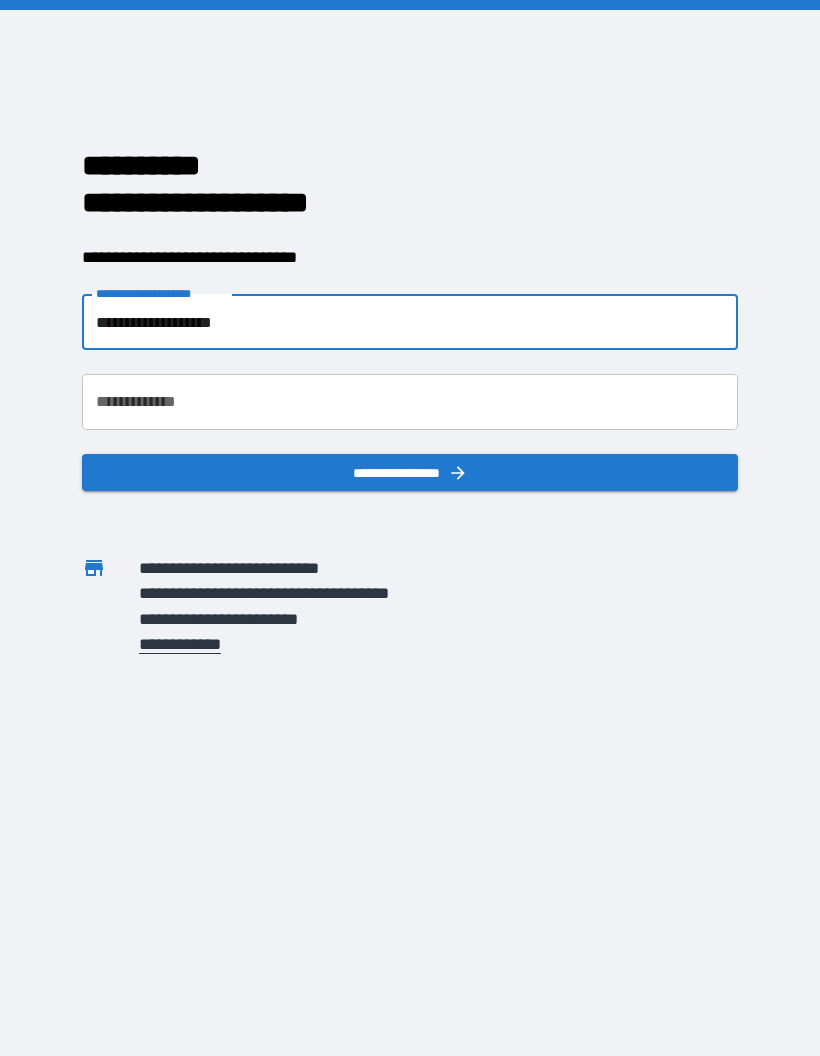 click on "**********" at bounding box center [410, 402] 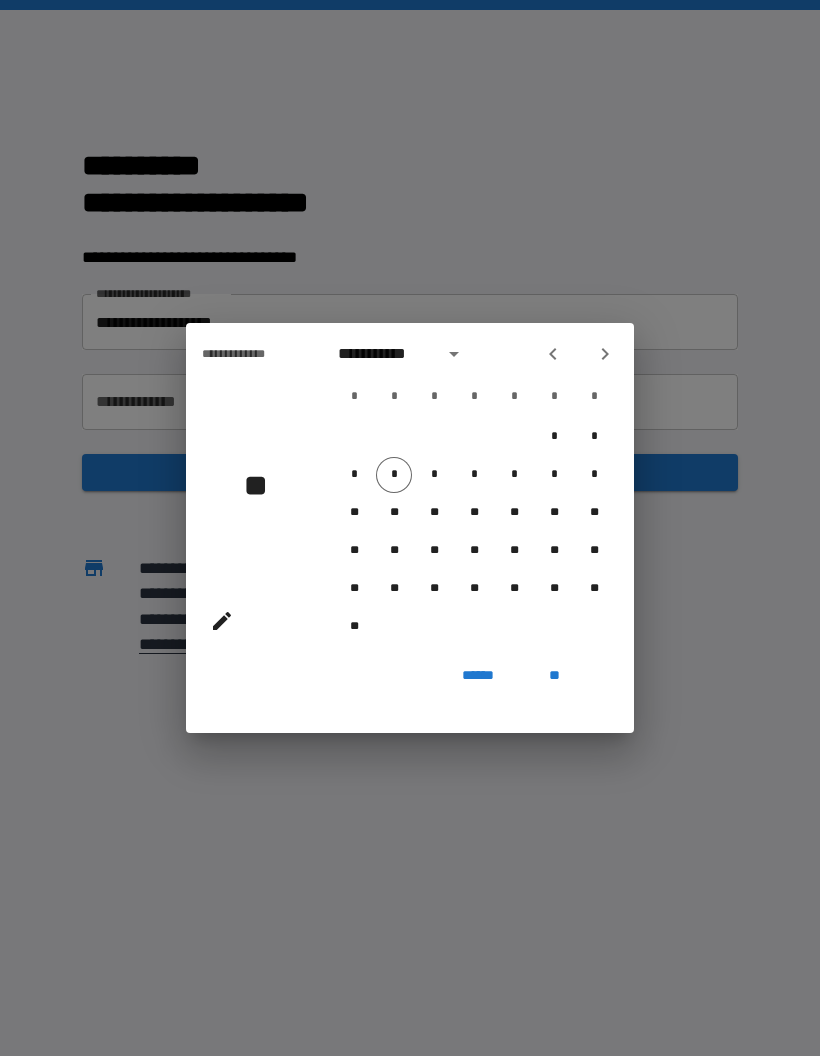 click at bounding box center (222, 621) 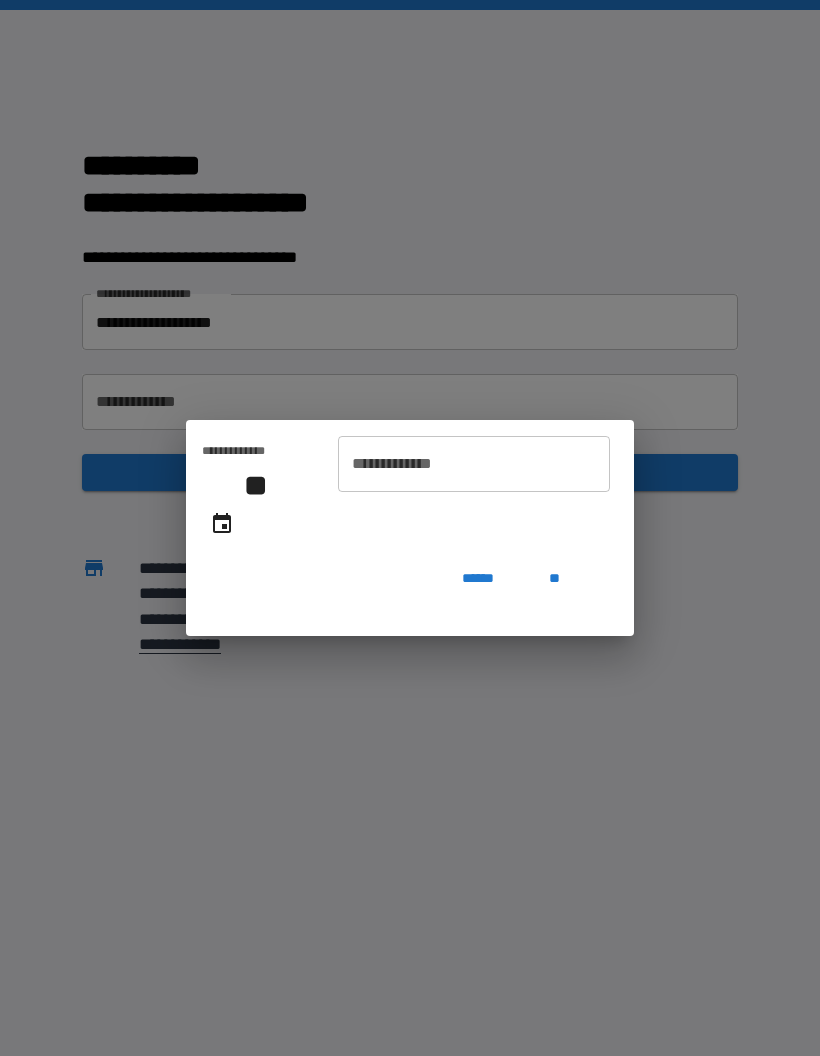 click on "**********" at bounding box center (474, 464) 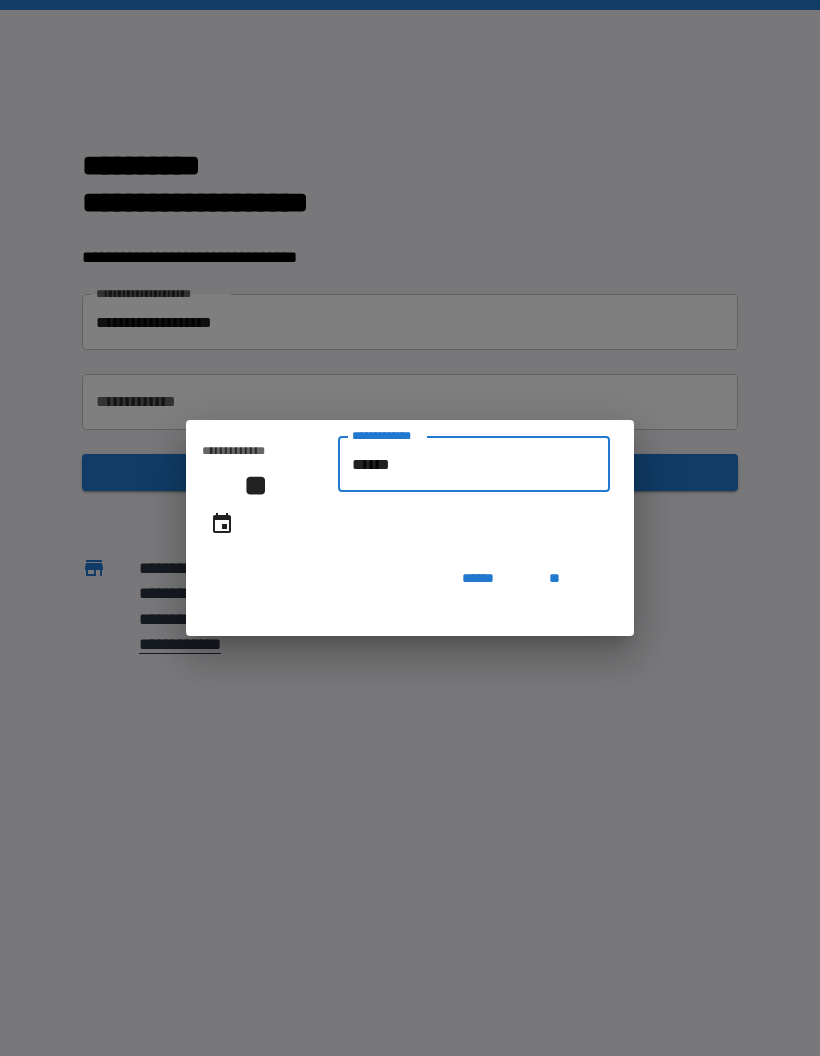 type on "*******" 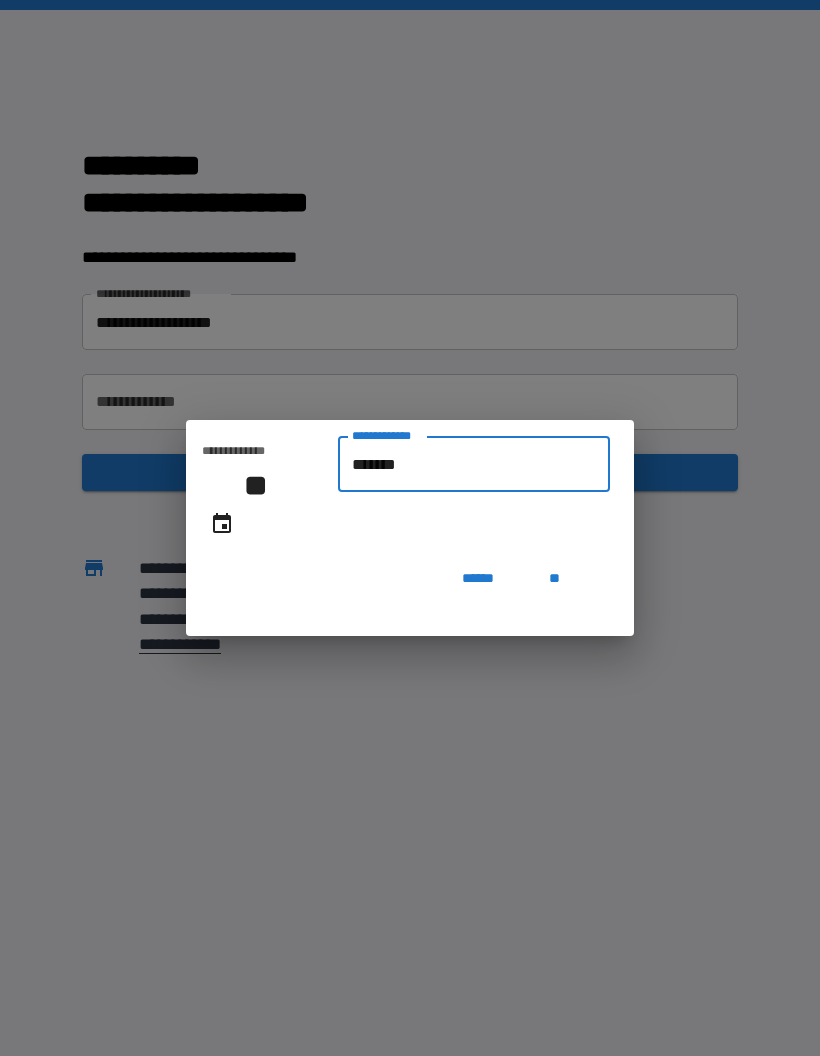 type on "**********" 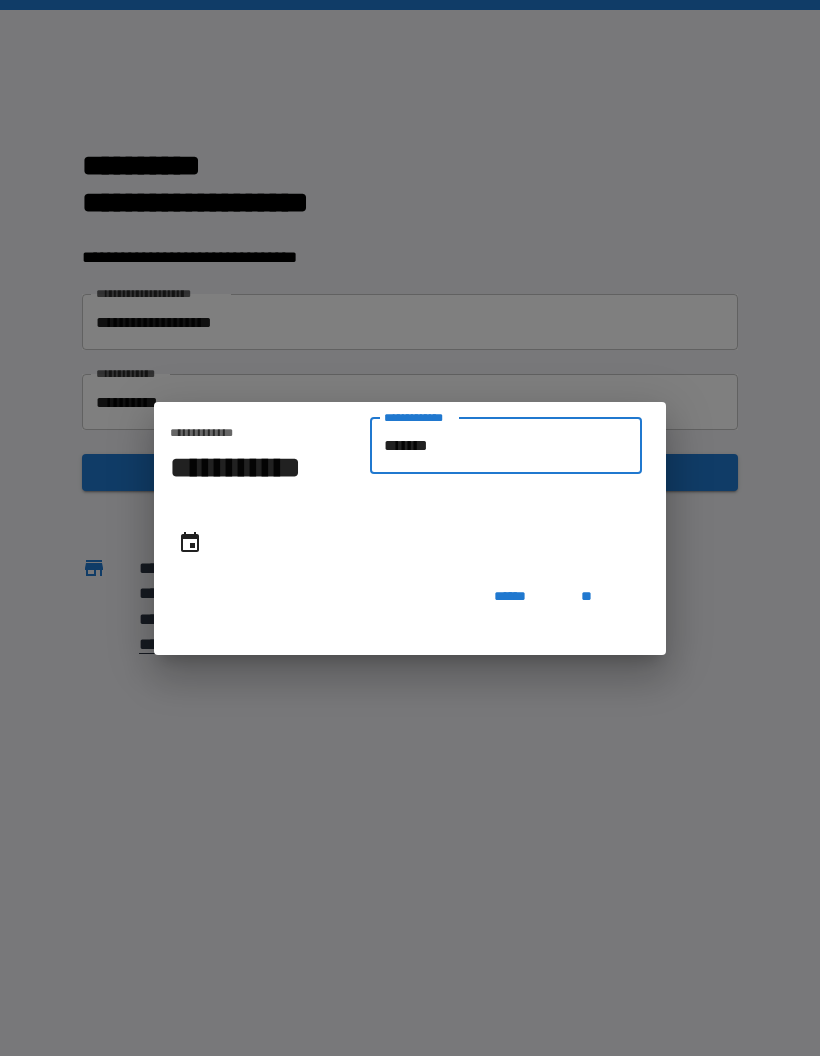 type on "********" 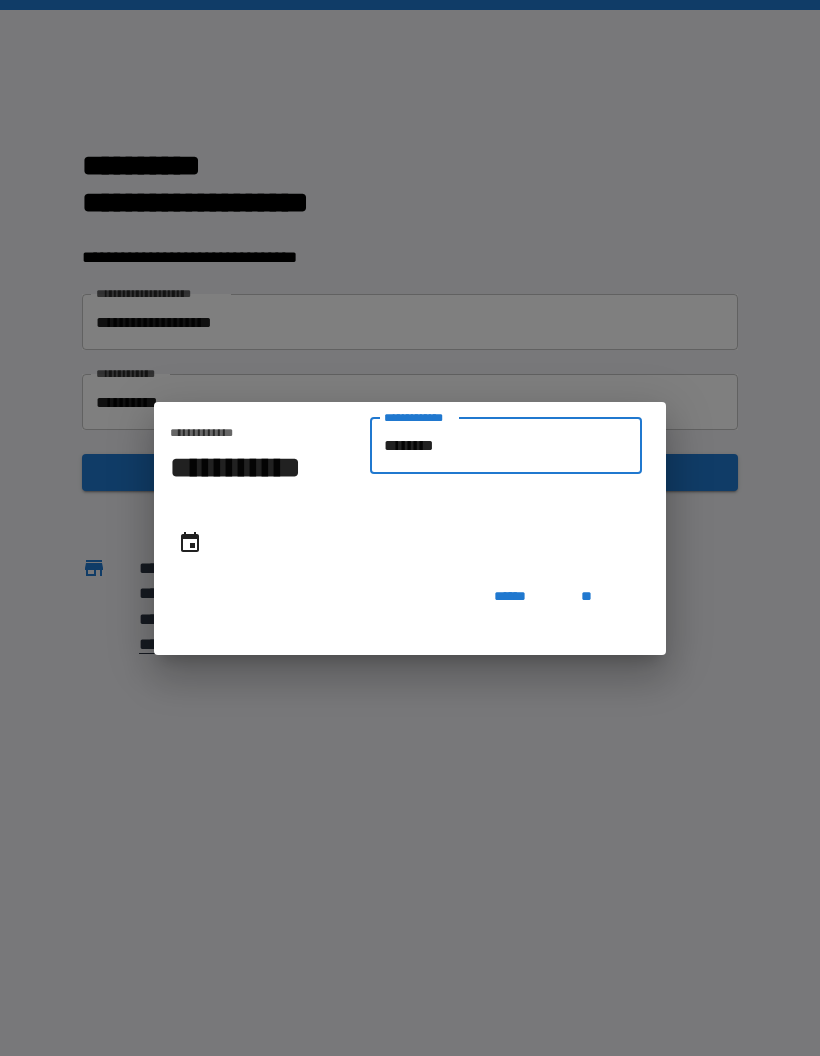 type on "**********" 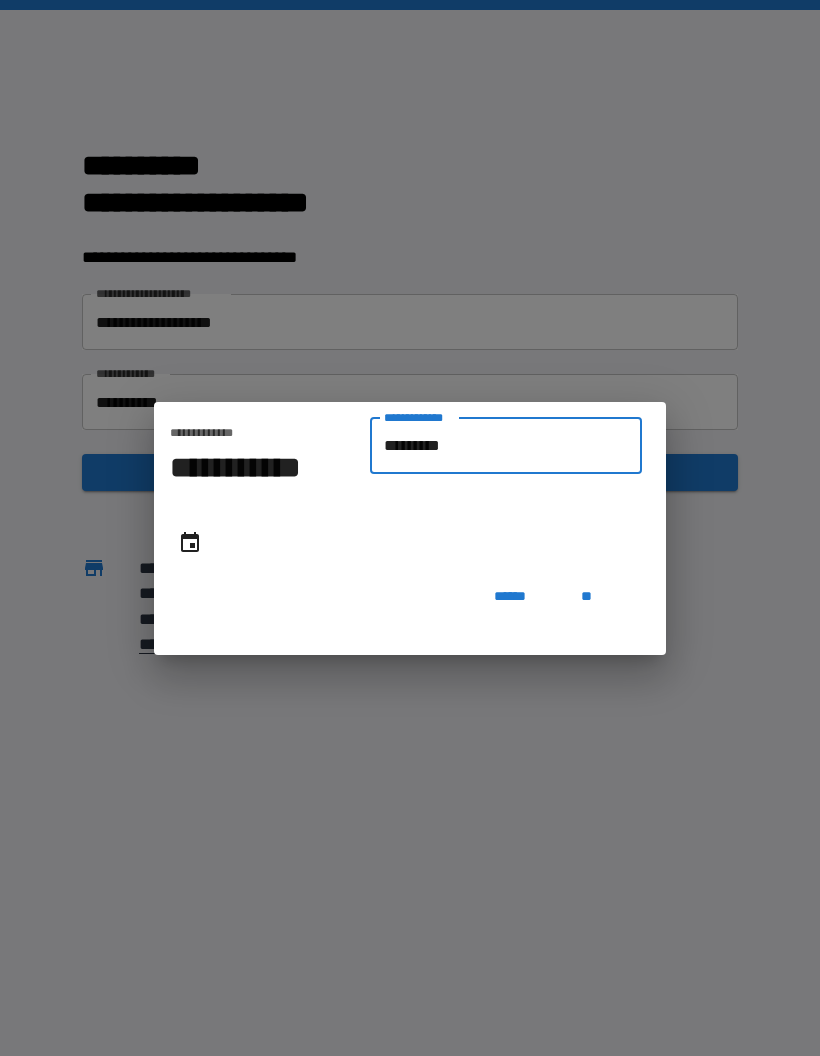 type on "**********" 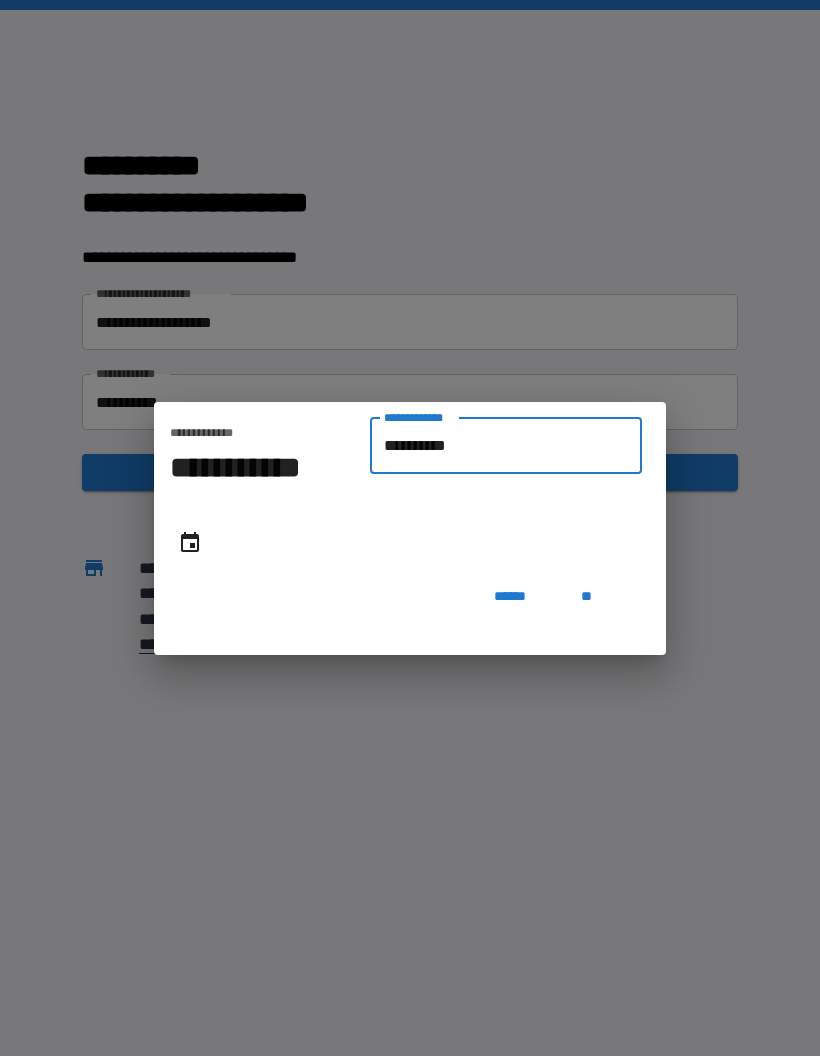 type on "**********" 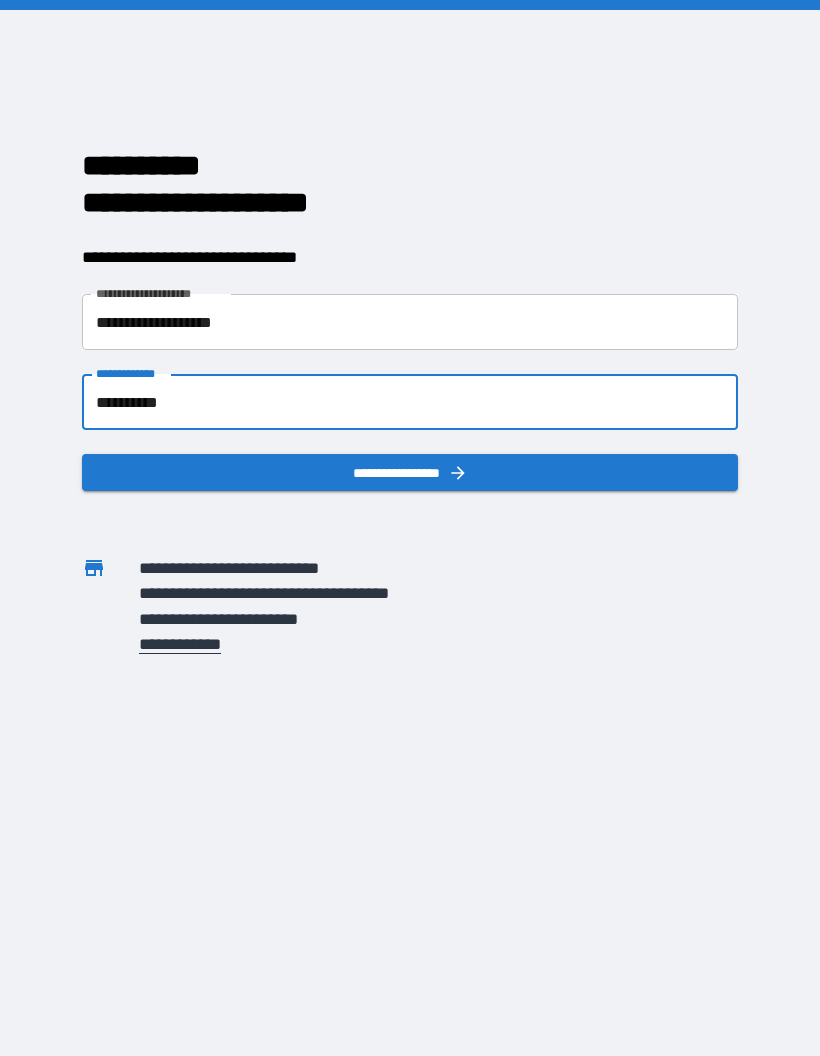 click on "**********" at bounding box center (410, 472) 